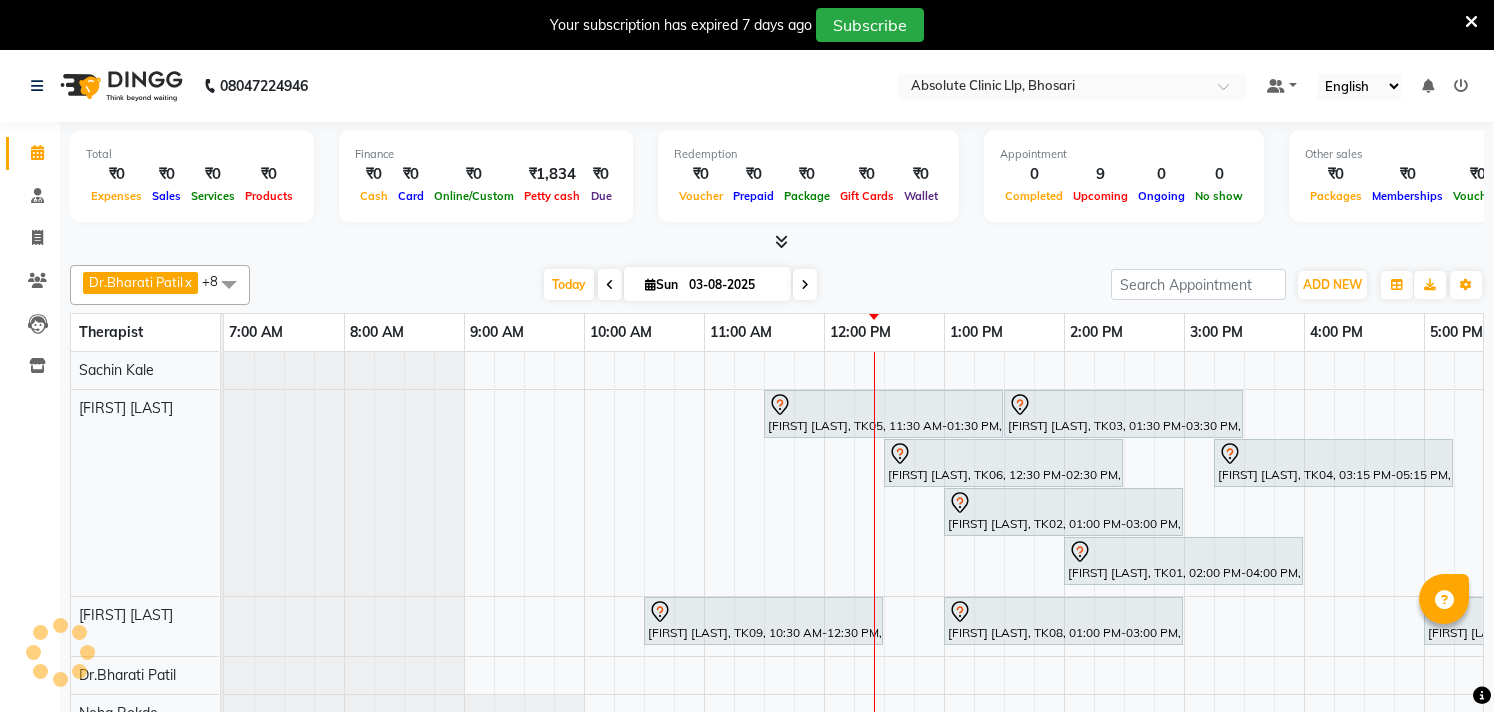 scroll, scrollTop: 0, scrollLeft: 0, axis: both 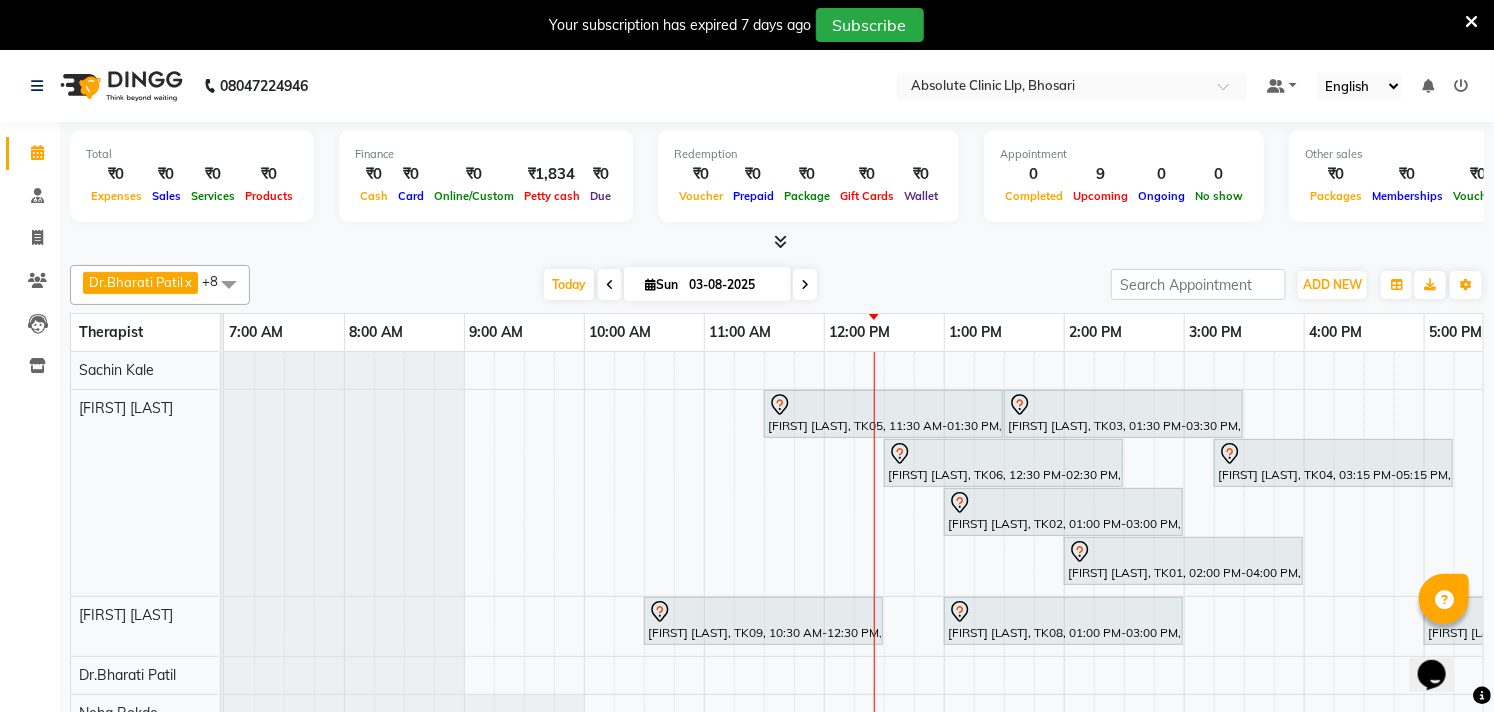 click at bounding box center [1471, 22] 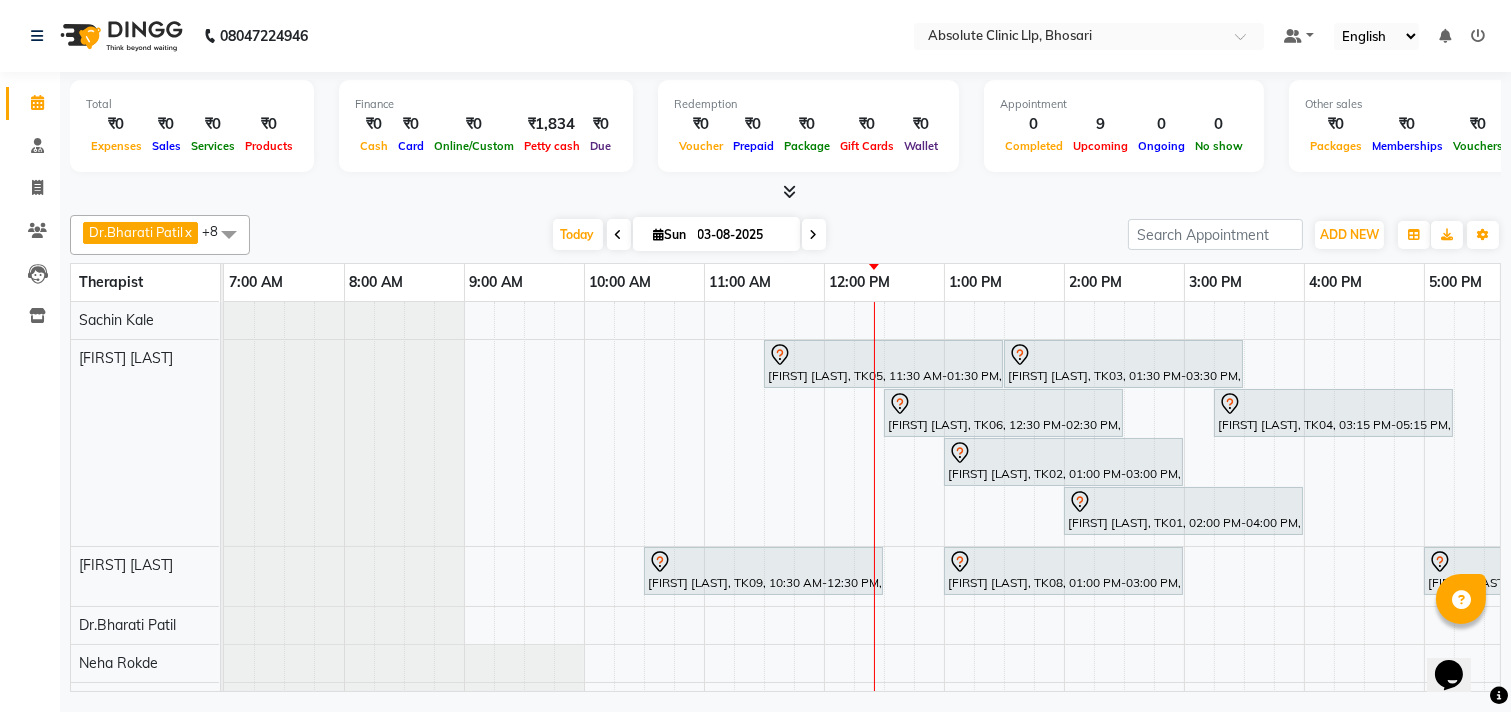 scroll, scrollTop: 160, scrollLeft: 0, axis: vertical 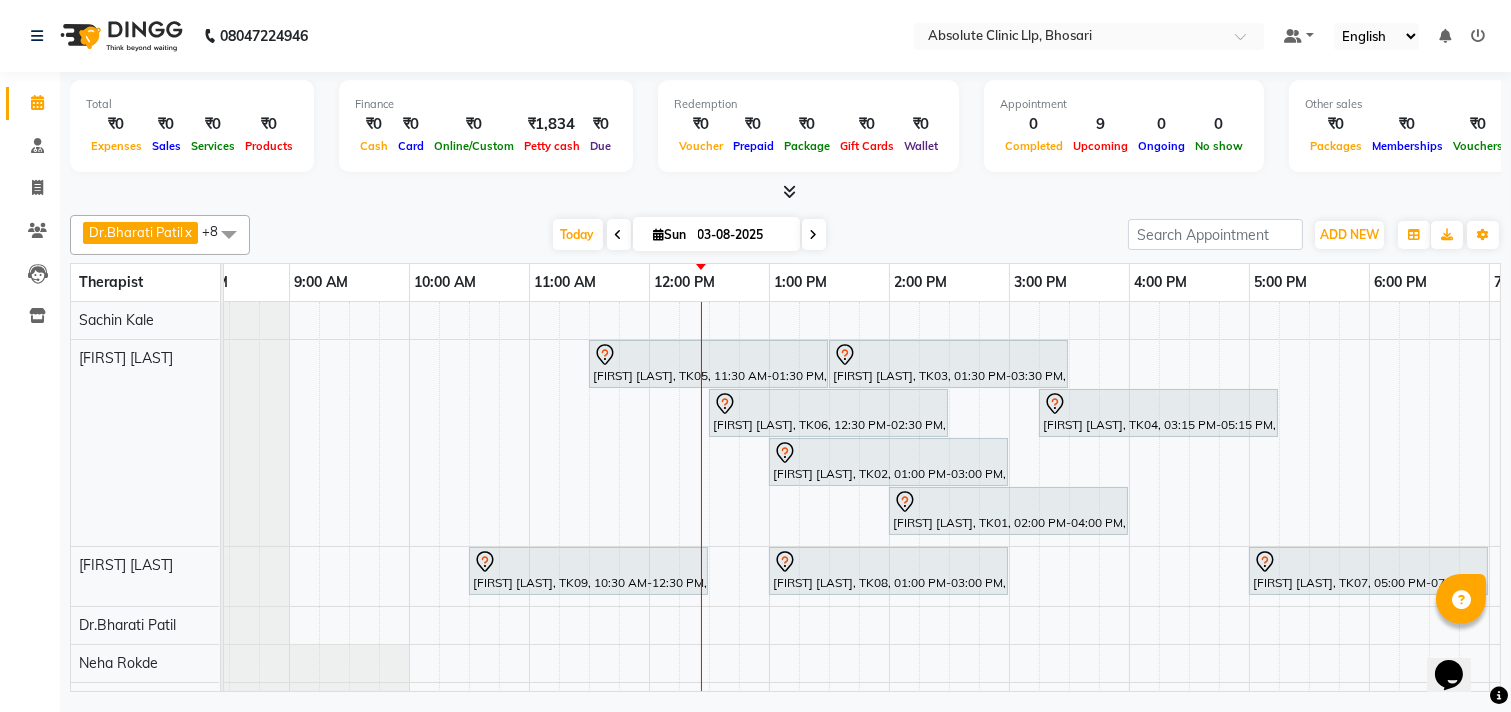 click at bounding box center (659, 234) 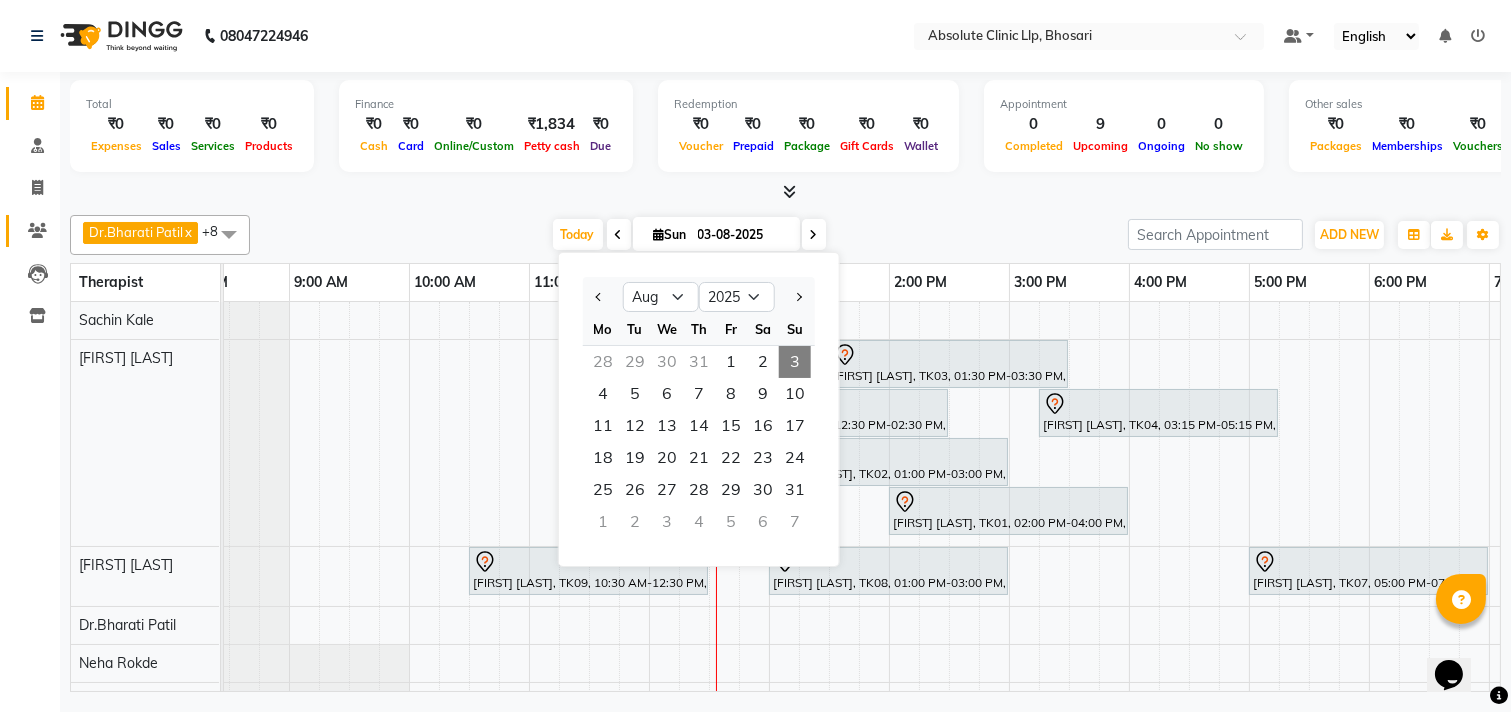 click 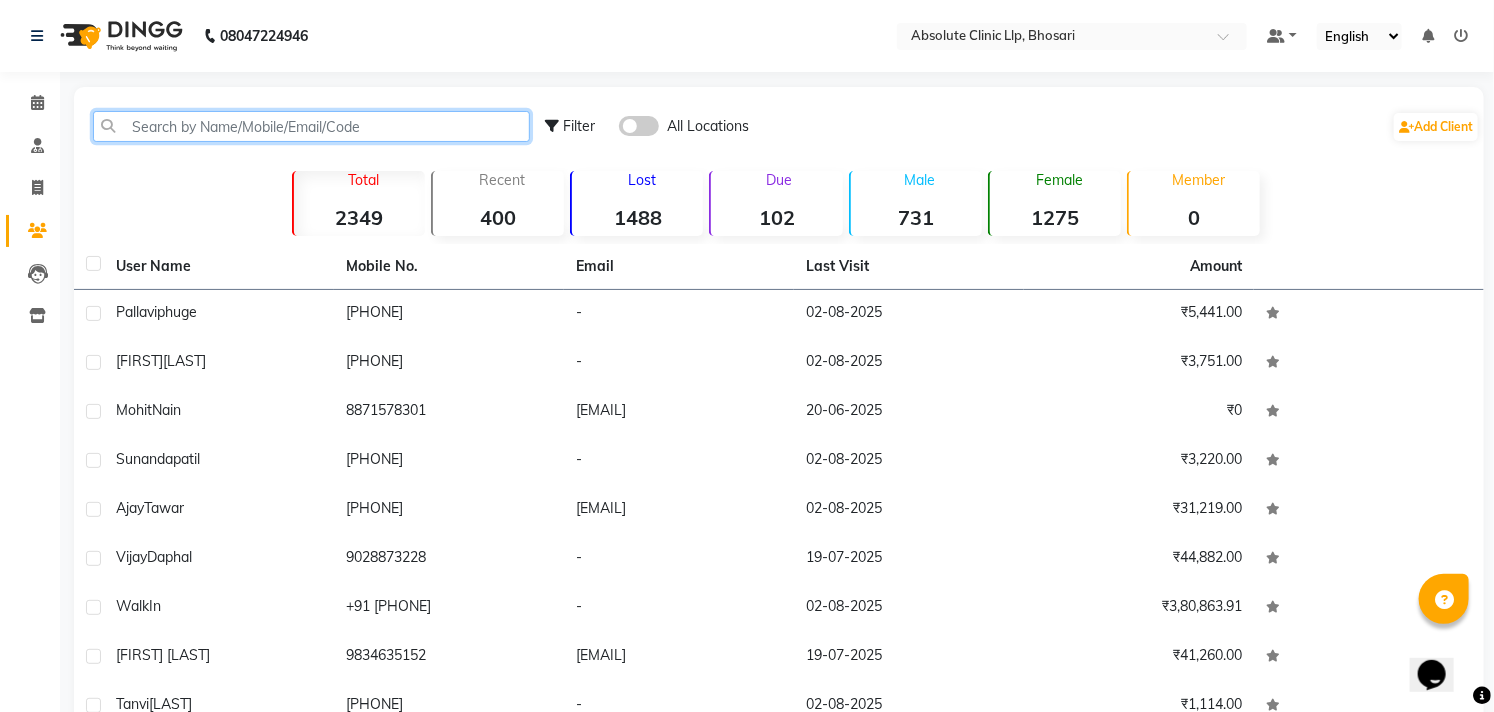 click 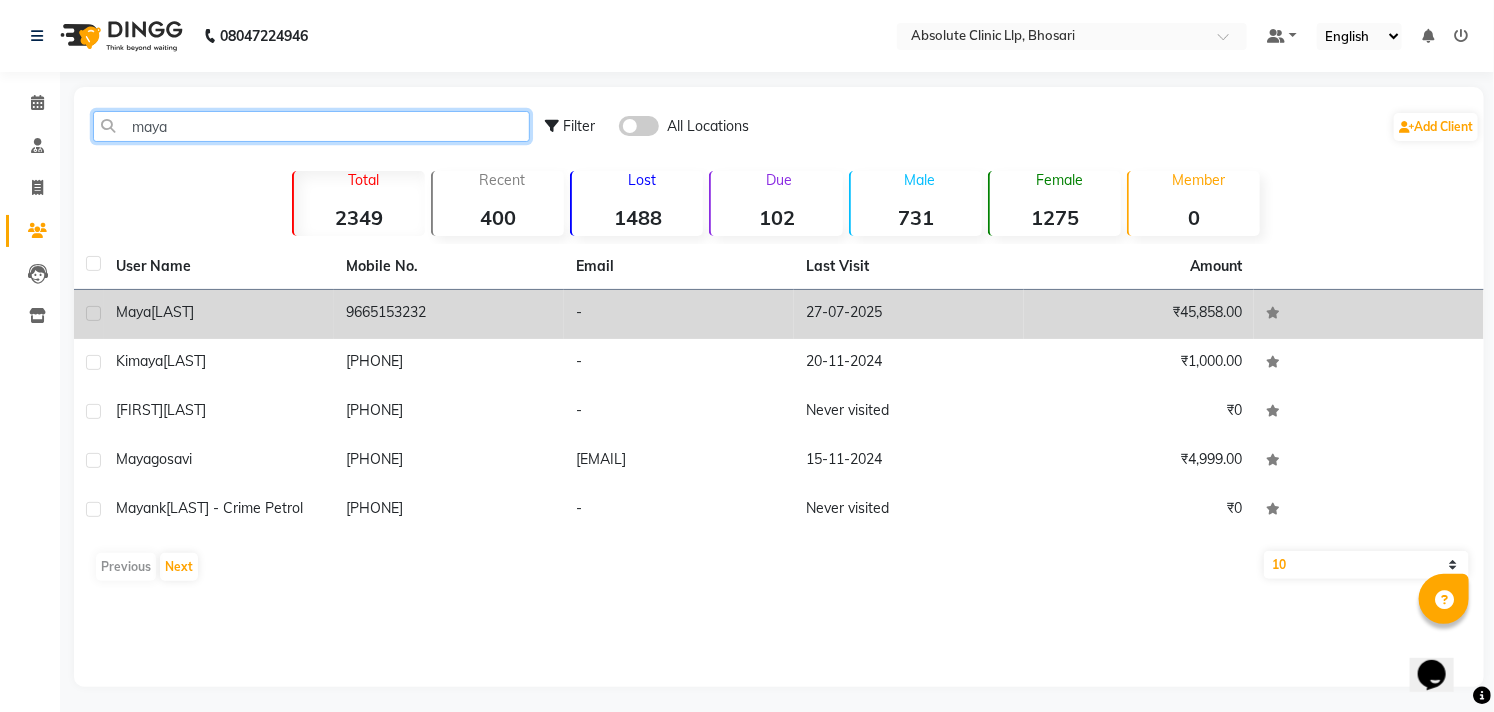type on "maya" 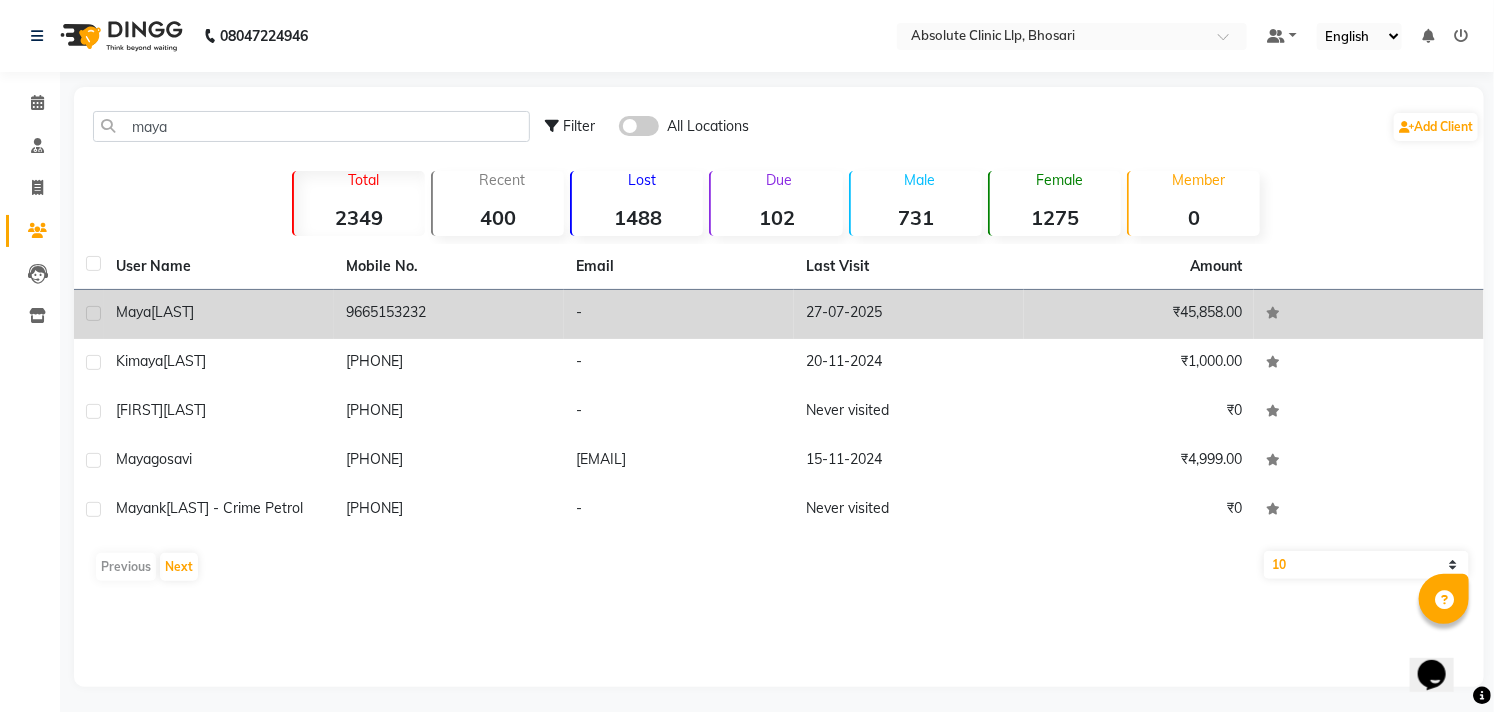 click on "9665153232" 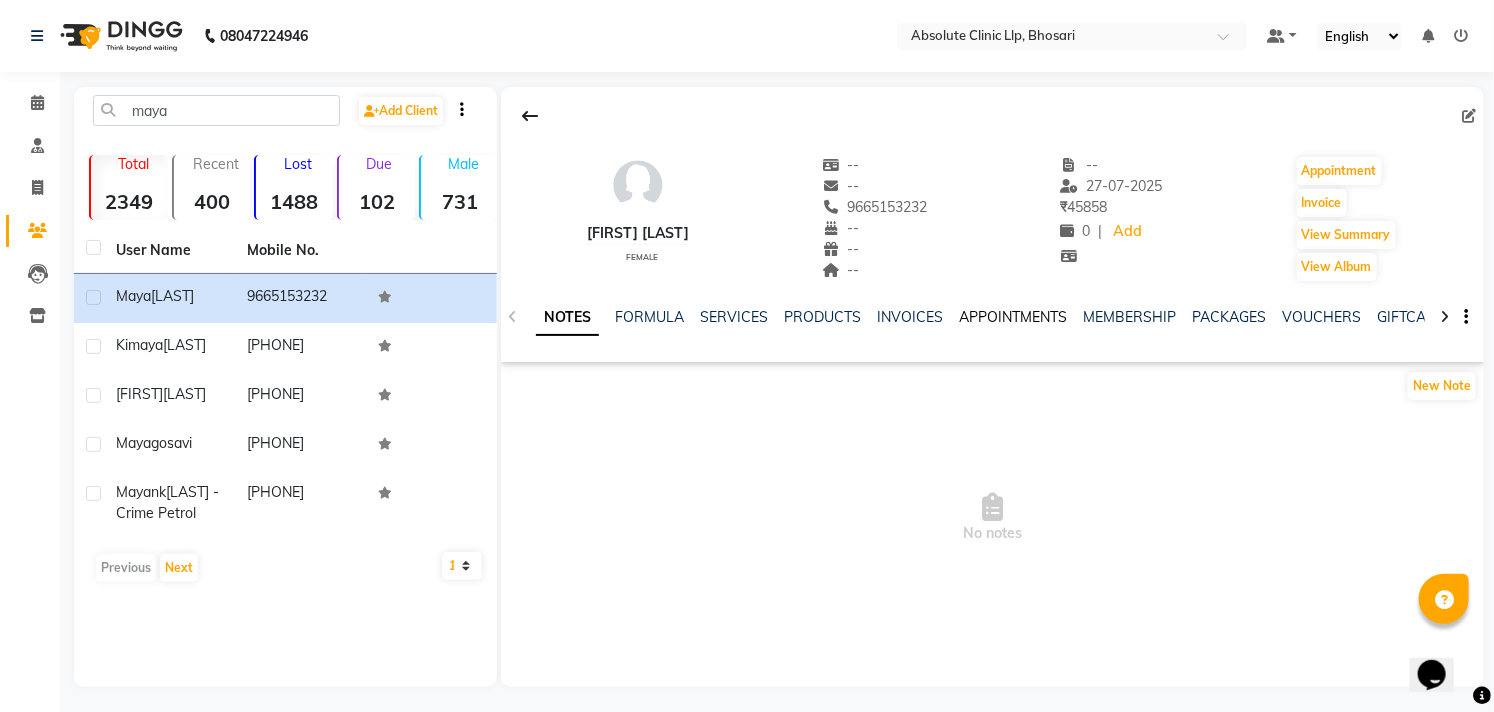 click on "APPOINTMENTS" 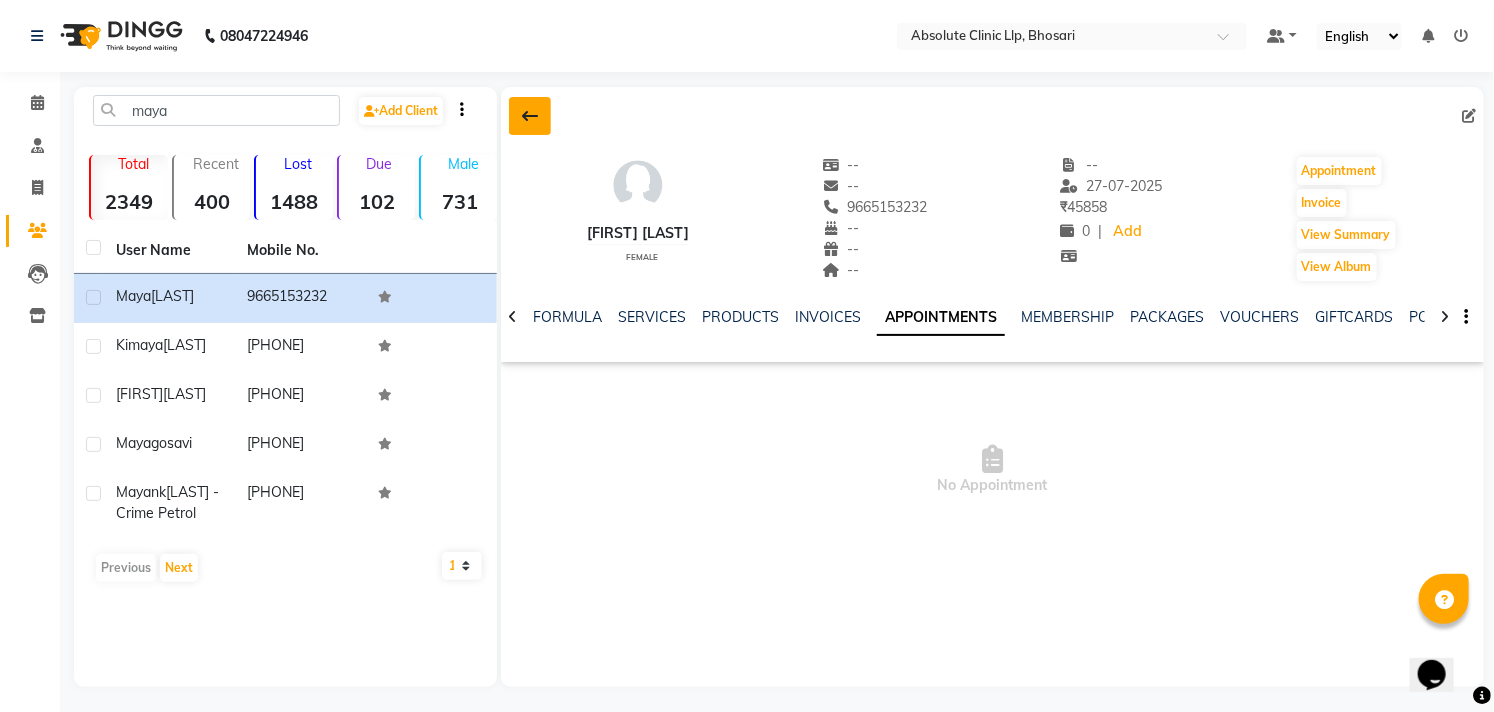 click 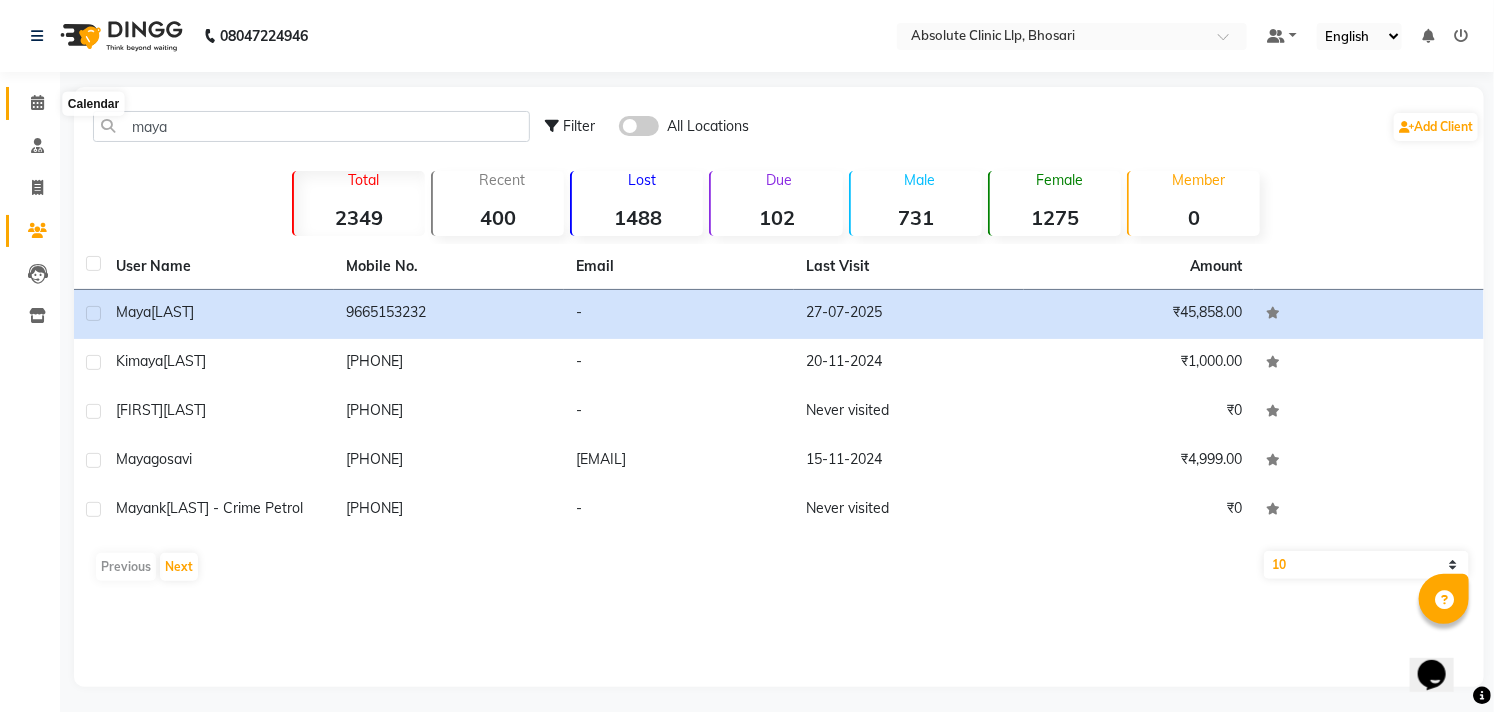 click 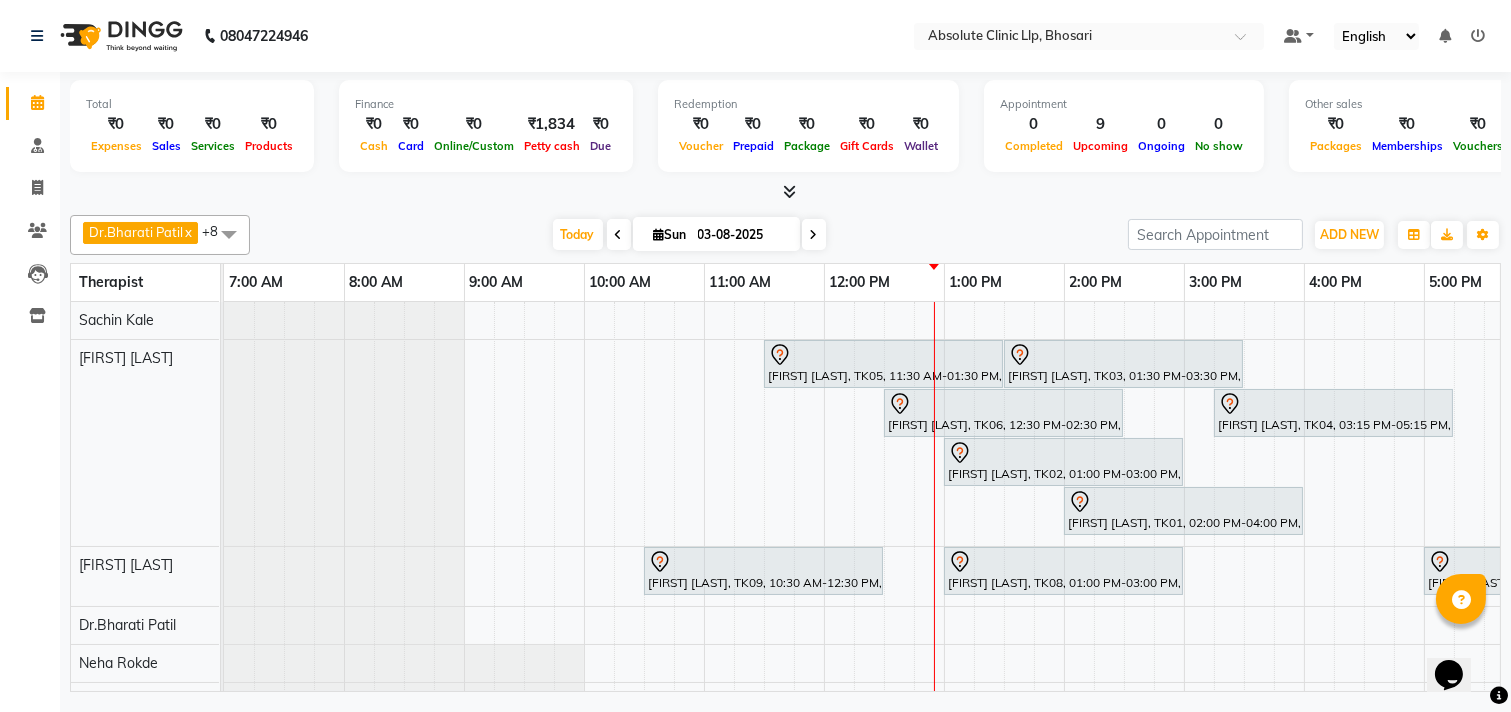 click at bounding box center (659, 234) 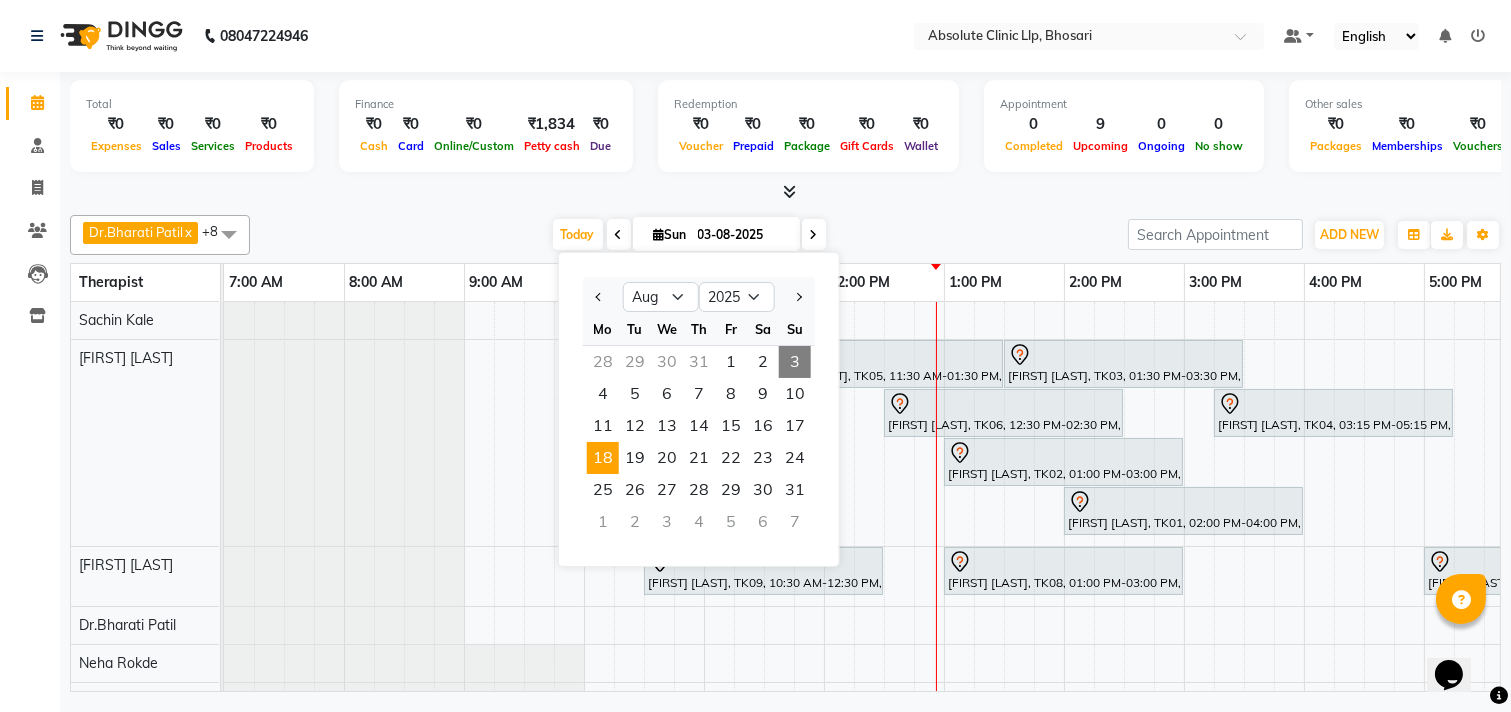 click on "18" at bounding box center [603, 458] 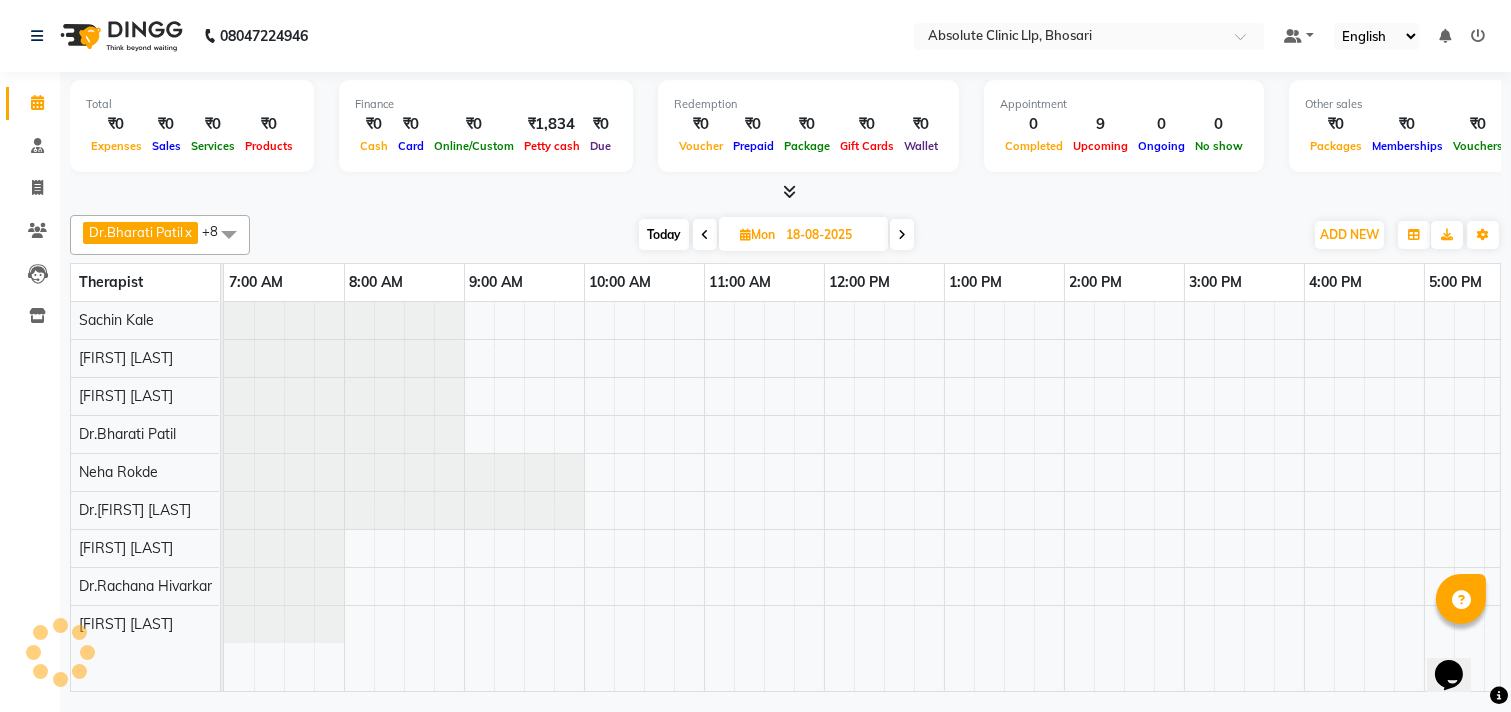 scroll, scrollTop: 0, scrollLeft: 524, axis: horizontal 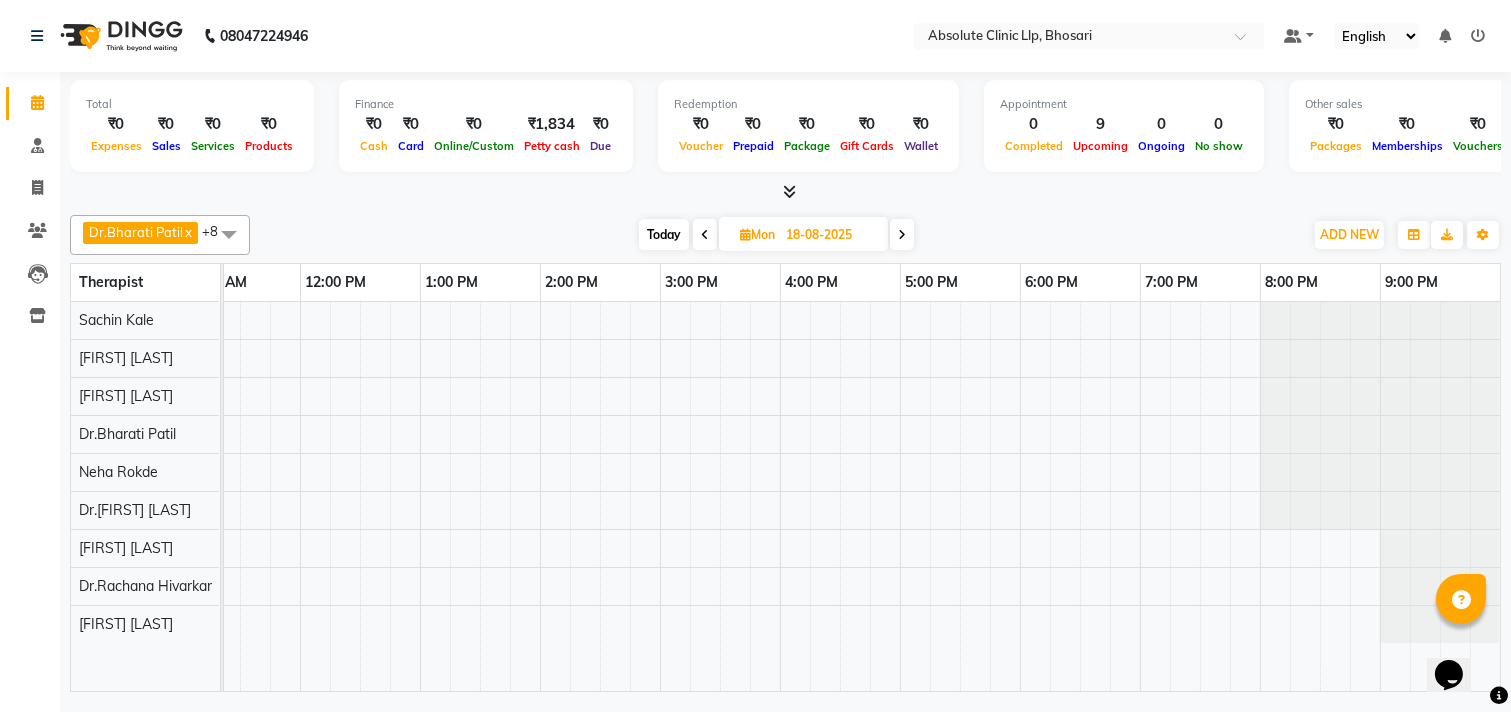 click at bounding box center [705, 235] 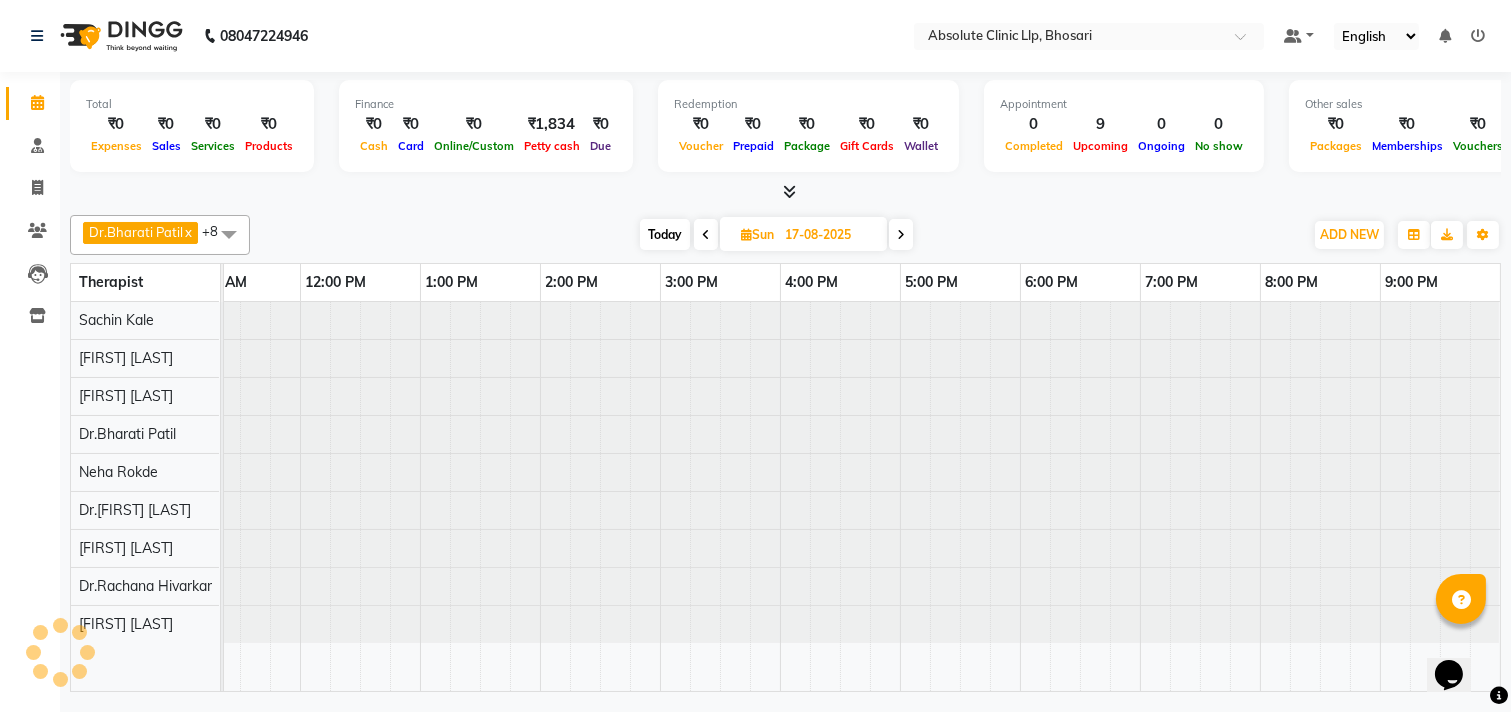 scroll, scrollTop: 0, scrollLeft: 0, axis: both 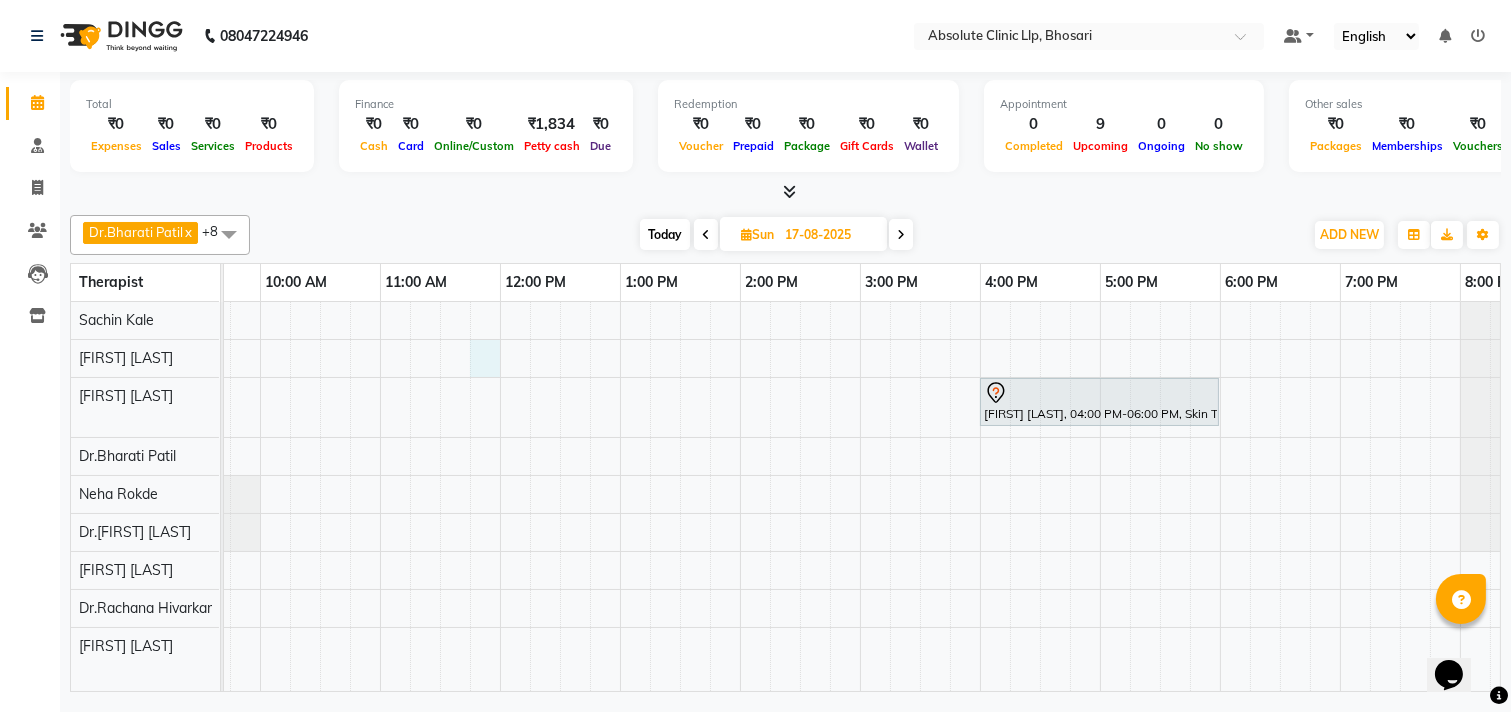 click on "[FIRST] [LAST], 04:00 PM-06:00 PM, Skin Treatment - Peel(Face)" at bounding box center [800, 496] 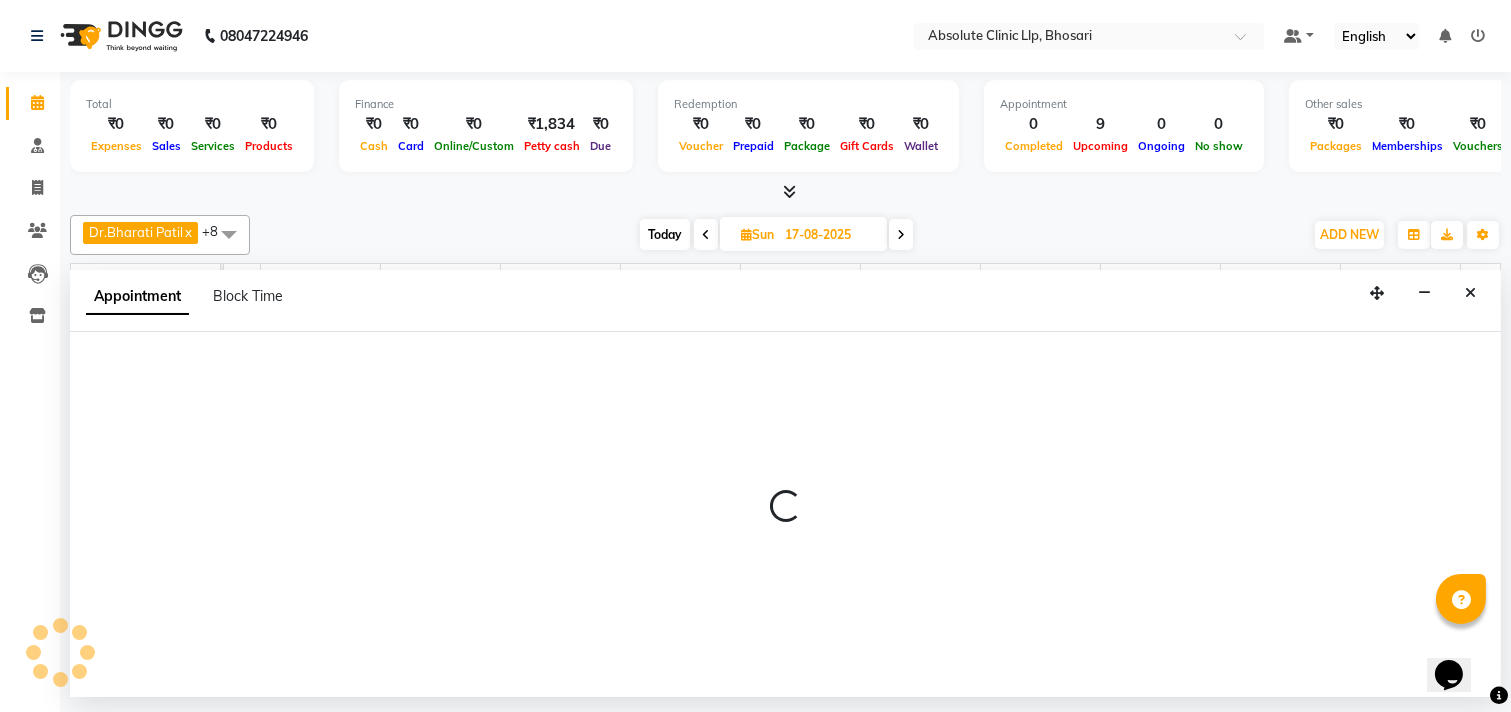 select on "27986" 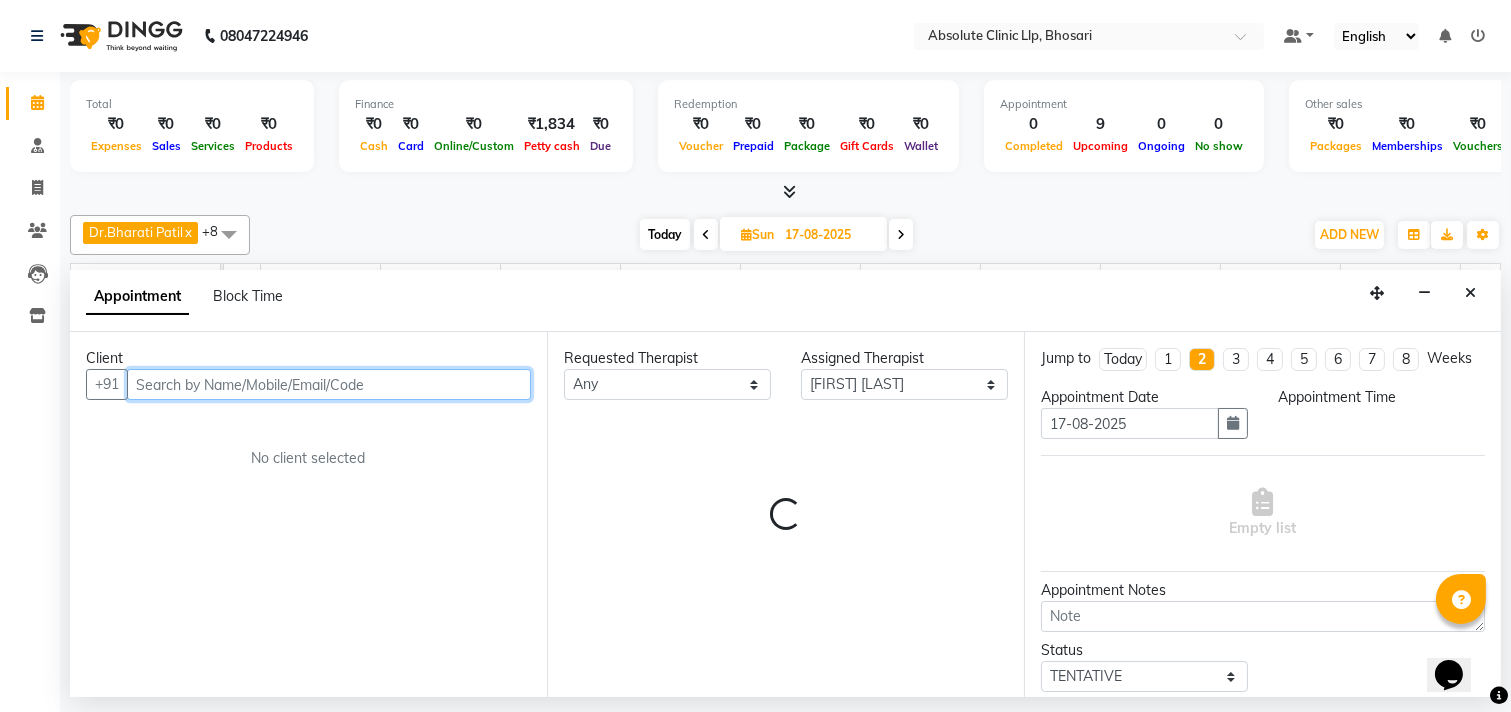 select on "705" 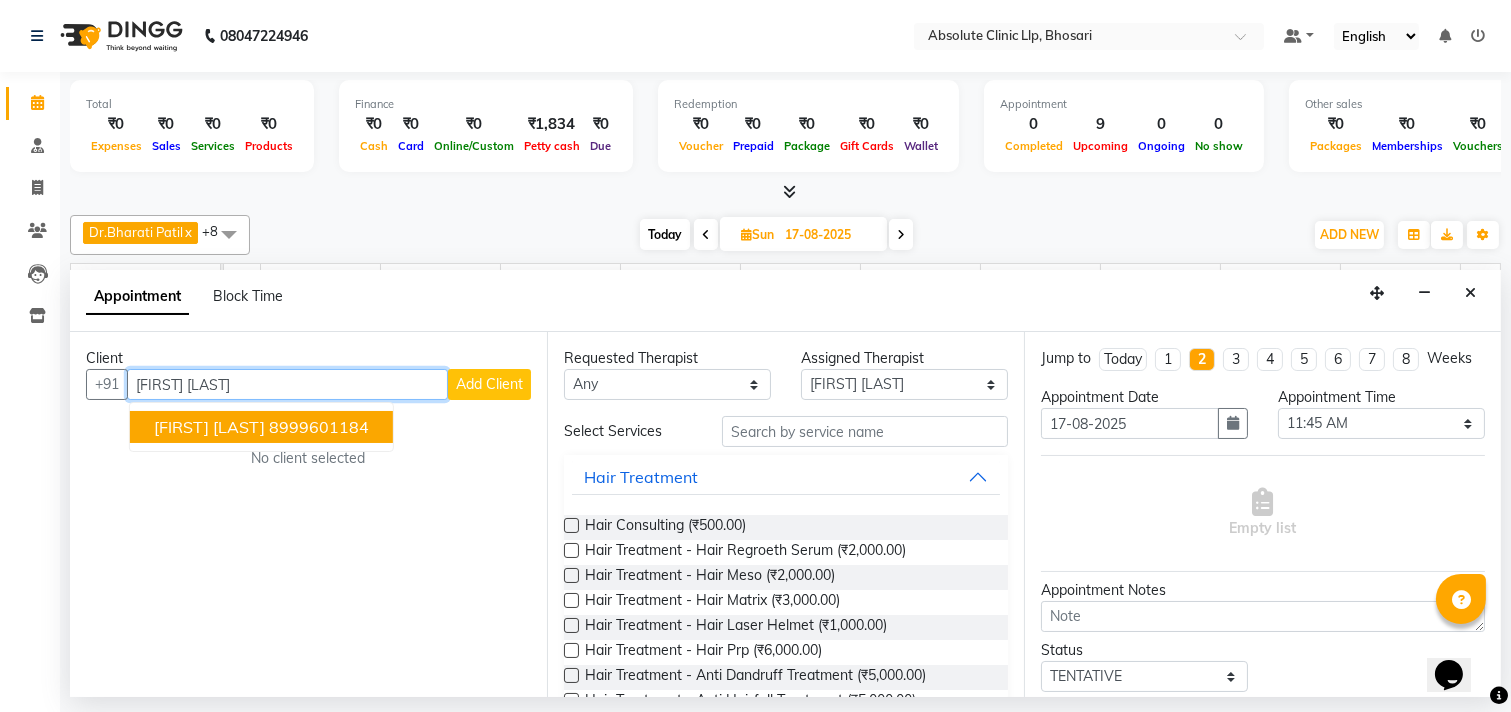 click on "8999601184" at bounding box center (319, 427) 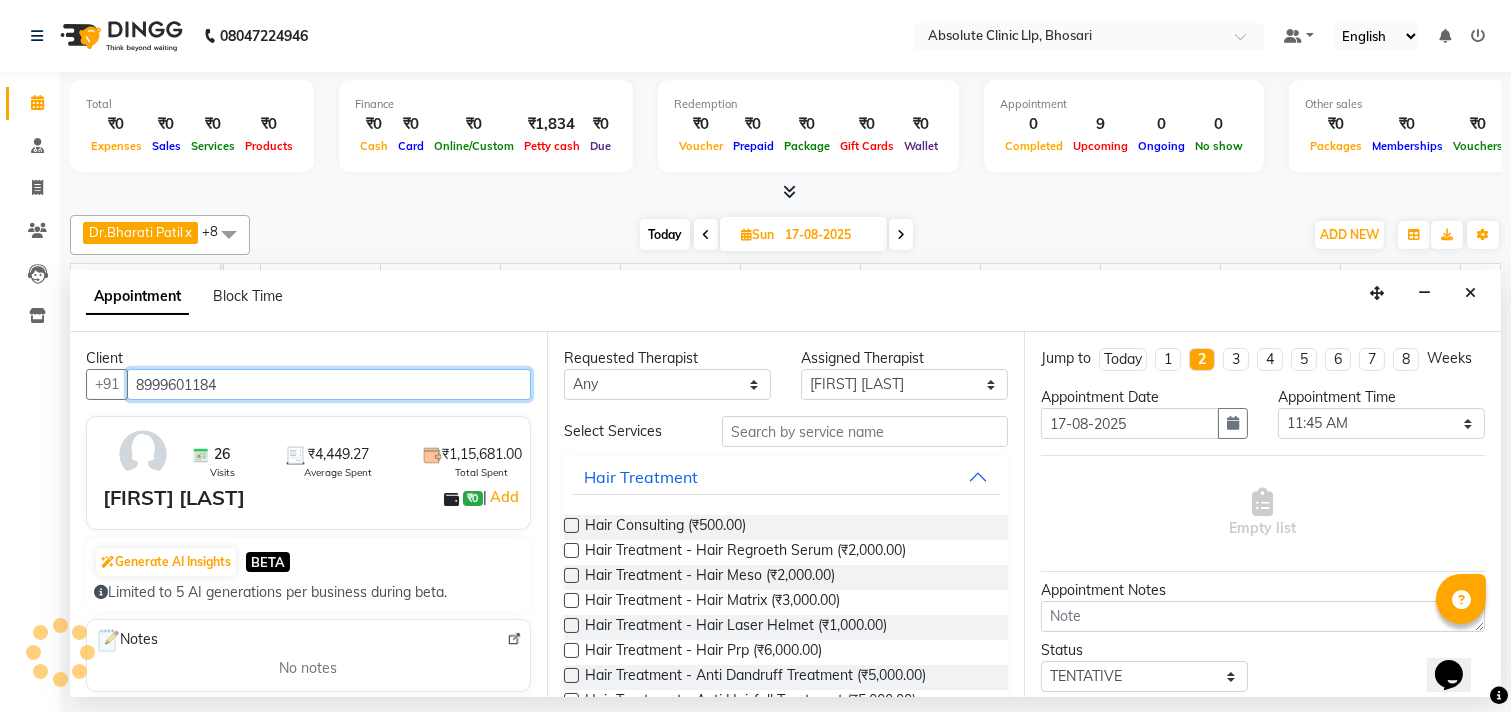 type on "8999601184" 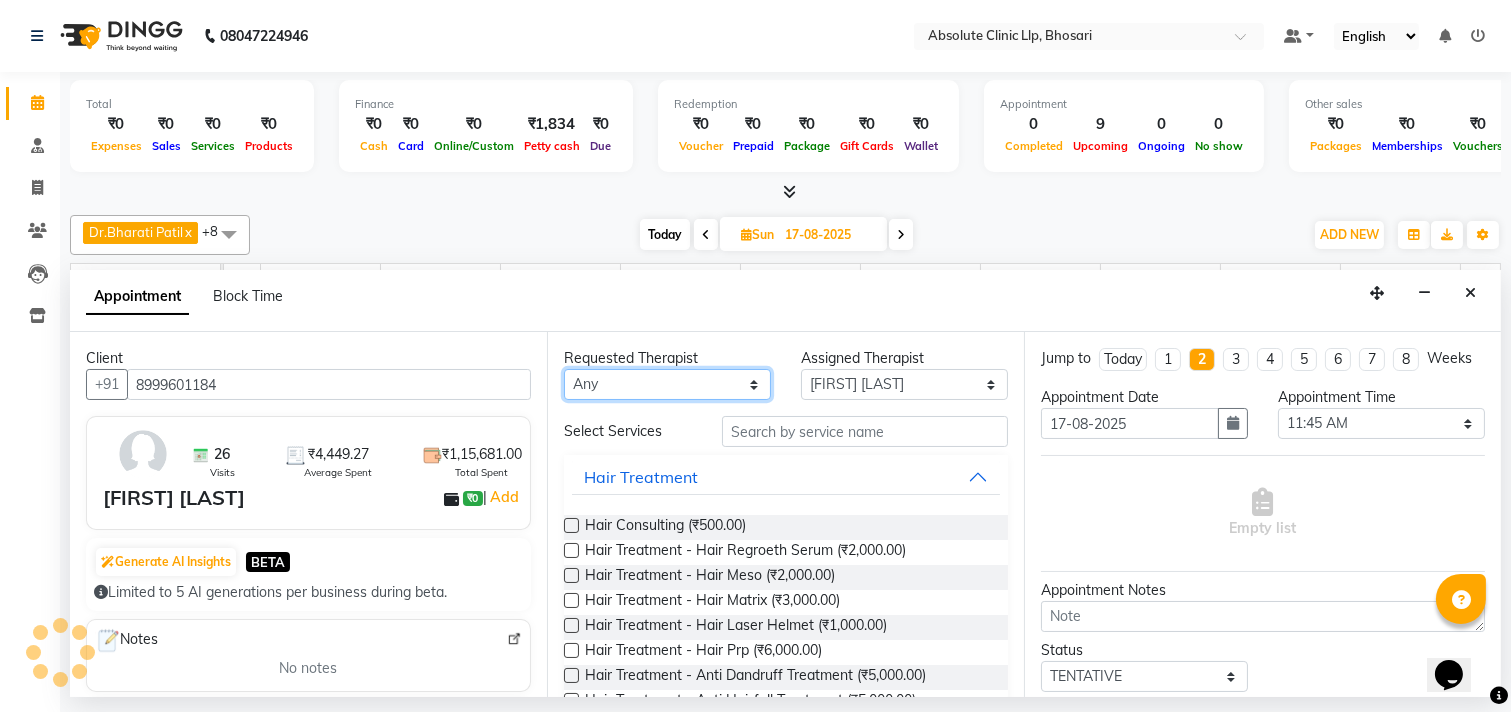 click on "Any Anita Gawli	 Dr.Bharati Patil Dr.Dhananjay Patil Dr.Rachana Hivarkar Neha Rokde Priyanka  More Sachin Kale	 Sanjivni Kale	 Sonali Naikre	 Vaishali Chowgule" at bounding box center (667, 384) 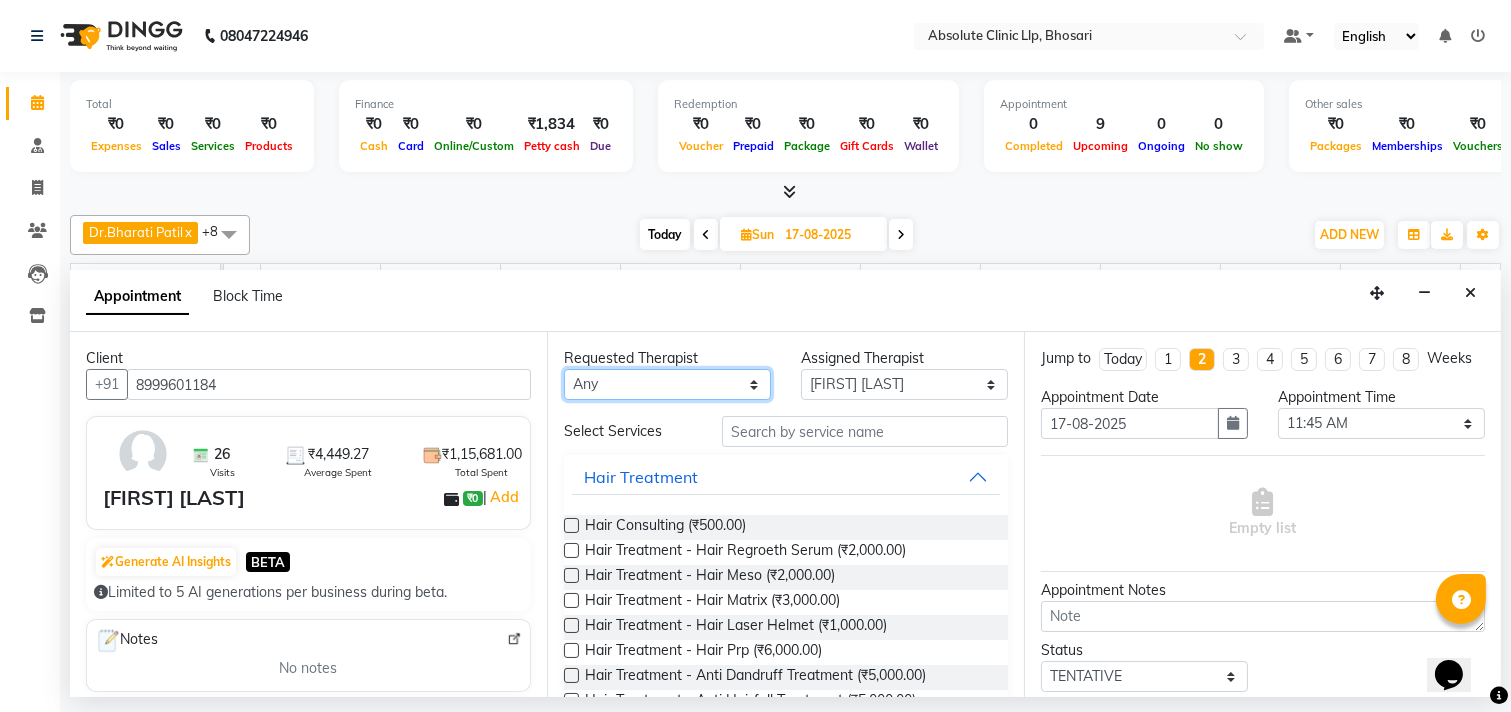 select on "27986" 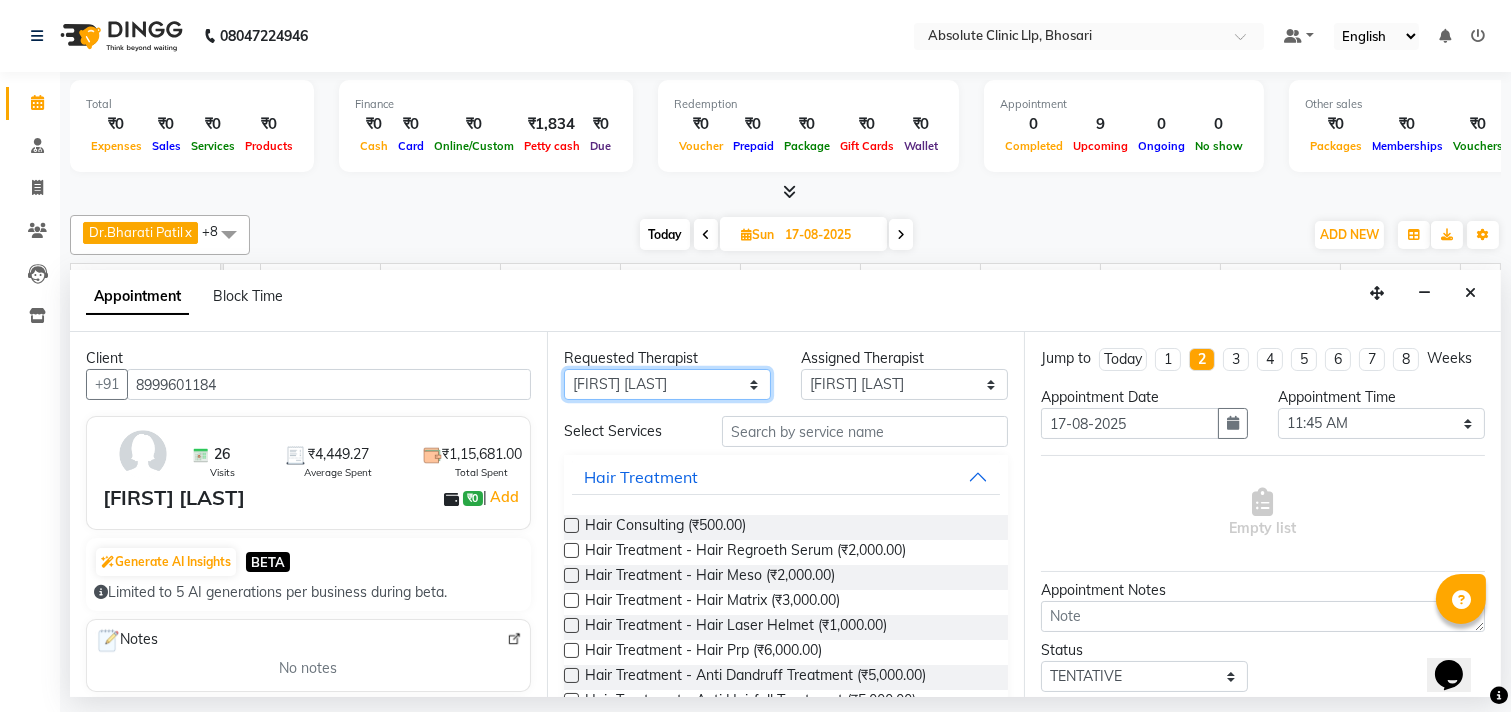 click on "Any Anita Gawli	 Dr.Bharati Patil Dr.Dhananjay Patil Dr.Rachana Hivarkar Neha Rokde Priyanka  More Sachin Kale	 Sanjivni Kale	 Sonali Naikre	 Vaishali Chowgule" at bounding box center [667, 384] 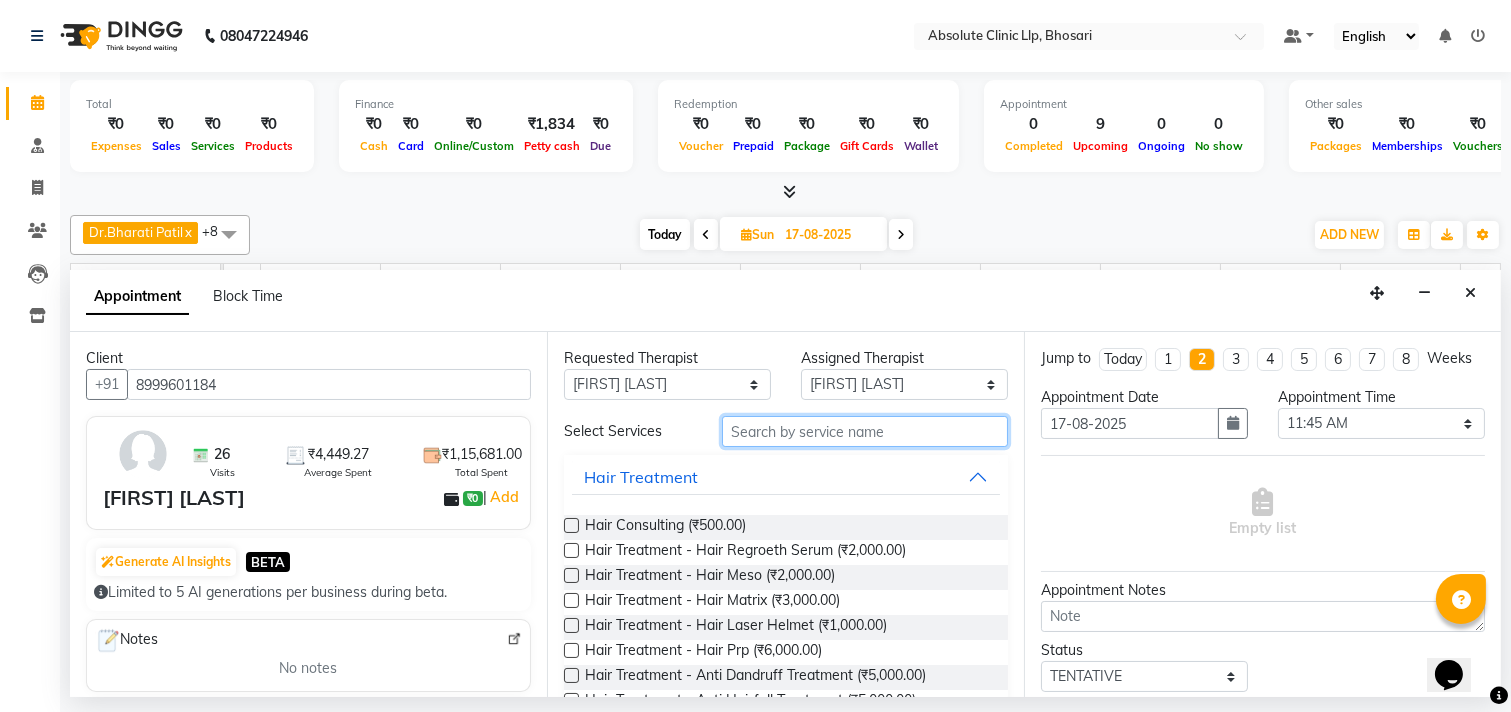 click at bounding box center [865, 431] 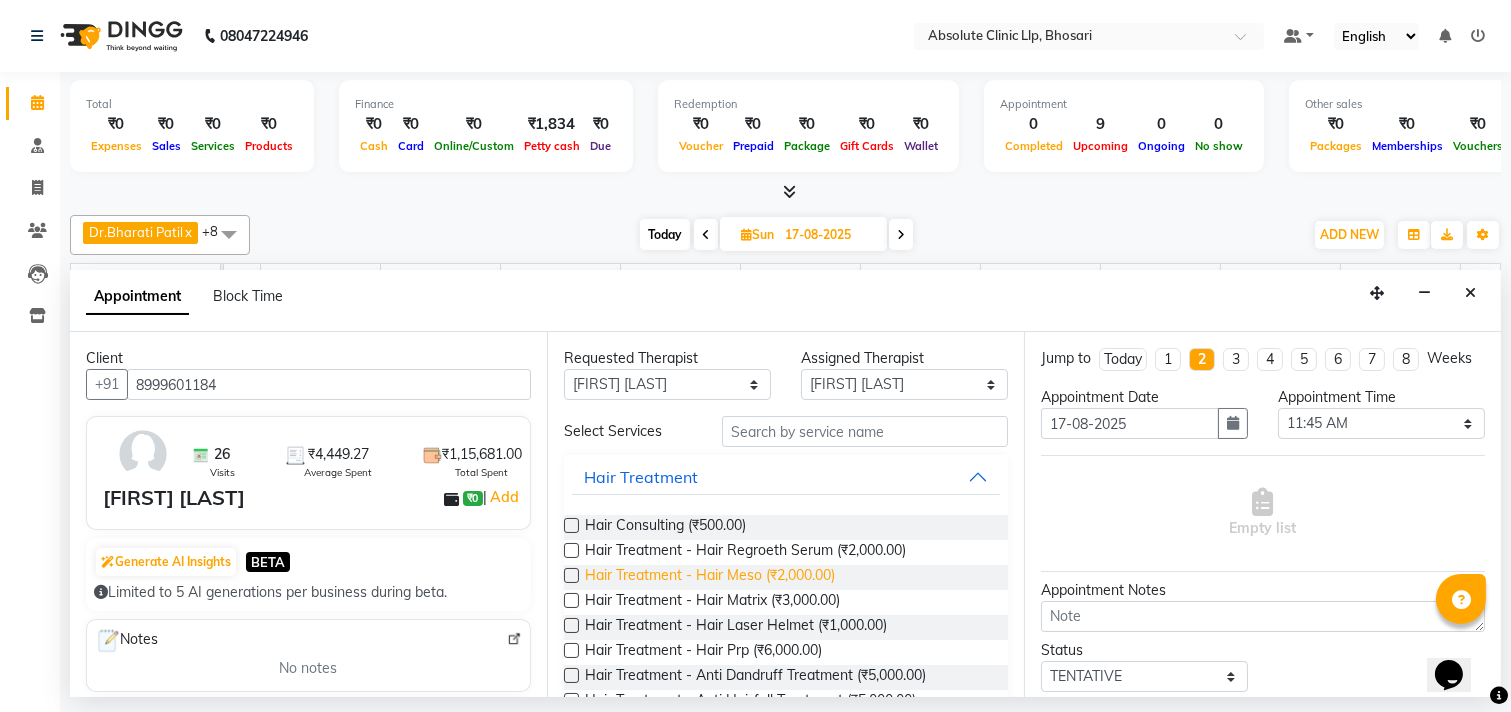 click on "Hair Treatment - Hair Meso (₹2,000.00)" at bounding box center (710, 577) 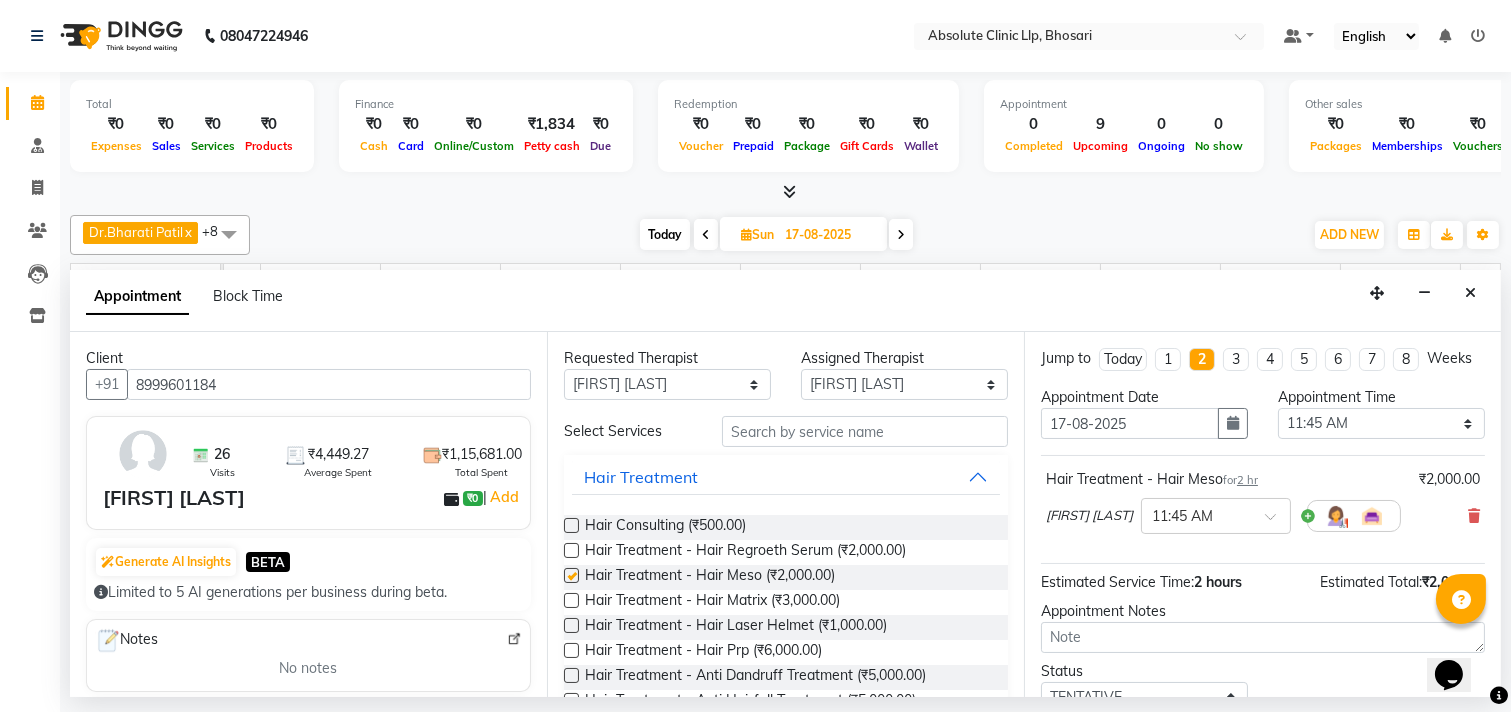 checkbox on "false" 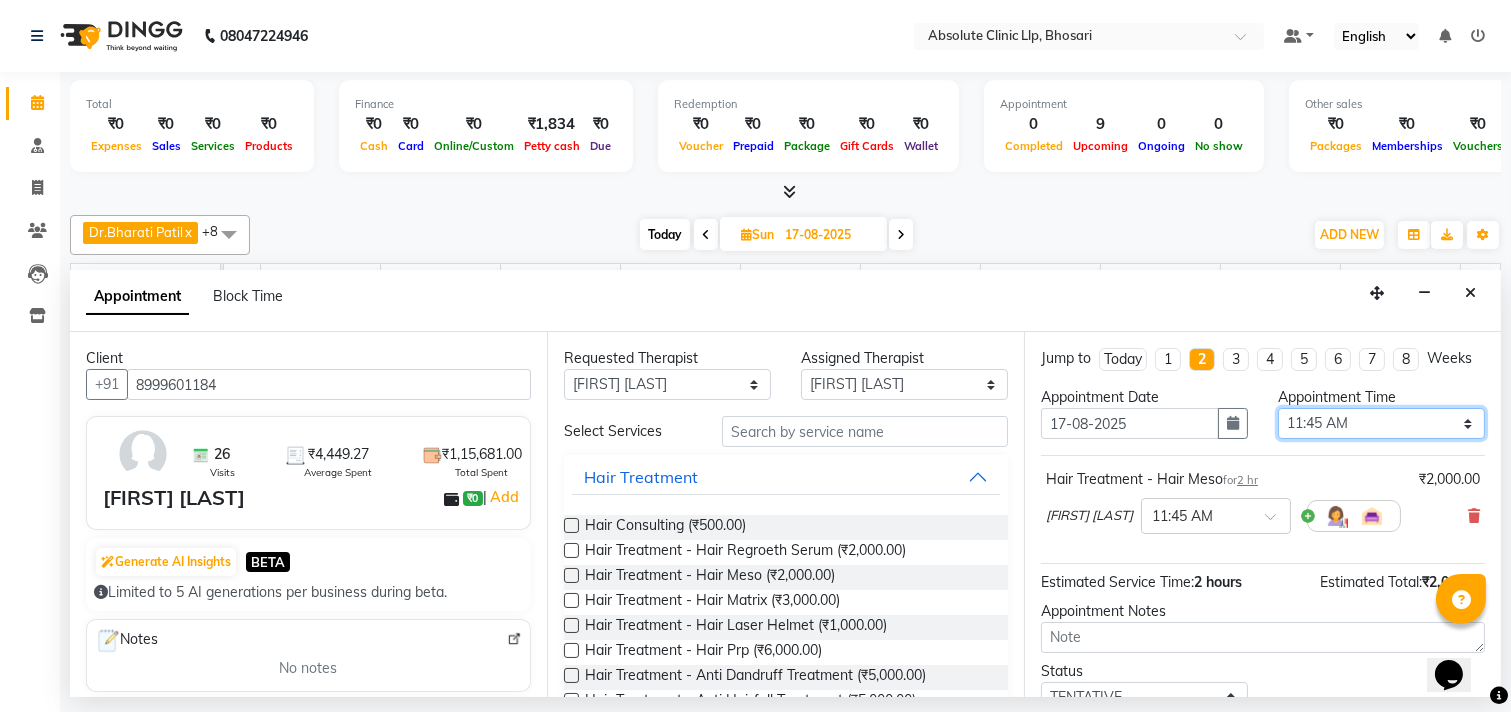 click on "Select 08:00 AM 08:15 AM 08:30 AM 08:45 AM 09:00 AM 09:15 AM 09:30 AM 09:45 AM 10:00 AM 10:15 AM 10:30 AM 10:45 AM 11:00 AM 11:15 AM 11:30 AM 11:45 AM 12:00 PM 12:15 PM 12:30 PM 12:45 PM 01:00 PM 01:15 PM 01:30 PM 01:45 PM 02:00 PM 02:15 PM 02:30 PM 02:45 PM 03:00 PM 03:15 PM 03:30 PM 03:45 PM 04:00 PM 04:15 PM 04:30 PM 04:45 PM 05:00 PM 05:15 PM 05:30 PM 05:45 PM 06:00 PM 06:15 PM 06:30 PM 06:45 PM 07:00 PM 07:15 PM 07:30 PM 07:45 PM 08:00 PM 08:15 PM 08:30 PM 08:45 PM 09:00 PM" at bounding box center (1381, 423) 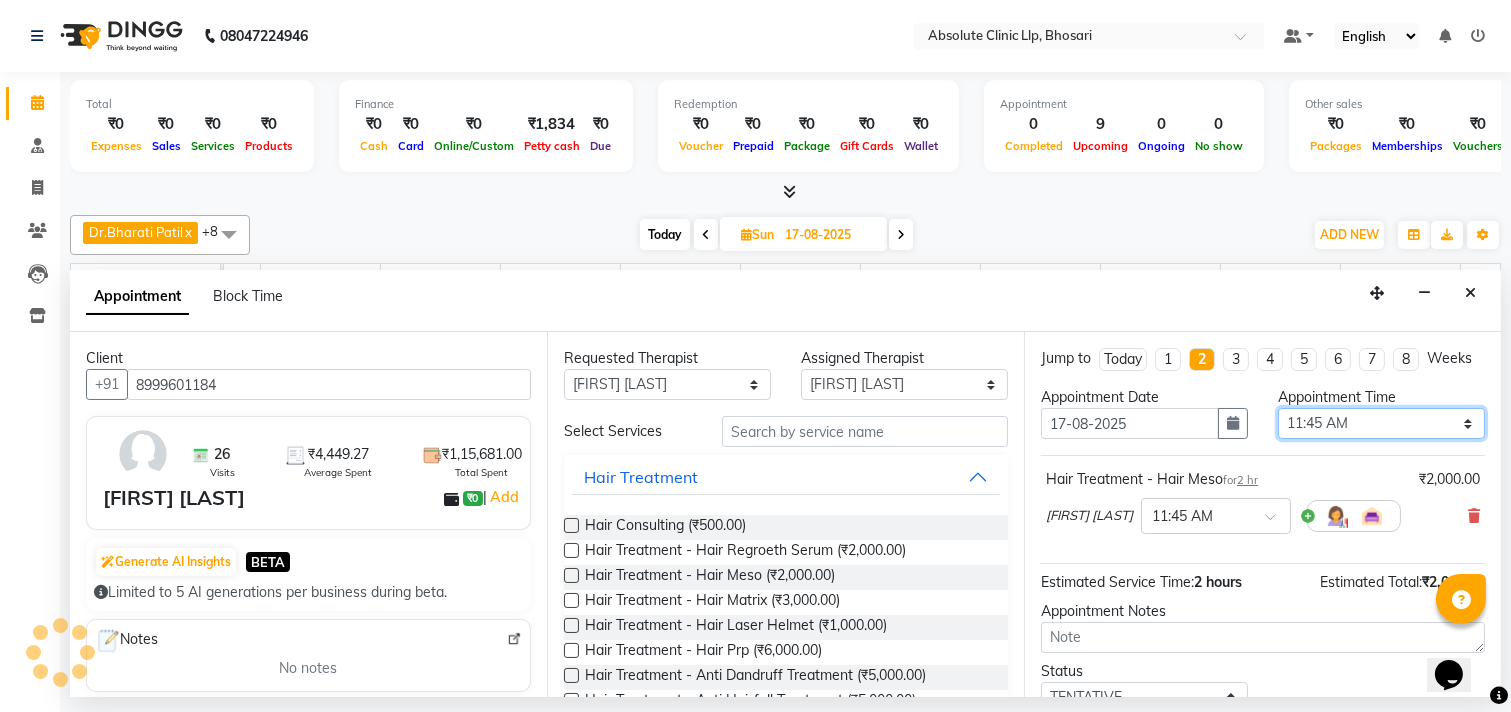 select on "720" 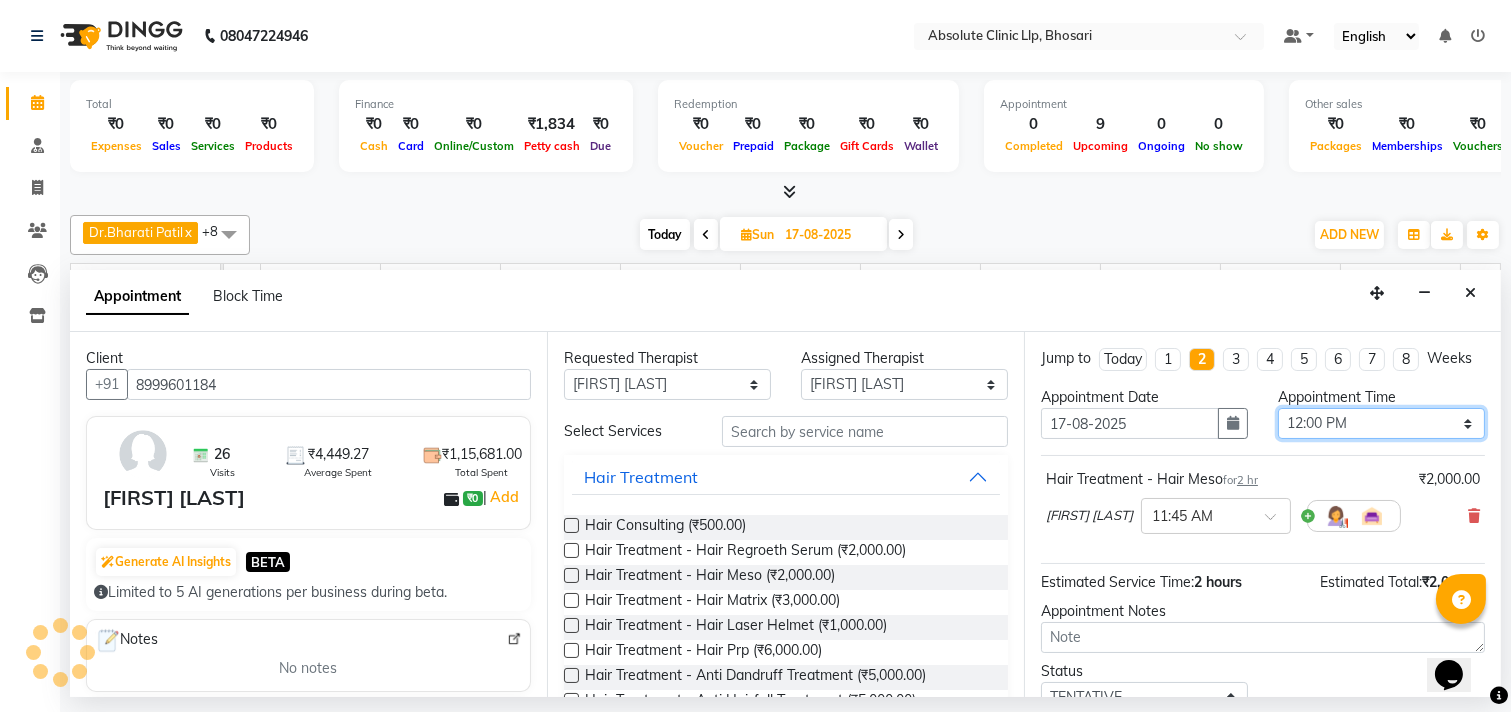 click on "Select 08:00 AM 08:15 AM 08:30 AM 08:45 AM 09:00 AM 09:15 AM 09:30 AM 09:45 AM 10:00 AM 10:15 AM 10:30 AM 10:45 AM 11:00 AM 11:15 AM 11:30 AM 11:45 AM 12:00 PM 12:15 PM 12:30 PM 12:45 PM 01:00 PM 01:15 PM 01:30 PM 01:45 PM 02:00 PM 02:15 PM 02:30 PM 02:45 PM 03:00 PM 03:15 PM 03:30 PM 03:45 PM 04:00 PM 04:15 PM 04:30 PM 04:45 PM 05:00 PM 05:15 PM 05:30 PM 05:45 PM 06:00 PM 06:15 PM 06:30 PM 06:45 PM 07:00 PM 07:15 PM 07:30 PM 07:45 PM 08:00 PM 08:15 PM 08:30 PM 08:45 PM 09:00 PM" at bounding box center [1381, 423] 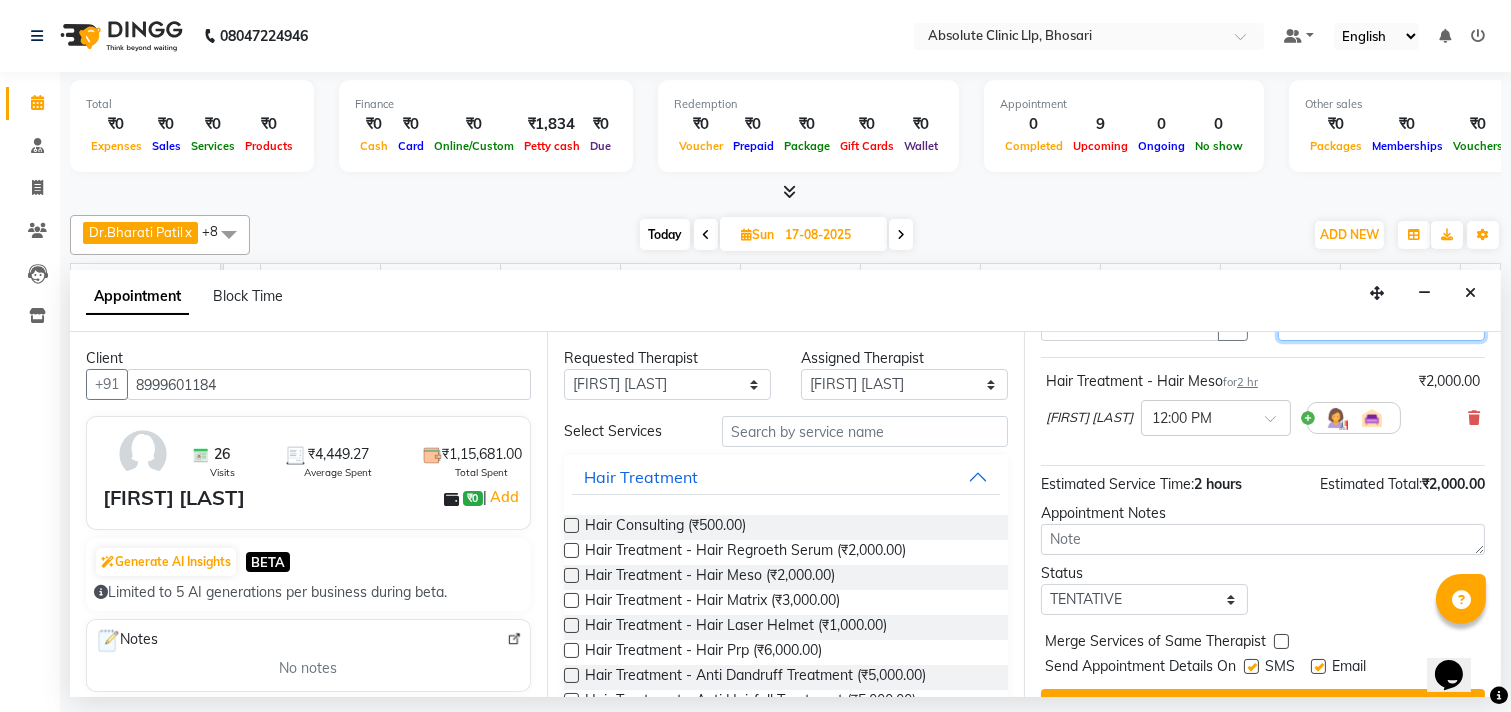 scroll, scrollTop: 161, scrollLeft: 0, axis: vertical 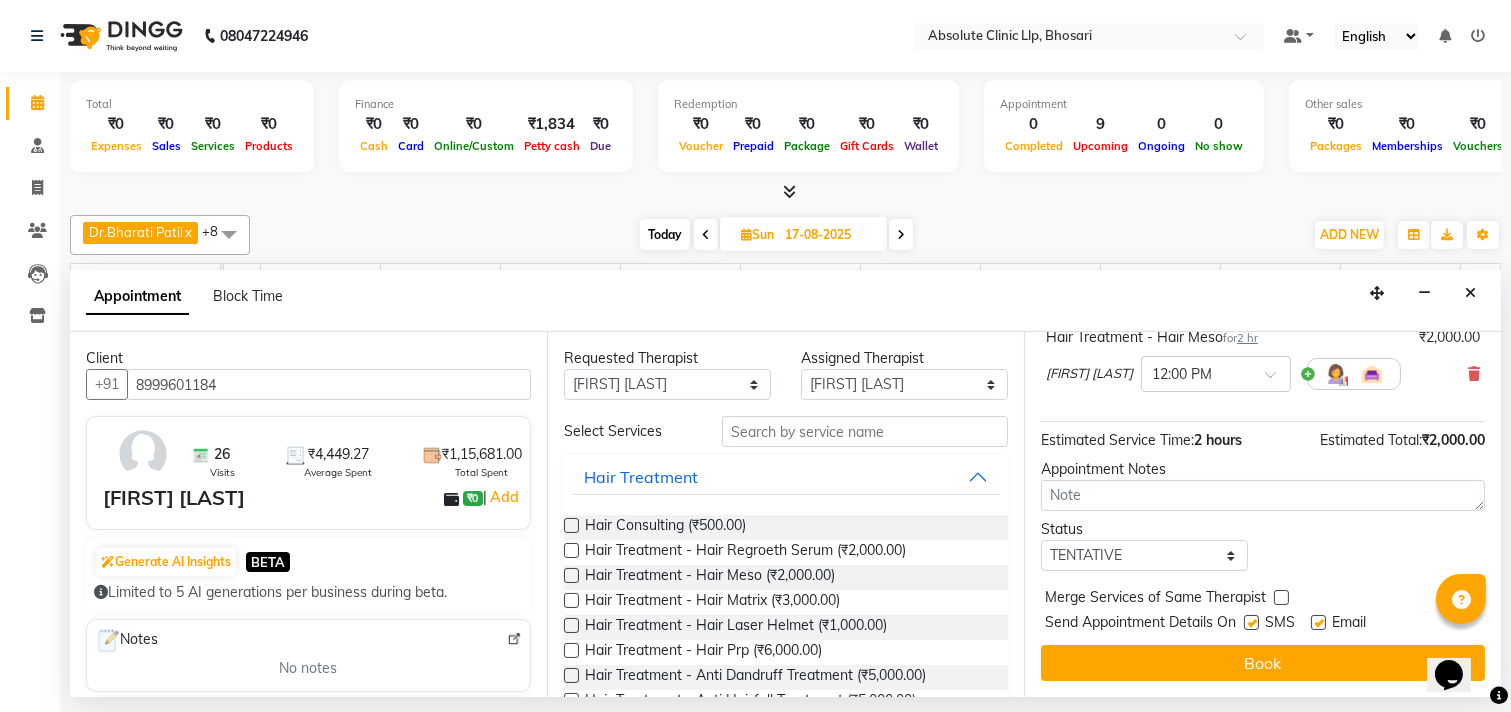 click on "Book" at bounding box center [1263, 663] 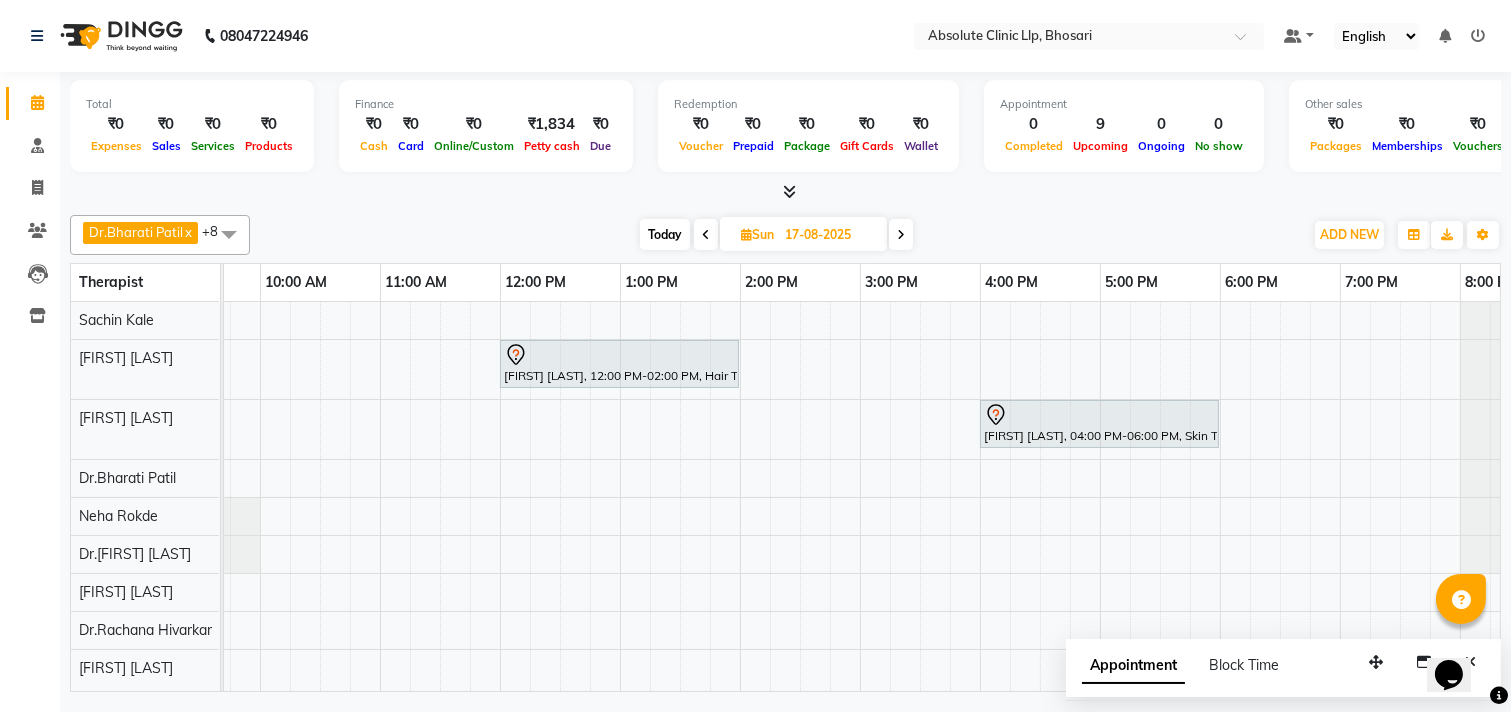 click on "Sun" at bounding box center [757, 234] 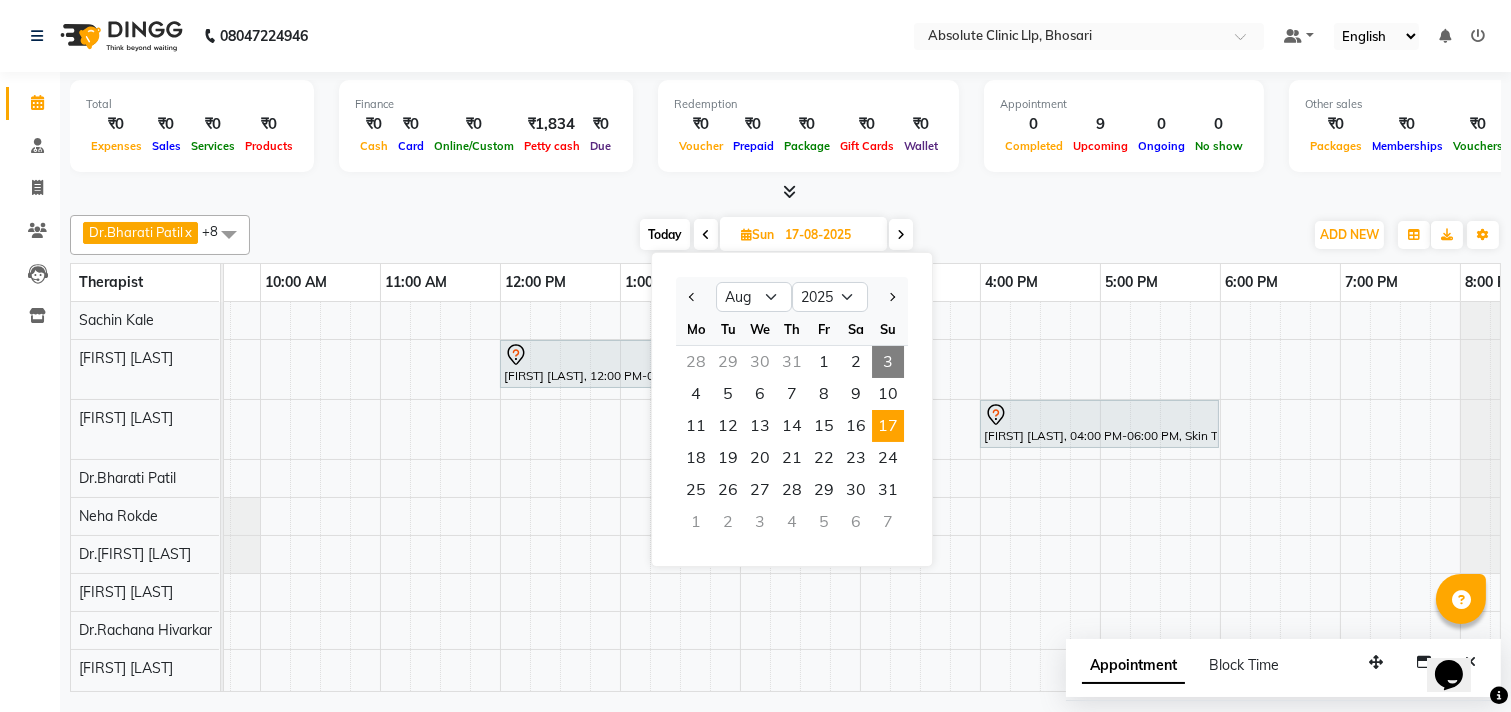 click on "3" at bounding box center [888, 362] 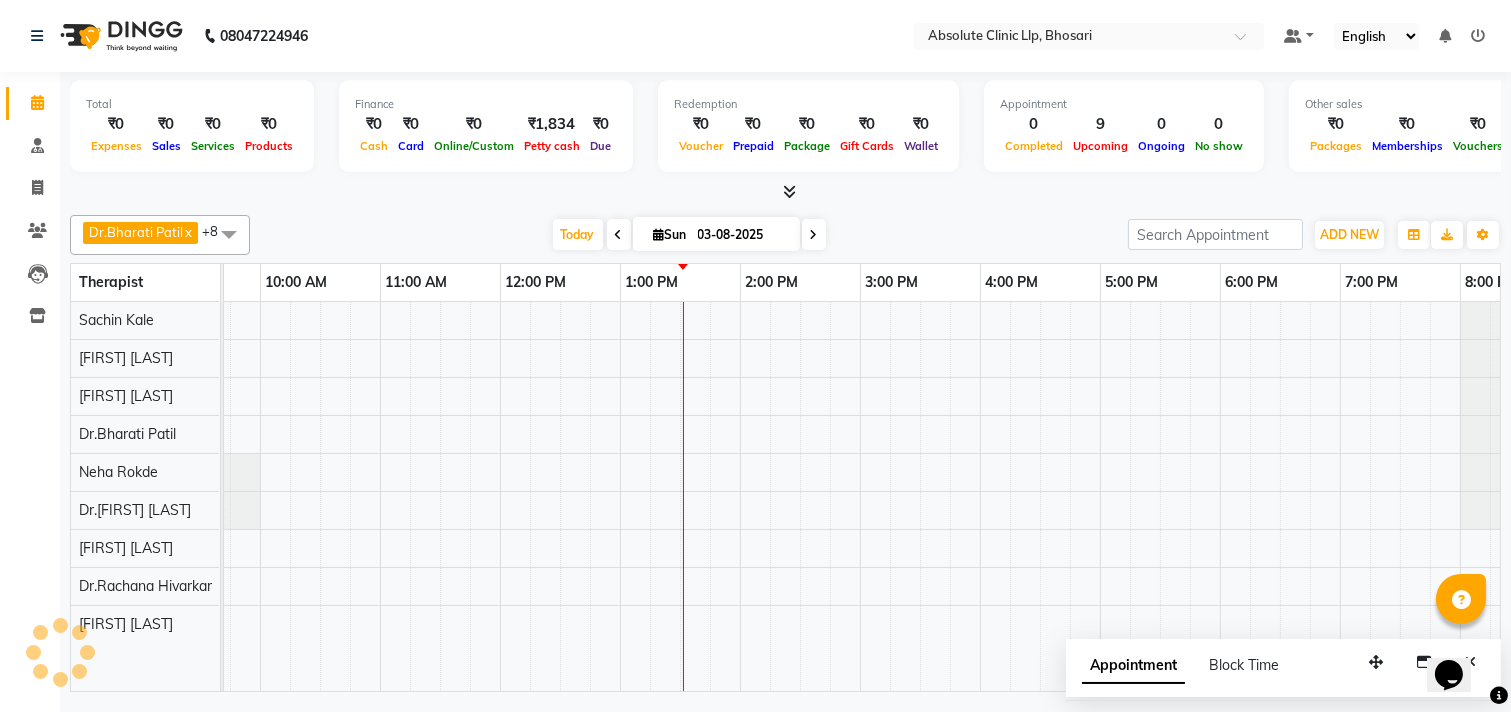 scroll, scrollTop: 0, scrollLeft: 524, axis: horizontal 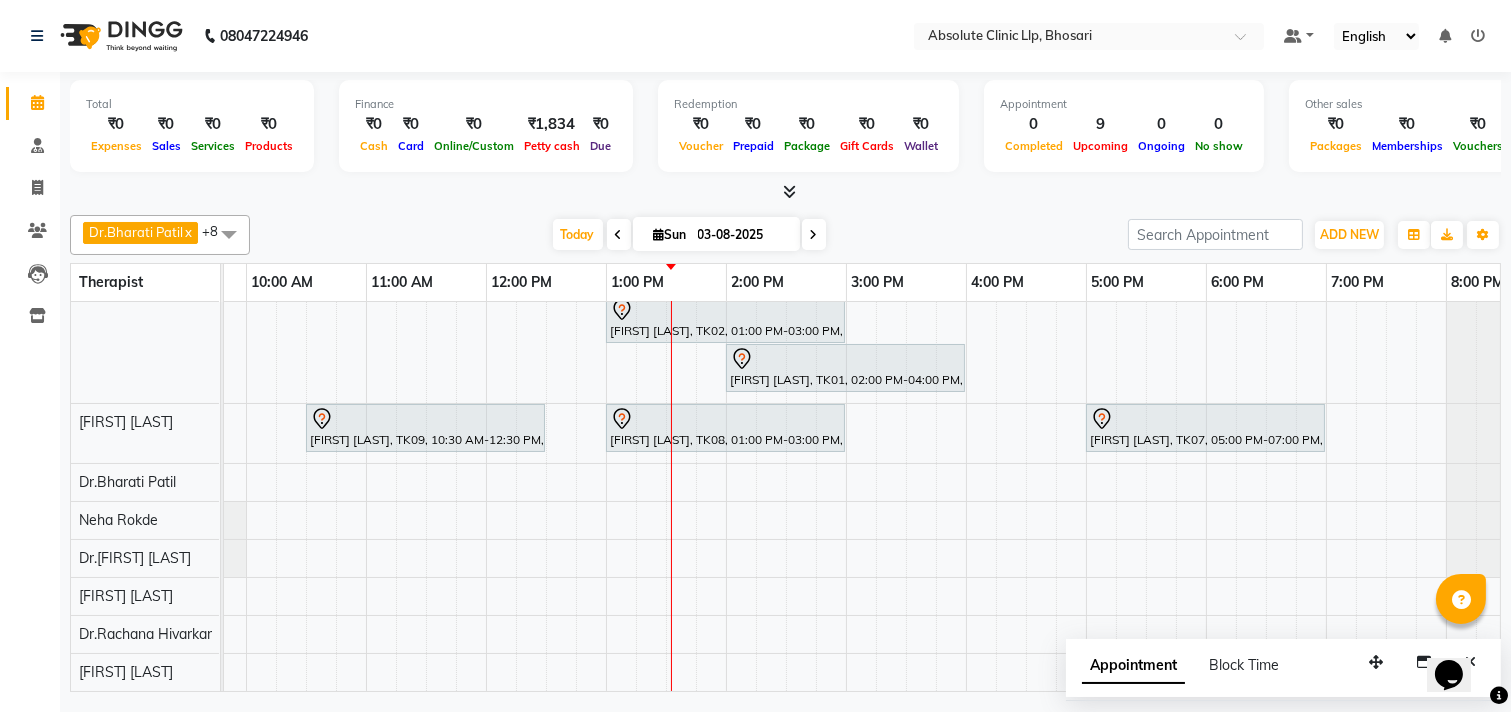 click on "[FIRST] [LAST], TK05, 11:30 AM-01:30 PM, Skin Treatment - Medicine Insertion             [FIRST] [LAST], TK03, 01:30 PM-03:30 PM, Skin Treatment - Medicine Insertion             [FIRST] [LAST], TK06, 12:30 PM-02:30 PM, Hair Treatment - Hair Prp             [FIRST] [LAST], TK04, 03:15 PM-05:15 PM, Laser Hair Reduction Treatment - Full Body Laser             [FIRST] [LAST], TK02, 01:00 PM-03:00 PM, Skin Treatment - Peel(Face)             [FIRST] [LAST], TK01, 02:00 PM-04:00 PM, Hair Treatment - Hair Regroeth Serum             [FIRST] [LAST], TK09, 10:30 AM-12:30 PM, Skin Treatment - Peel(Face)             [FIRST] [LAST], TK08, 01:00 PM-03:00 PM, Hair Treatment - Hair Matrix             [FIRST] [LAST], TK07, 05:00 PM-07:00 PM, Skin Treatment - Peel(Face)" at bounding box center (786, 425) 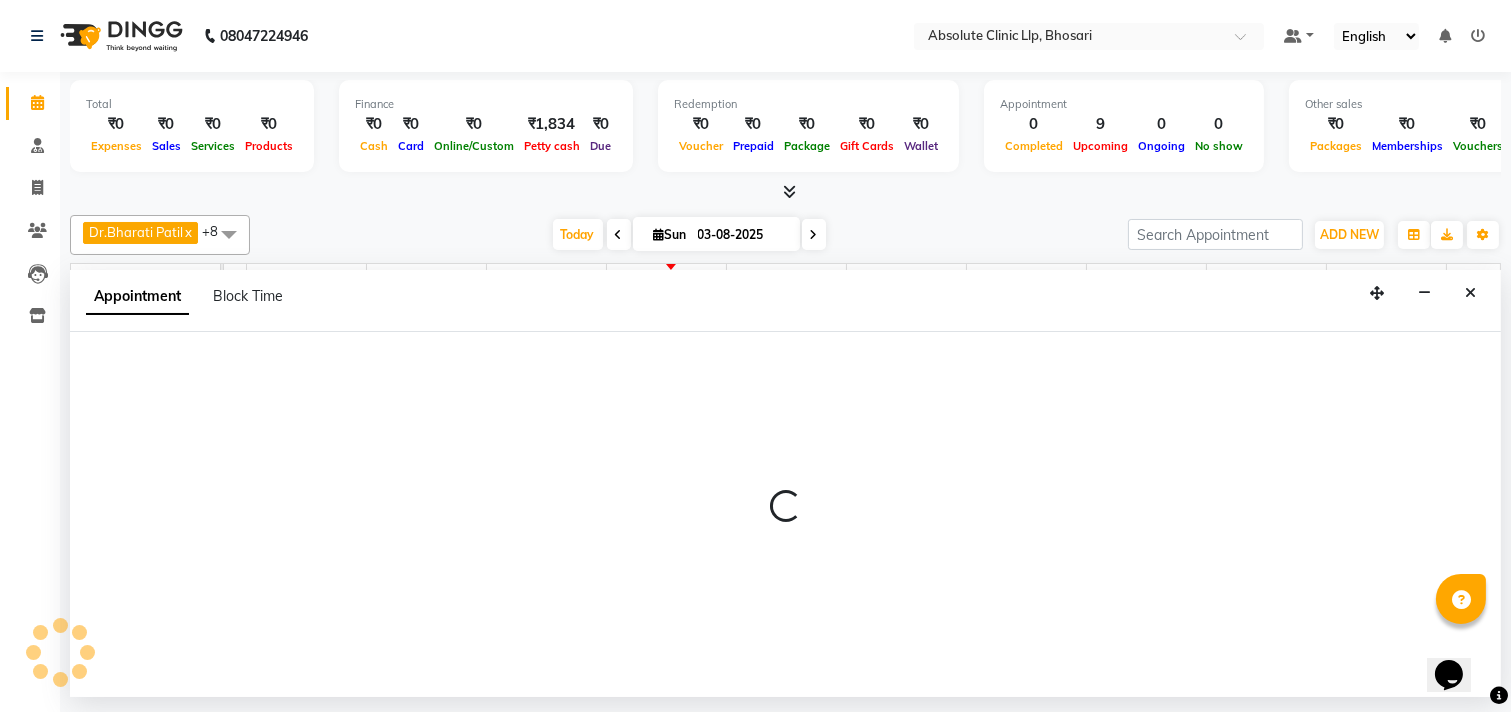 select on "70435" 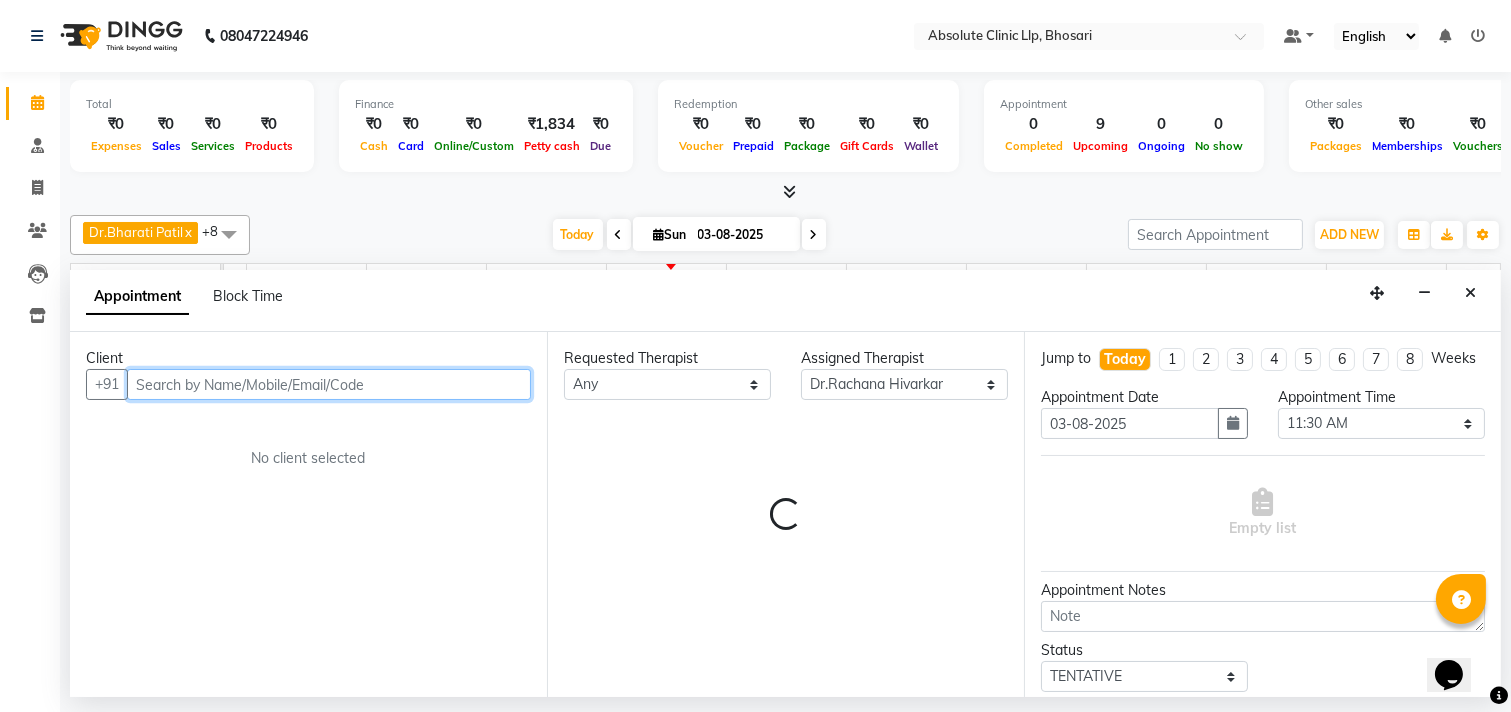 click at bounding box center [329, 384] 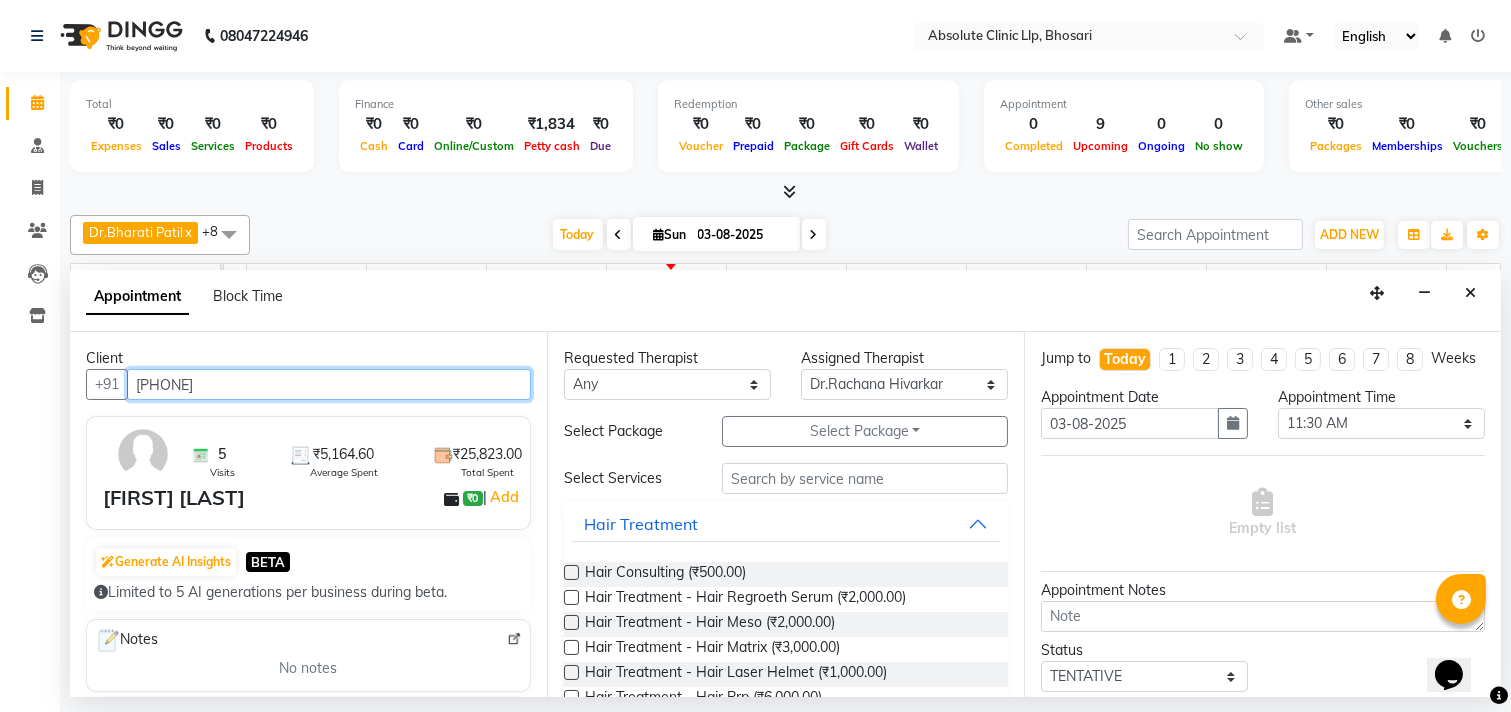type on "[PHONE]" 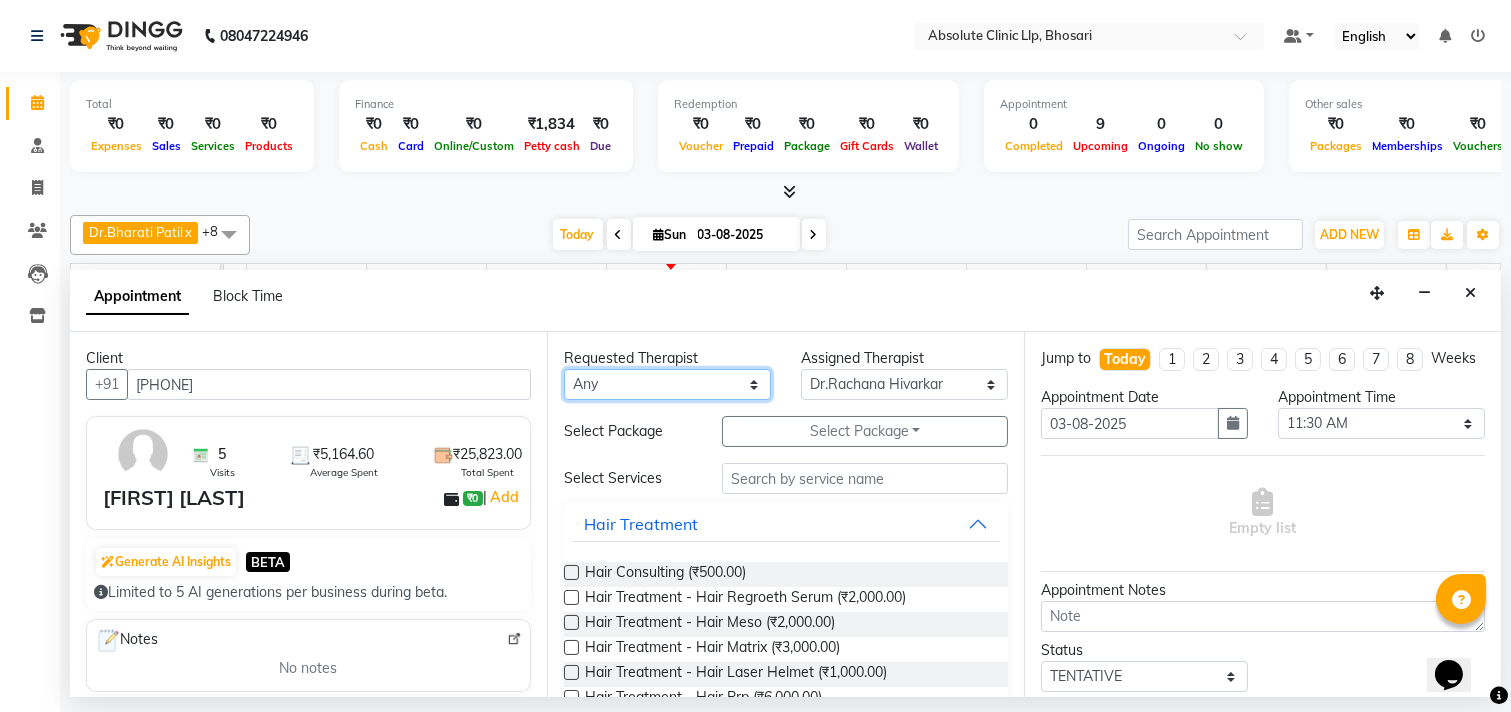 click on "Any Anita Gawli	 Dr.Bharati Patil Dr.Dhananjay Patil Dr.Rachana Hivarkar Neha Rokde Priyanka  More Sachin Kale	 Sanjivni Kale	 Sonali Naikre	 Vaishali Chowgule" at bounding box center (667, 384) 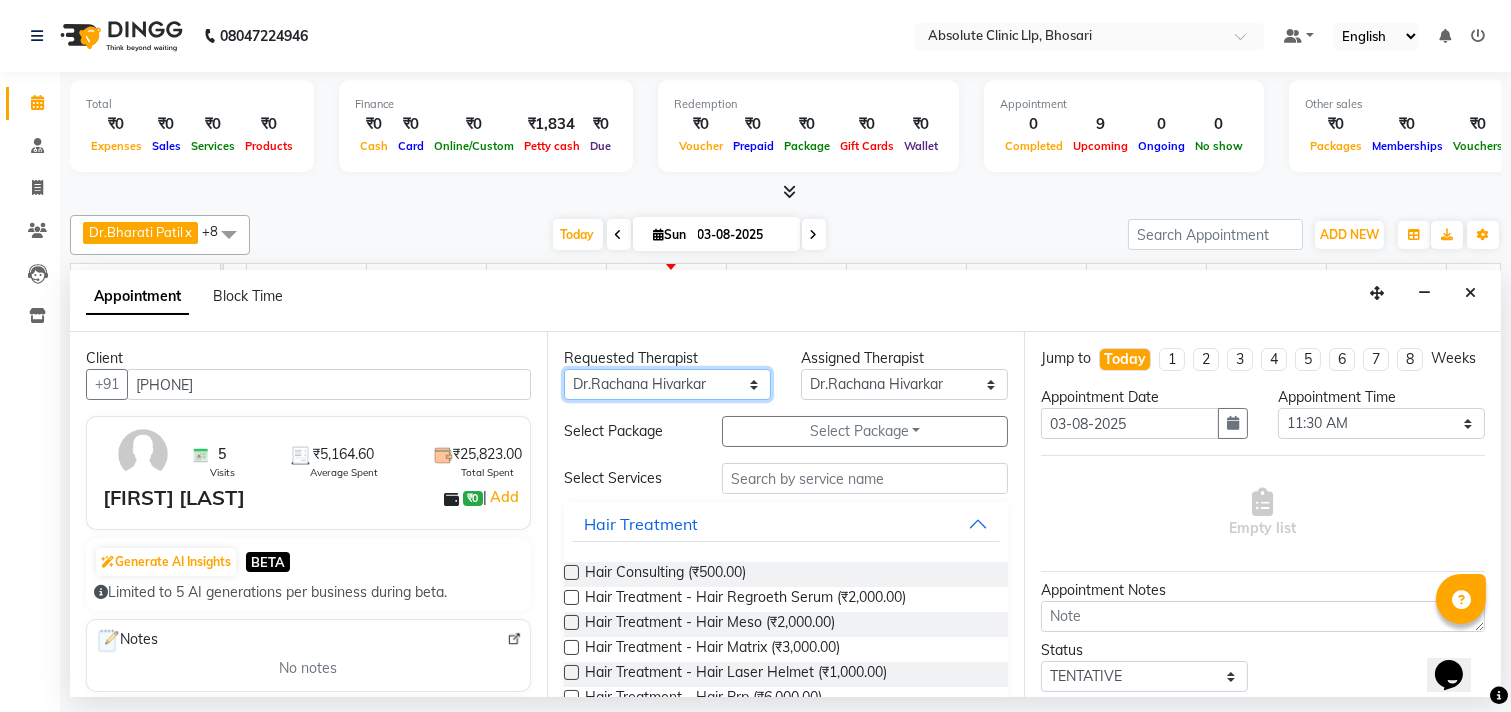 click on "Any Anita Gawli	 Dr.Bharati Patil Dr.Dhananjay Patil Dr.Rachana Hivarkar Neha Rokde Priyanka  More Sachin Kale	 Sanjivni Kale	 Sonali Naikre	 Vaishali Chowgule" at bounding box center [667, 384] 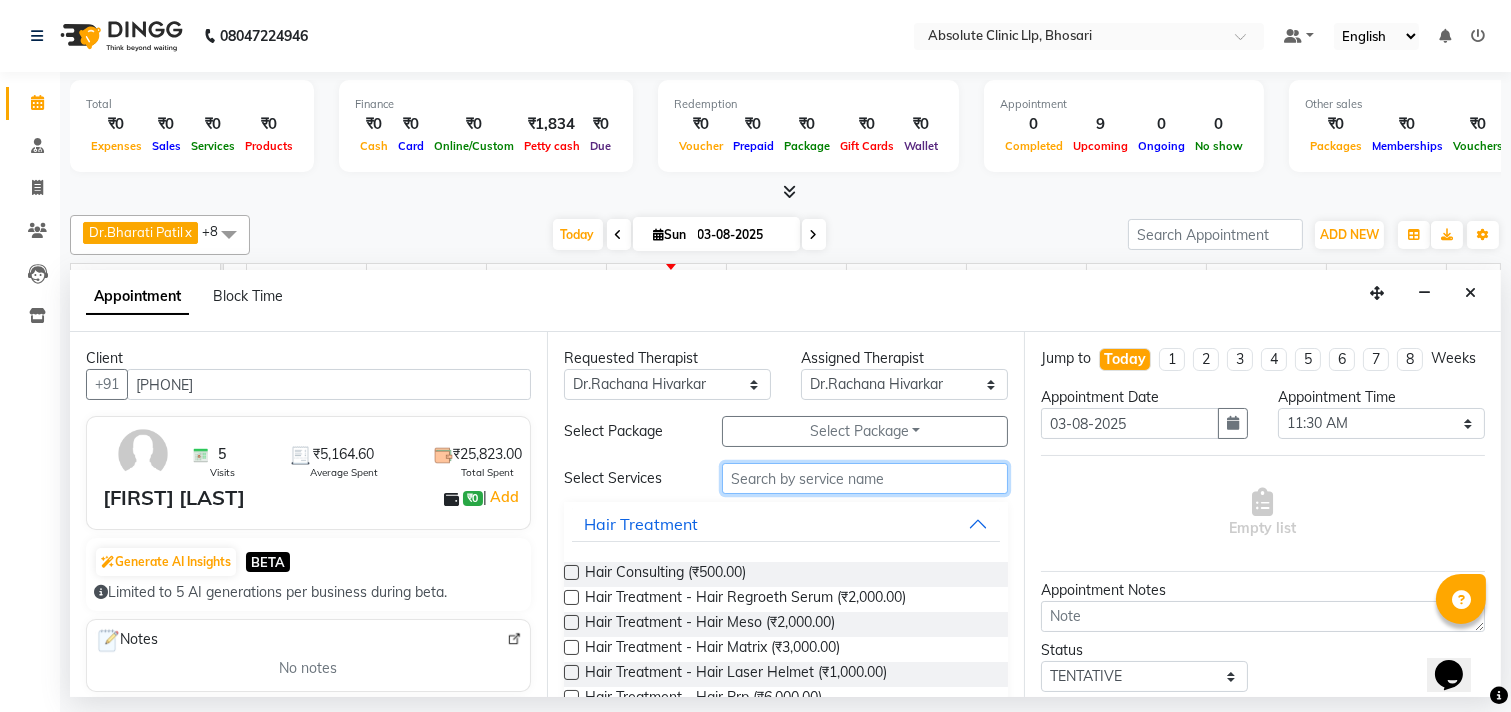 click at bounding box center (865, 478) 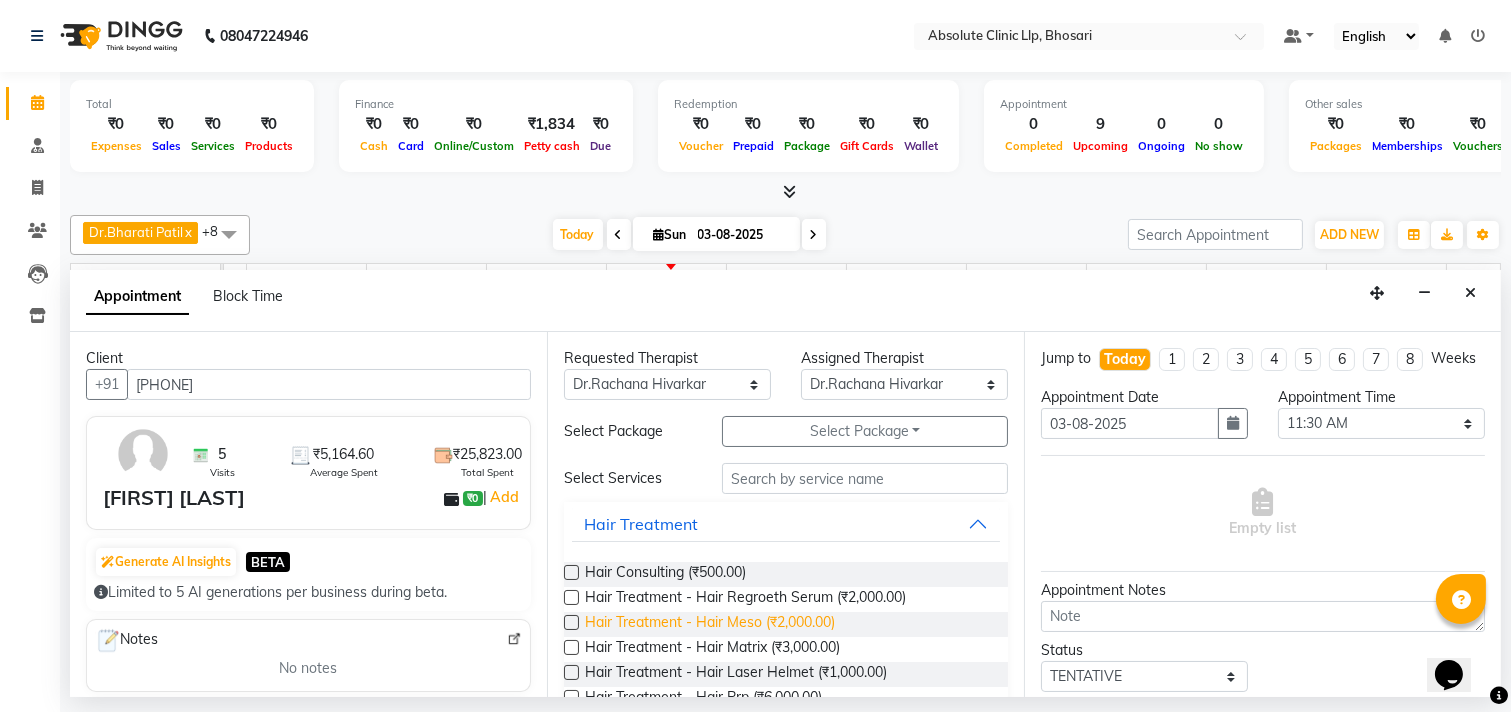 click on "Hair Treatment - Hair Meso (₹2,000.00)" at bounding box center [710, 624] 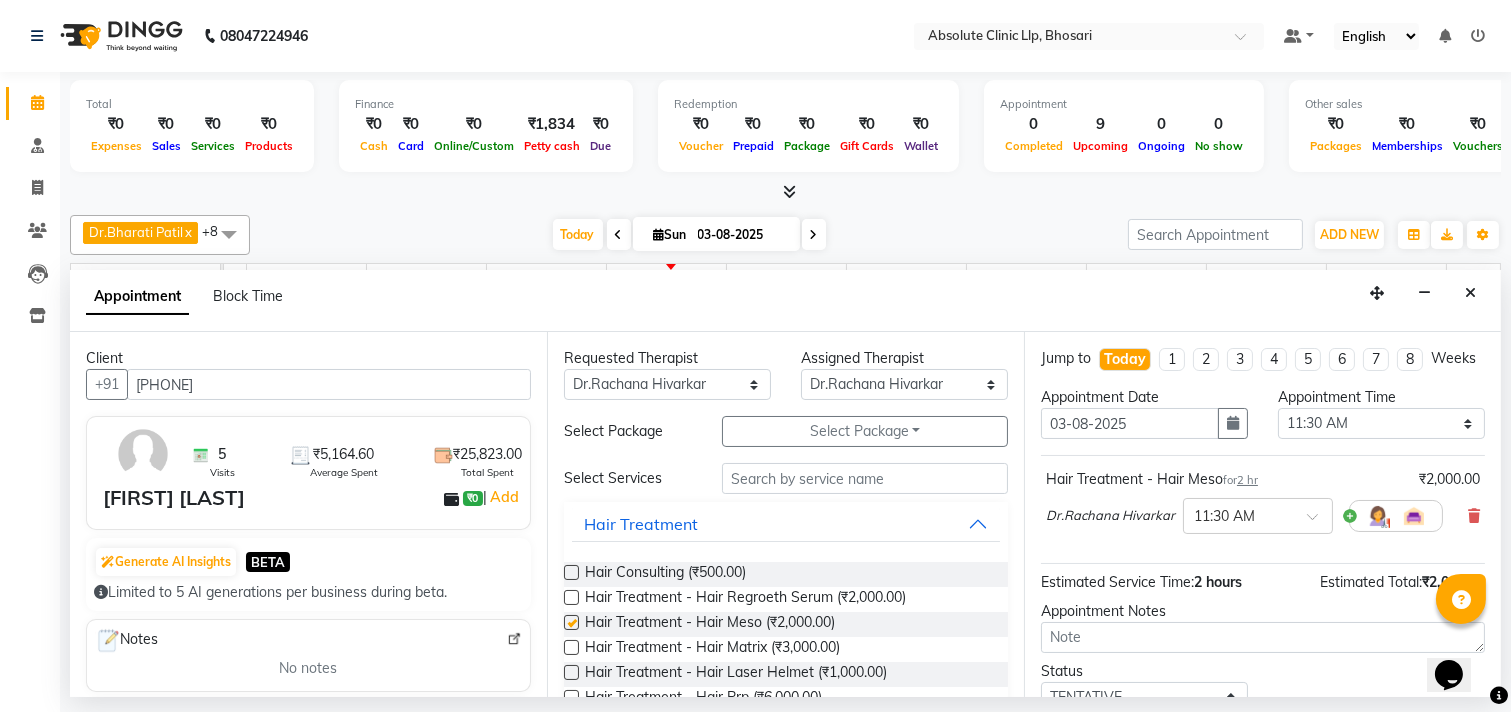 checkbox on "false" 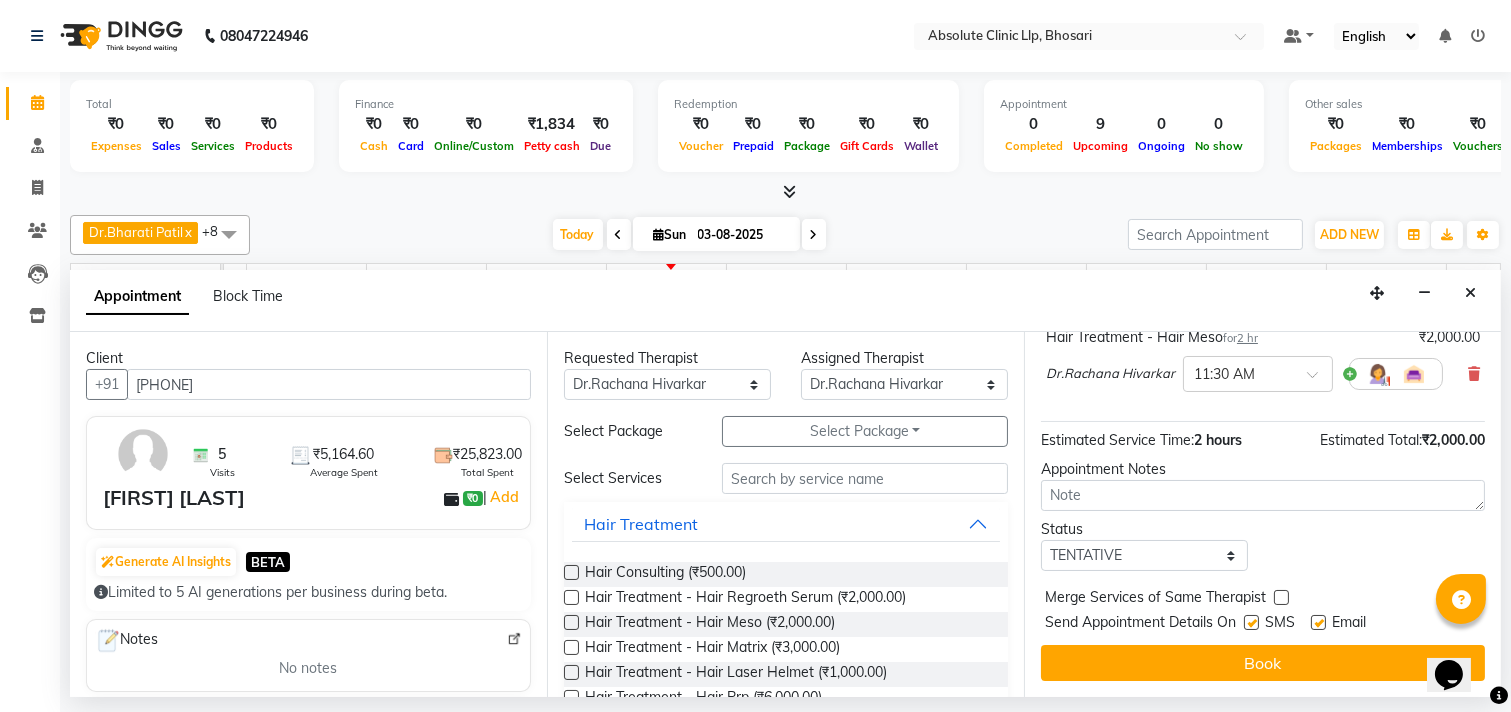 scroll, scrollTop: 161, scrollLeft: 0, axis: vertical 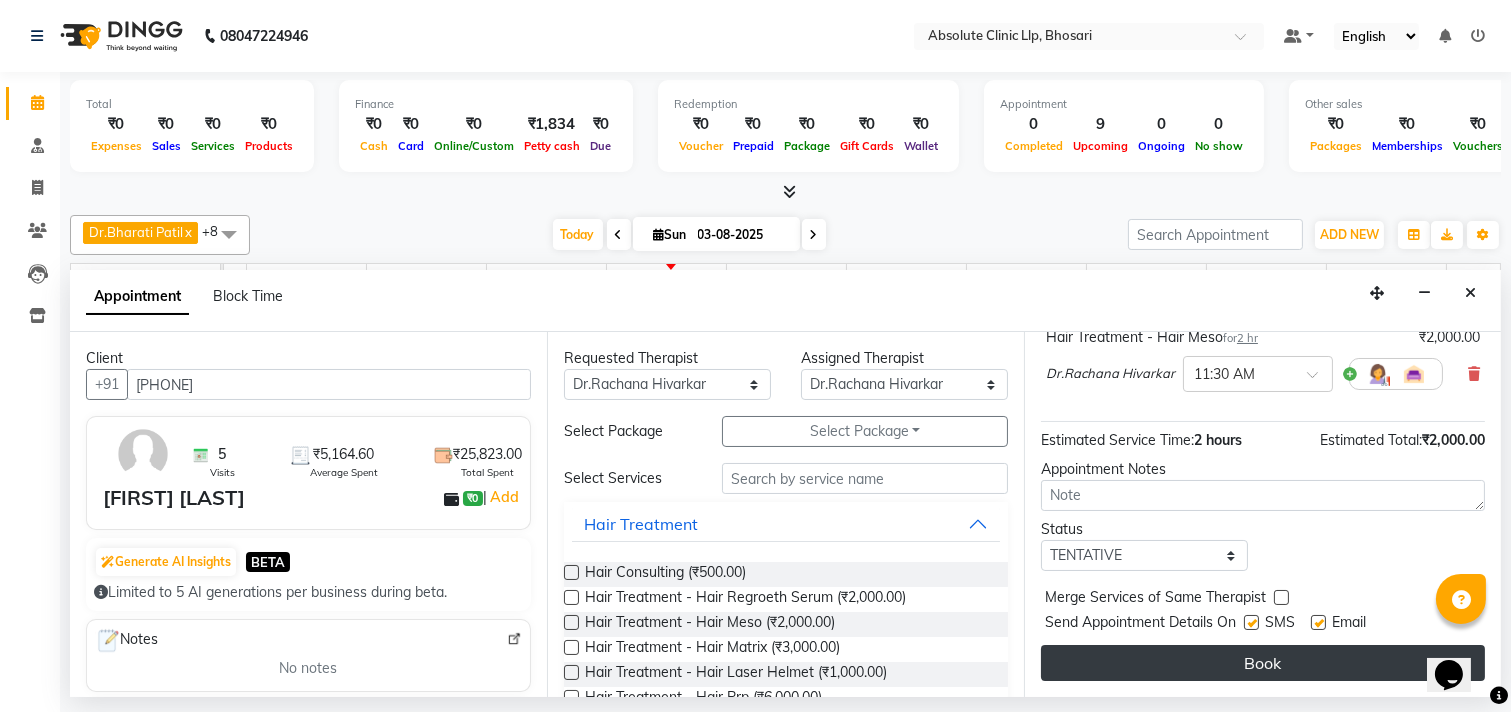 click on "Book" at bounding box center (1263, 663) 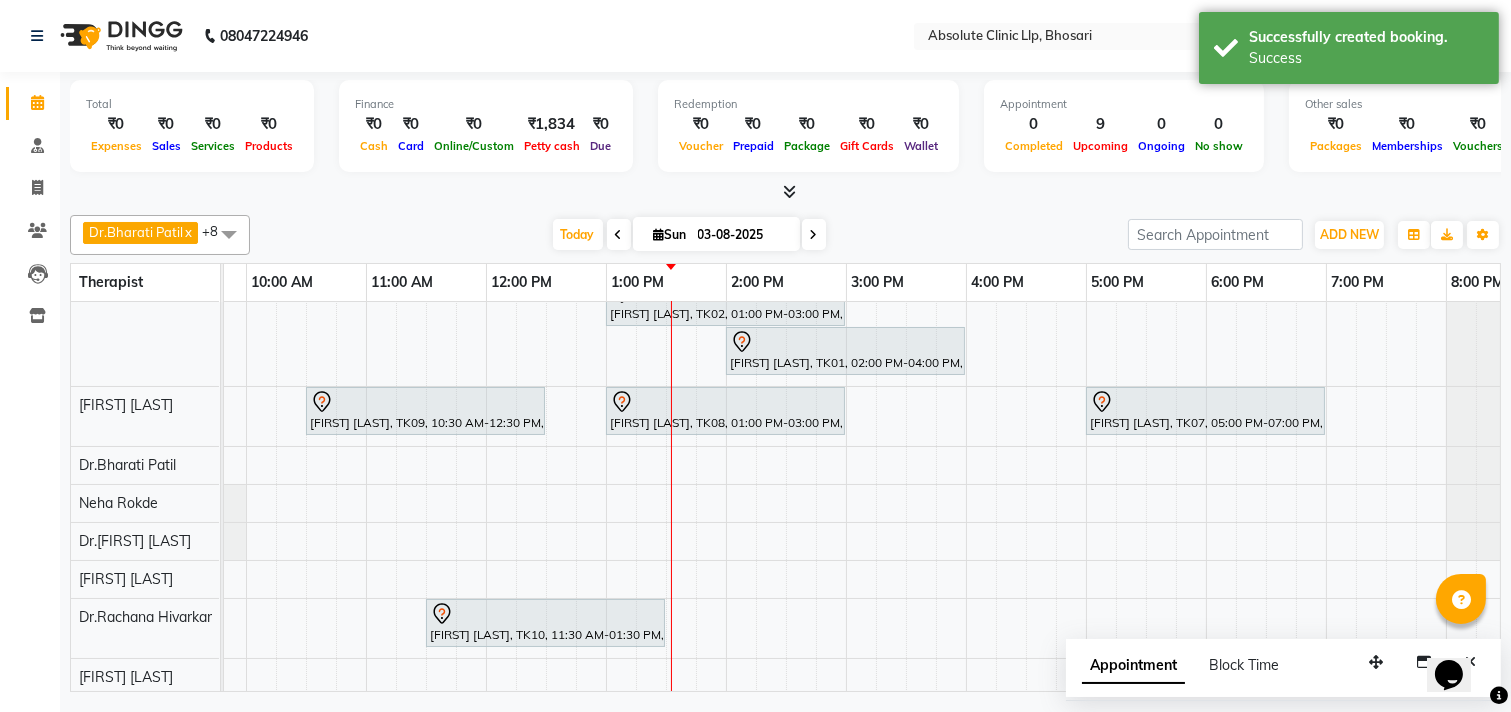 click on "[FIRST] [LAST], TK05, 11:30 AM-01:30 PM, Skin Treatment - Medicine Insertion             [FIRST] [LAST], TK03, 01:30 PM-03:30 PM, Skin Treatment - Medicine Insertion             [FIRST] [LAST], TK06, 12:30 PM-02:30 PM, Hair Treatment - Hair Prp             [FIRST] [LAST], TK04, 03:15 PM-05:15 PM, Laser Hair Reduction Treatment - Full Body Laser             [FIRST] [LAST], TK02, 01:00 PM-03:00 PM, Skin Treatment - Peel(Face)             [FIRST] [LAST], TK01, 02:00 PM-04:00 PM, Hair Treatment - Hair Regroeth Serum             [FIRST] [LAST], TK09, 10:30 AM-12:30 PM, Skin Treatment - Peel(Face)             [FIRST] [LAST], TK08, 01:00 PM-03:00 PM, Hair Treatment - Hair Matrix             [FIRST] [LAST], TK07, 05:00 PM-07:00 PM, Skin Treatment - Peel(Face)             [FIRST] [LAST], TK10, 11:30 AM-01:30 PM, Hair Treatment - Hair Meso" at bounding box center [786, 419] 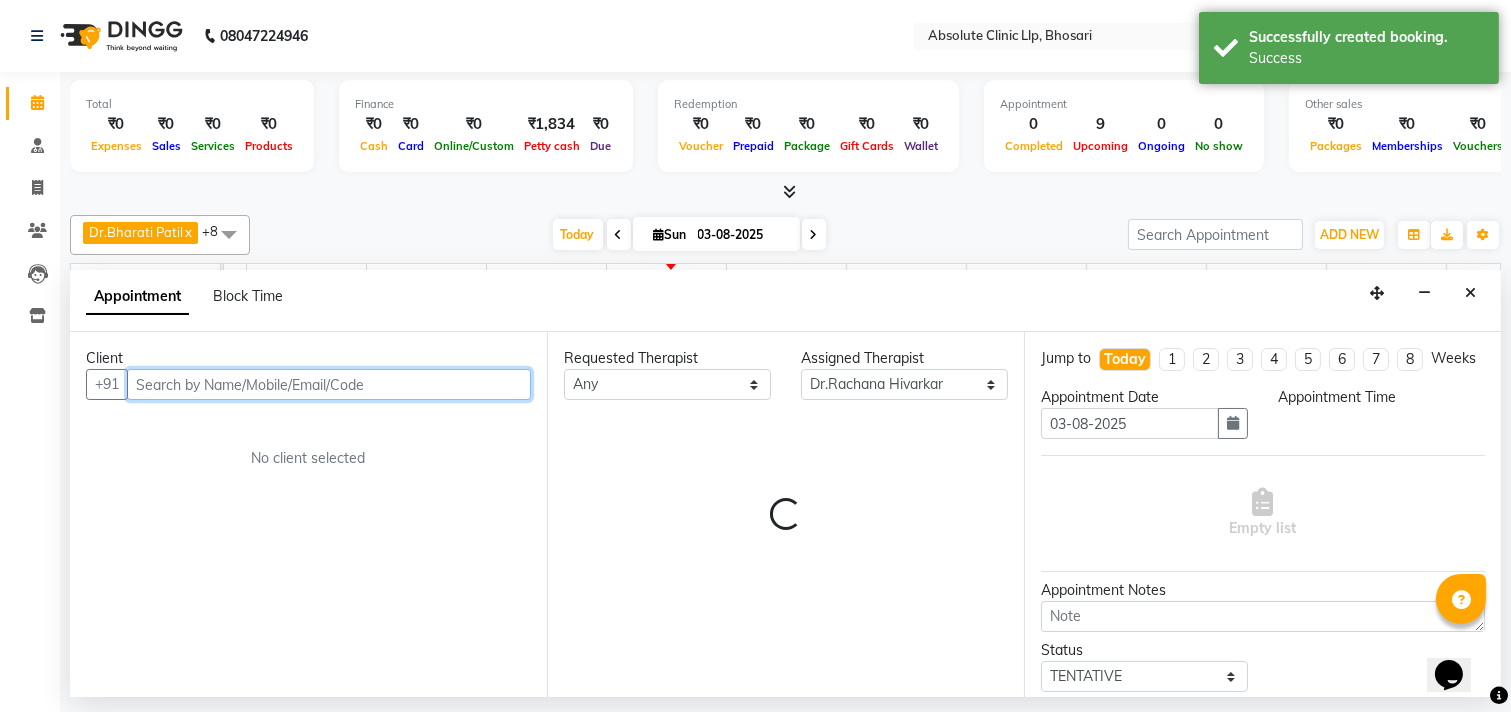 select on "990" 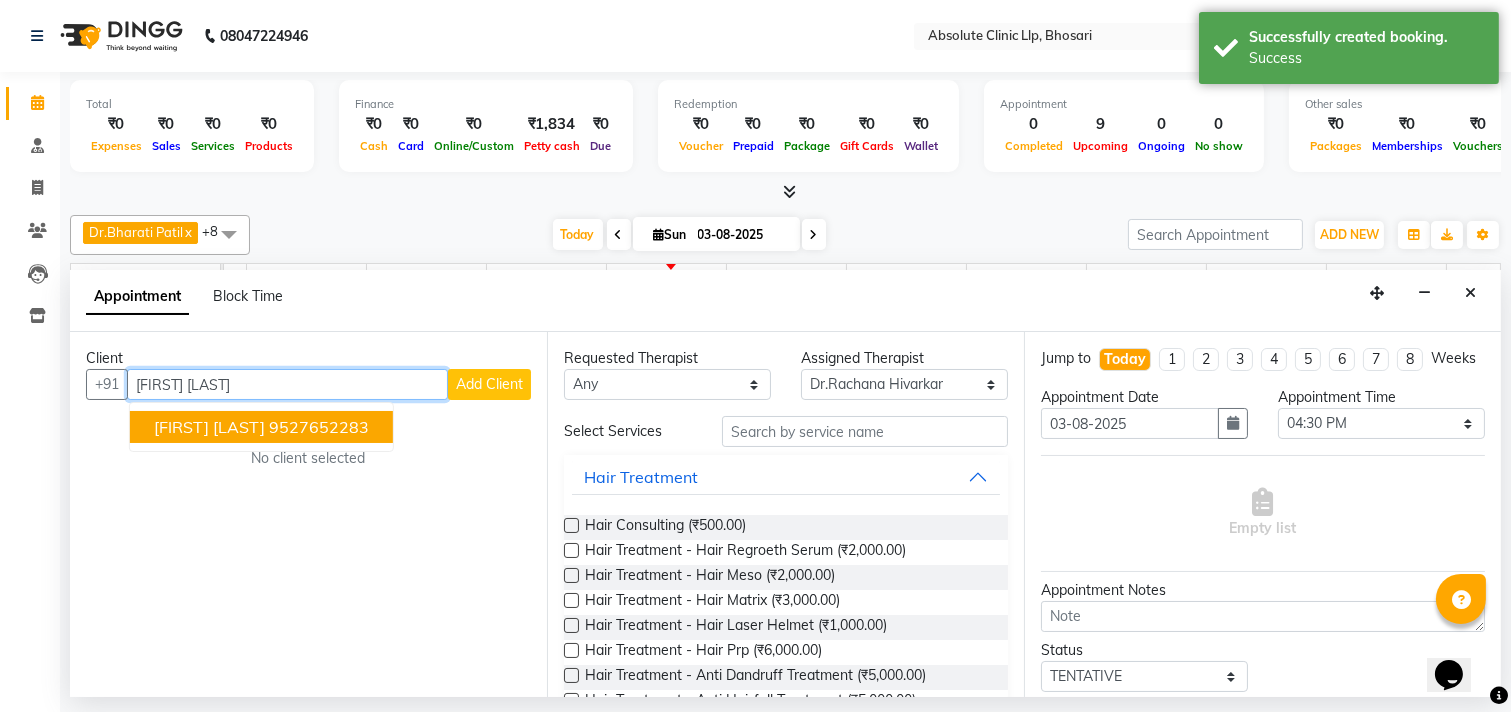 click on "9527652283" at bounding box center (319, 427) 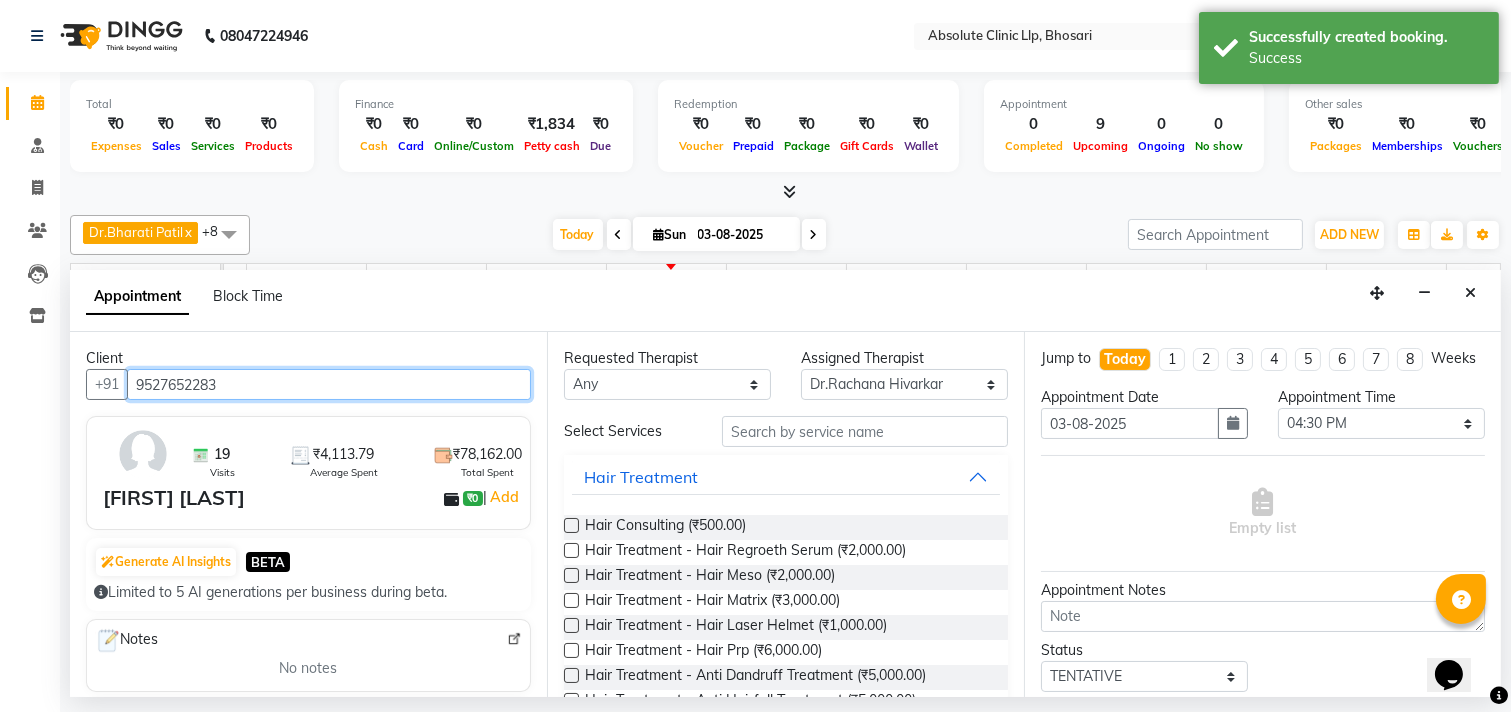type on "9527652283" 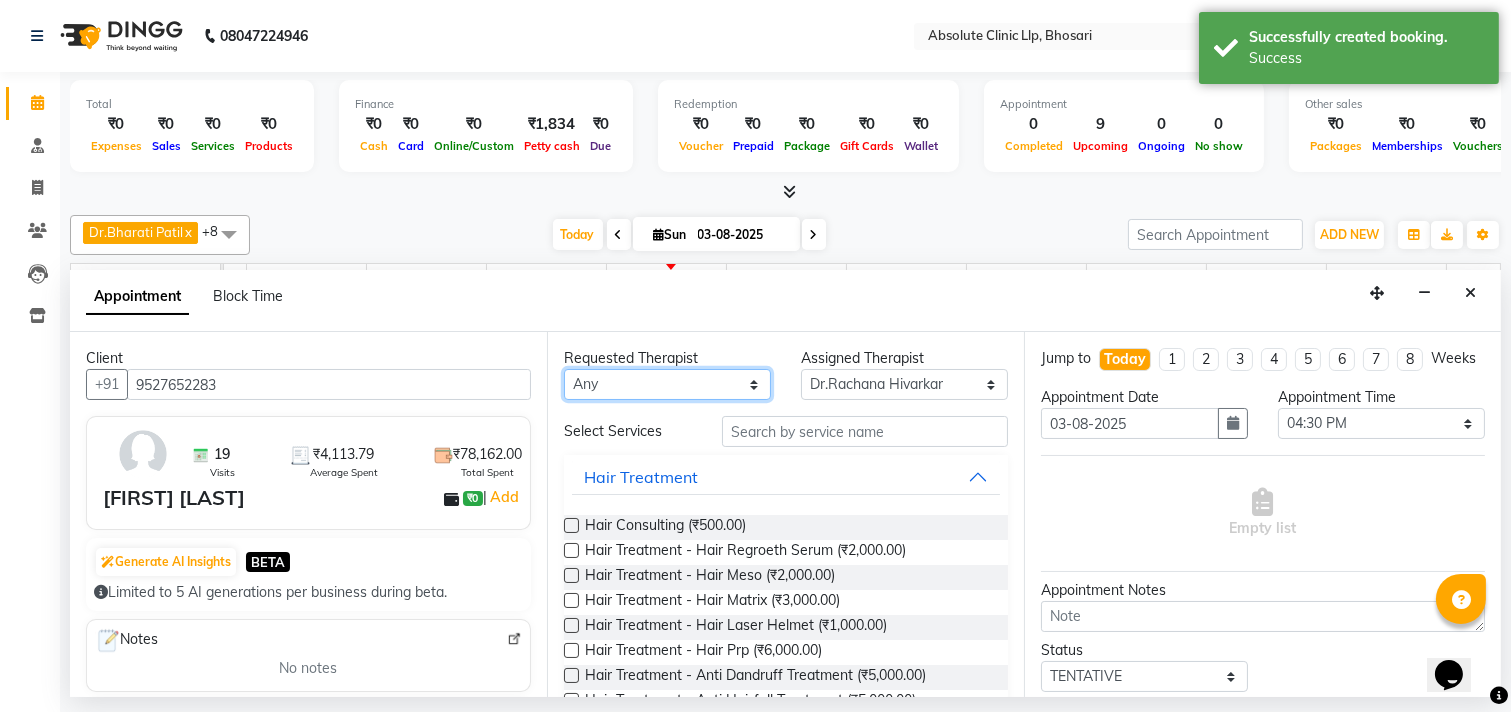 click on "Any Anita Gawli	 Dr.Bharati Patil Dr.Dhananjay Patil Dr.Rachana Hivarkar Neha Rokde Priyanka  More Sachin Kale	 Sanjivni Kale	 Sonali Naikre	 Vaishali Chowgule" at bounding box center (667, 384) 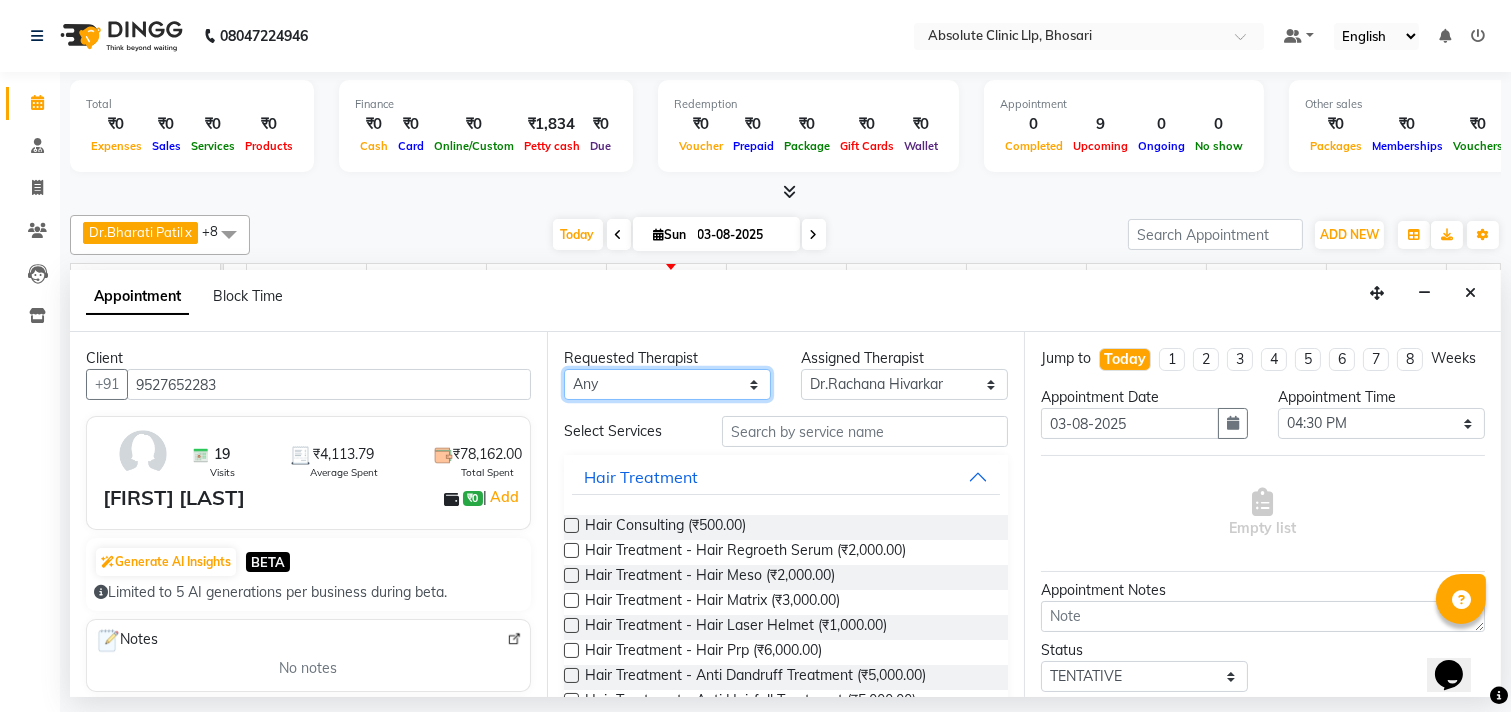 select on "70435" 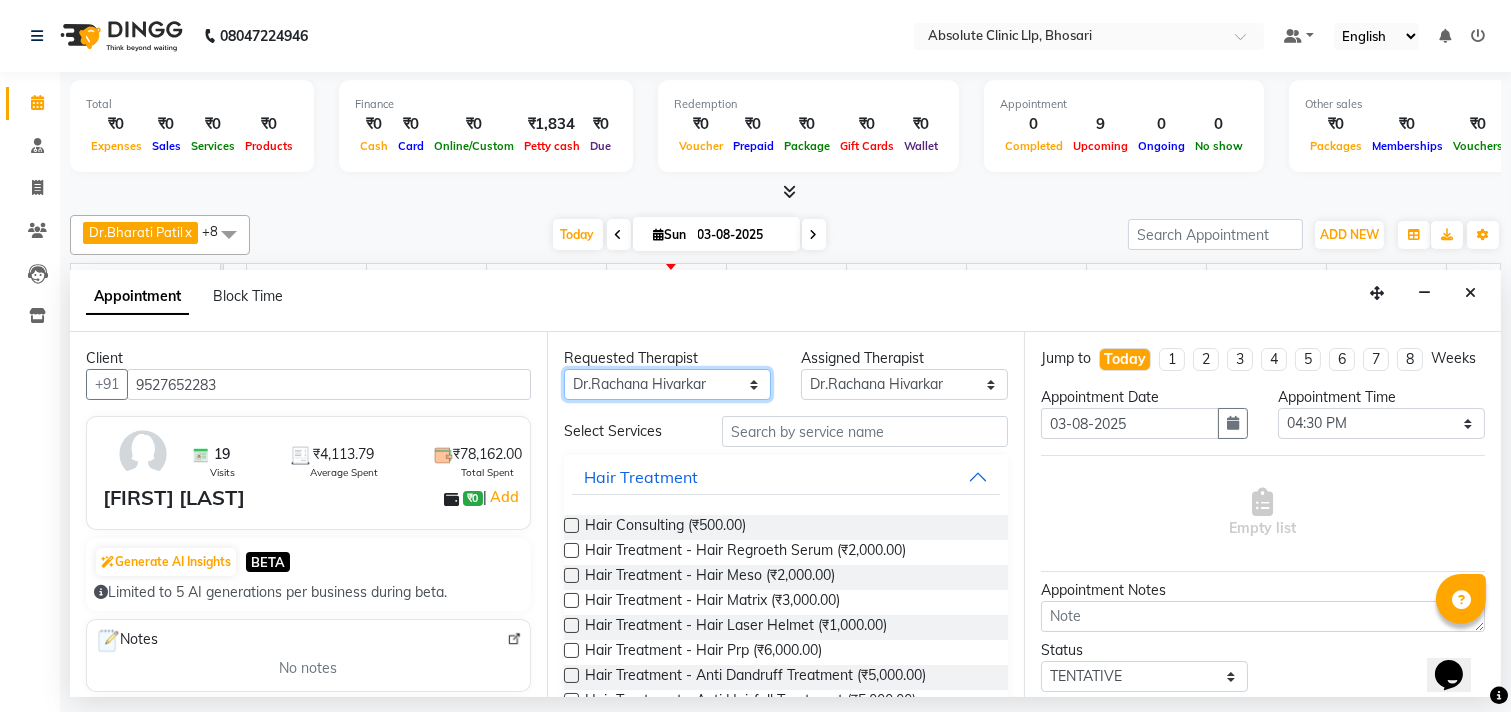 click on "Any Anita Gawli	 Dr.Bharati Patil Dr.Dhananjay Patil Dr.Rachana Hivarkar Neha Rokde Priyanka  More Sachin Kale	 Sanjivni Kale	 Sonali Naikre	 Vaishali Chowgule" at bounding box center (667, 384) 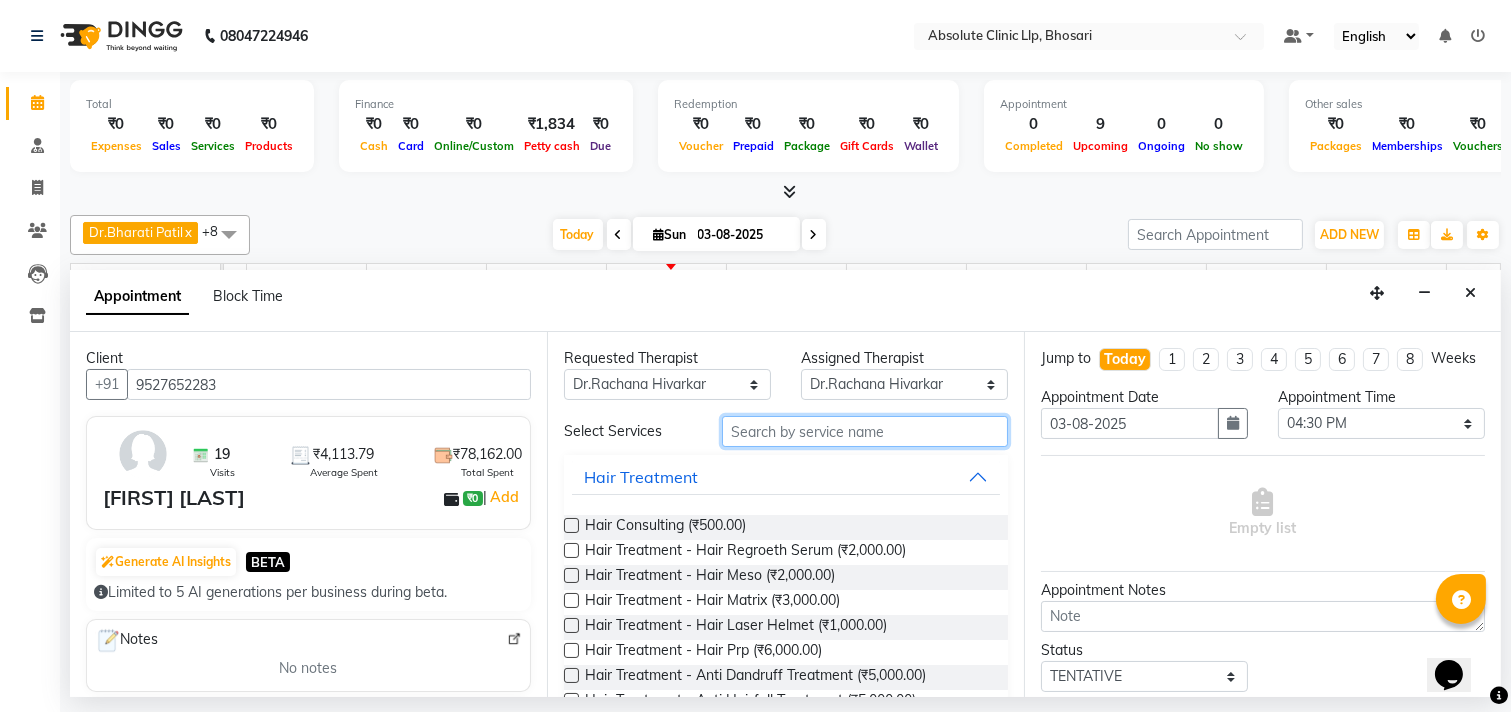 click at bounding box center [865, 431] 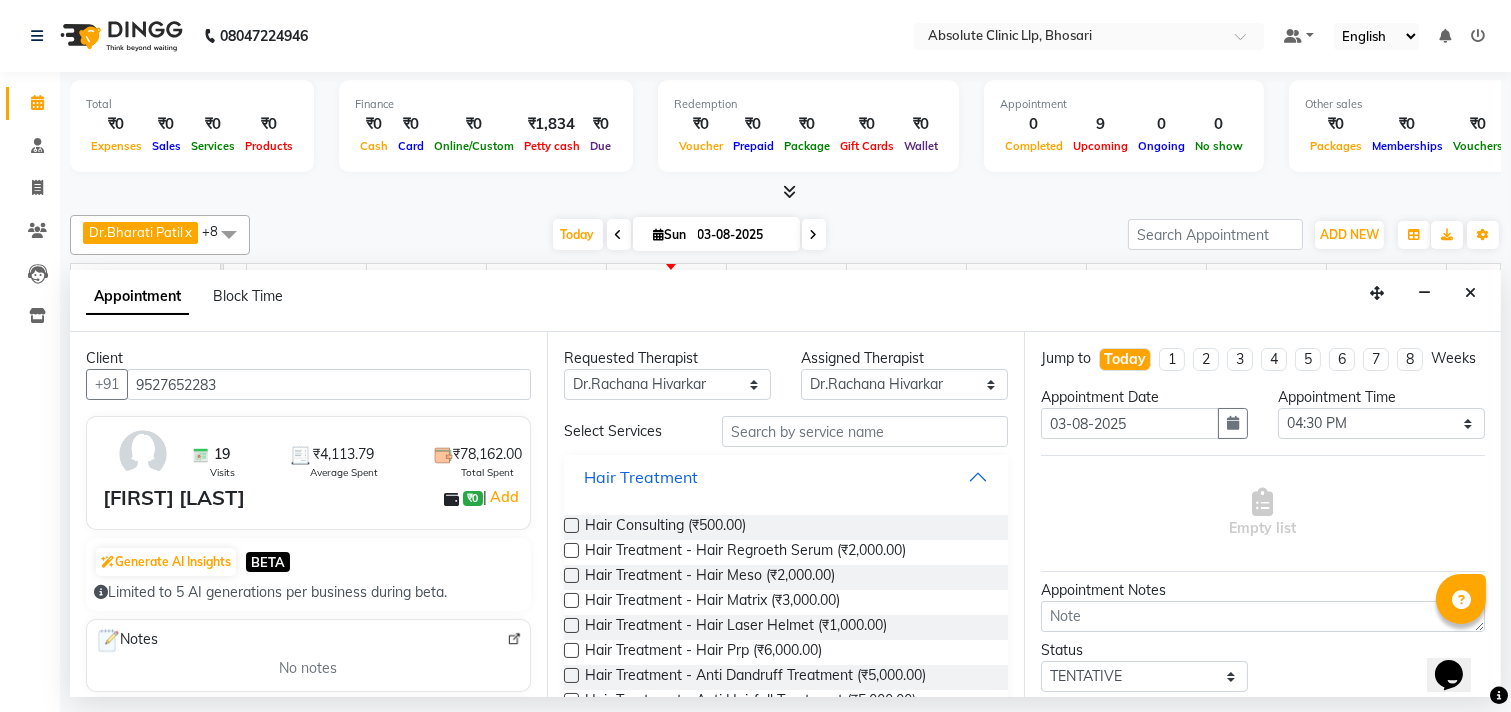 click on "Hair Treatment" at bounding box center [786, 477] 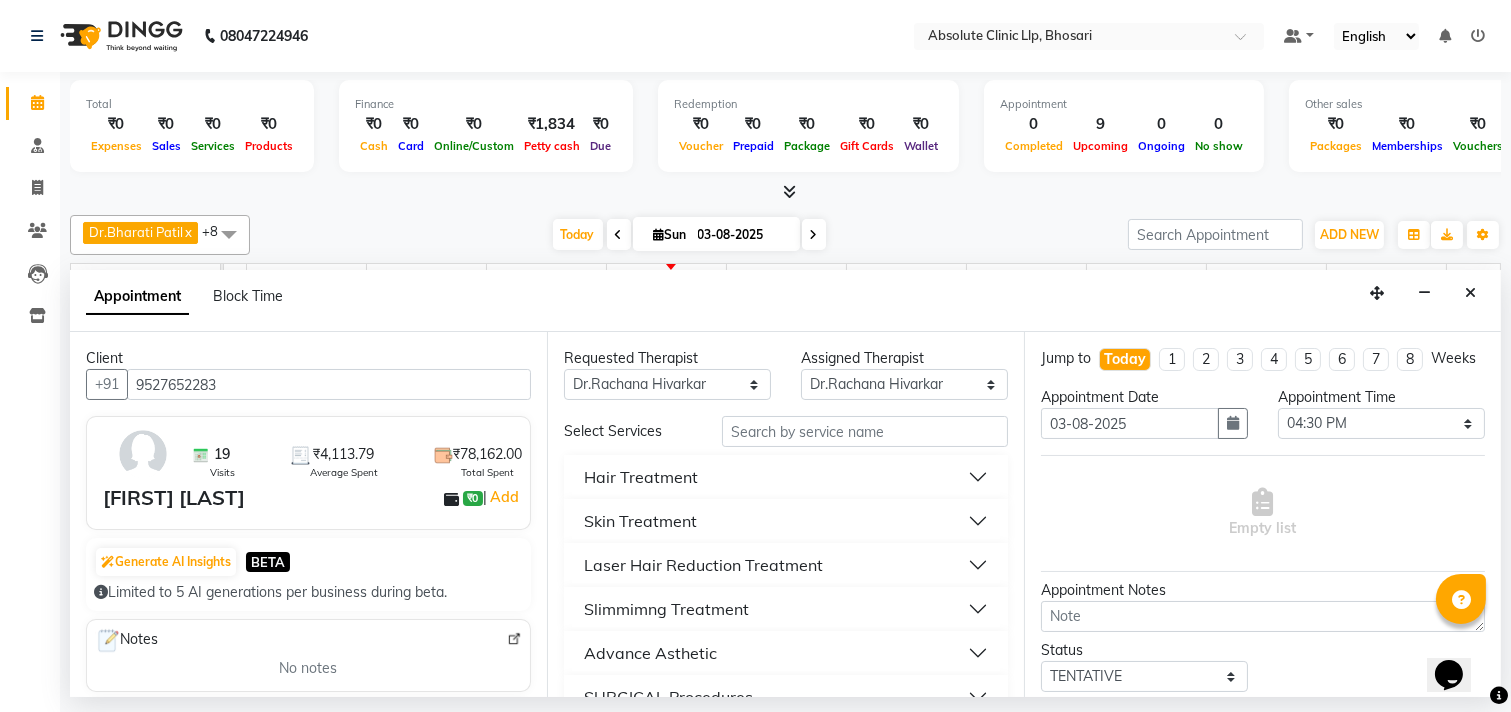 click on "Skin Treatment" at bounding box center [640, 521] 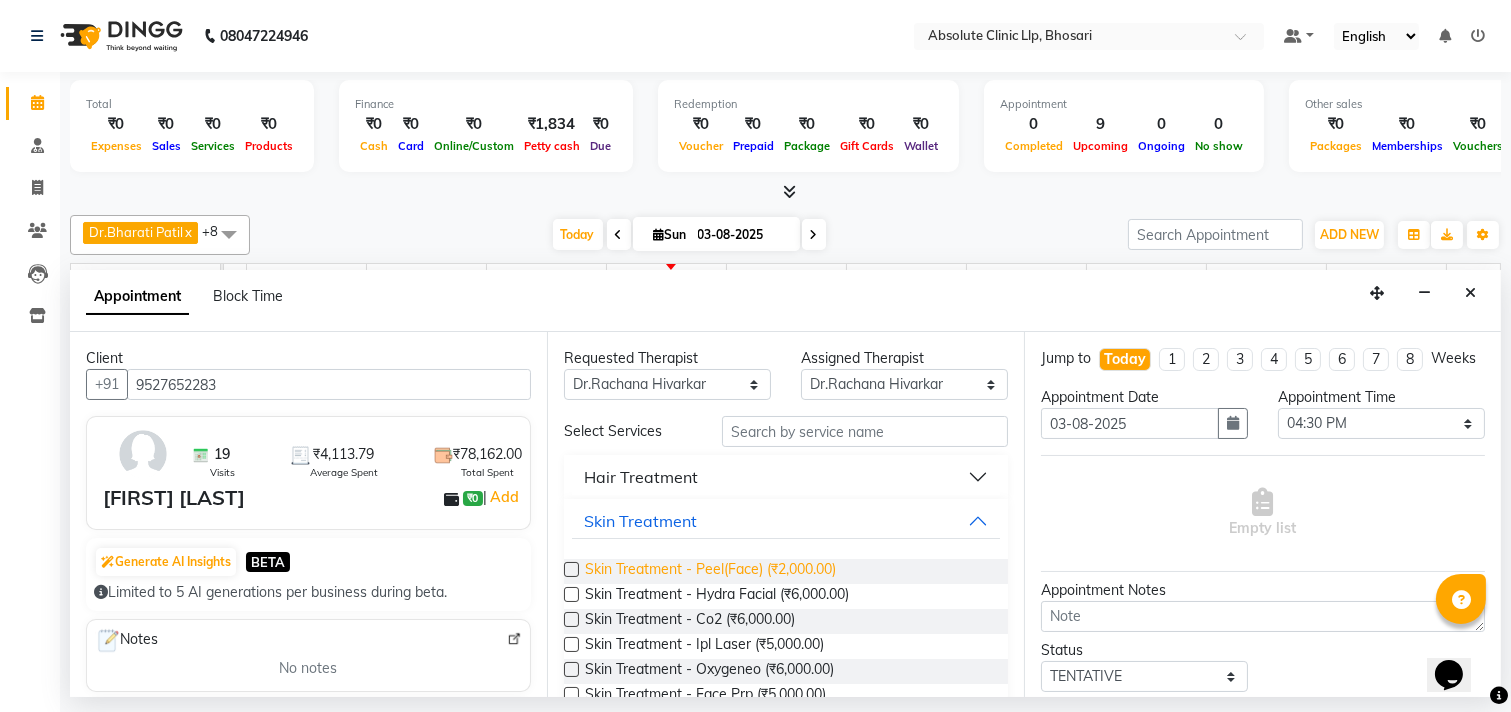 click on "Skin Treatment - Peel(Face) (₹2,000.00)" at bounding box center (710, 571) 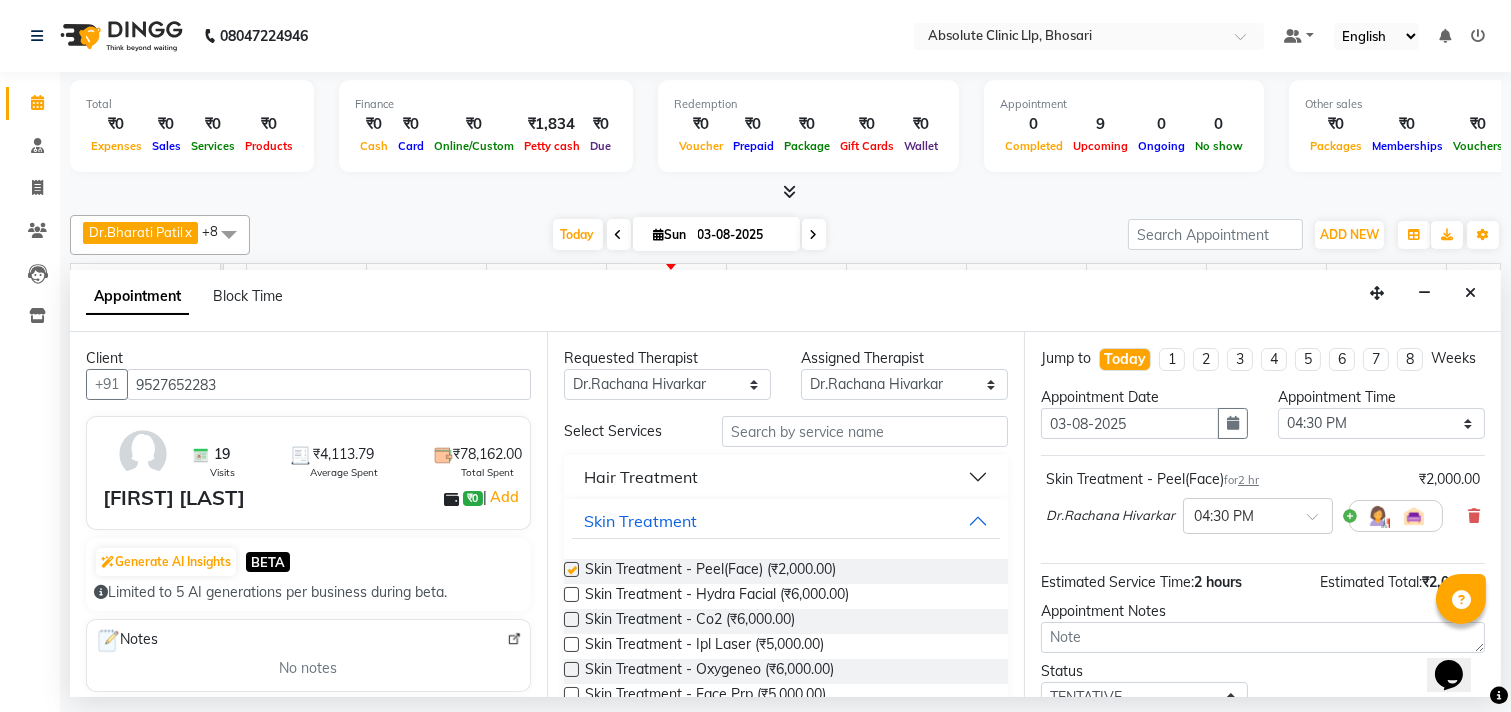 checkbox on "false" 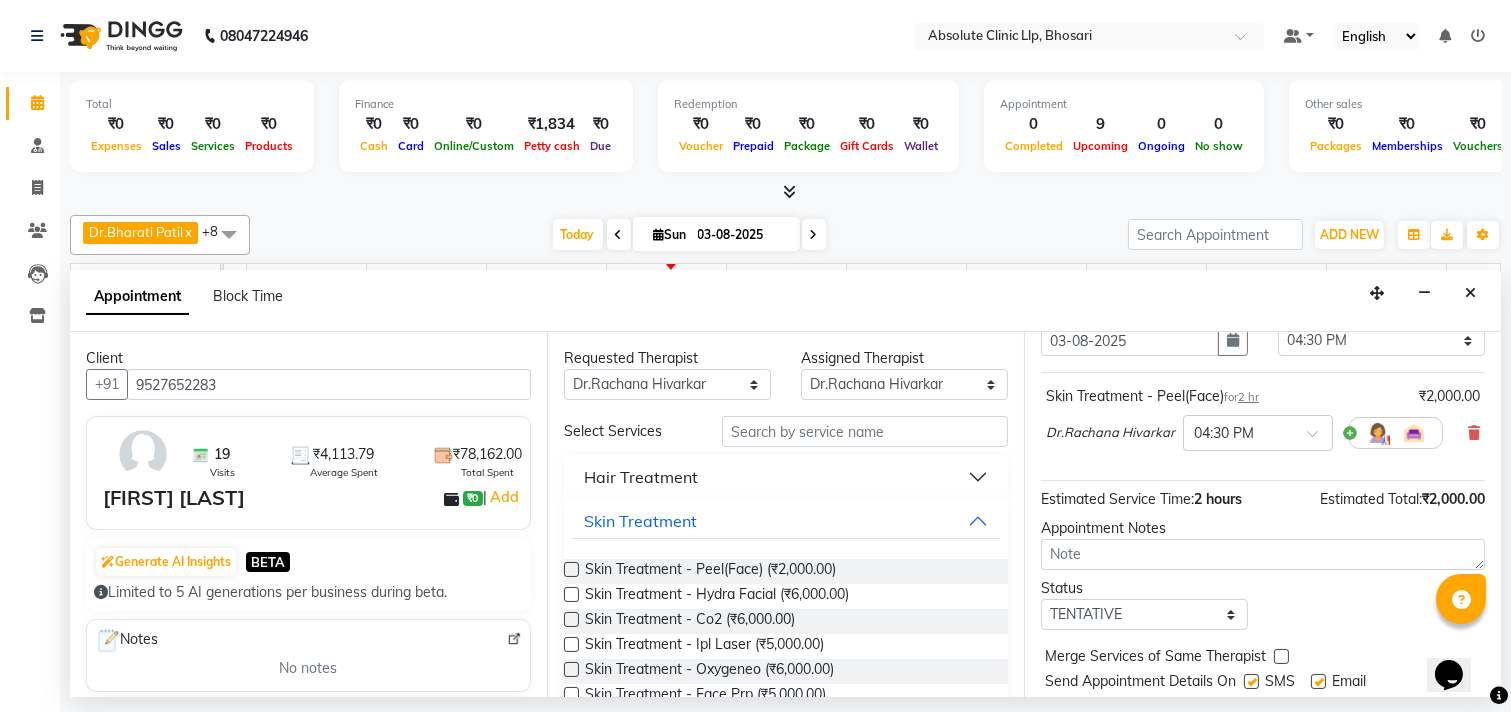 scroll, scrollTop: 161, scrollLeft: 0, axis: vertical 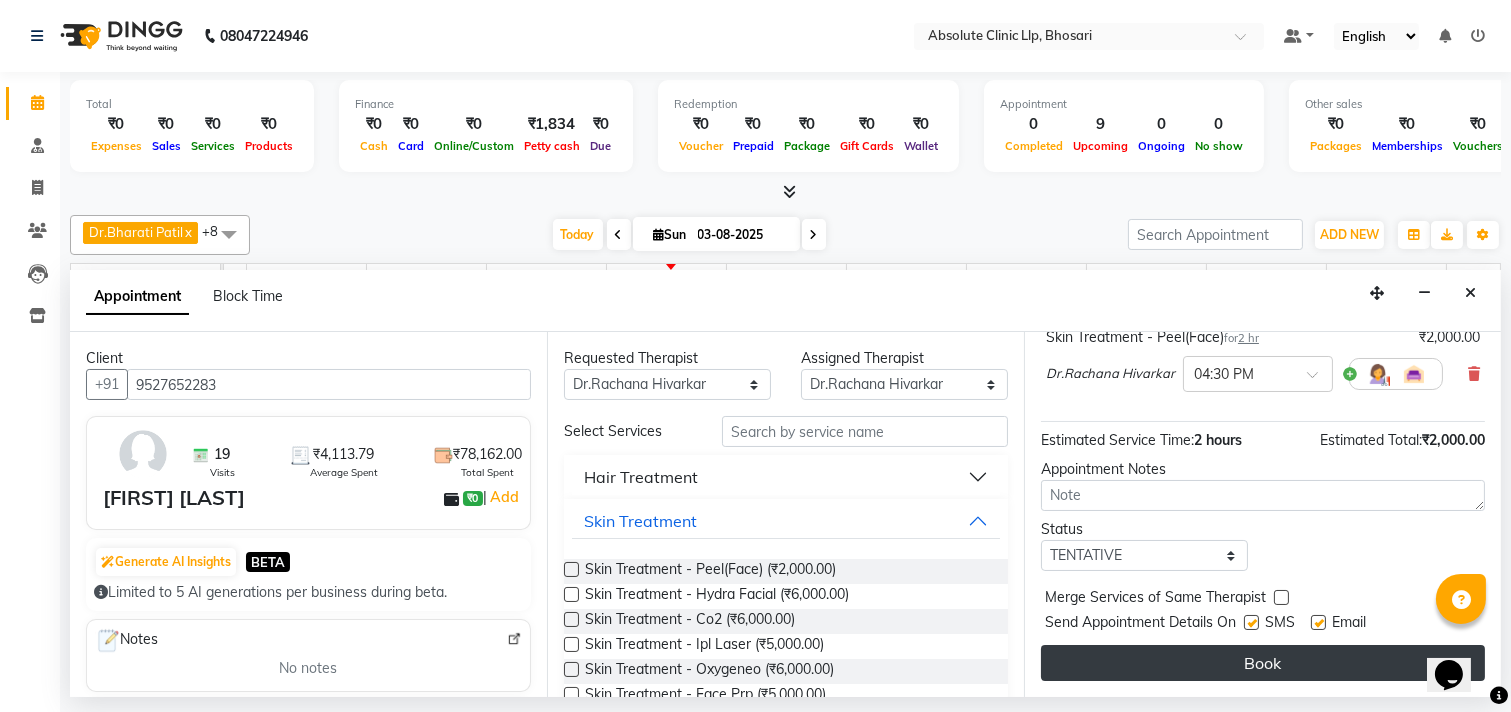 click on "Book" at bounding box center [1263, 663] 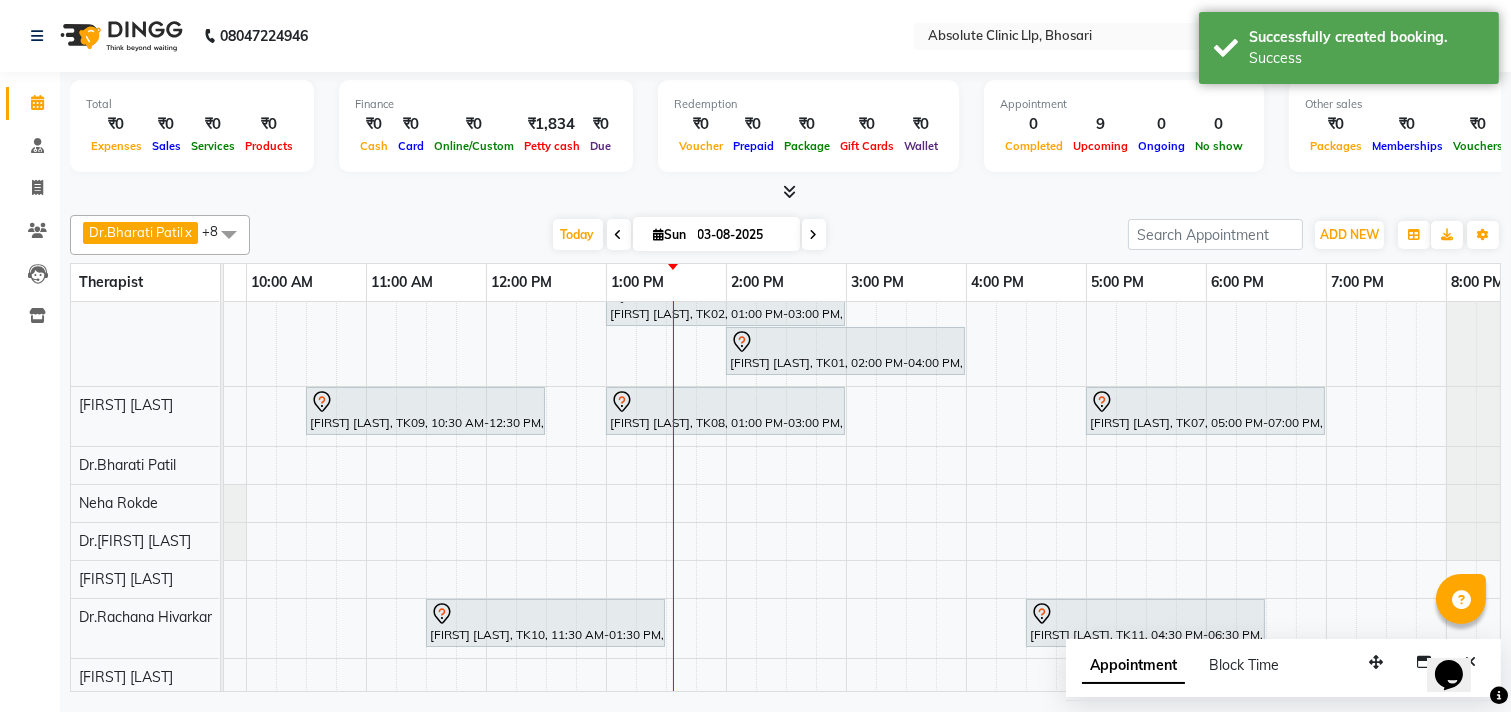 click on "[FIRST] [LAST], TK05, 11:30 AM-01:30 PM, Skin Treatment - Medicine Insertion             [FIRST] [LAST], TK03, 01:30 PM-03:30 PM, Skin Treatment - Medicine Insertion             [FIRST] [LAST], TK06, 12:30 PM-02:30 PM, Hair Treatment - Hair Prp             [FIRST] [LAST], TK04, 03:15 PM-05:15 PM, Laser Hair Reduction Treatment - Full Body Laser             [FIRST] [LAST], TK02, 01:00 PM-03:00 PM, Skin Treatment - Peel(Face)             [FIRST] [LAST], TK01, 02:00 PM-04:00 PM, Hair Treatment - Hair Regroeth Serum             [FIRST] [LAST], TK09, 10:30 AM-12:30 PM, Skin Treatment - Peel(Face)             [FIRST] [LAST], TK08, 01:00 PM-03:00 PM, Hair Treatment - Hair Matrix             [FIRST] [LAST], TK07, 05:00 PM-07:00 PM, Skin Treatment - Peel(Face)             [FIRST] [LAST], TK10, 11:30 AM-01:30 PM, Hair Treatment - Hair Meso             [FIRST] [LAST], TK11, 04:30 PM-06:30 PM, Skin Treatment - Peel(Face)" at bounding box center (786, 419) 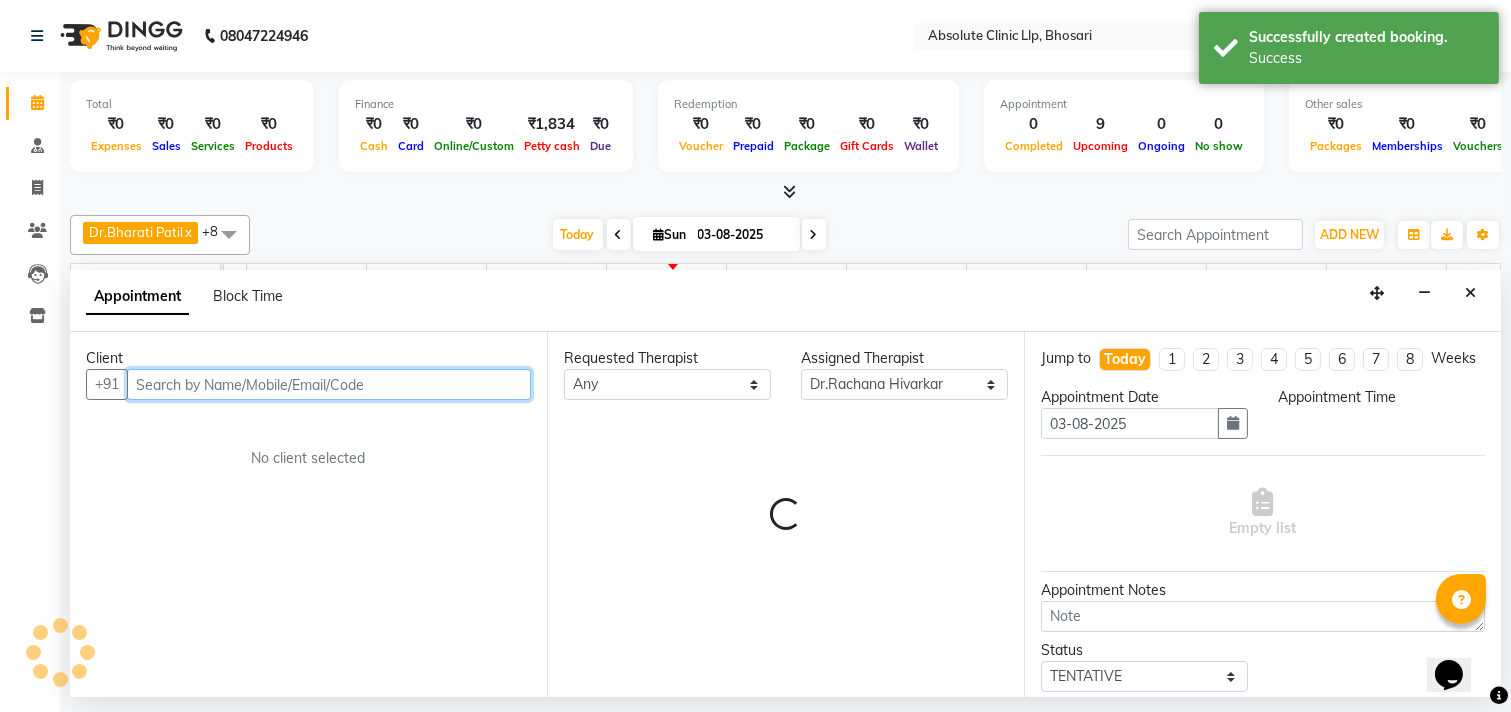 select on "900" 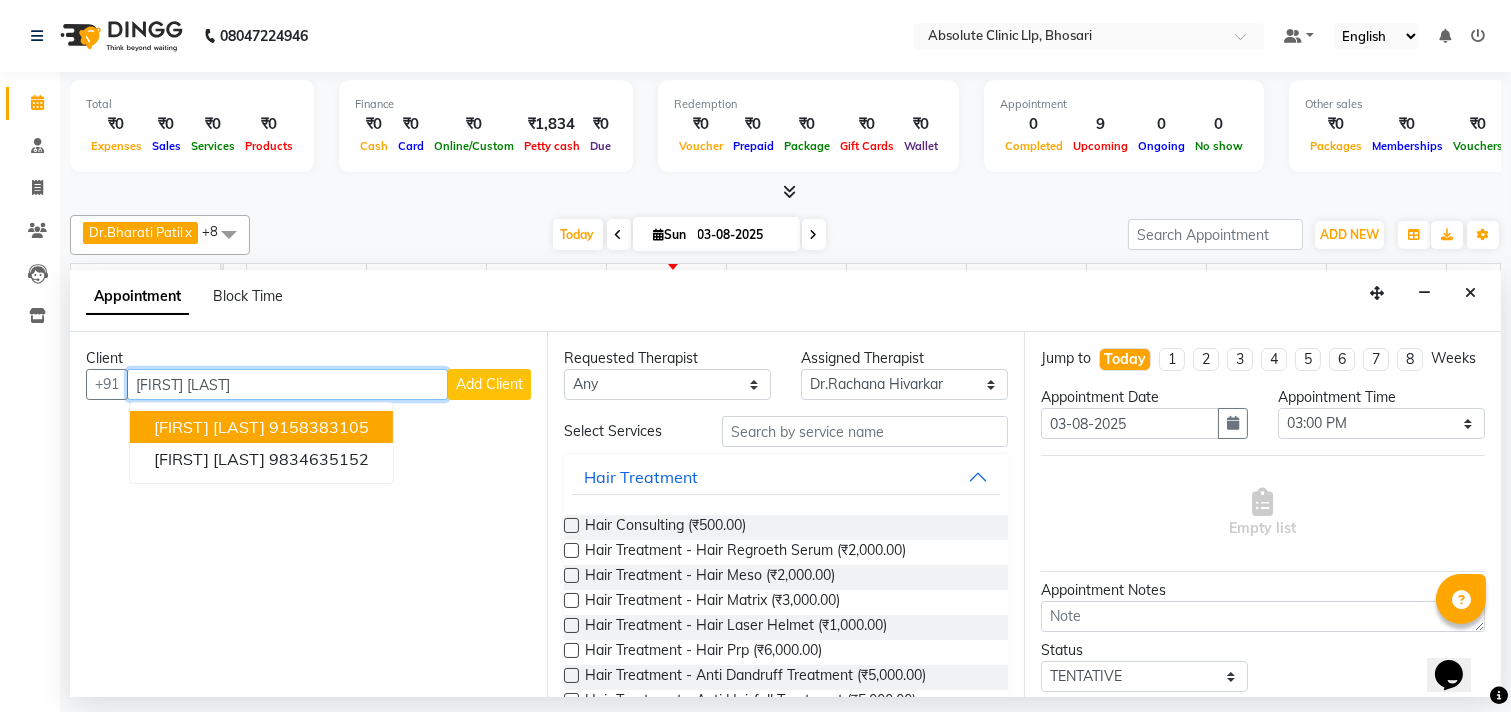 click on "9158383105" at bounding box center [319, 427] 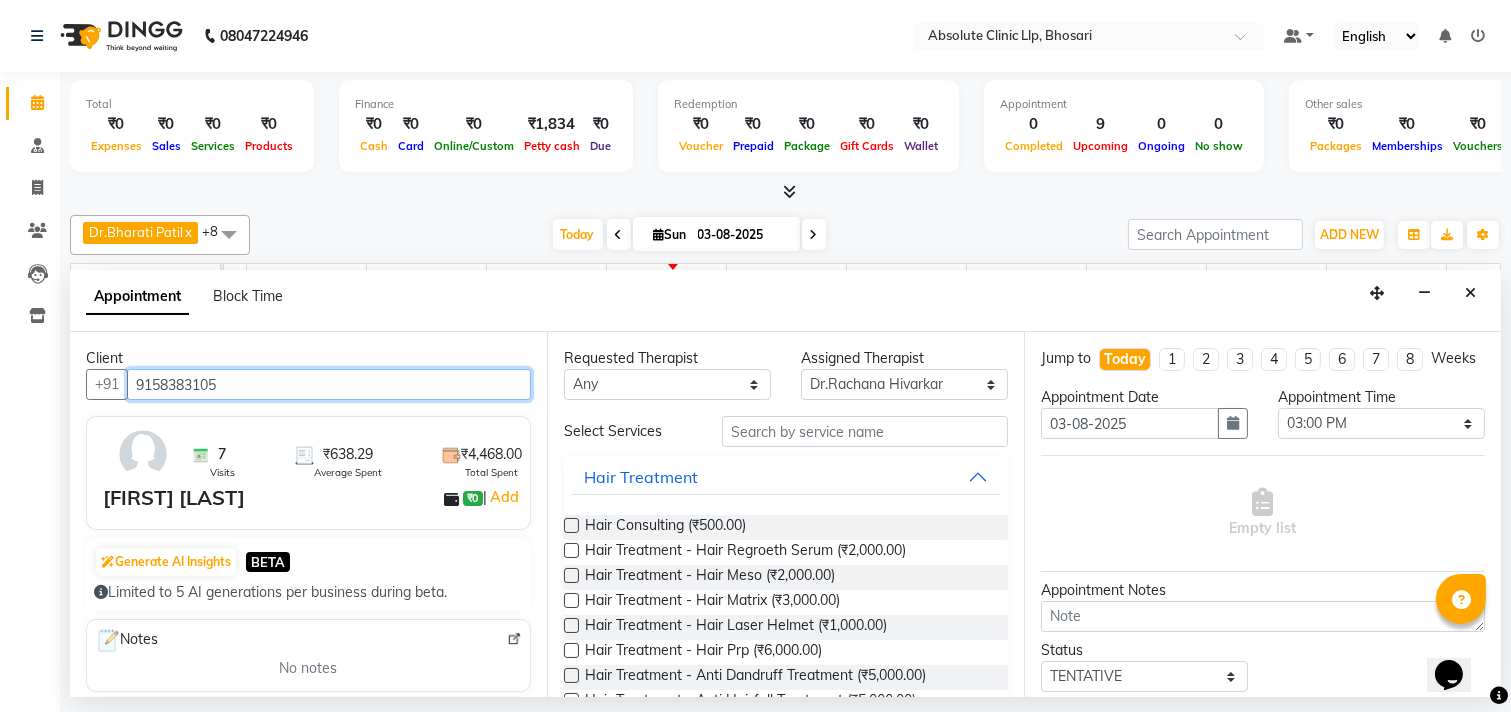 type on "9158383105" 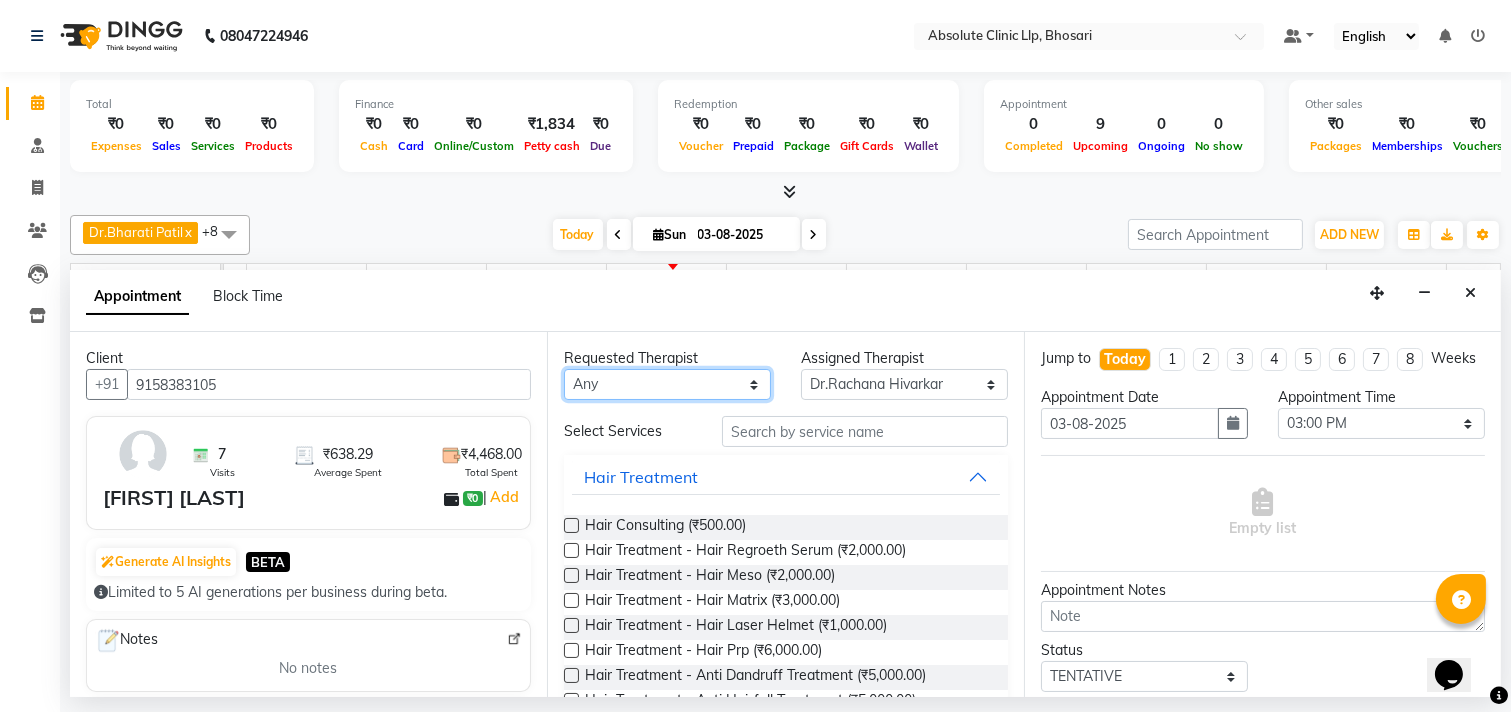 click on "Any Anita Gawli	 Dr.Bharati Patil Dr.Dhananjay Patil Dr.Rachana Hivarkar Neha Rokde Priyanka  More Sachin Kale	 Sanjivni Kale	 Sonali Naikre	 Vaishali Chowgule" at bounding box center (667, 384) 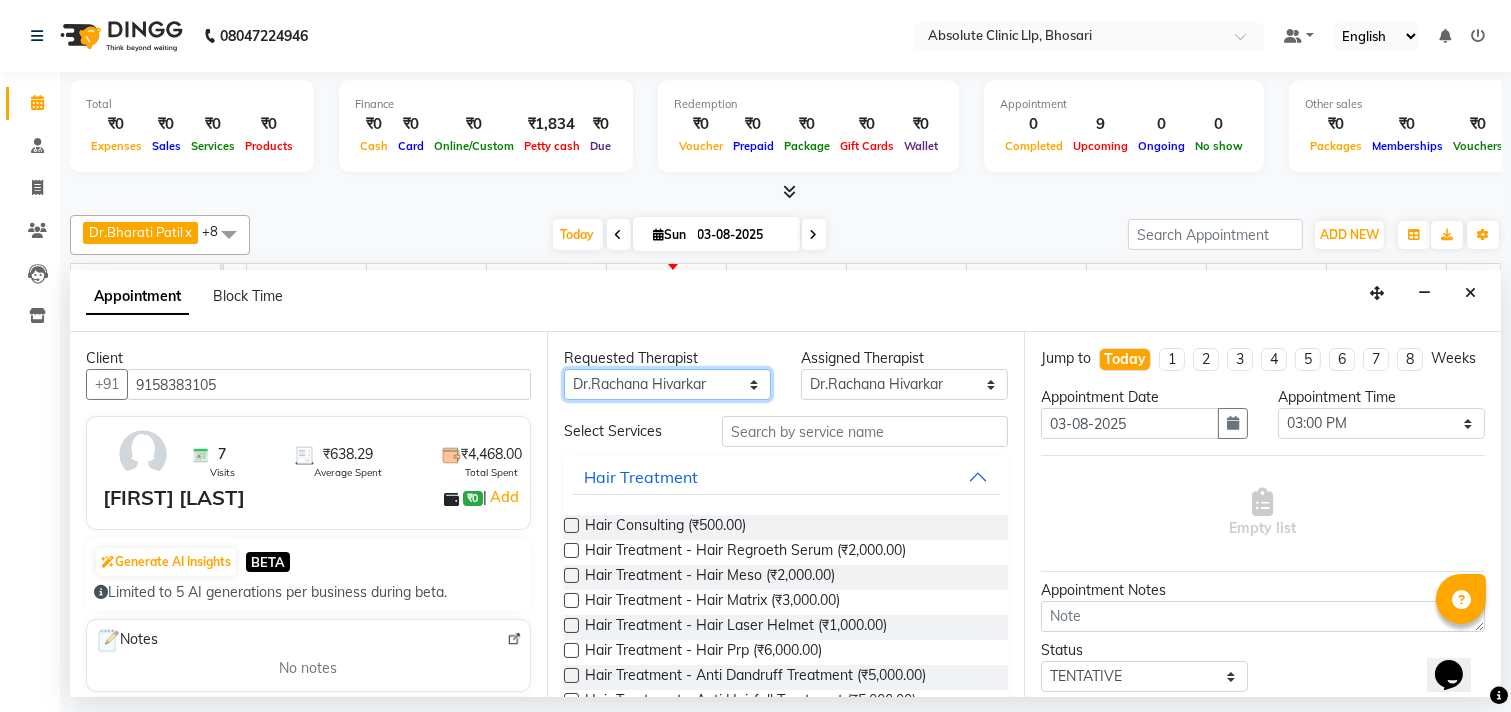 click on "Any Anita Gawli	 Dr.Bharati Patil Dr.Dhananjay Patil Dr.Rachana Hivarkar Neha Rokde Priyanka  More Sachin Kale	 Sanjivni Kale	 Sonali Naikre	 Vaishali Chowgule" at bounding box center (667, 384) 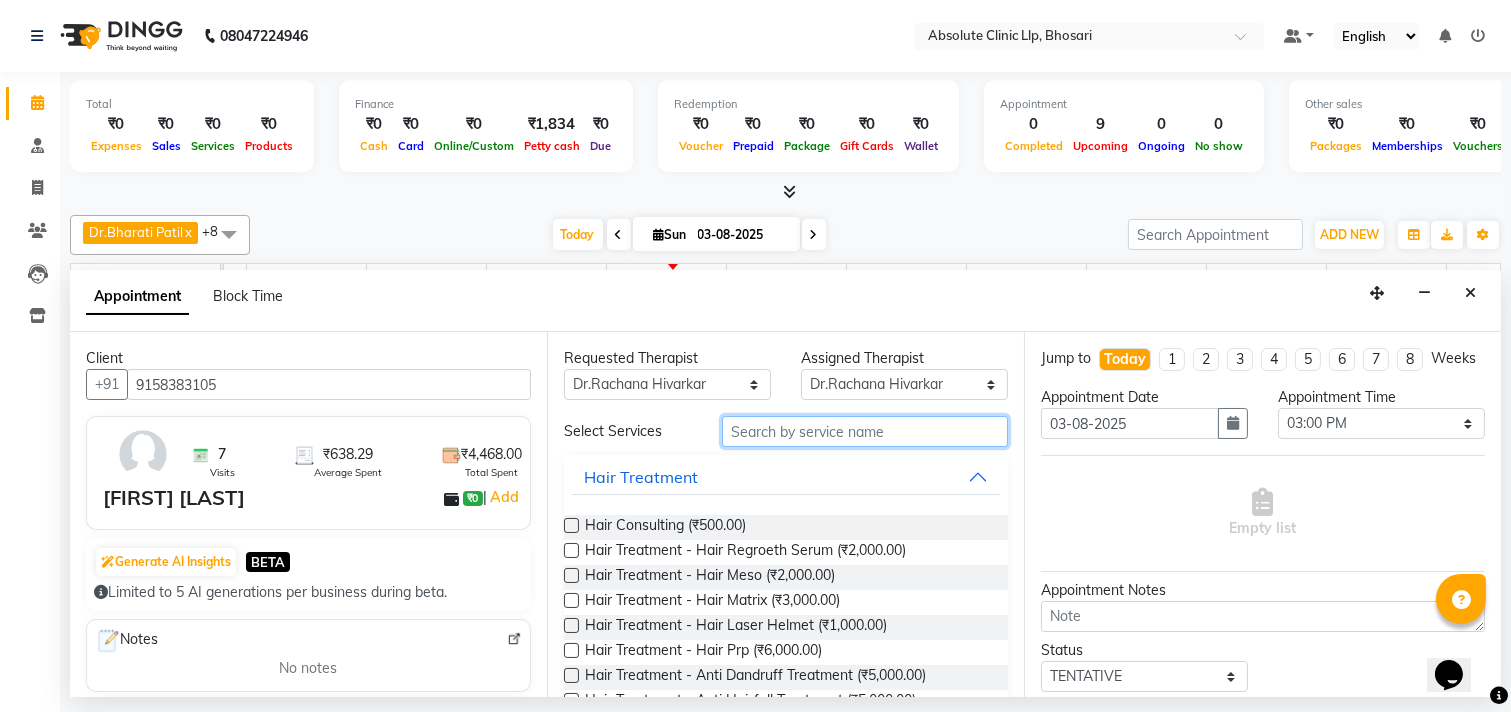 click at bounding box center [865, 431] 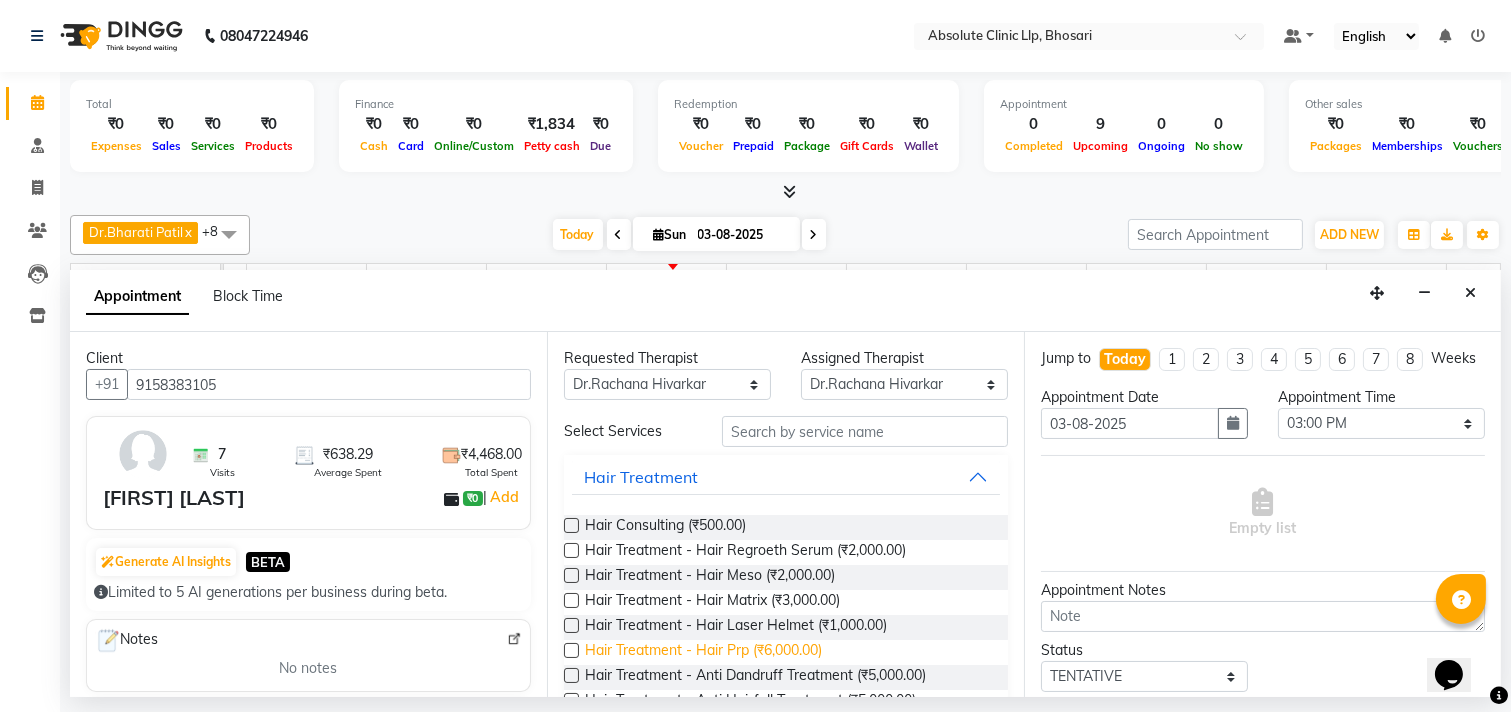 click on "Hair Treatment - Hair Prp (₹6,000.00)" at bounding box center [703, 652] 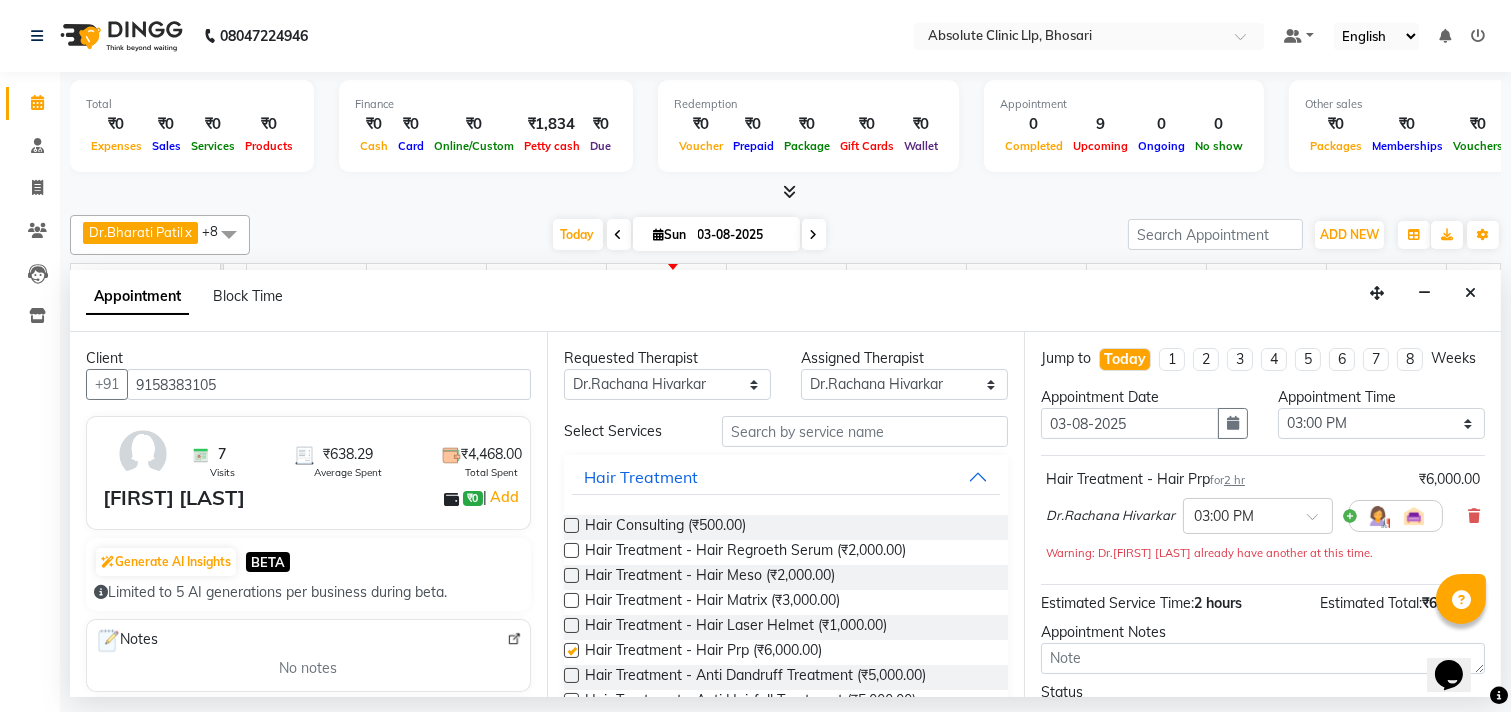 checkbox on "false" 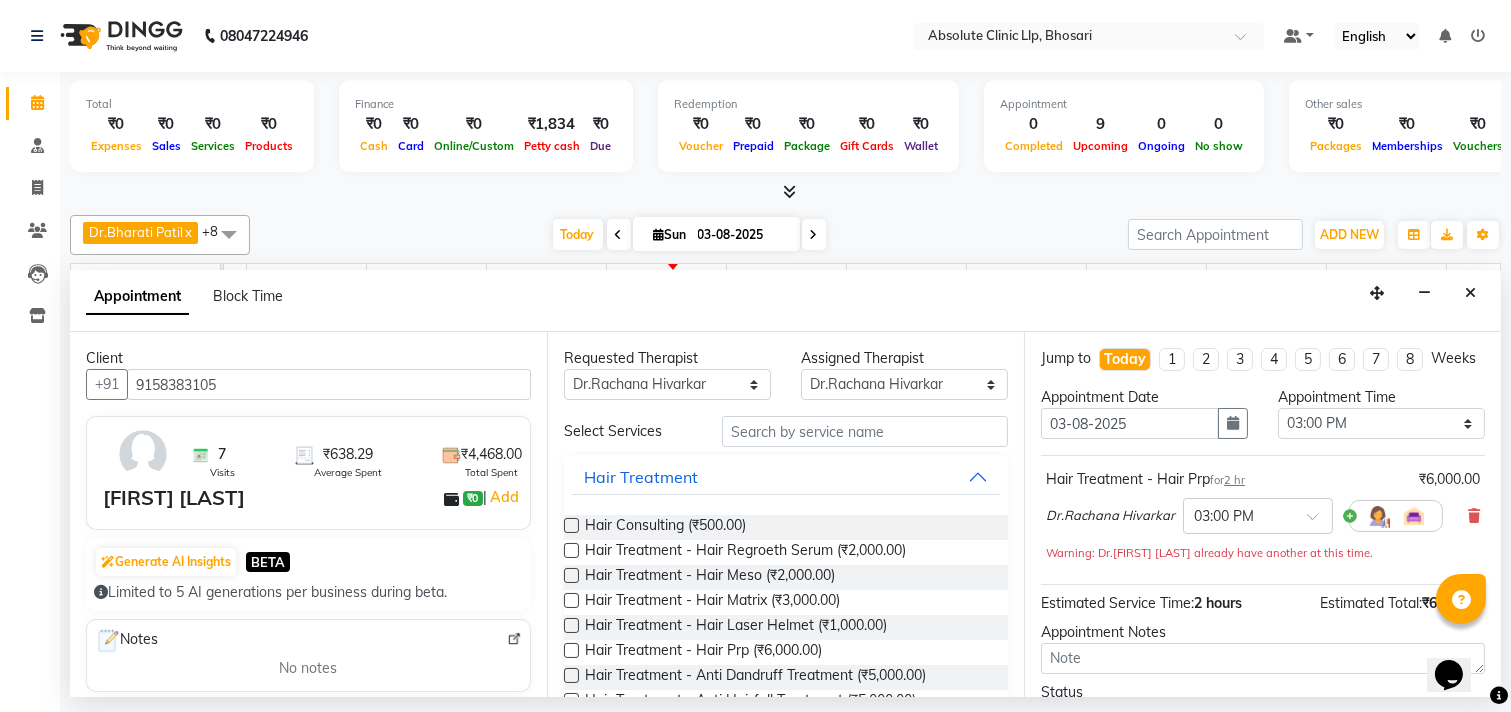 scroll, scrollTop: 182, scrollLeft: 0, axis: vertical 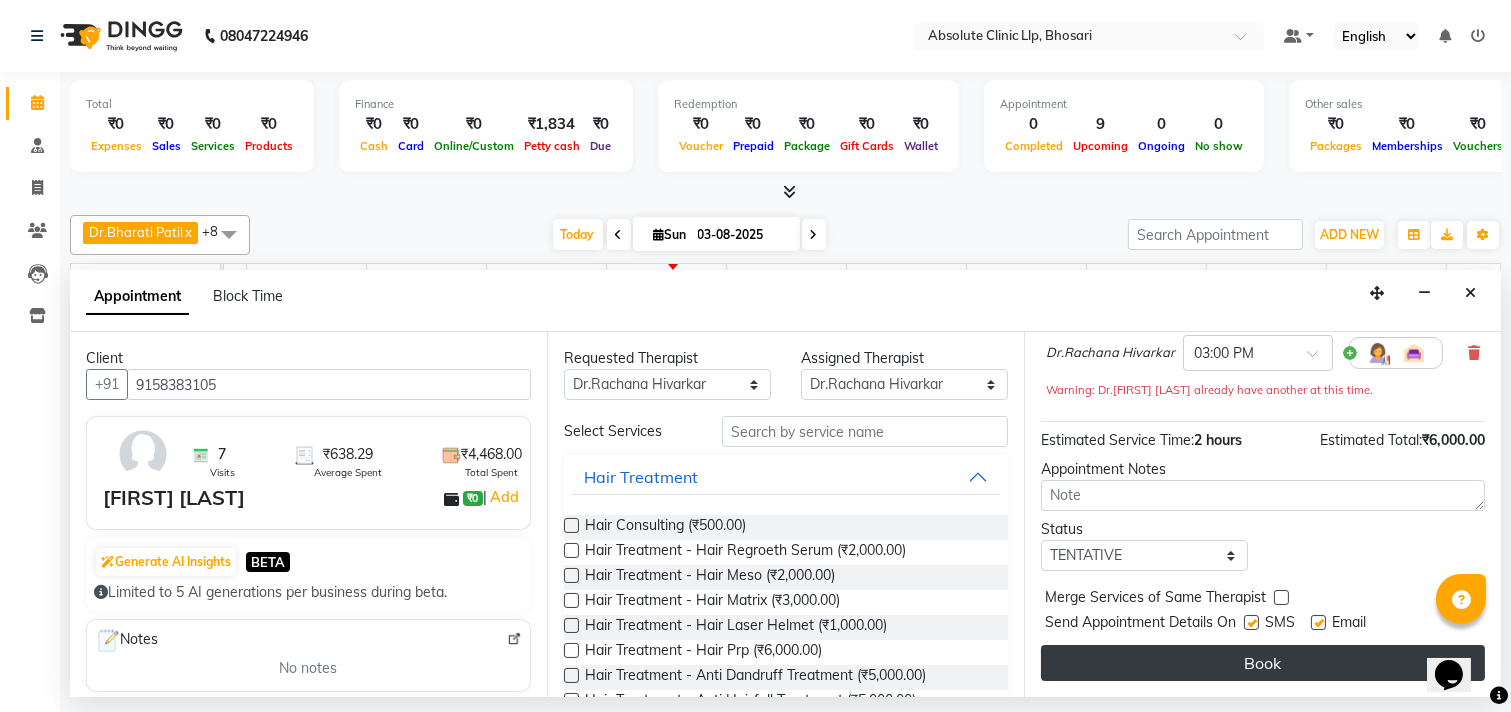 click on "Book" at bounding box center [1263, 663] 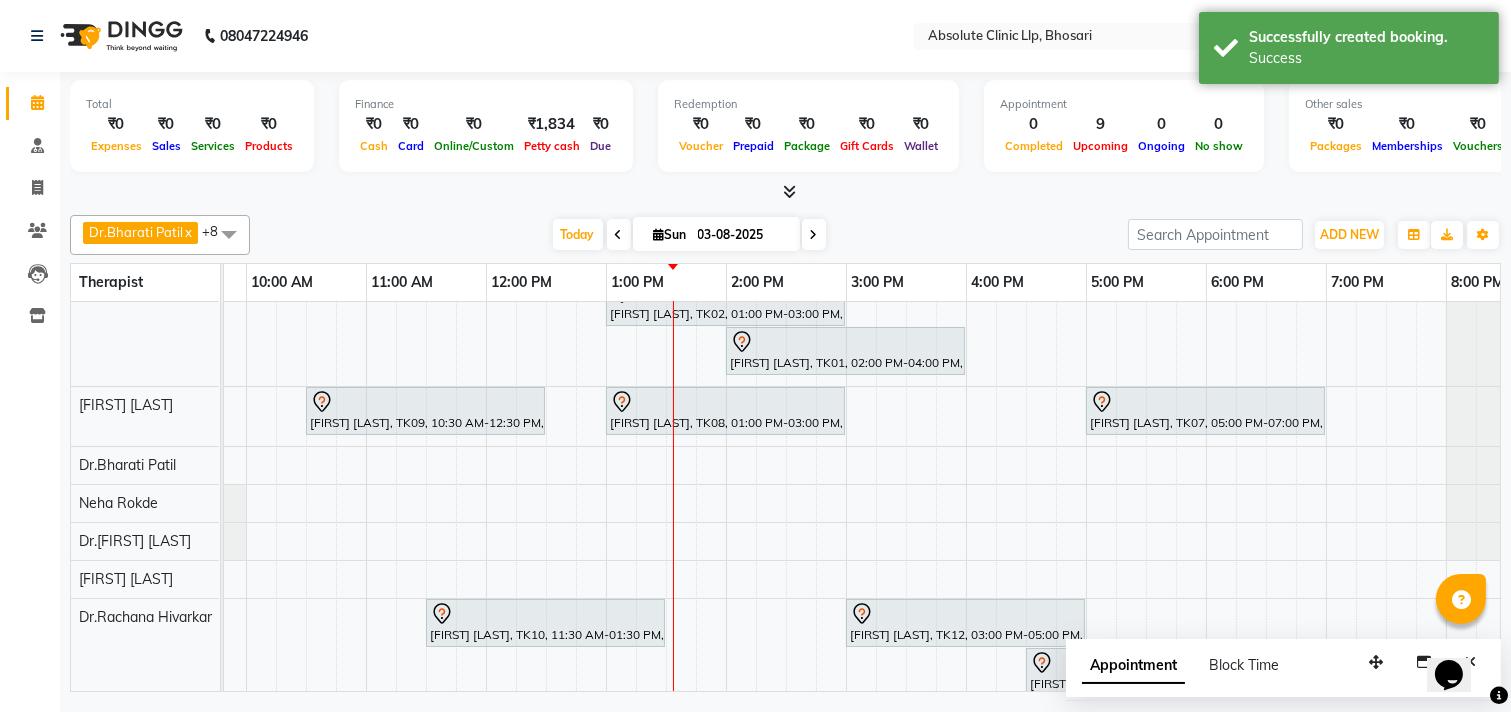 click on "[FIRST] [LAST], TK05, 11:30 AM-01:30 PM, Skin Treatment - Medicine Insertion             [FIRST] [LAST], TK03, 01:30 PM-03:30 PM, Skin Treatment - Medicine Insertion             [FIRST] [LAST], TK06, 12:30 PM-02:30 PM, Hair Treatment - Hair Prp             [FIRST] [LAST], TK04, 03:15 PM-05:15 PM, Laser Hair Reduction Treatment - Full Body Laser             [FIRST] [LAST], TK02, 01:00 PM-03:00 PM, Skin Treatment - Peel(Face)             [FIRST] [LAST], TK01, 02:00 PM-04:00 PM, Hair Treatment - Hair Regroeth Serum             [FIRST] [LAST], TK09, 10:30 AM-12:30 PM, Skin Treatment - Peel(Face)             [FIRST] [LAST], TK08, 01:00 PM-03:00 PM, Hair Treatment - Hair Matrix             [FIRST] [LAST], TK07, 05:00 PM-07:00 PM, Skin Treatment - Peel(Face)             [FIRST] [LAST], TK10, 11:30 AM-01:30 PM, Hair Treatment - Hair Meso             [FIRST] [LAST], TK12, 03:00 PM-05:00 PM, Hair Treatment - Hair Prp             [FIRST] [LAST], TK11, 04:30 PM-06:30 PM, Skin Treatment - Peel(Face)" at bounding box center [786, 443] 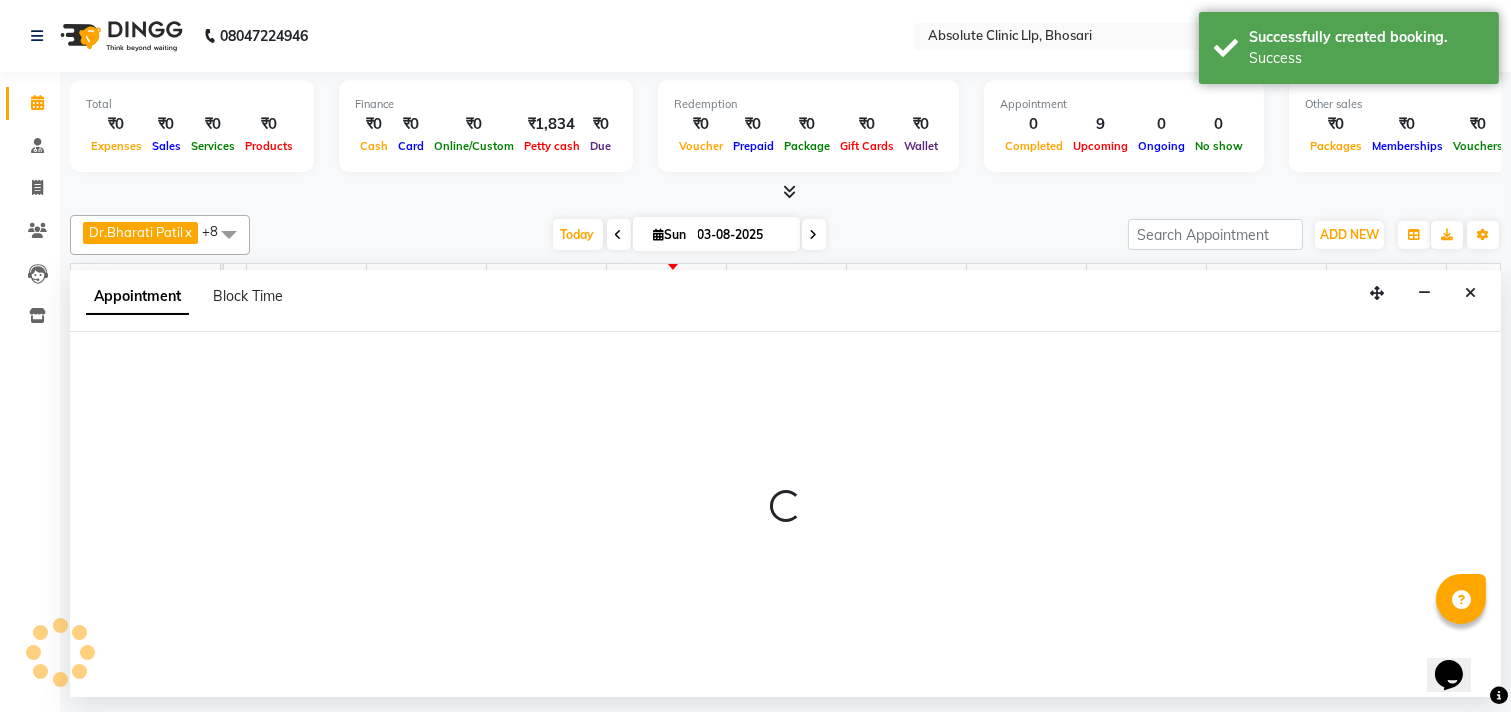 select on "28331" 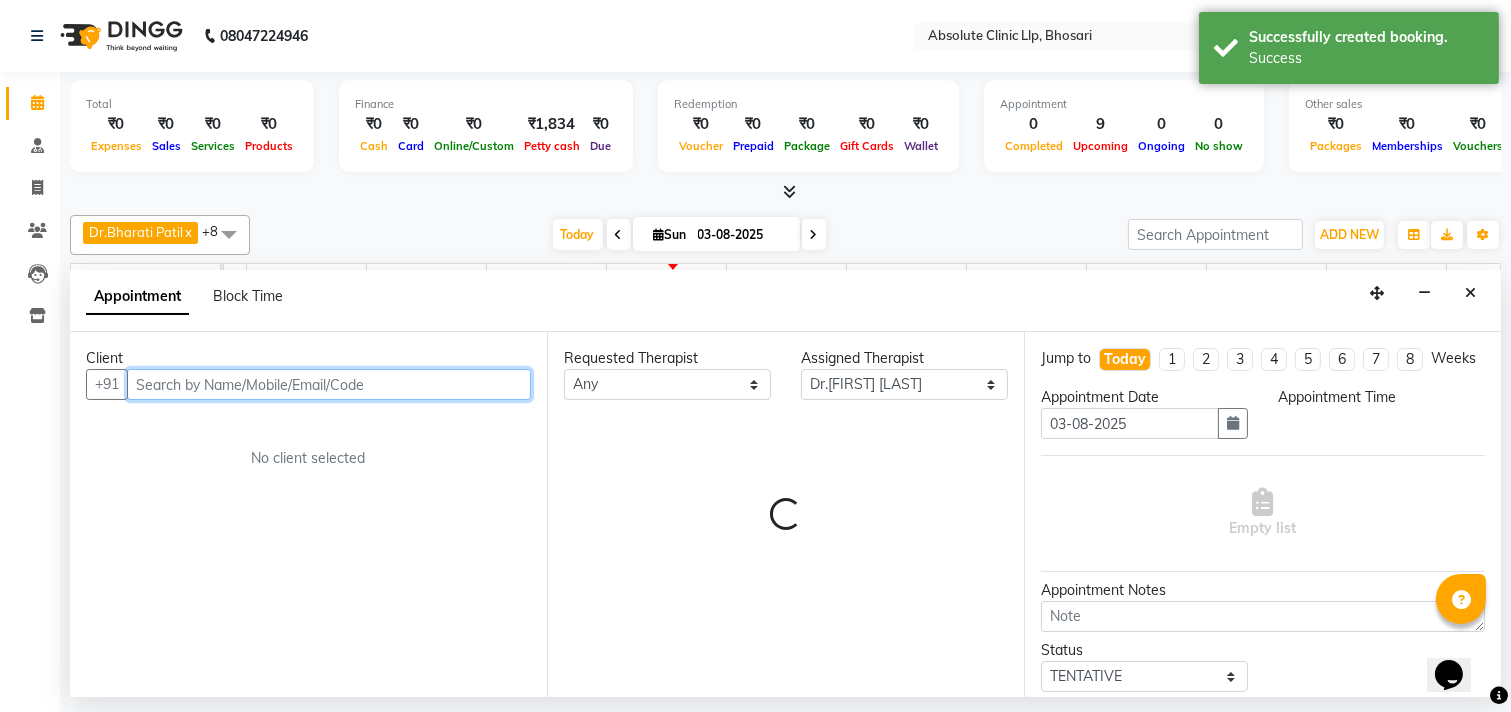 select on "750" 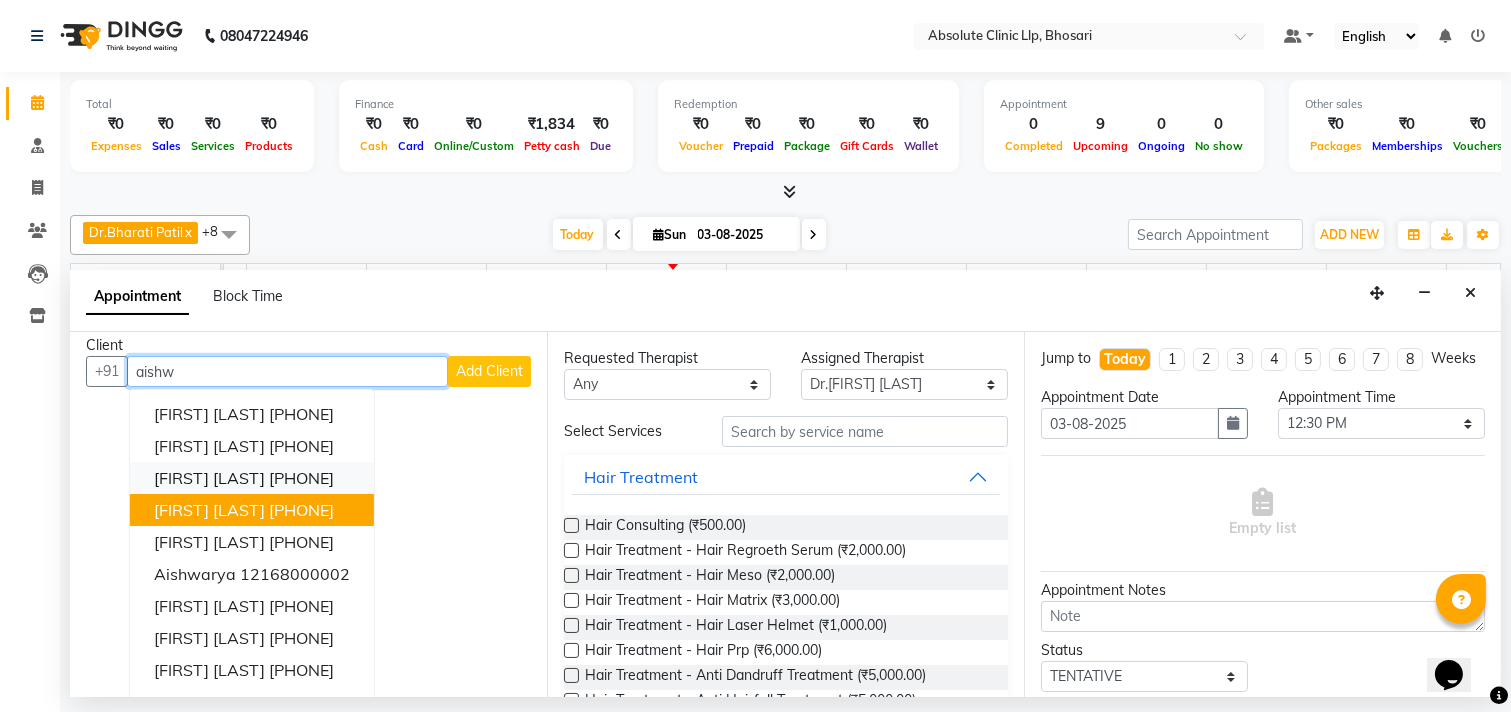 scroll, scrollTop: 0, scrollLeft: 0, axis: both 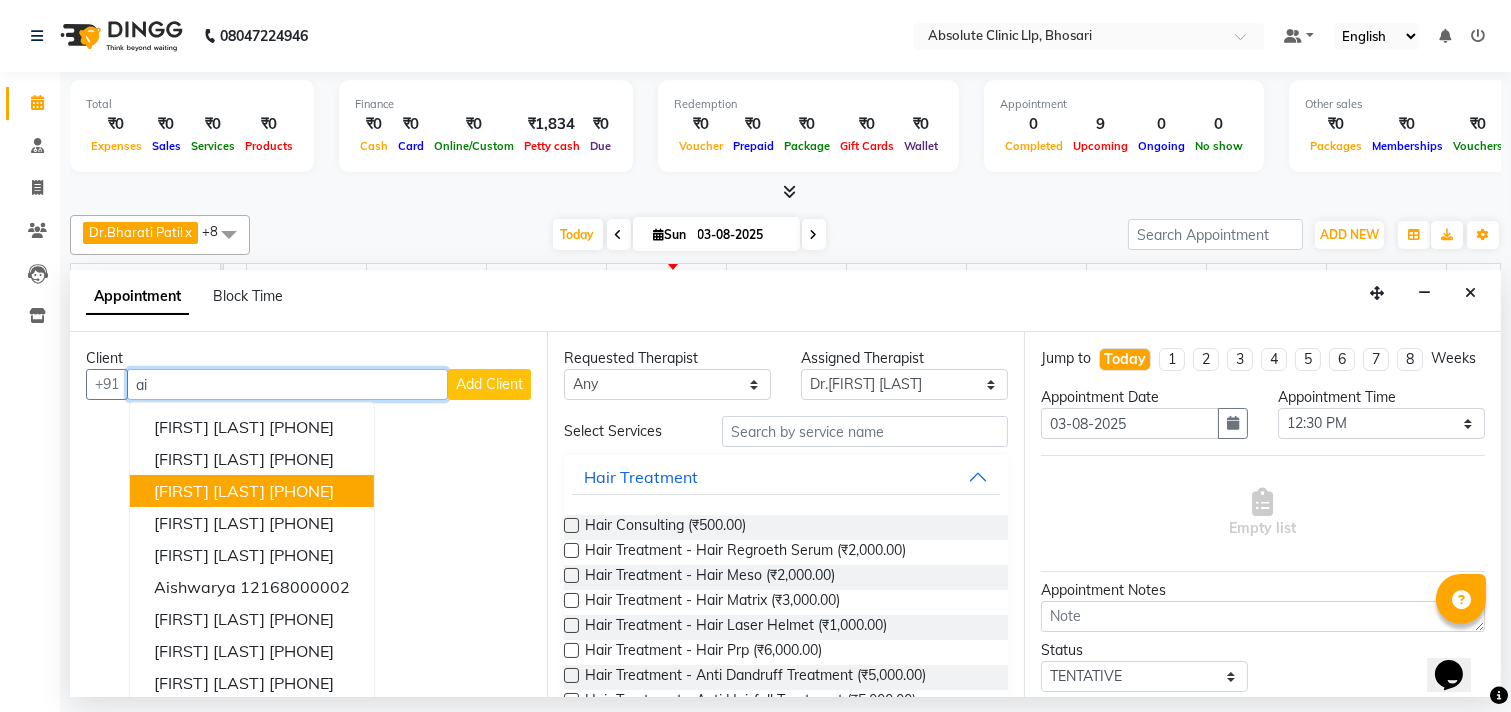 type on "a" 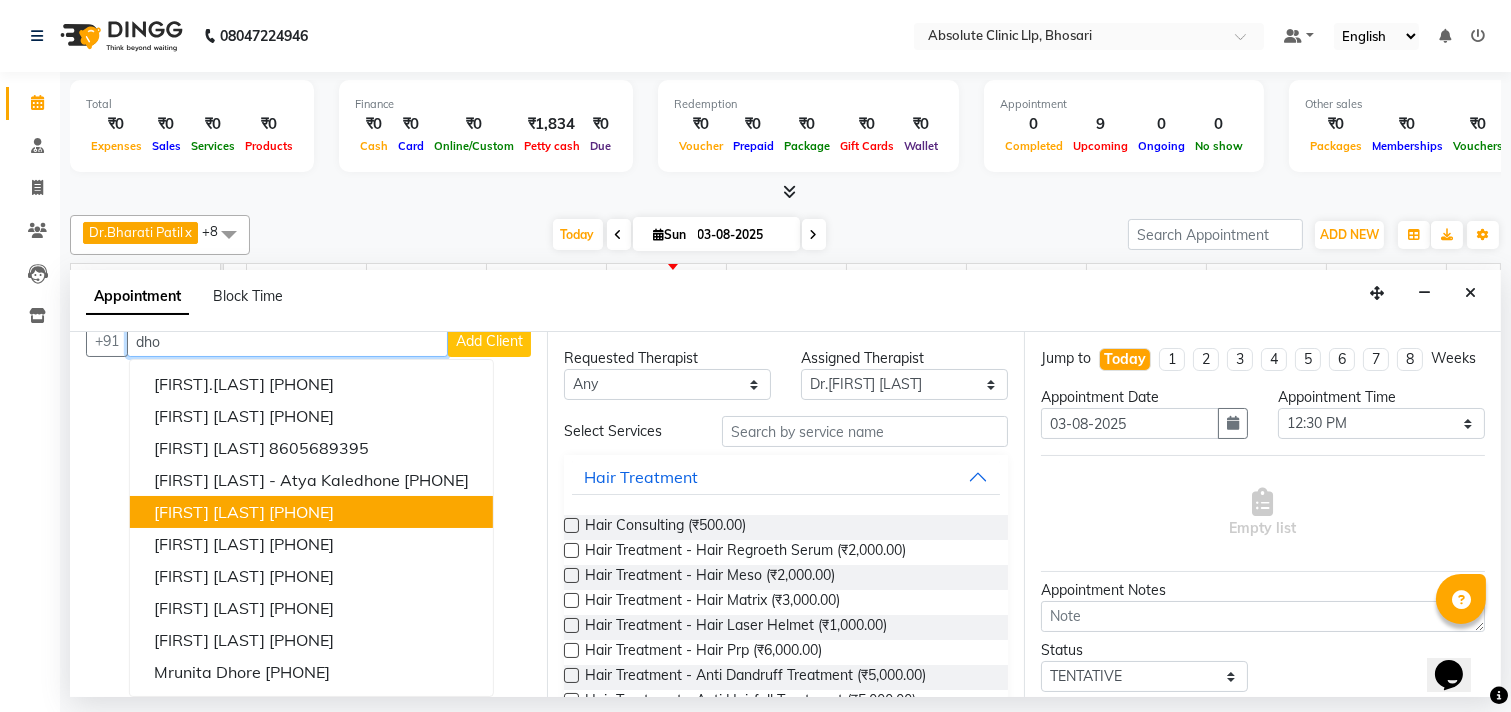 scroll, scrollTop: 0, scrollLeft: 0, axis: both 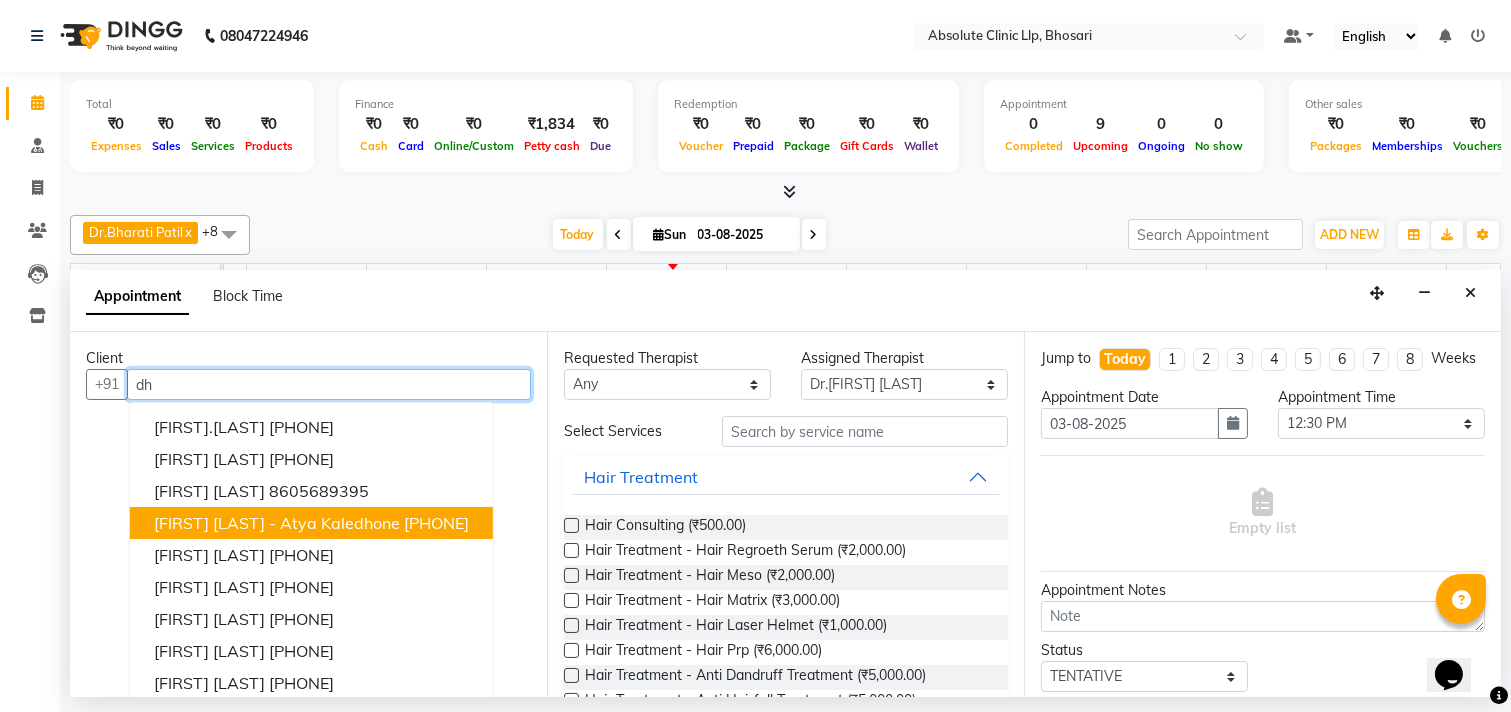 type on "d" 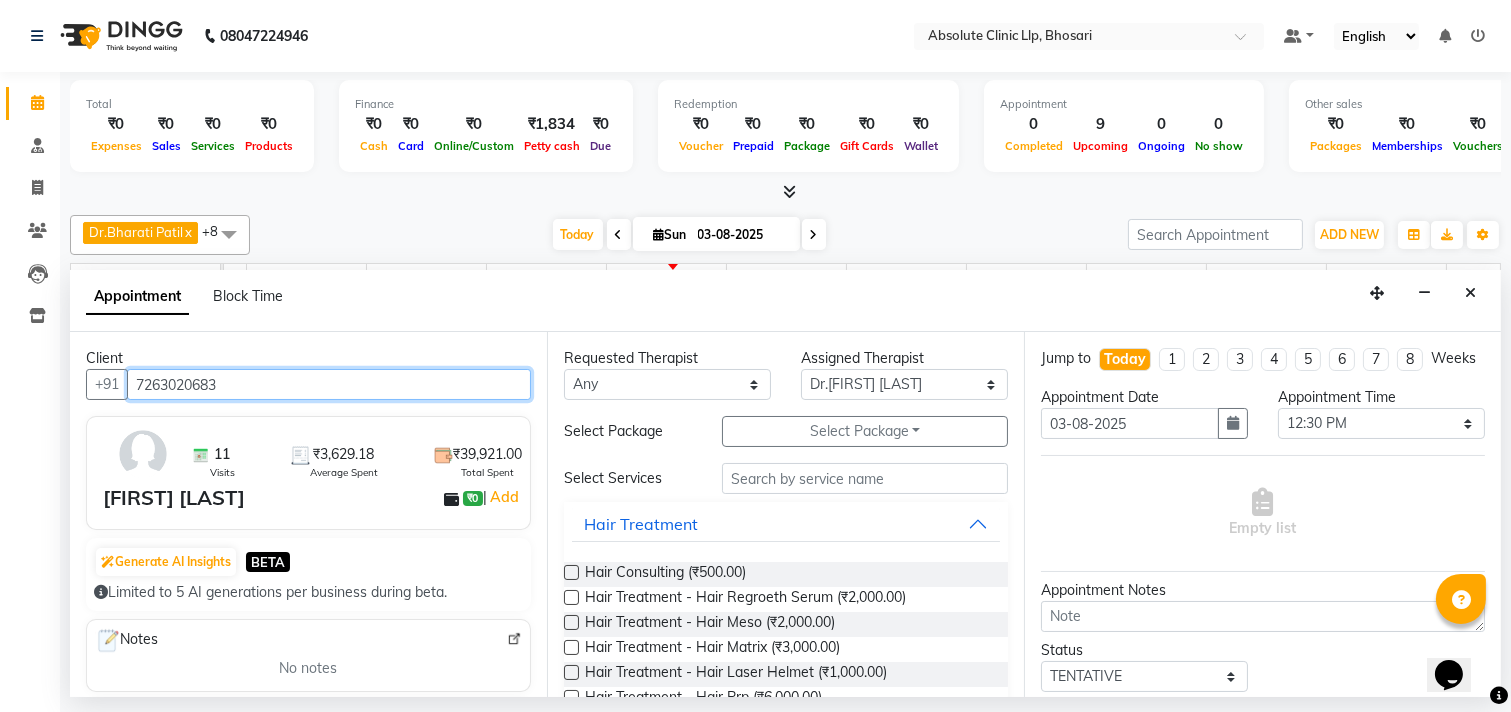 type on "7263020683" 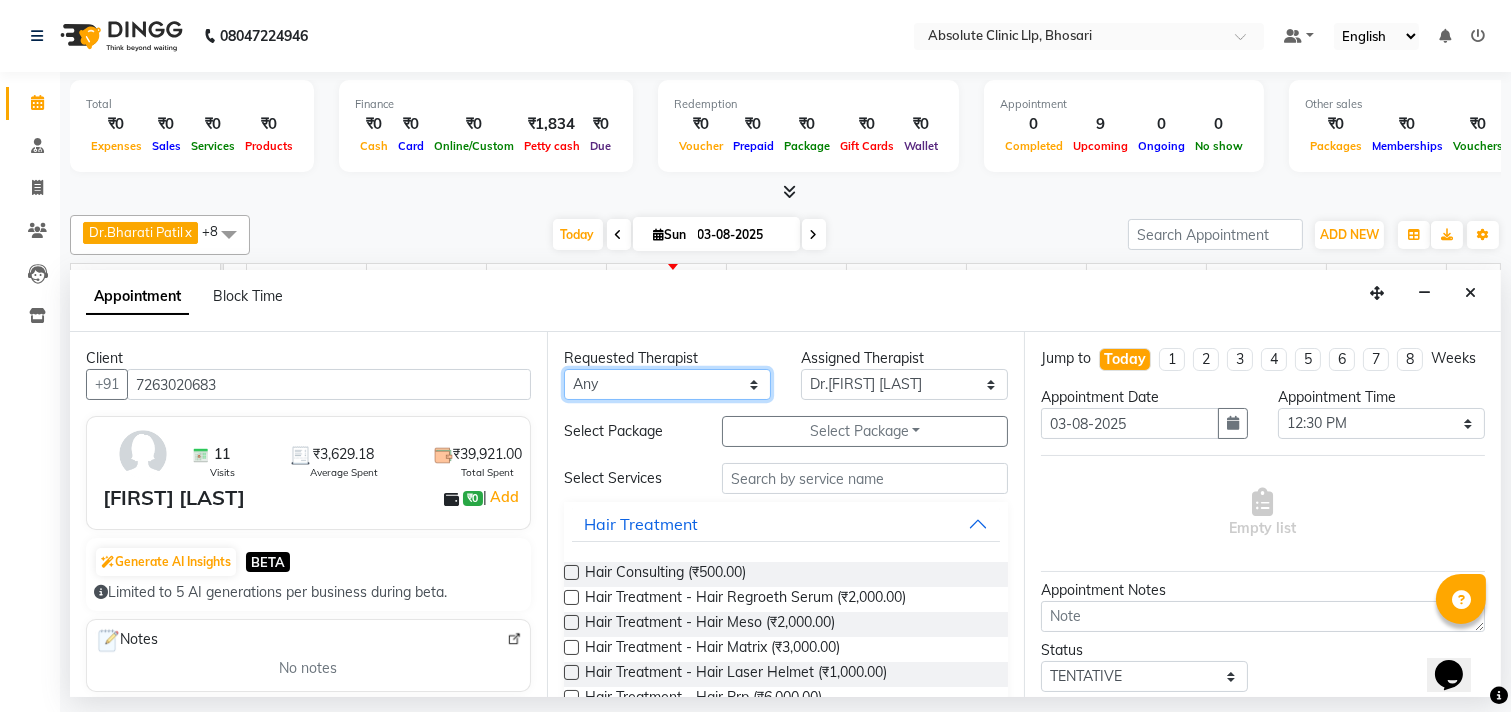 click on "Any Anita Gawli	 Dr.Bharati Patil Dr.Dhananjay Patil Dr.Rachana Hivarkar Neha Rokde Priyanka  More Sachin Kale	 Sanjivni Kale	 Sonali Naikre	 Vaishali Chowgule" at bounding box center [667, 384] 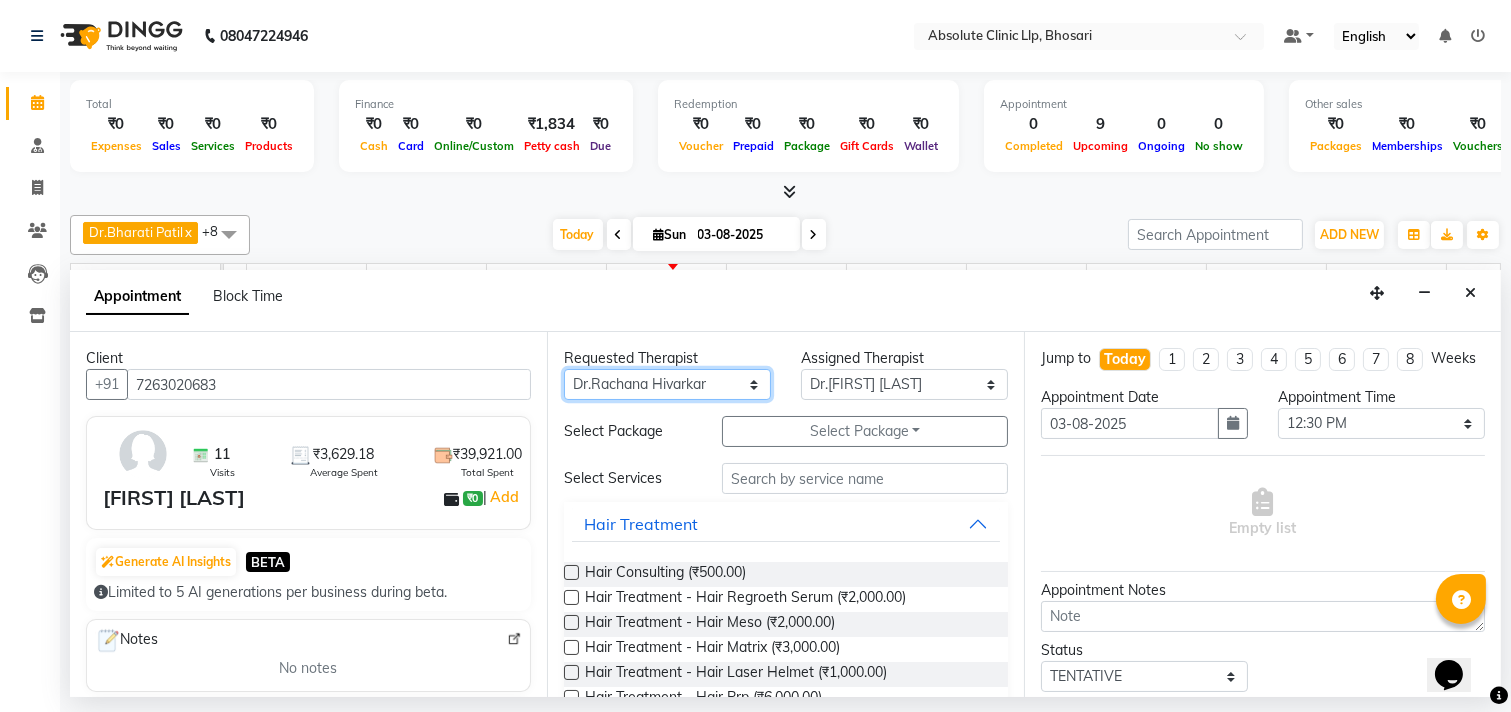 click on "Any Anita Gawli	 Dr.Bharati Patil Dr.Dhananjay Patil Dr.Rachana Hivarkar Neha Rokde Priyanka  More Sachin Kale	 Sanjivni Kale	 Sonali Naikre	 Vaishali Chowgule" at bounding box center (667, 384) 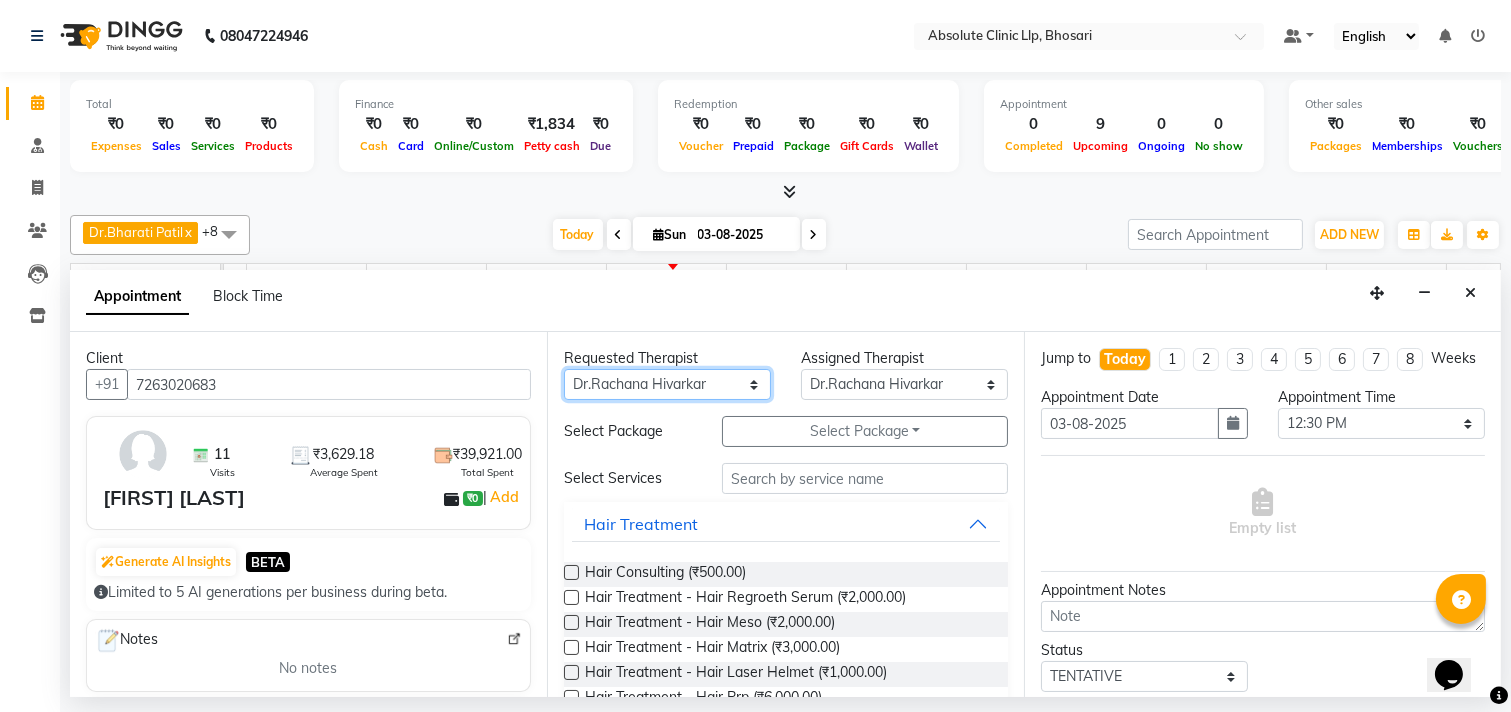 click on "Any Anita Gawli	 Dr.Bharati Patil Dr.Dhananjay Patil Dr.Rachana Hivarkar Neha Rokde Priyanka  More Sachin Kale	 Sanjivni Kale	 Sonali Naikre	 Vaishali Chowgule" at bounding box center (667, 384) 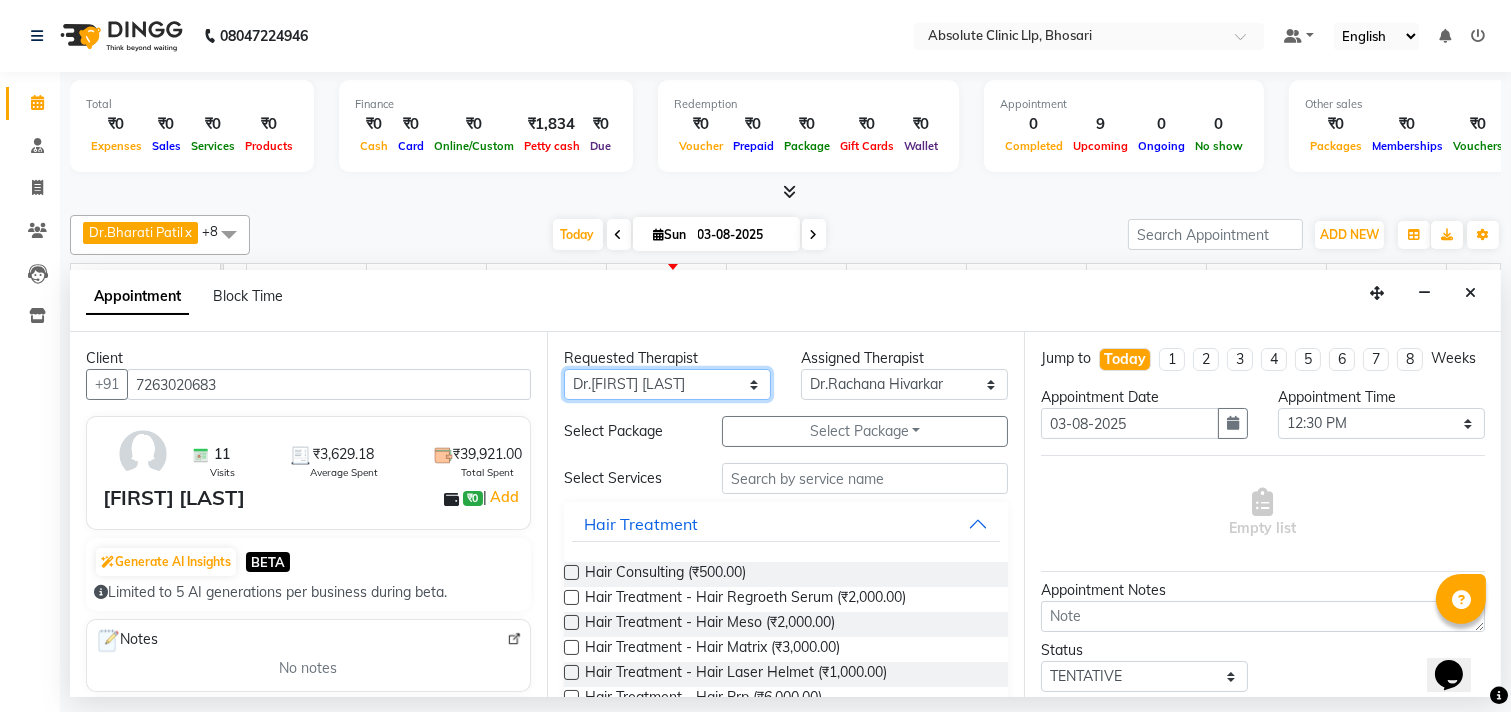 click on "Any Anita Gawli	 Dr.Bharati Patil Dr.Dhananjay Patil Dr.Rachana Hivarkar Neha Rokde Priyanka  More Sachin Kale	 Sanjivni Kale	 Sonali Naikre	 Vaishali Chowgule" at bounding box center [667, 384] 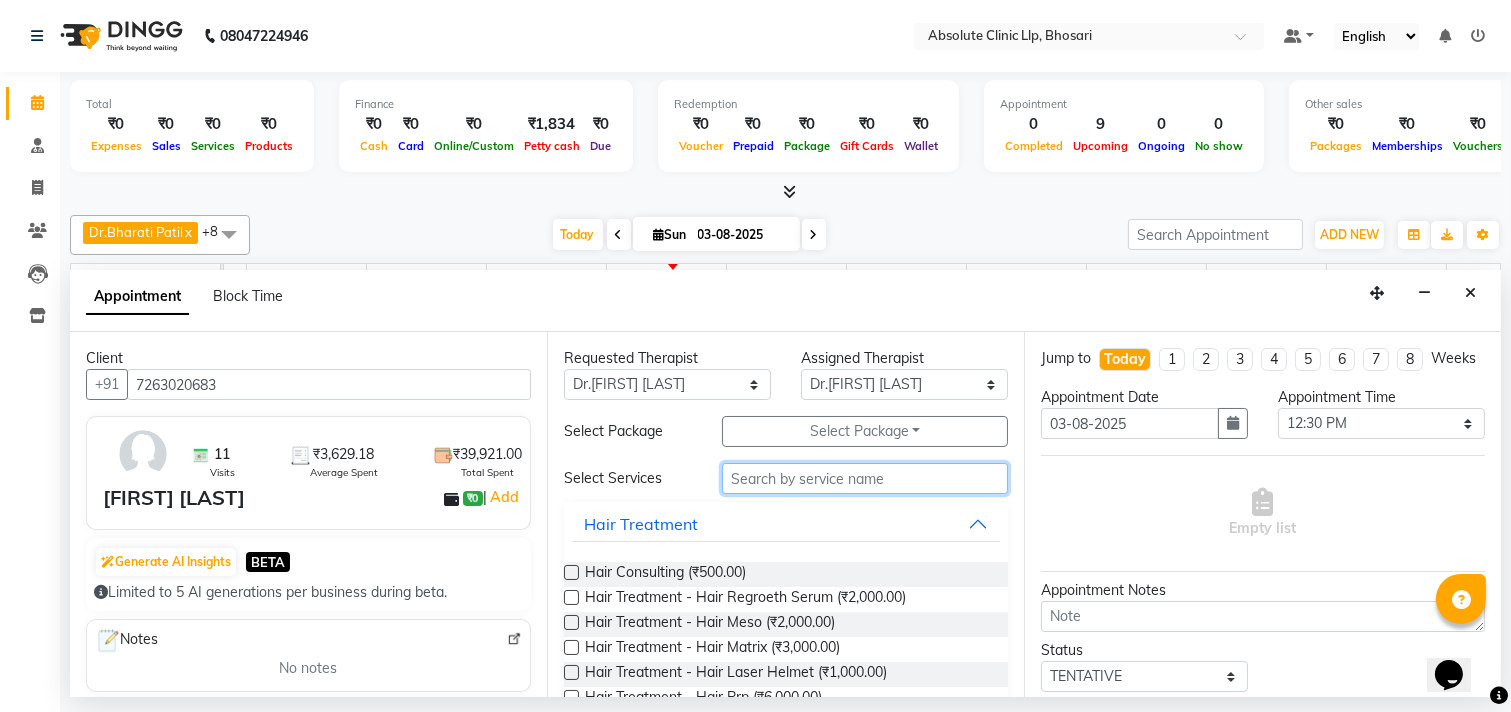 click at bounding box center (865, 478) 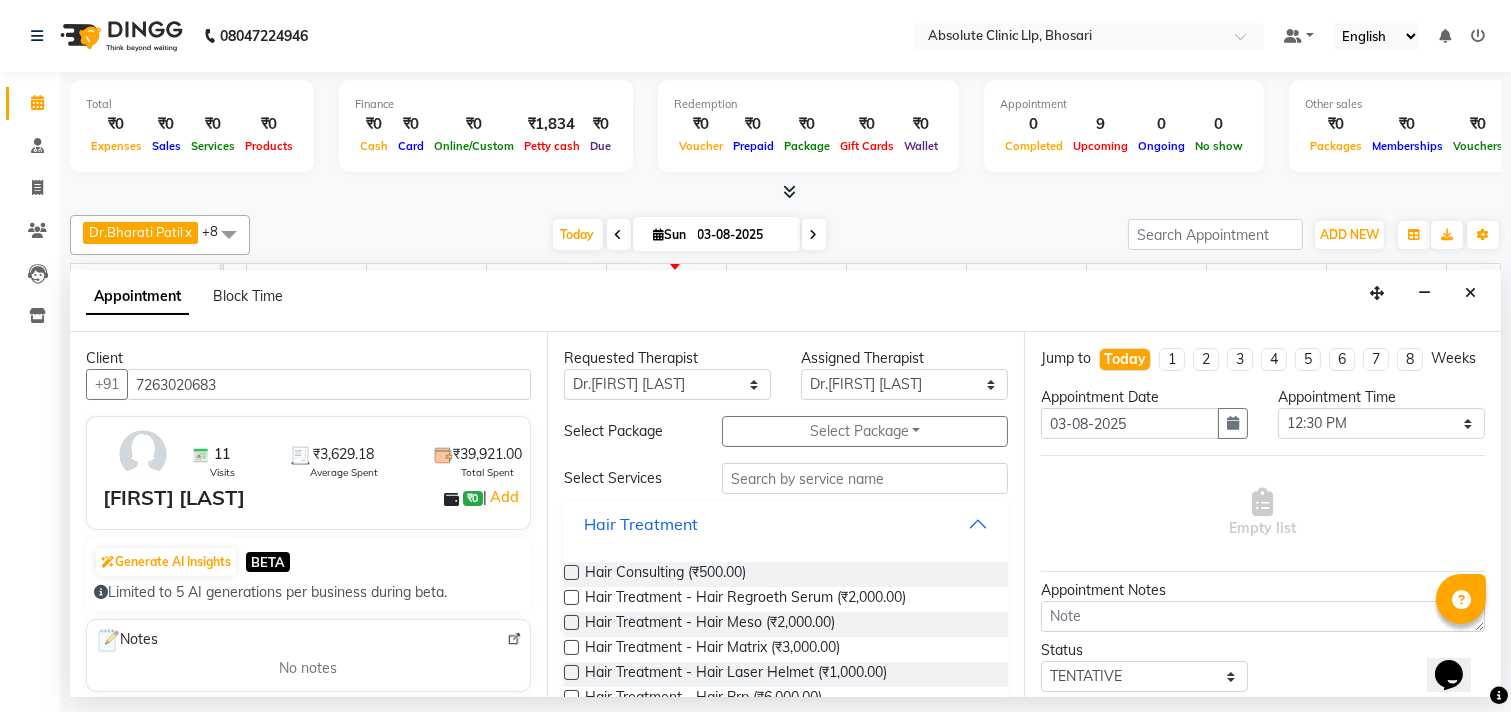 click on "Hair Treatment" at bounding box center (641, 524) 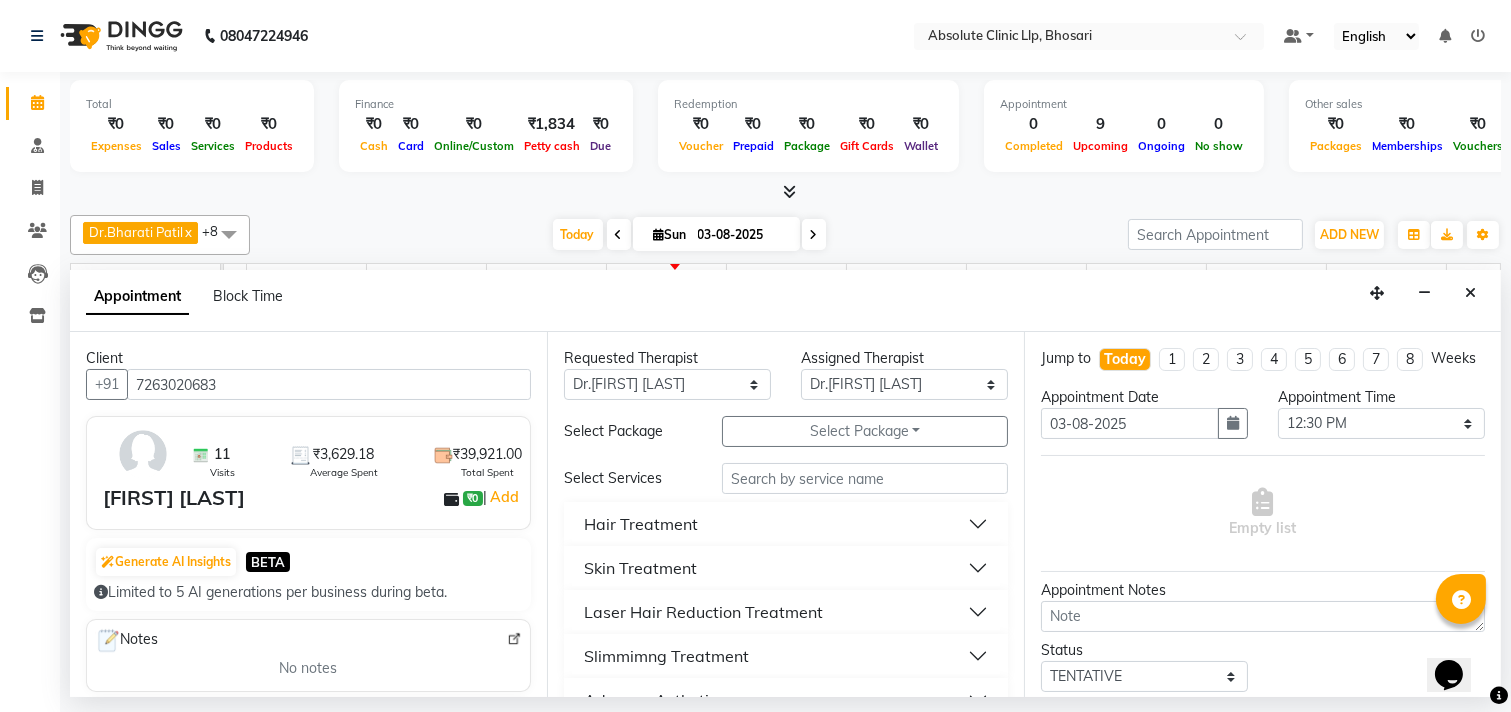 click on "Skin Treatment" at bounding box center (640, 568) 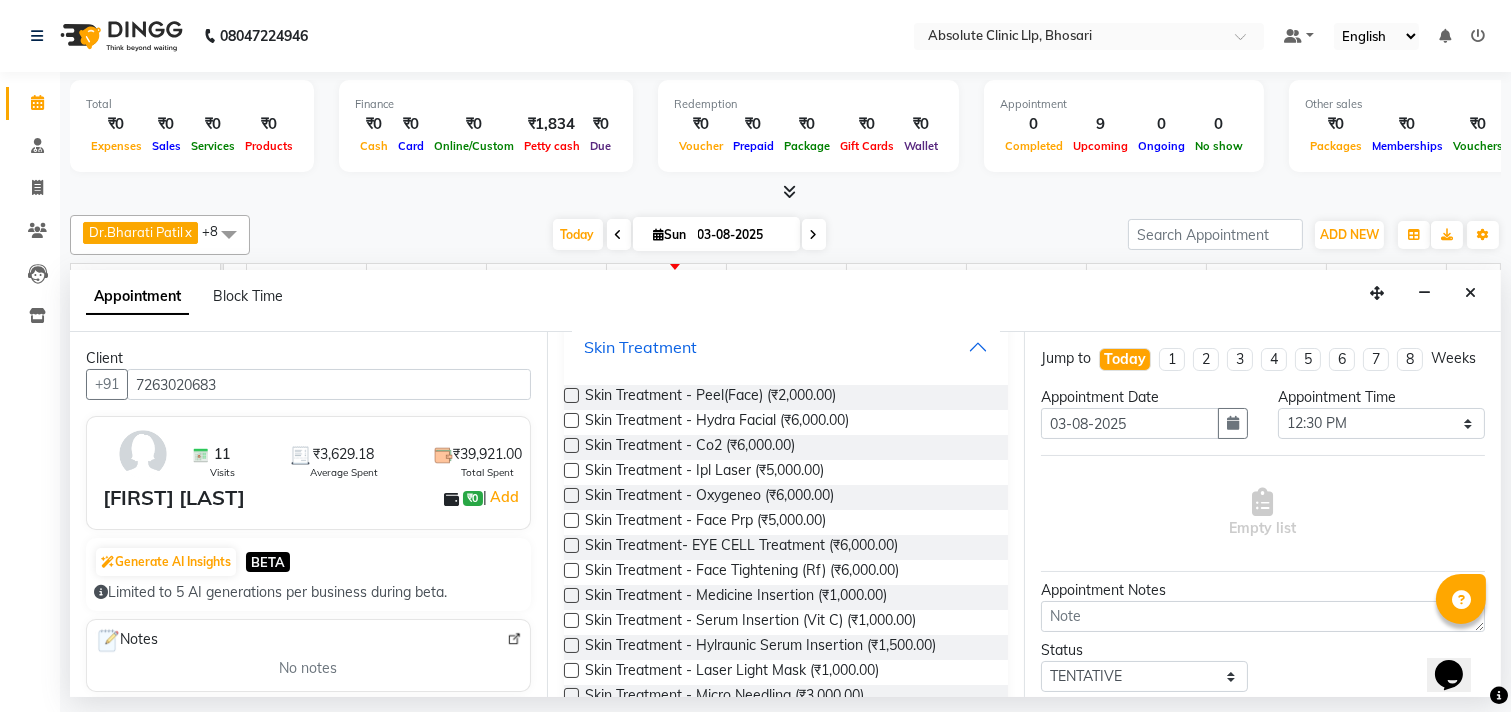 scroll, scrollTop: 222, scrollLeft: 0, axis: vertical 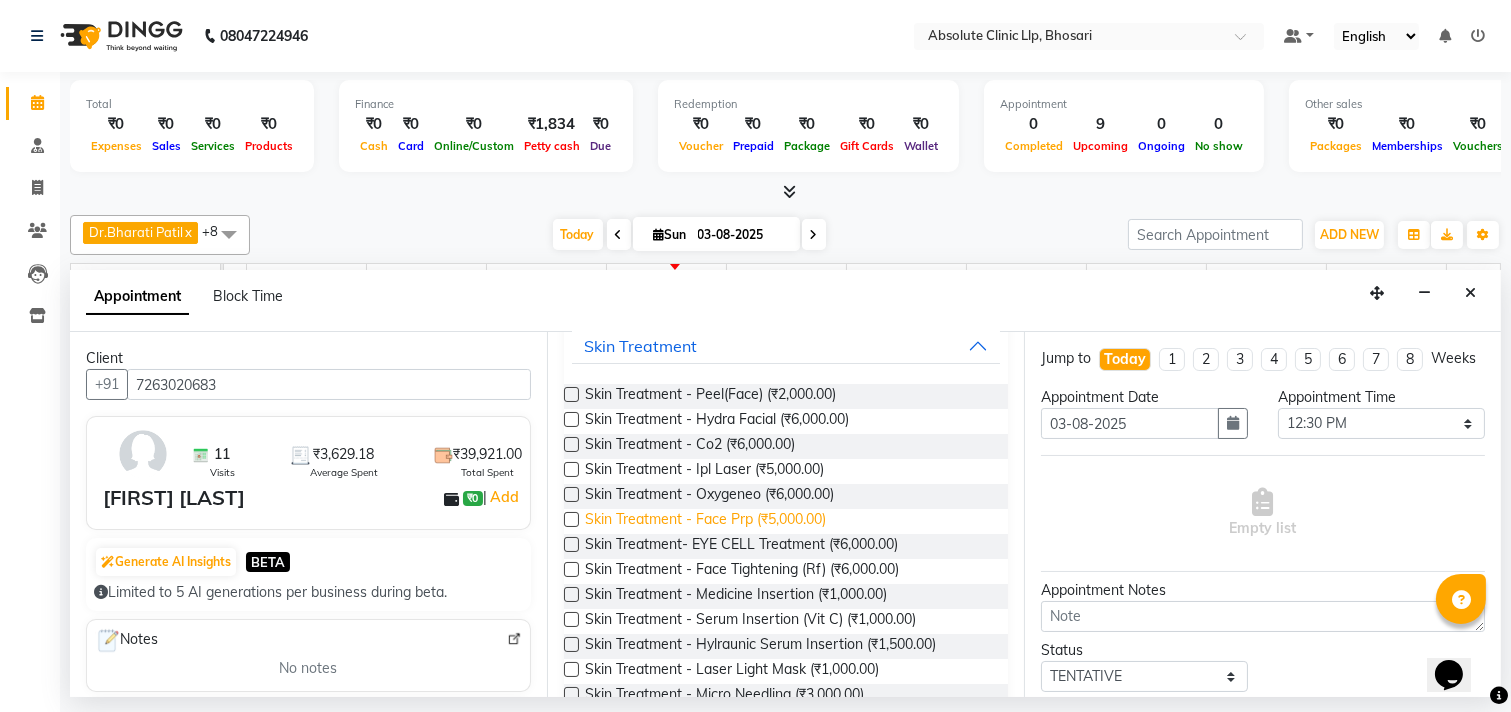 click on "Skin Treatment - Face Prp (₹5,000.00)" at bounding box center (705, 521) 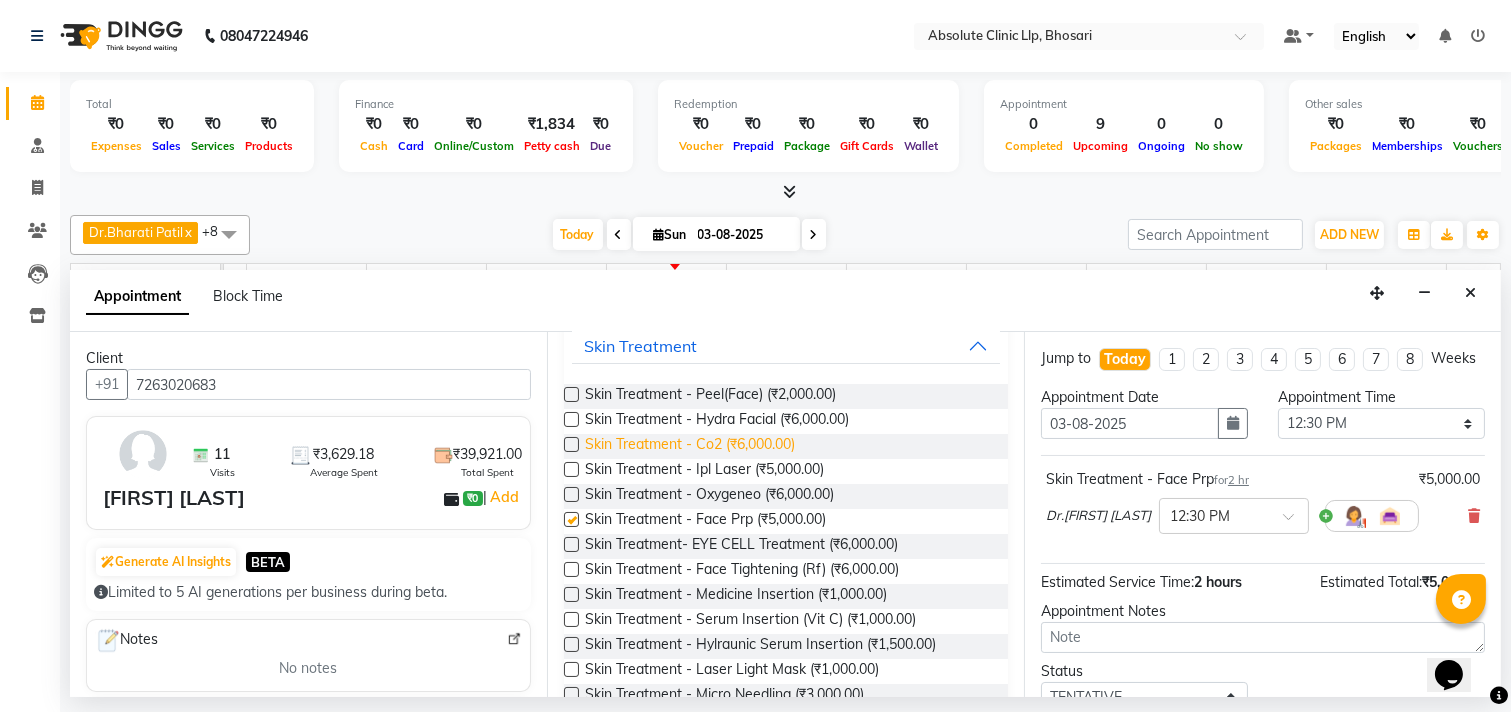 checkbox on "false" 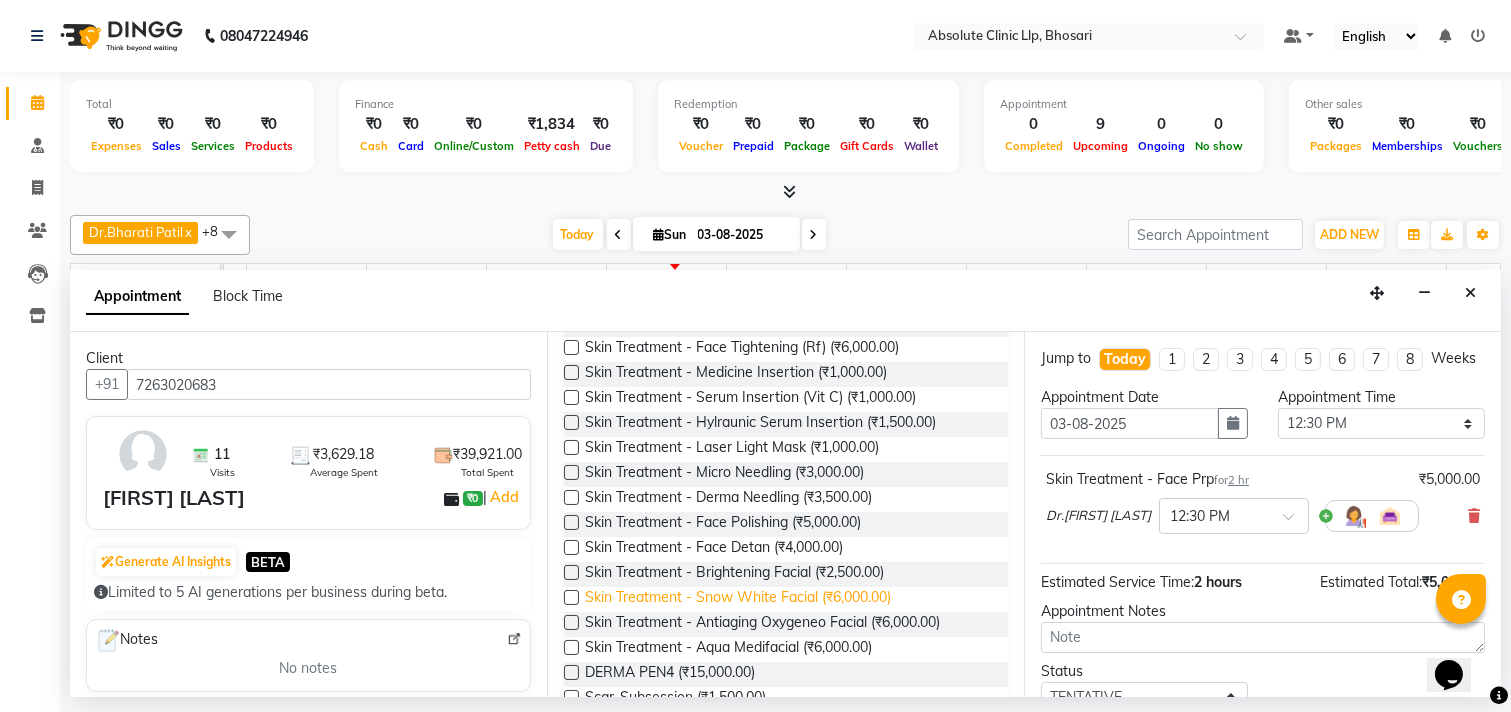 scroll, scrollTop: 555, scrollLeft: 0, axis: vertical 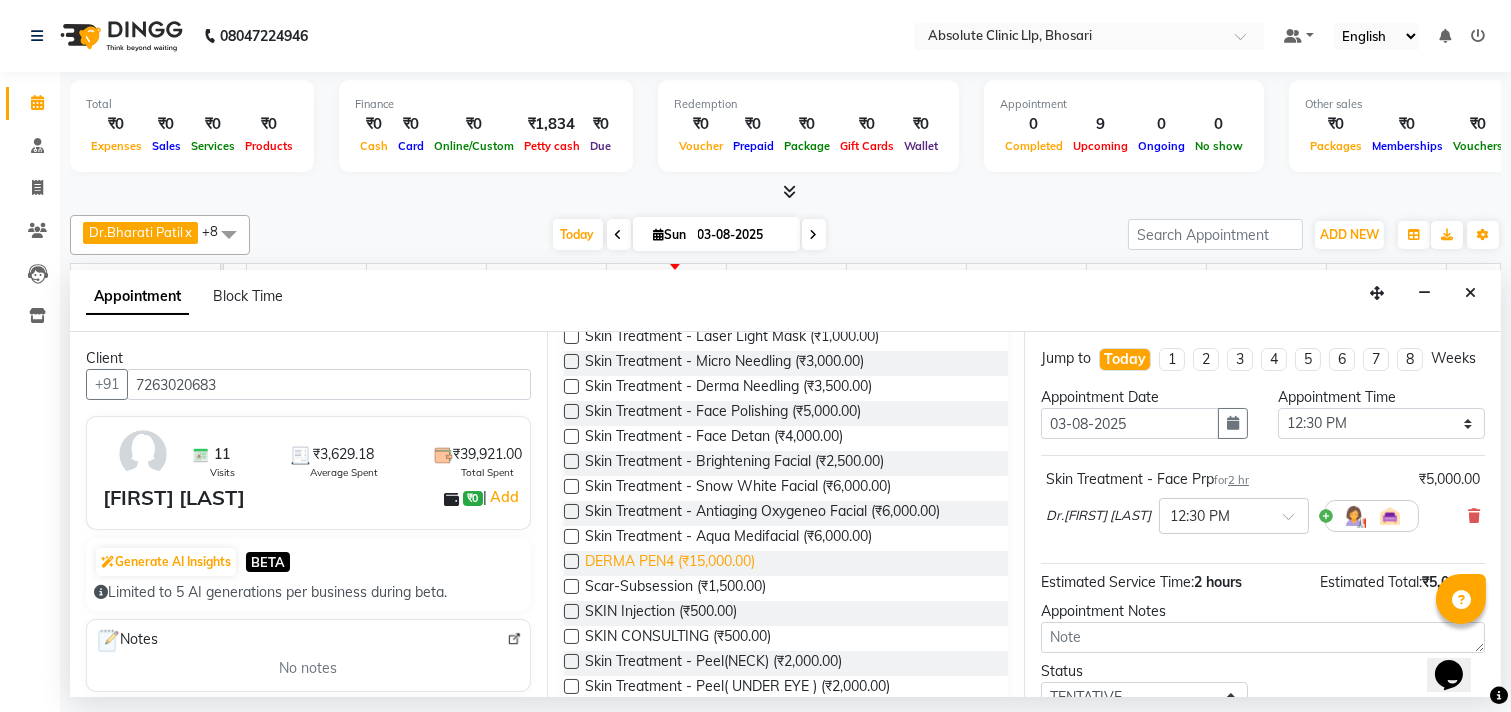 click on "DERMA PEN4 (₹15,000.00)" at bounding box center (670, 563) 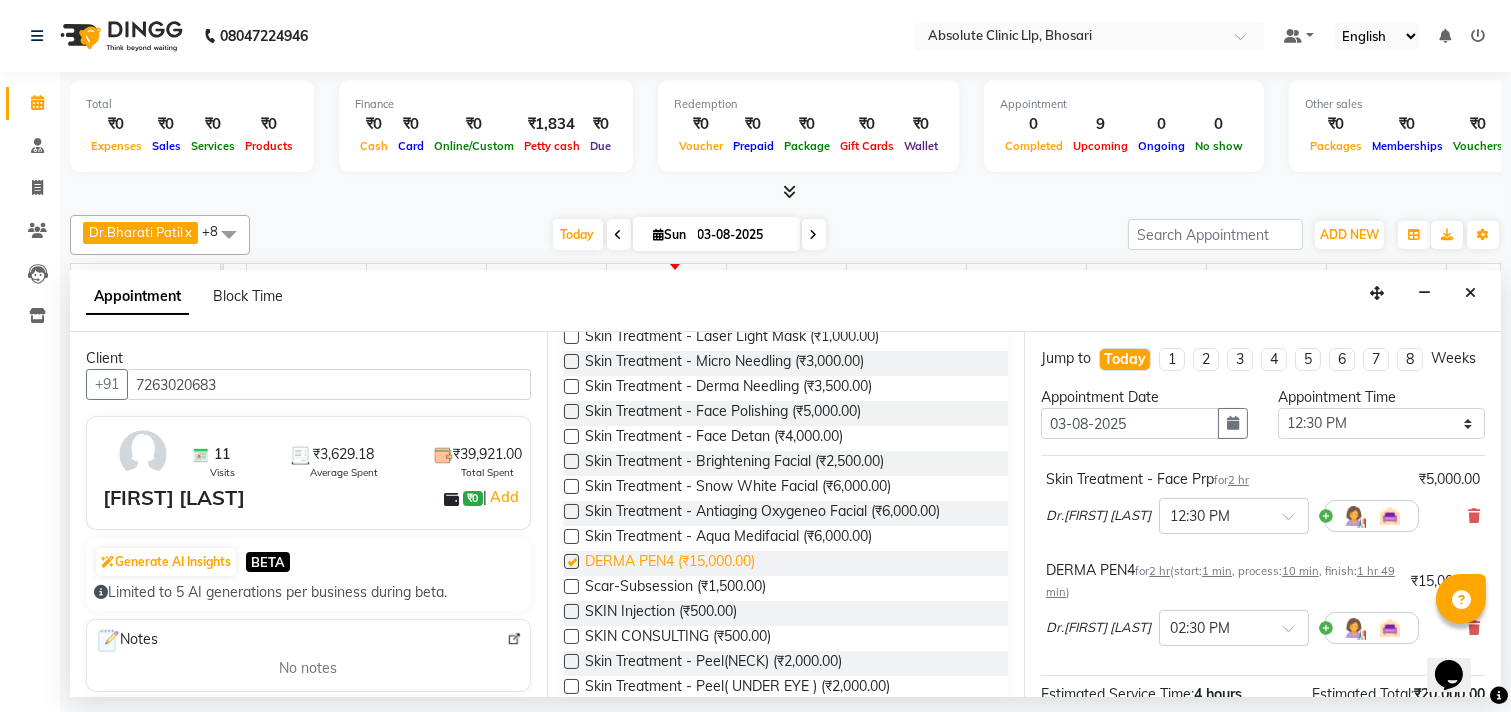 checkbox on "false" 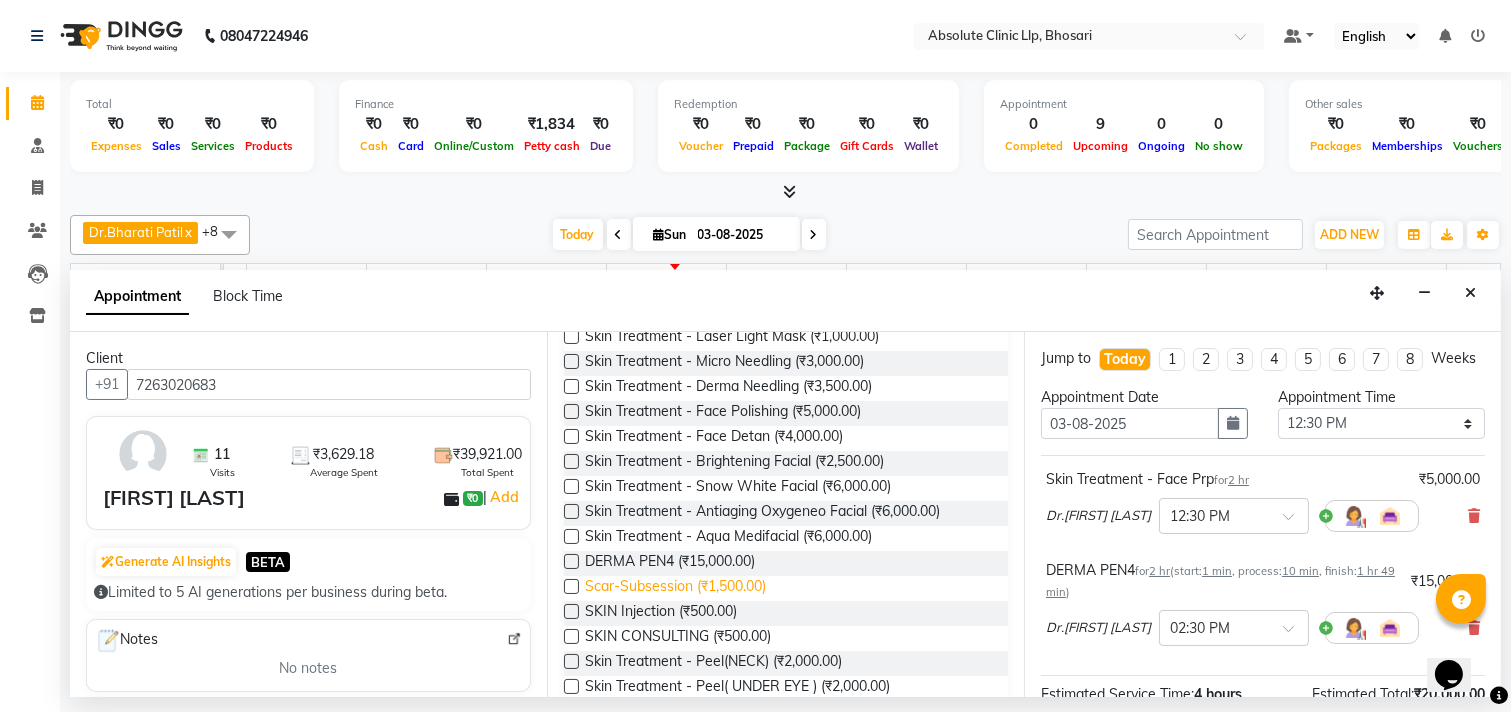 click on "Scar-Subsession (₹1,500.00)" at bounding box center [675, 588] 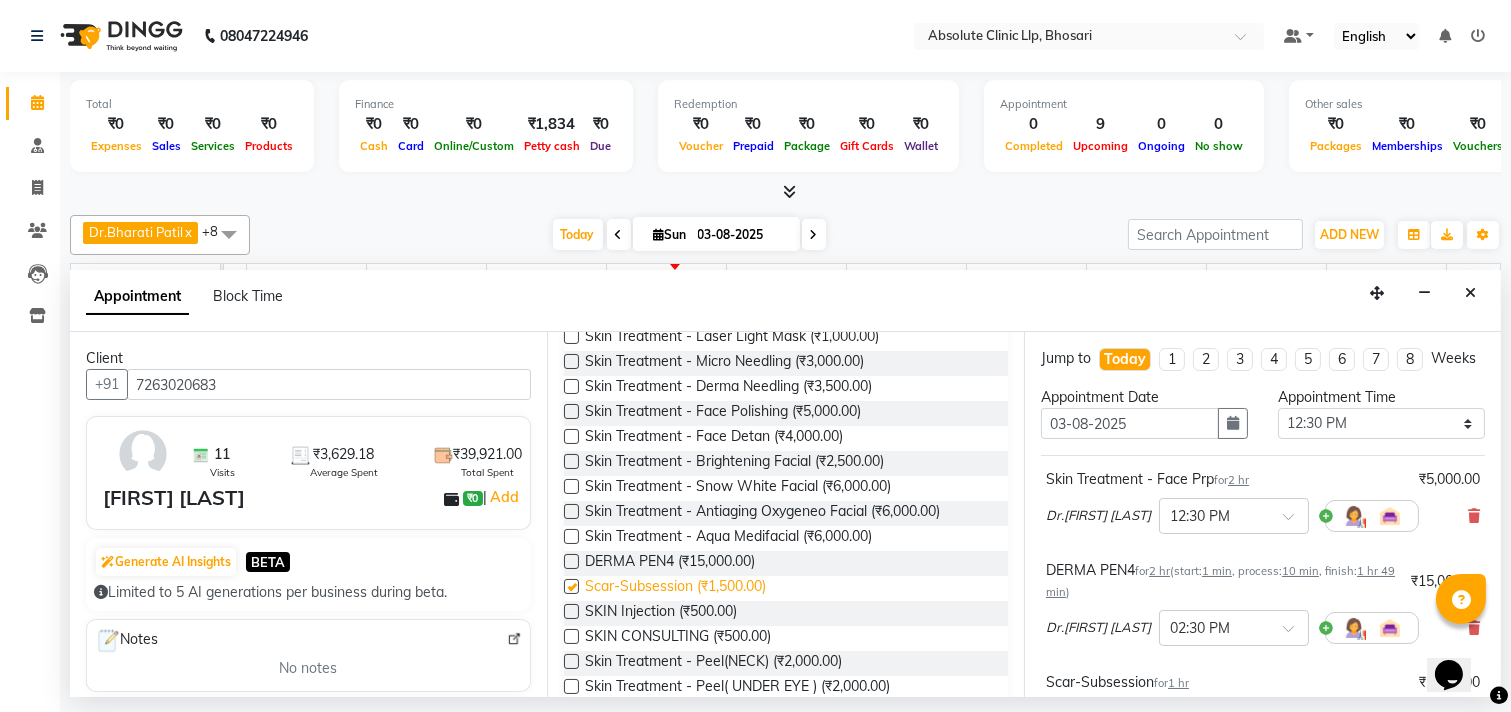 checkbox on "false" 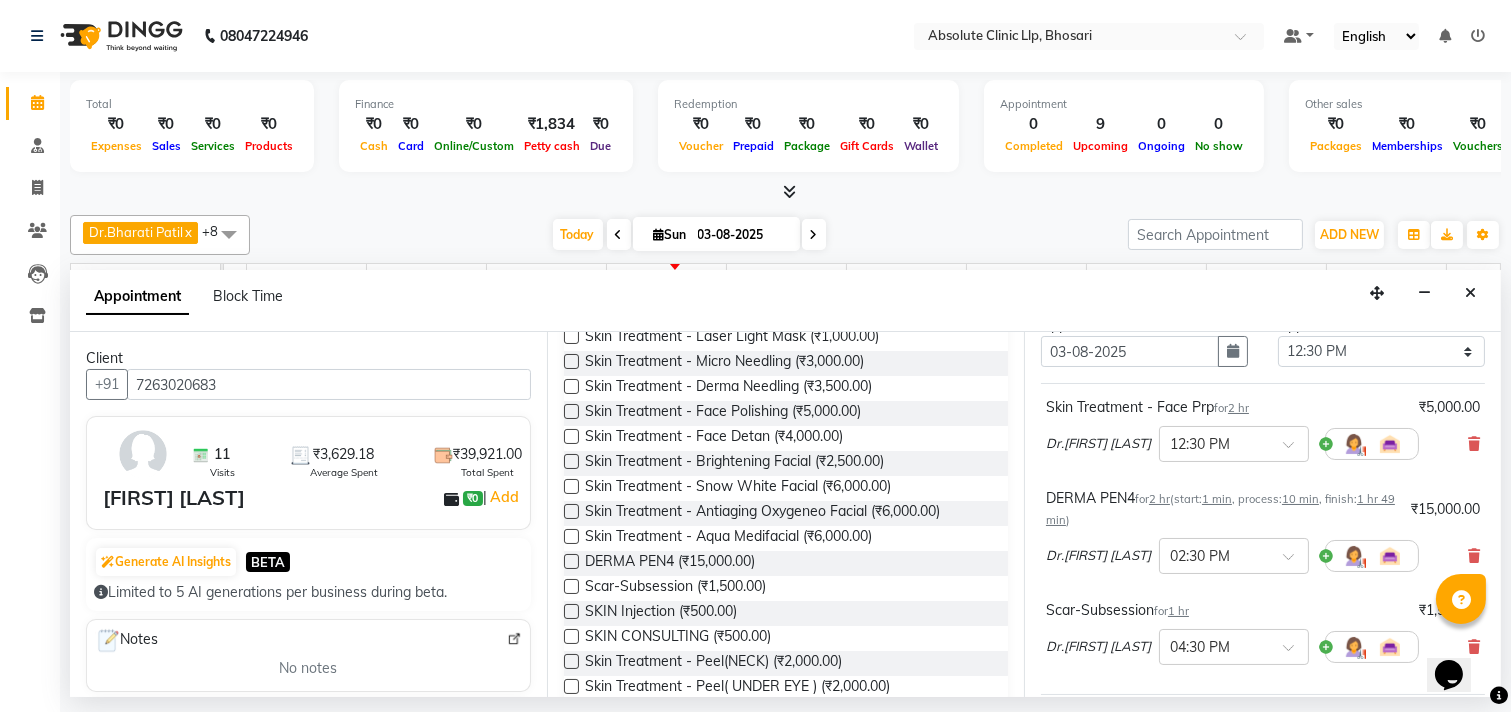 scroll, scrollTop: 111, scrollLeft: 0, axis: vertical 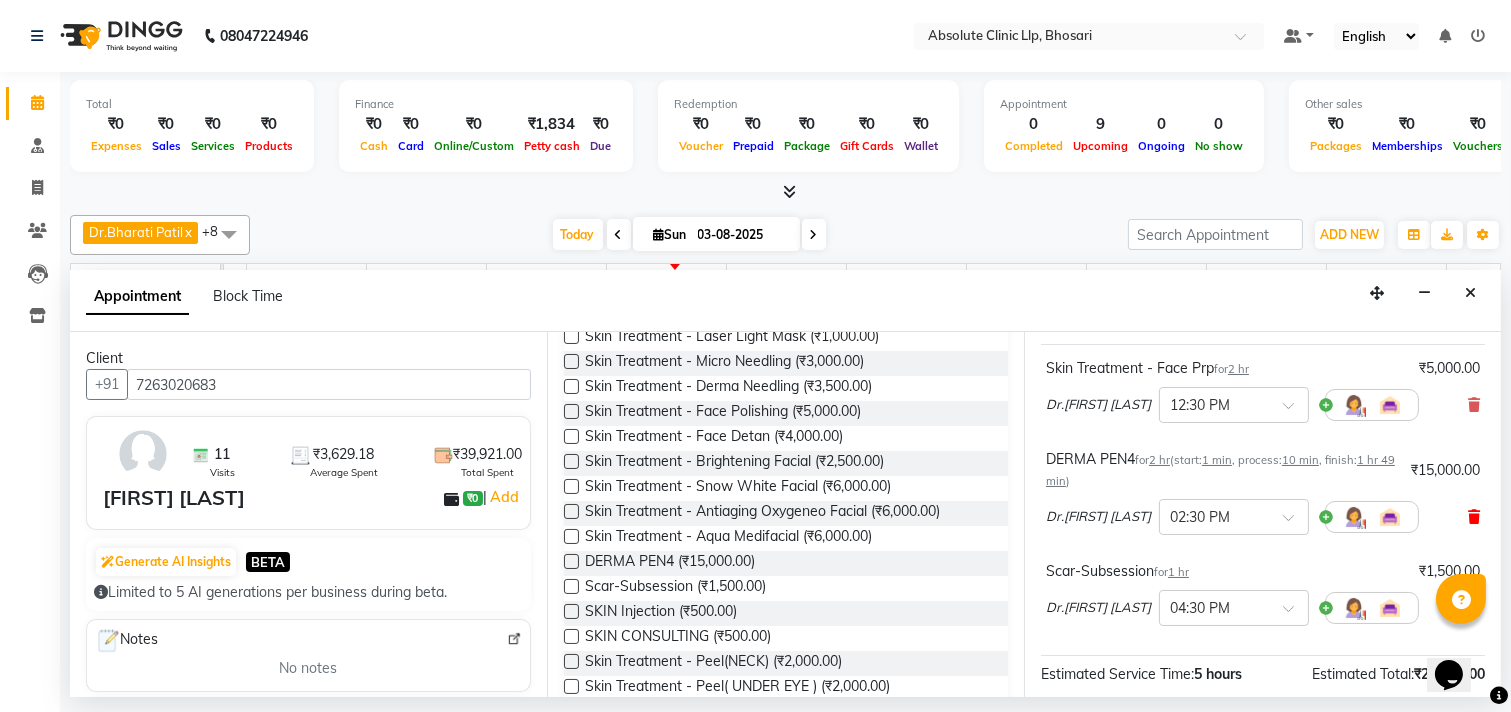 click at bounding box center [1474, 517] 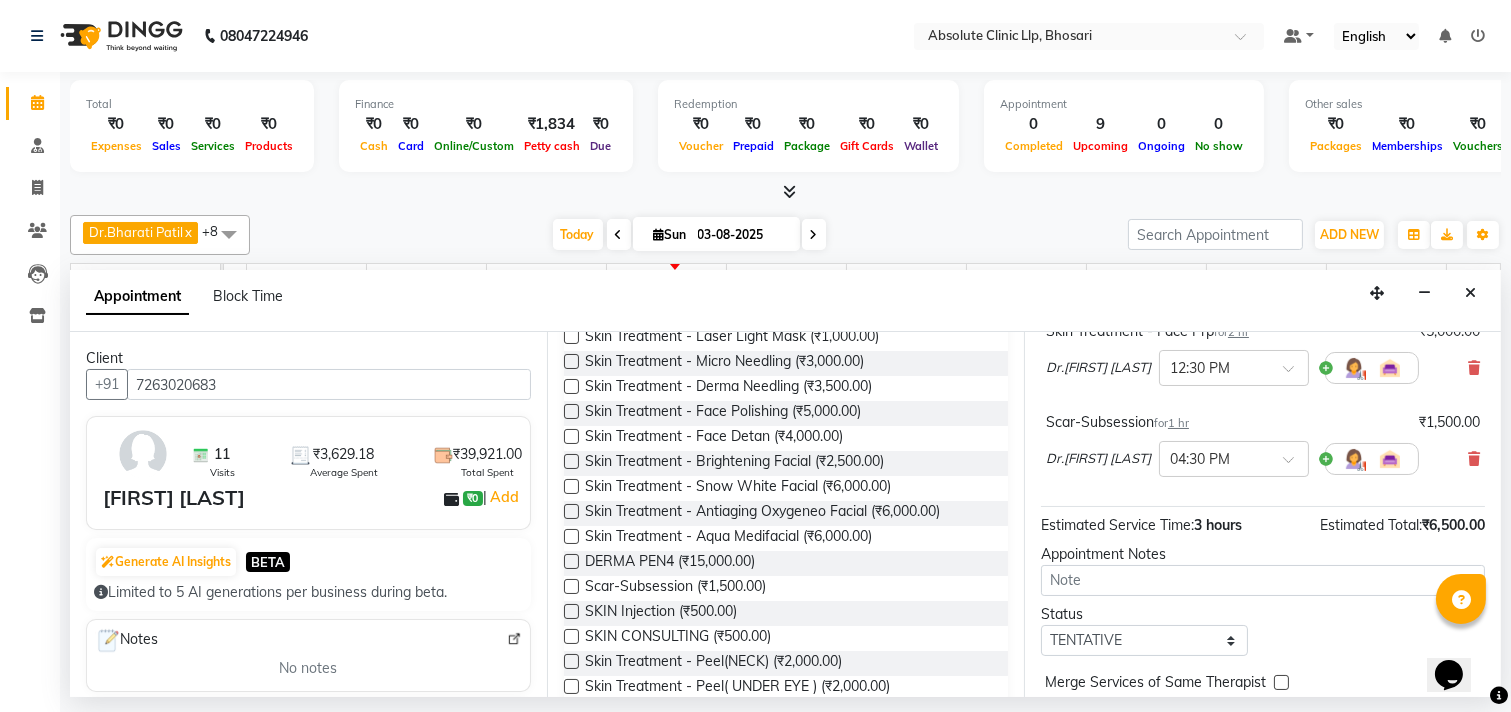 scroll, scrollTop: 0, scrollLeft: 0, axis: both 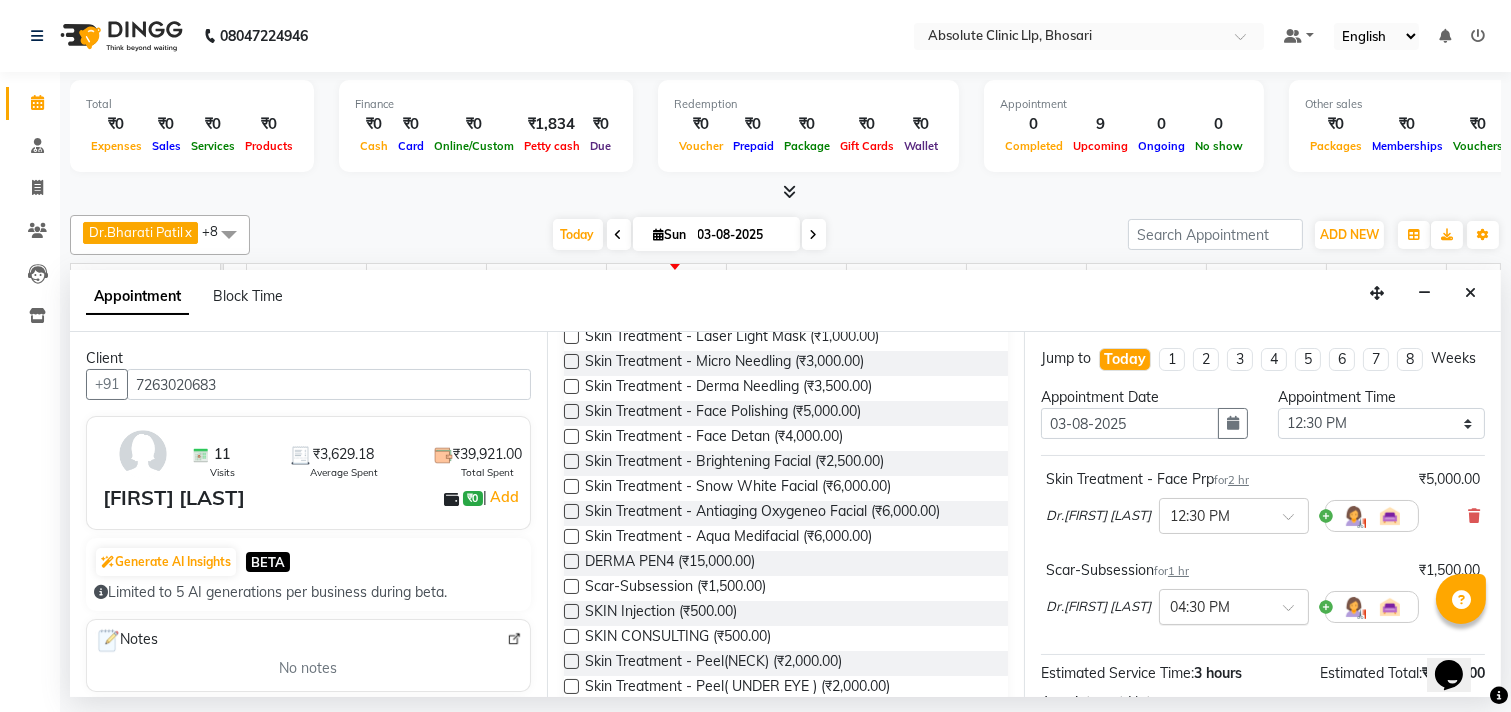 click at bounding box center (1214, 605) 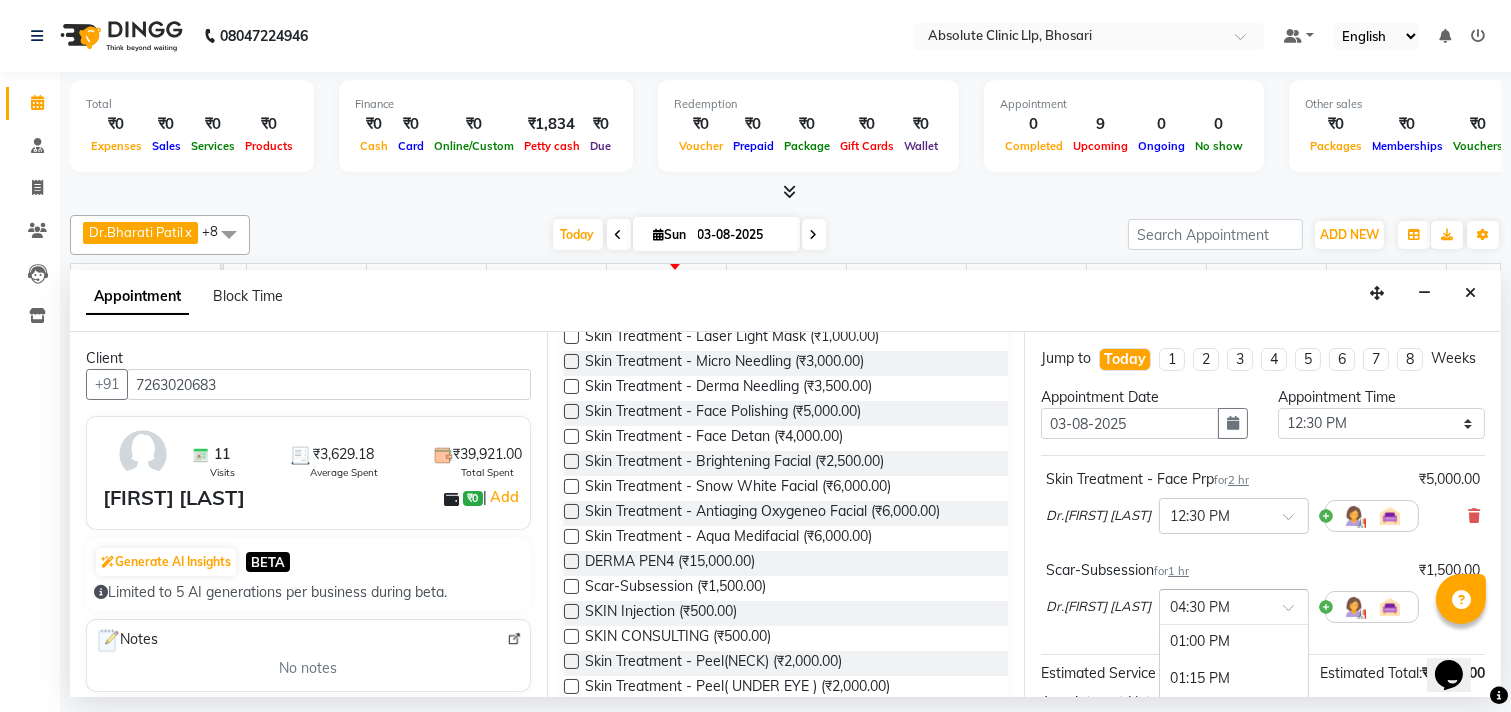 scroll, scrollTop: 718, scrollLeft: 0, axis: vertical 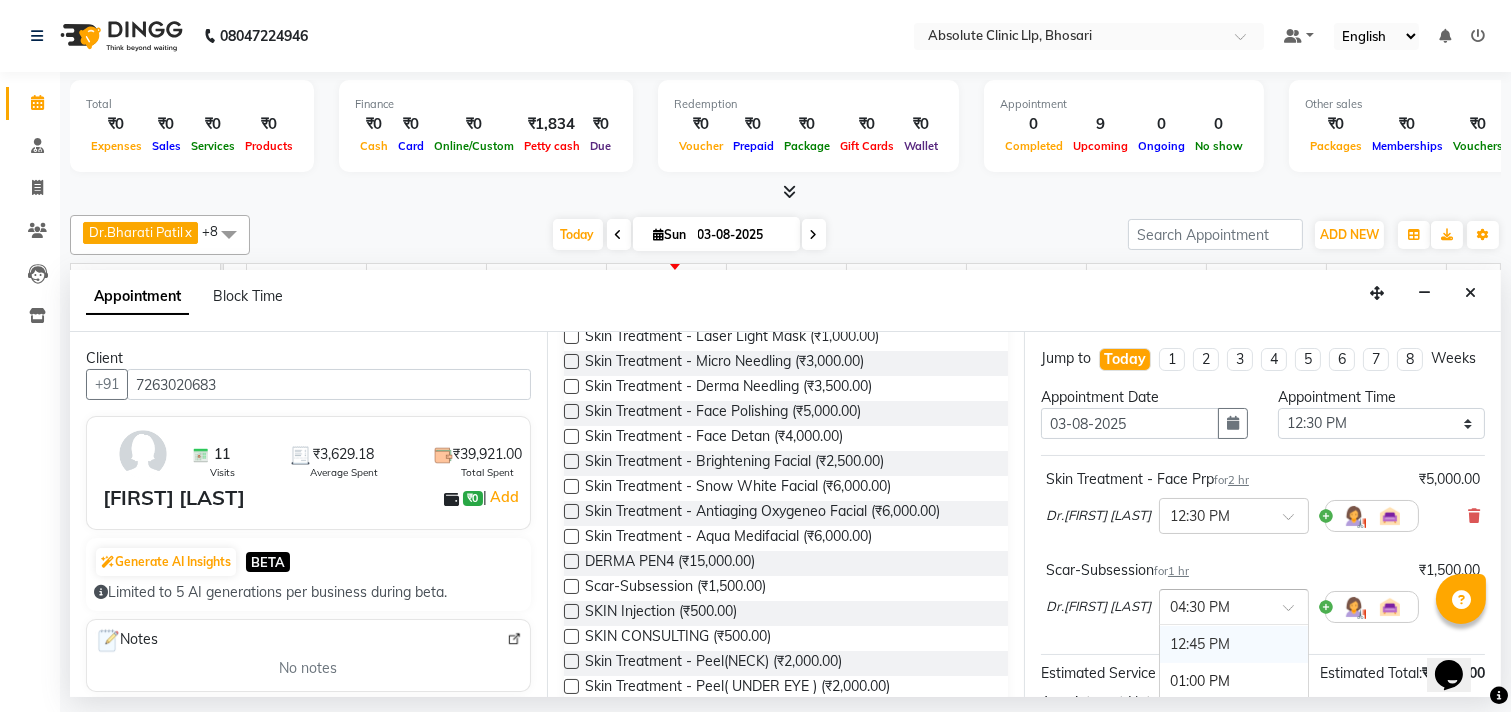 click on "12:45 PM" at bounding box center (1234, 644) 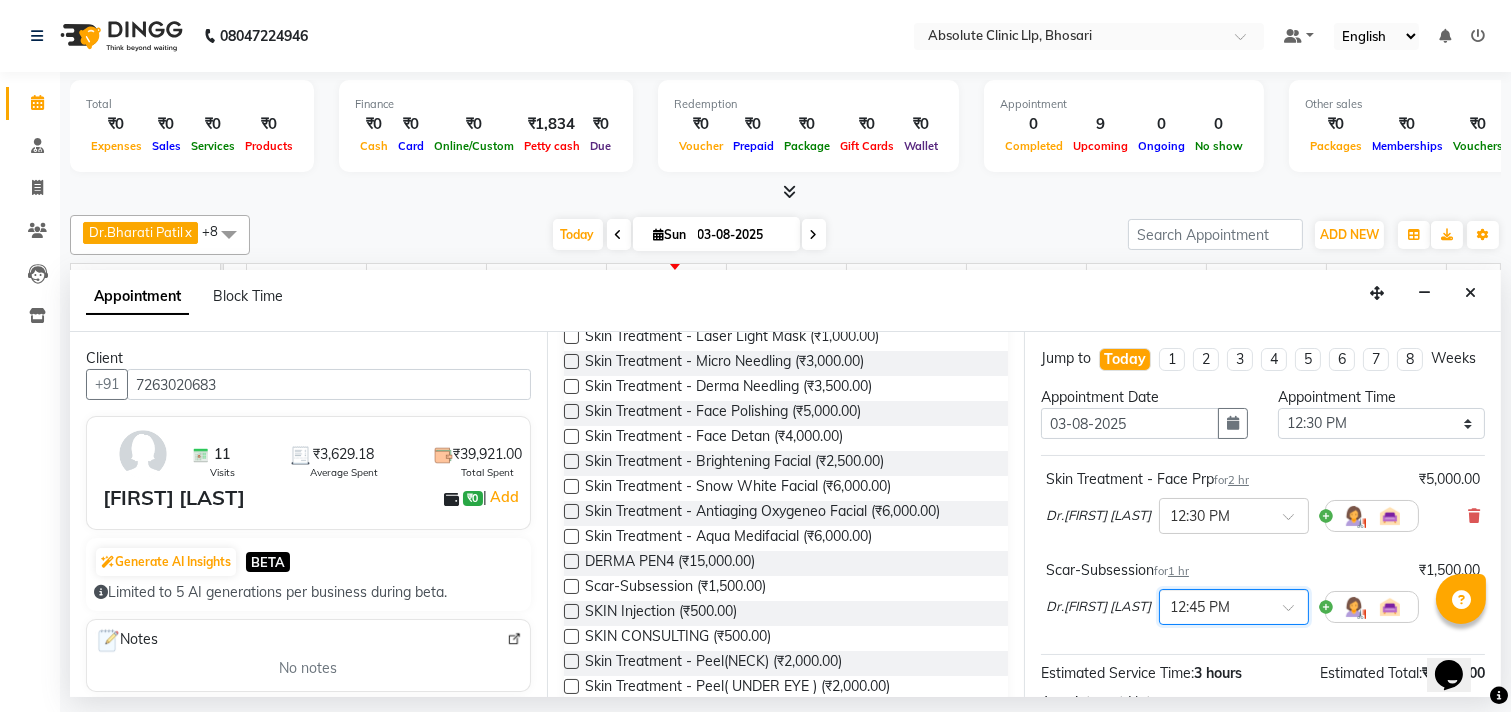 scroll, scrollTop: 252, scrollLeft: 0, axis: vertical 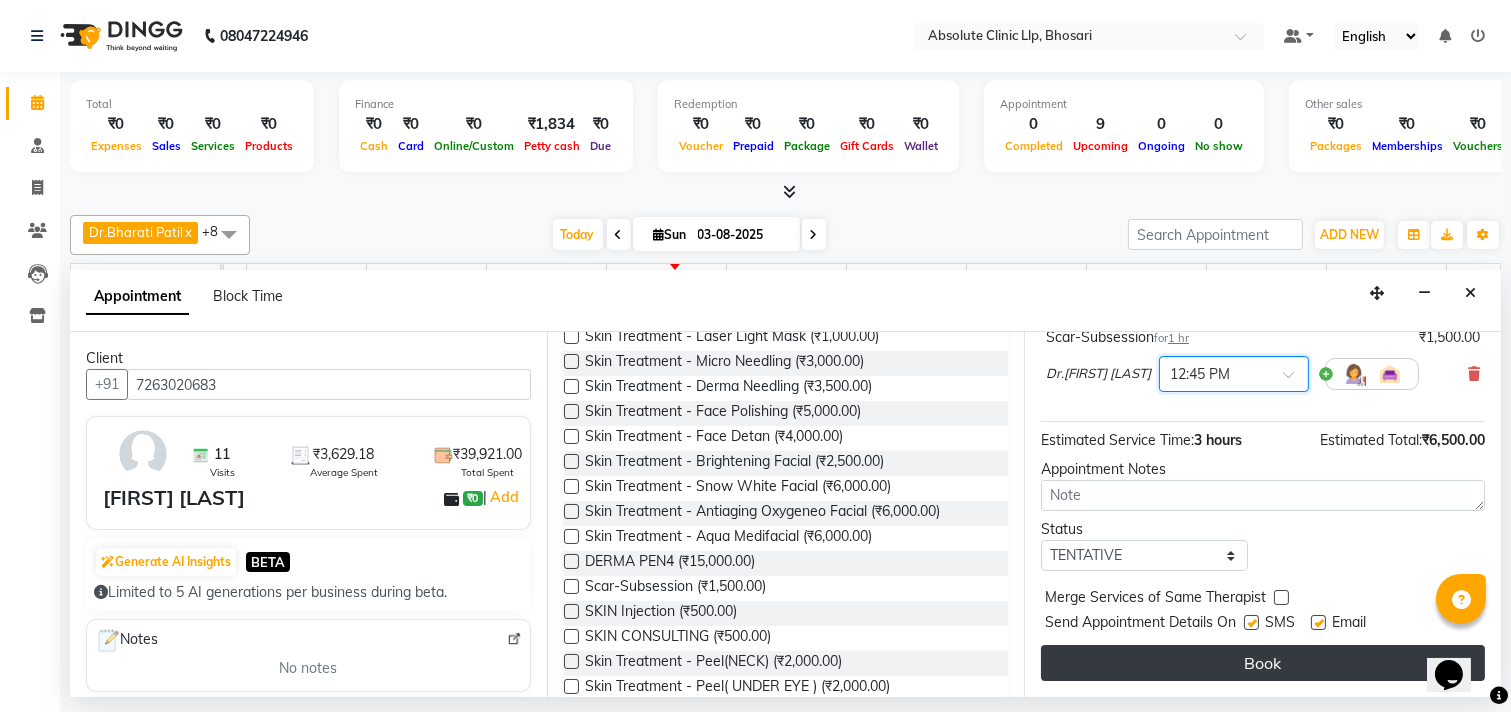 click on "Book" at bounding box center [1263, 663] 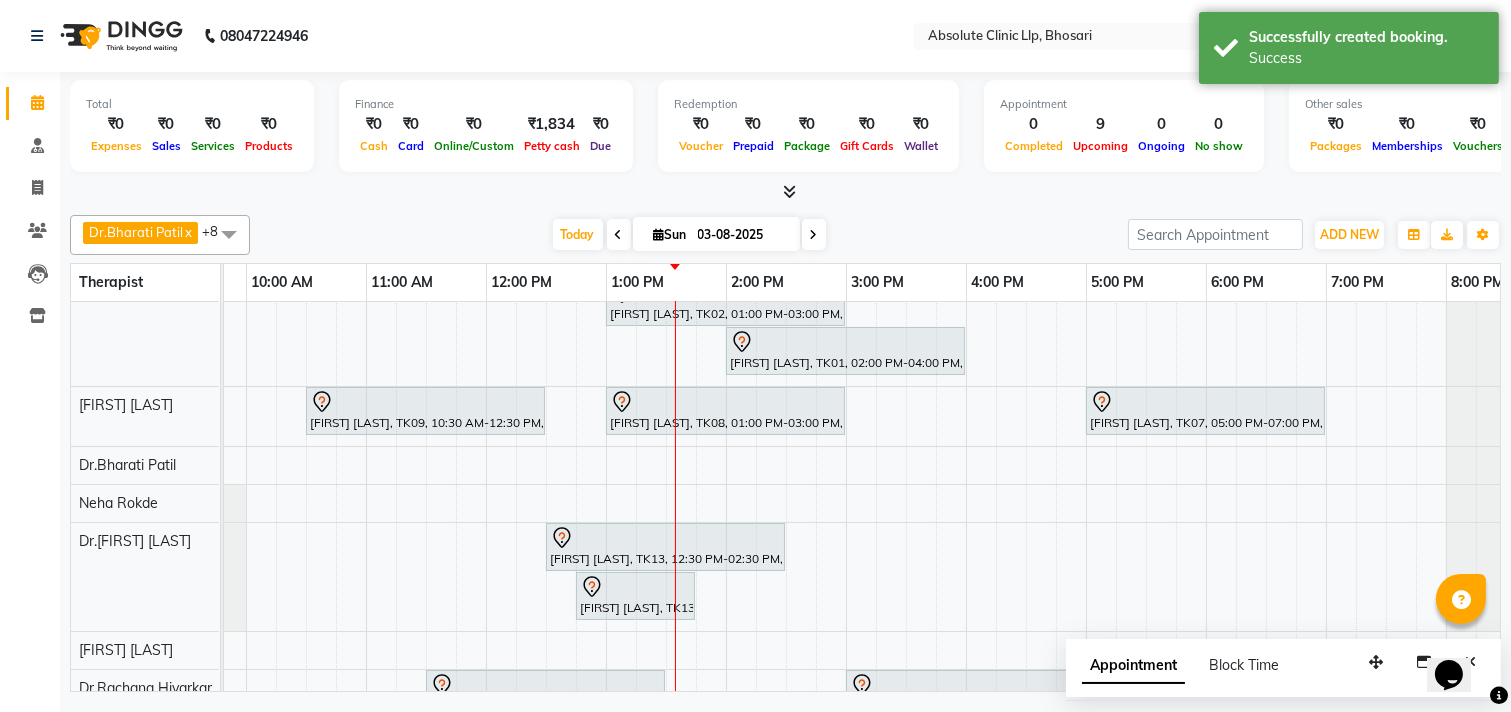 scroll, scrollTop: 0, scrollLeft: 338, axis: horizontal 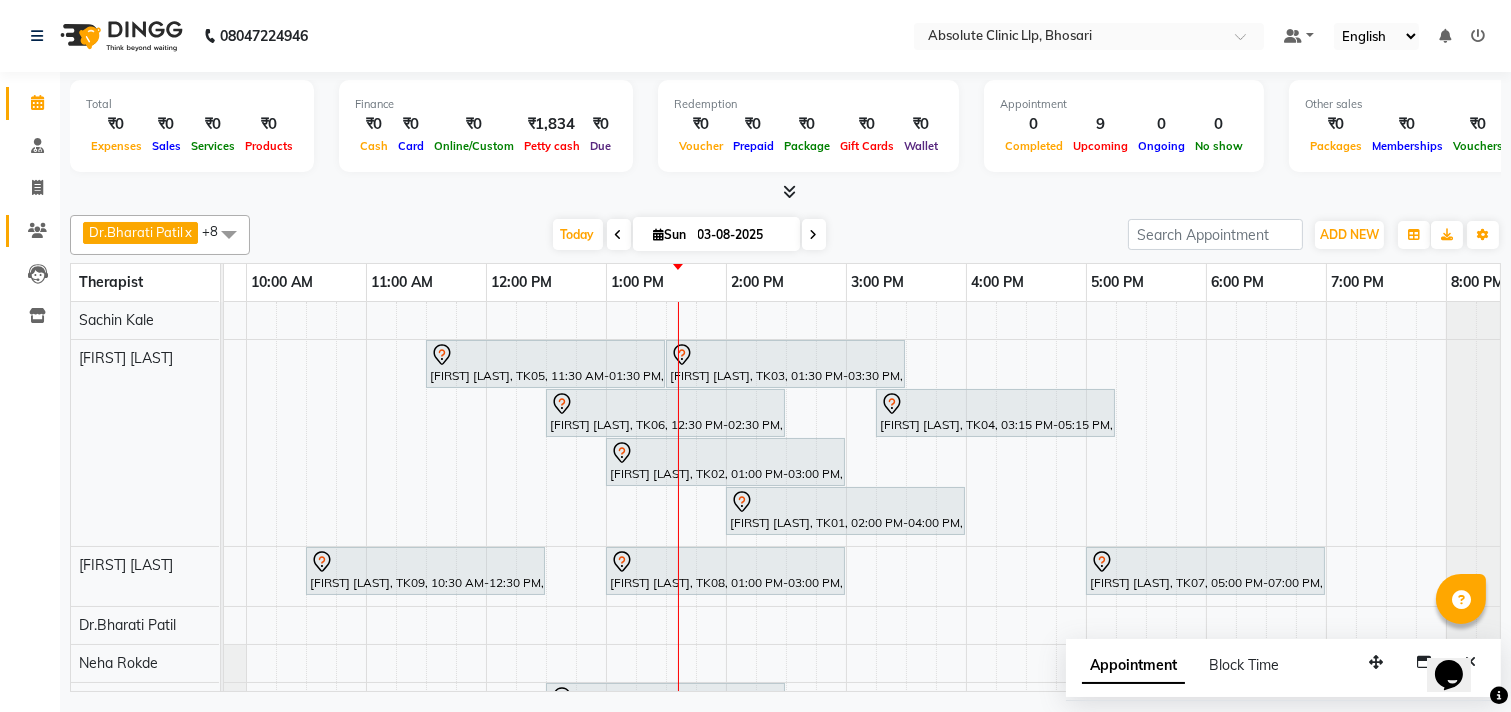 click on "Calendar  Consultation  Invoice  Clients  Leads   Inventory Completed InProgress Upcoming Dropped Tentative Check-In Confirm Bookings Segments Page Builder" 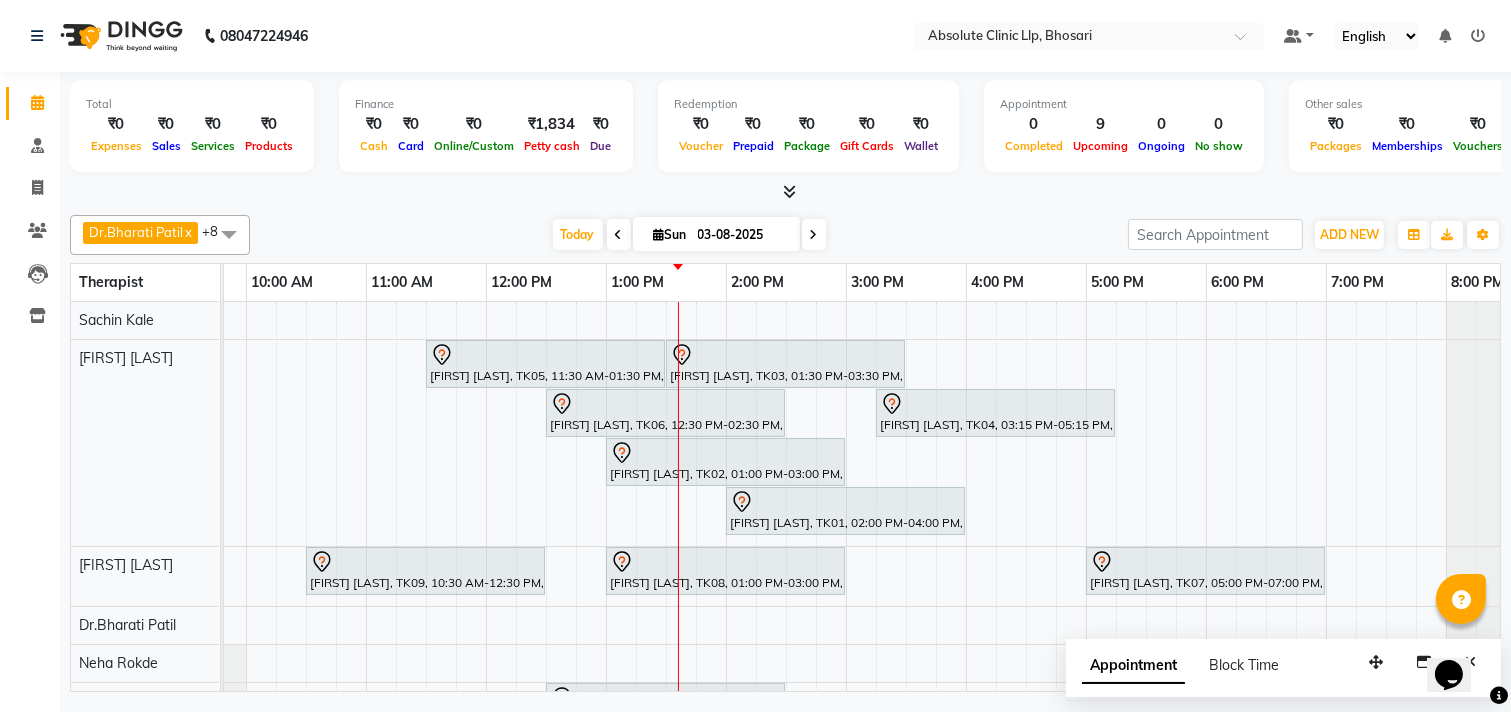 click at bounding box center [785, 192] 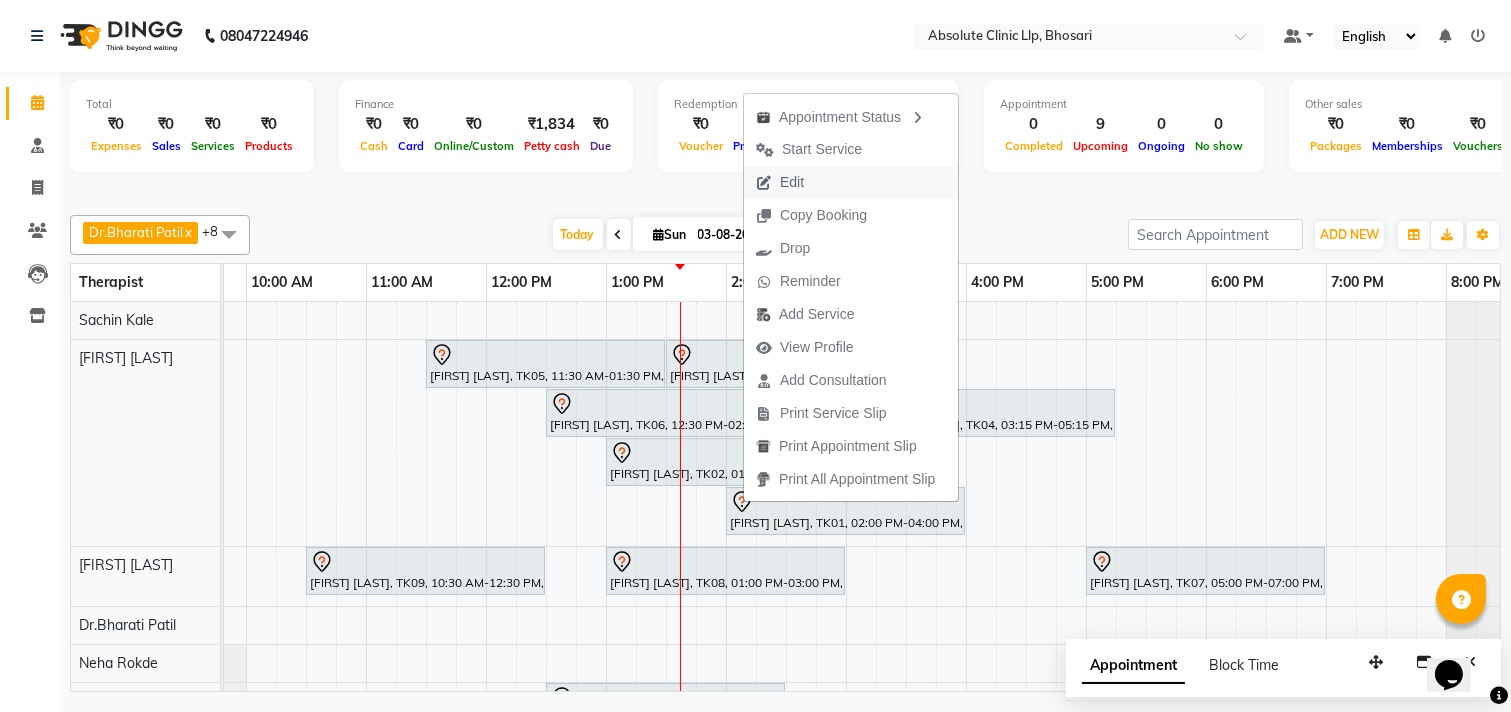 click on "Edit" at bounding box center [792, 182] 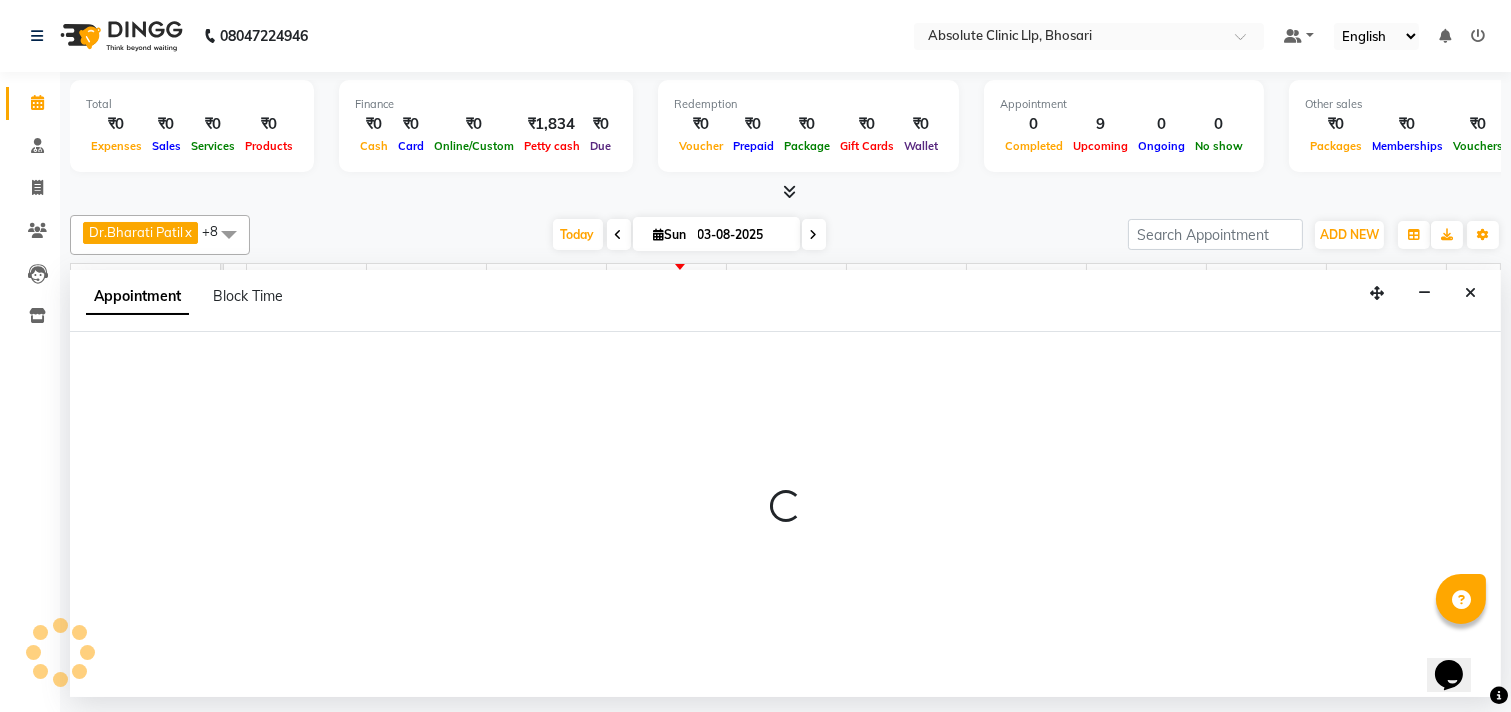 select on "tentative" 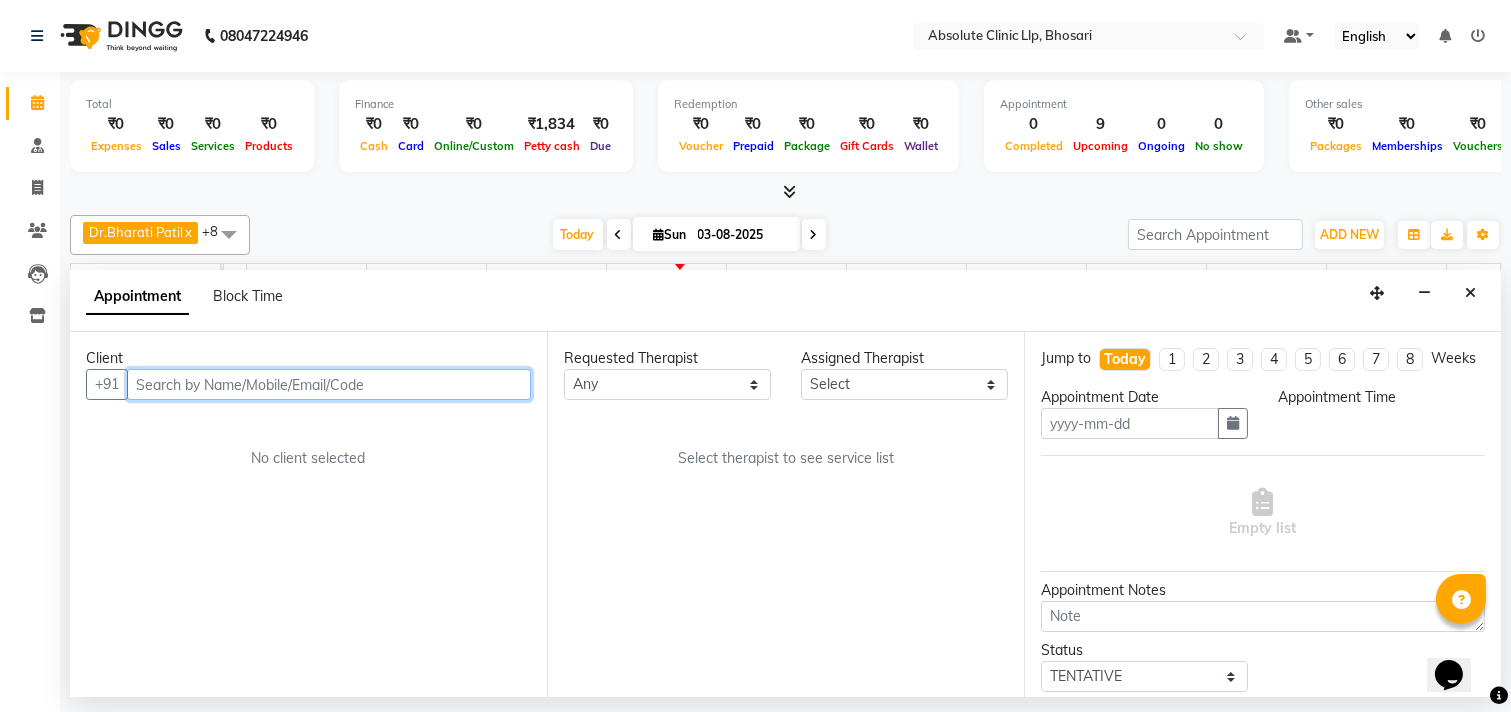 type on "03-08-2025" 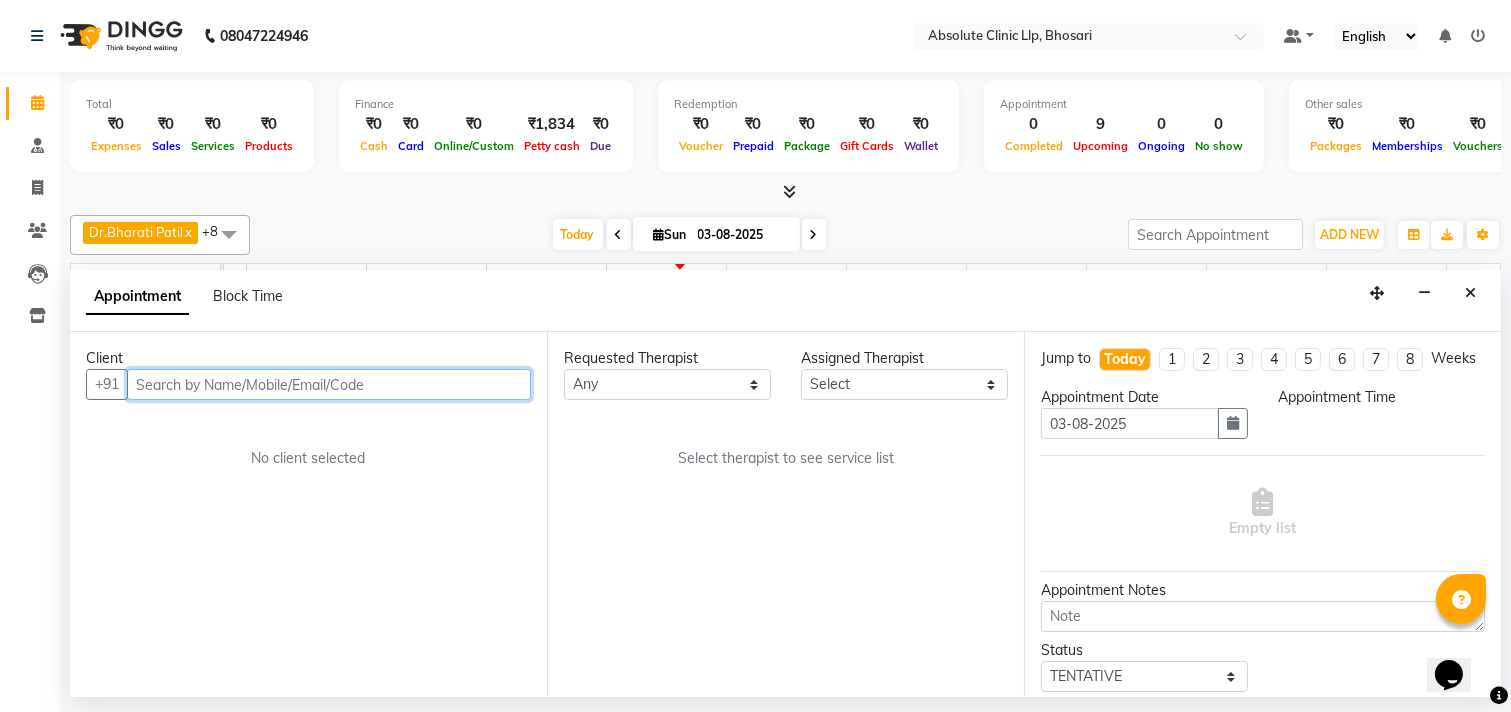 select on "840" 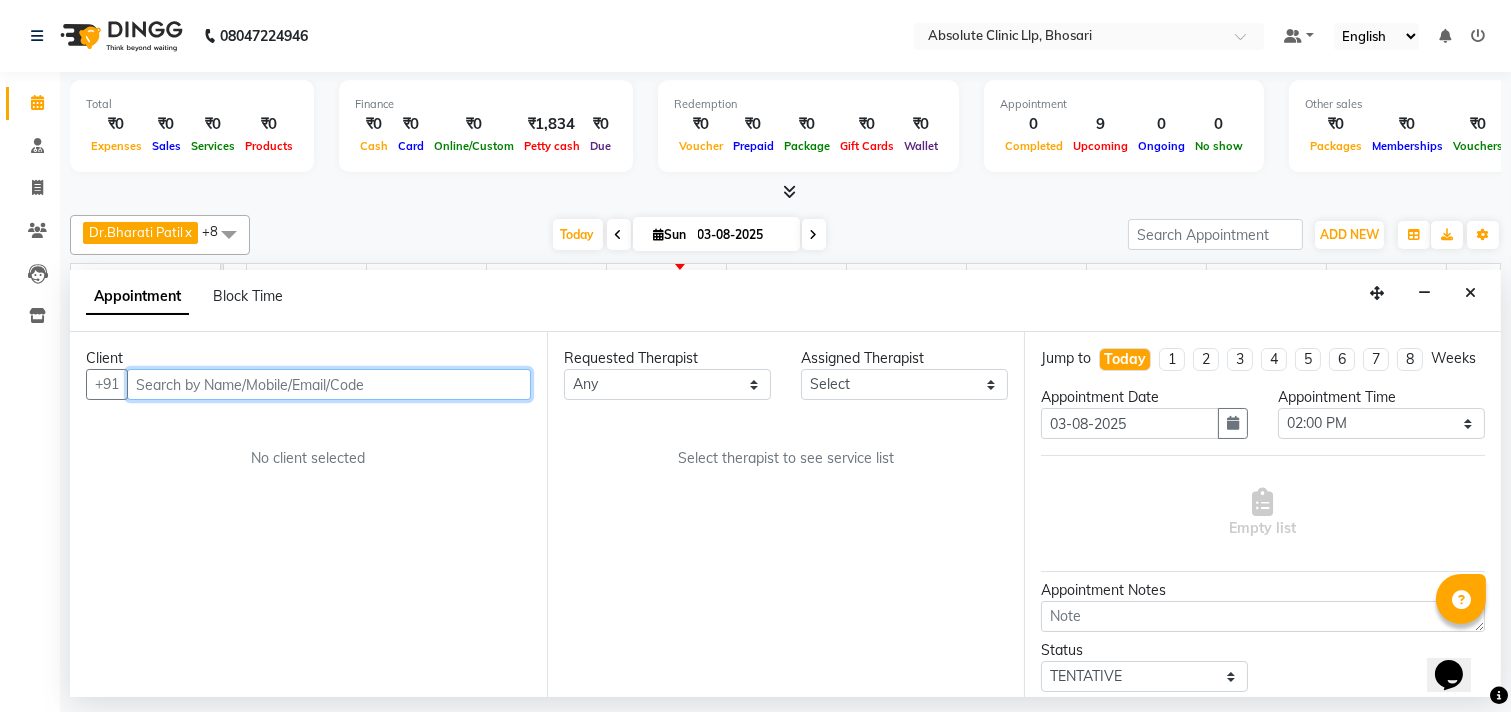 scroll, scrollTop: 0, scrollLeft: 524, axis: horizontal 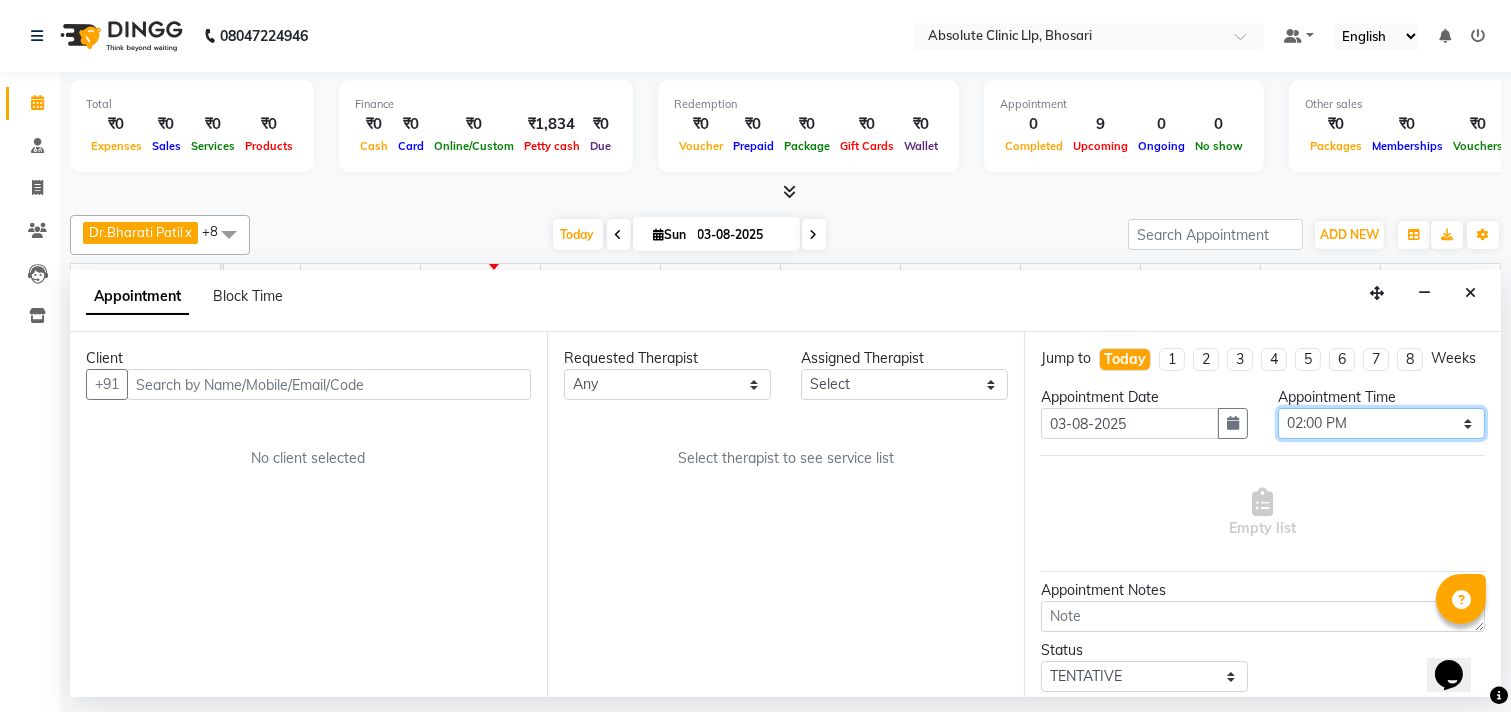 click on "Select 08:00 AM 08:15 AM 08:30 AM 08:45 AM 09:00 AM 09:15 AM 09:30 AM 09:45 AM 10:00 AM 10:15 AM 10:30 AM 10:45 AM 11:00 AM 11:15 AM 11:30 AM 11:45 AM 12:00 PM 12:15 PM 12:30 PM 12:45 PM 01:00 PM 01:15 PM 01:30 PM 01:45 PM 02:00 PM 02:15 PM 02:30 PM 02:45 PM 03:00 PM 03:15 PM 03:30 PM 03:45 PM 04:00 PM 04:15 PM 04:30 PM 04:45 PM 05:00 PM 05:15 PM 05:30 PM 05:45 PM 06:00 PM 06:15 PM 06:30 PM 06:45 PM 07:00 PM 07:15 PM 07:30 PM 07:45 PM 08:00 PM 08:15 PM 08:30 PM 08:45 PM 09:00 PM" at bounding box center [1381, 423] 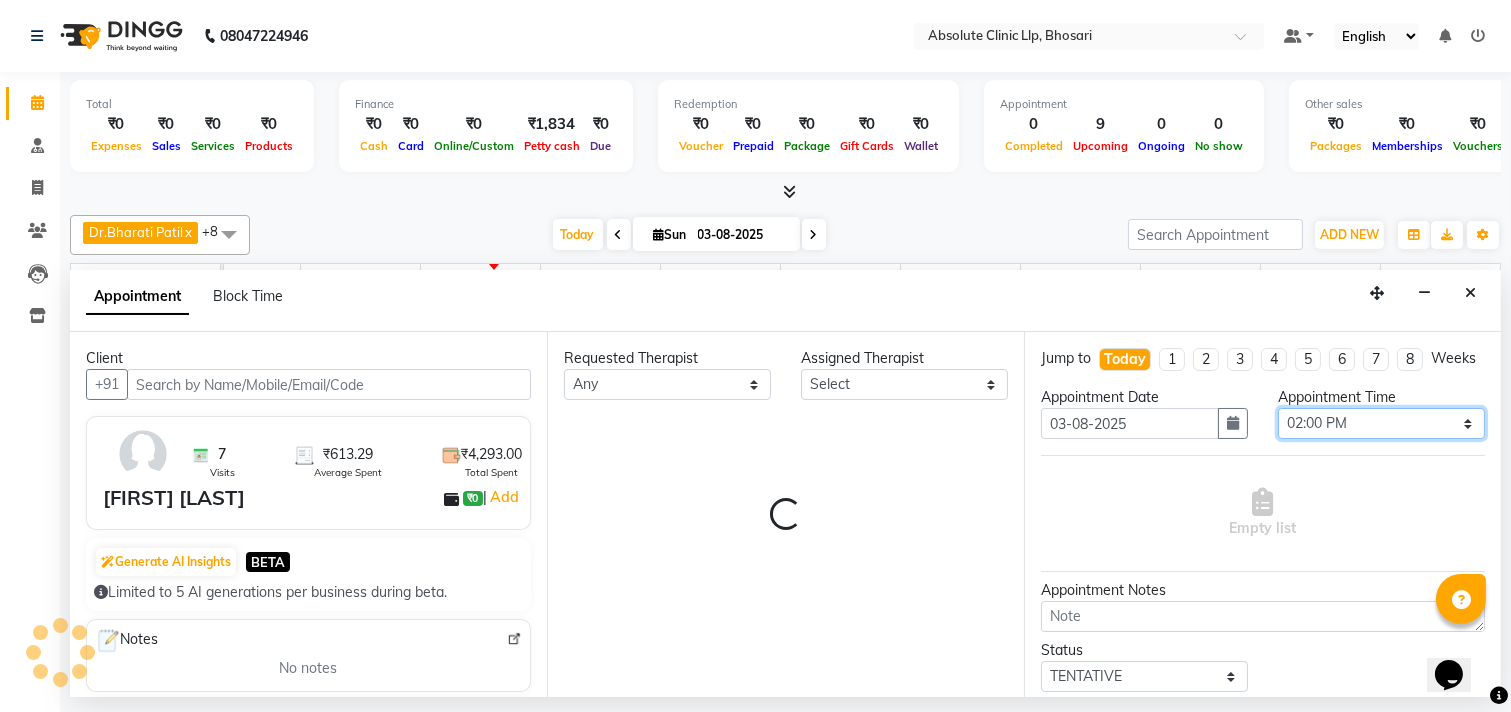 select on "27986" 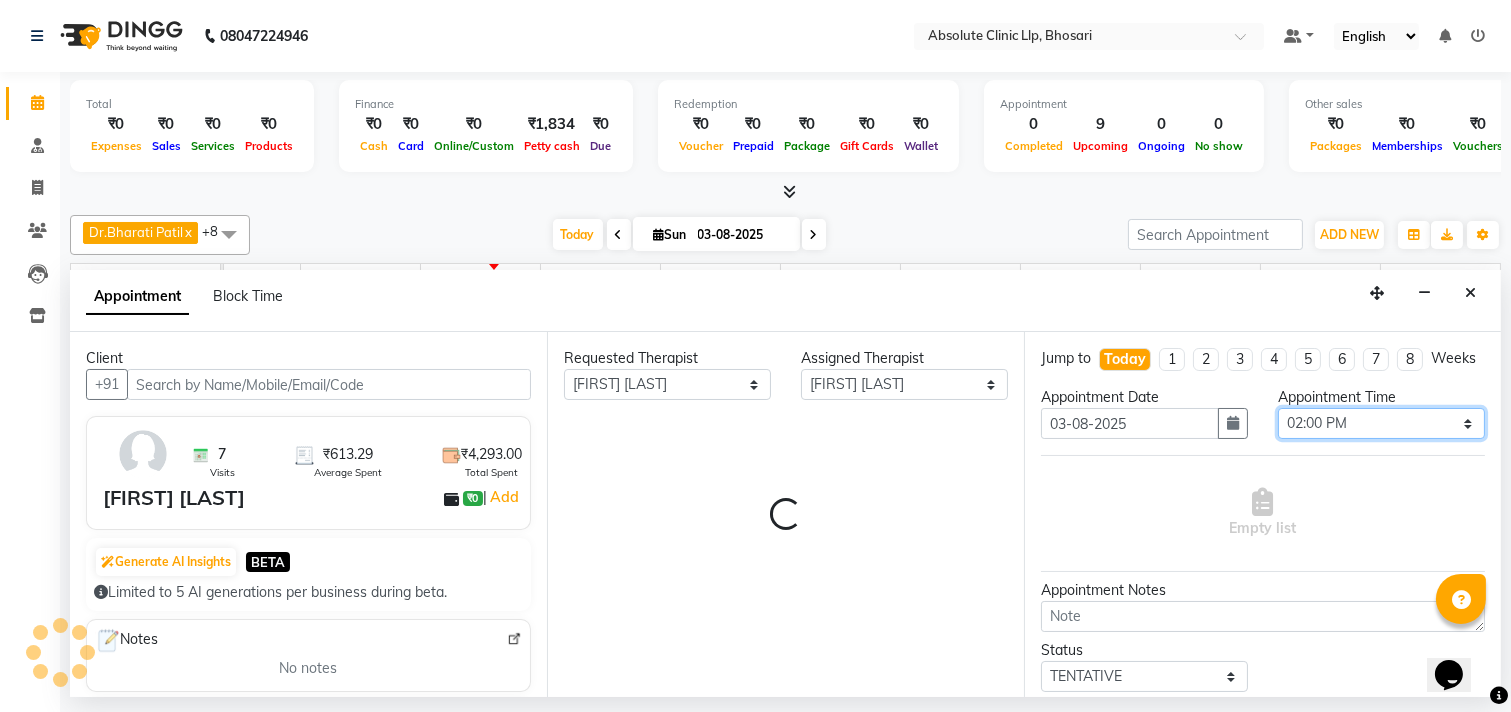 select on "2055" 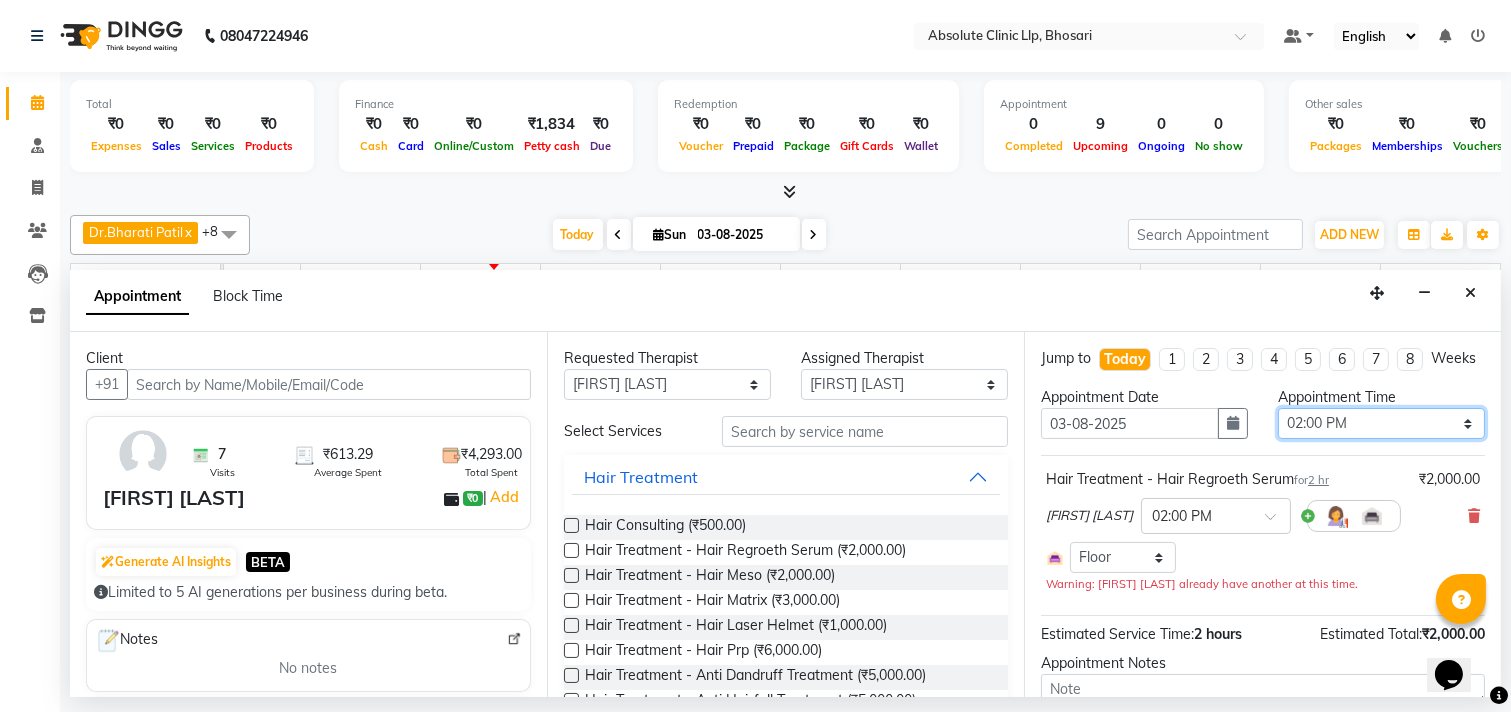 select on "810" 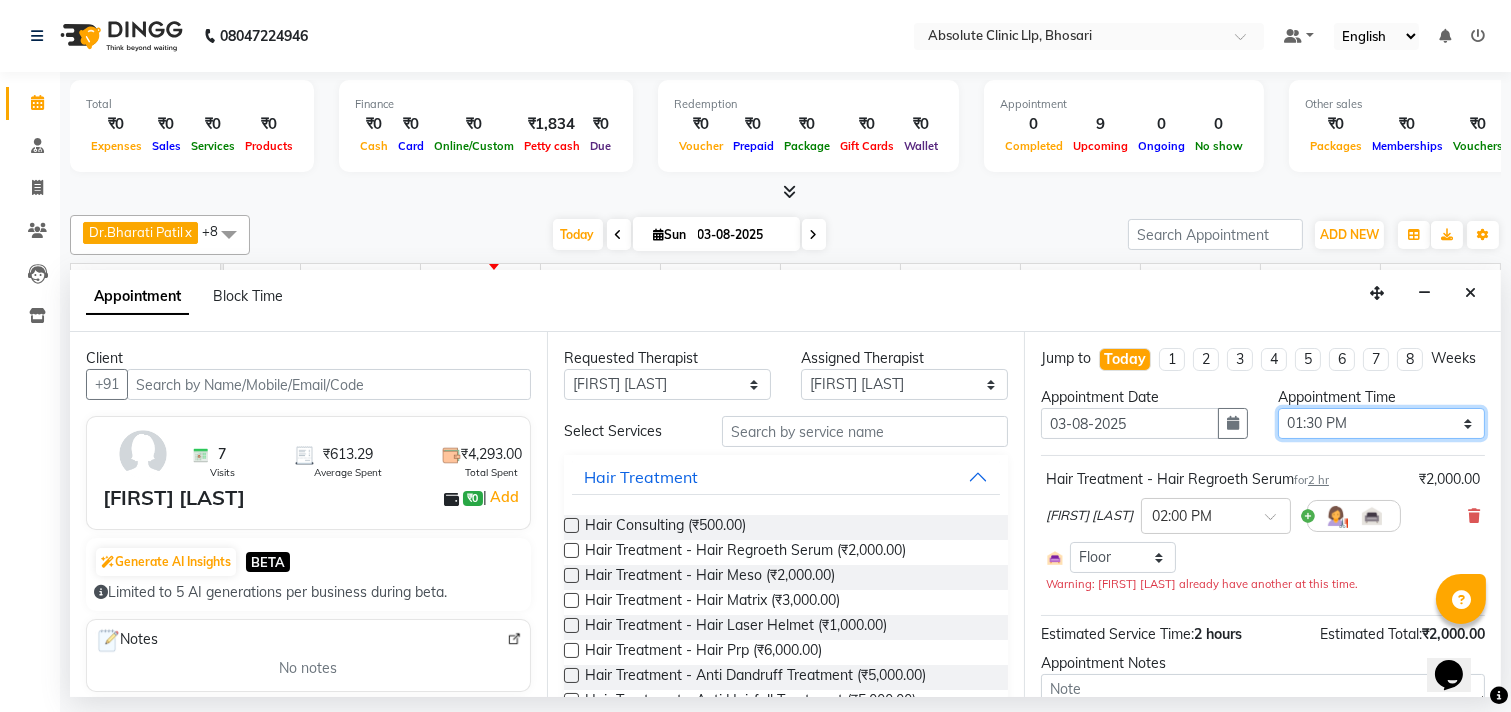click on "Select 08:00 AM 08:15 AM 08:30 AM 08:45 AM 09:00 AM 09:15 AM 09:30 AM 09:45 AM 10:00 AM 10:15 AM 10:30 AM 10:45 AM 11:00 AM 11:15 AM 11:30 AM 11:45 AM 12:00 PM 12:15 PM 12:30 PM 12:45 PM 01:00 PM 01:15 PM 01:30 PM 01:45 PM 02:00 PM 02:15 PM 02:30 PM 02:45 PM 03:00 PM 03:15 PM 03:30 PM 03:45 PM 04:00 PM 04:15 PM 04:30 PM 04:45 PM 05:00 PM 05:15 PM 05:30 PM 05:45 PM 06:00 PM 06:15 PM 06:30 PM 06:45 PM 07:00 PM 07:15 PM 07:30 PM 07:45 PM 08:00 PM 08:15 PM 08:30 PM 08:45 PM 09:00 PM" at bounding box center (1381, 423) 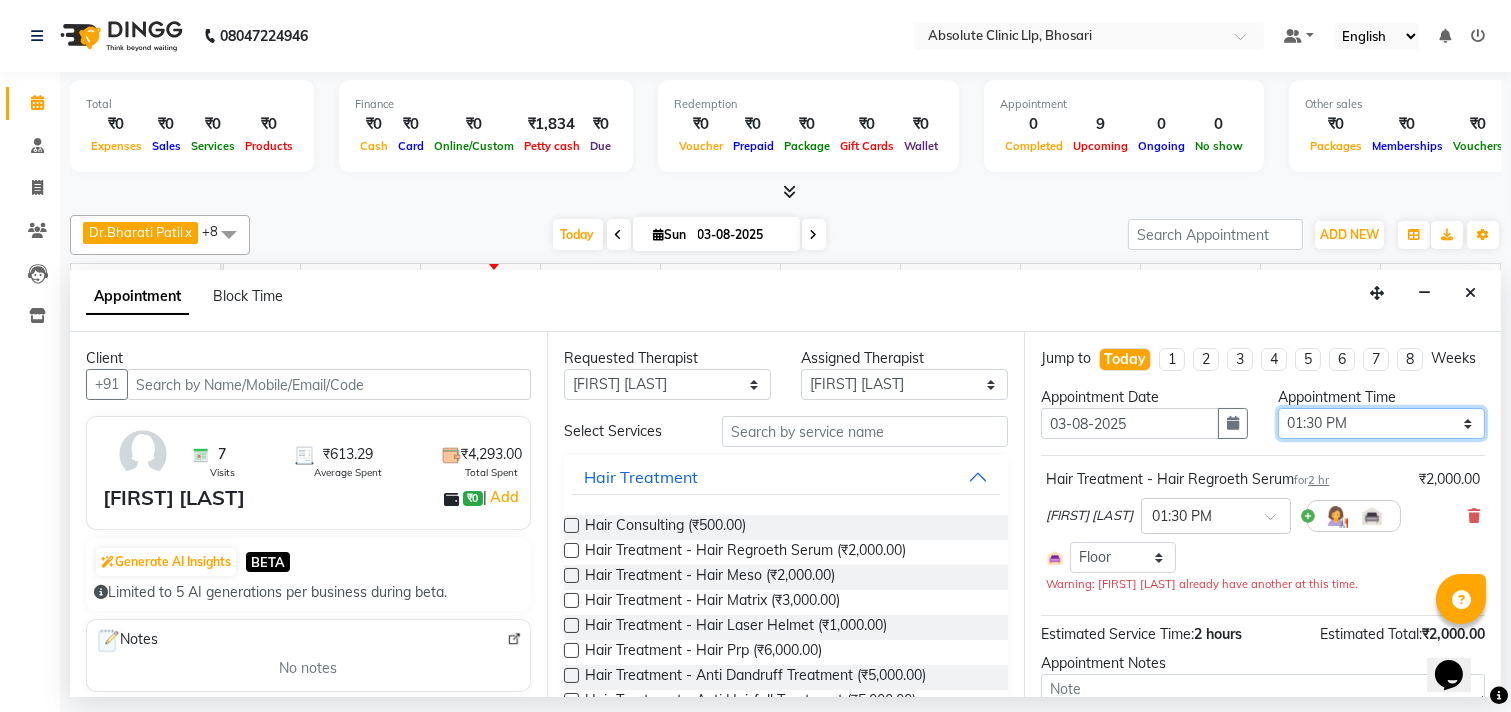 scroll, scrollTop: 154, scrollLeft: 0, axis: vertical 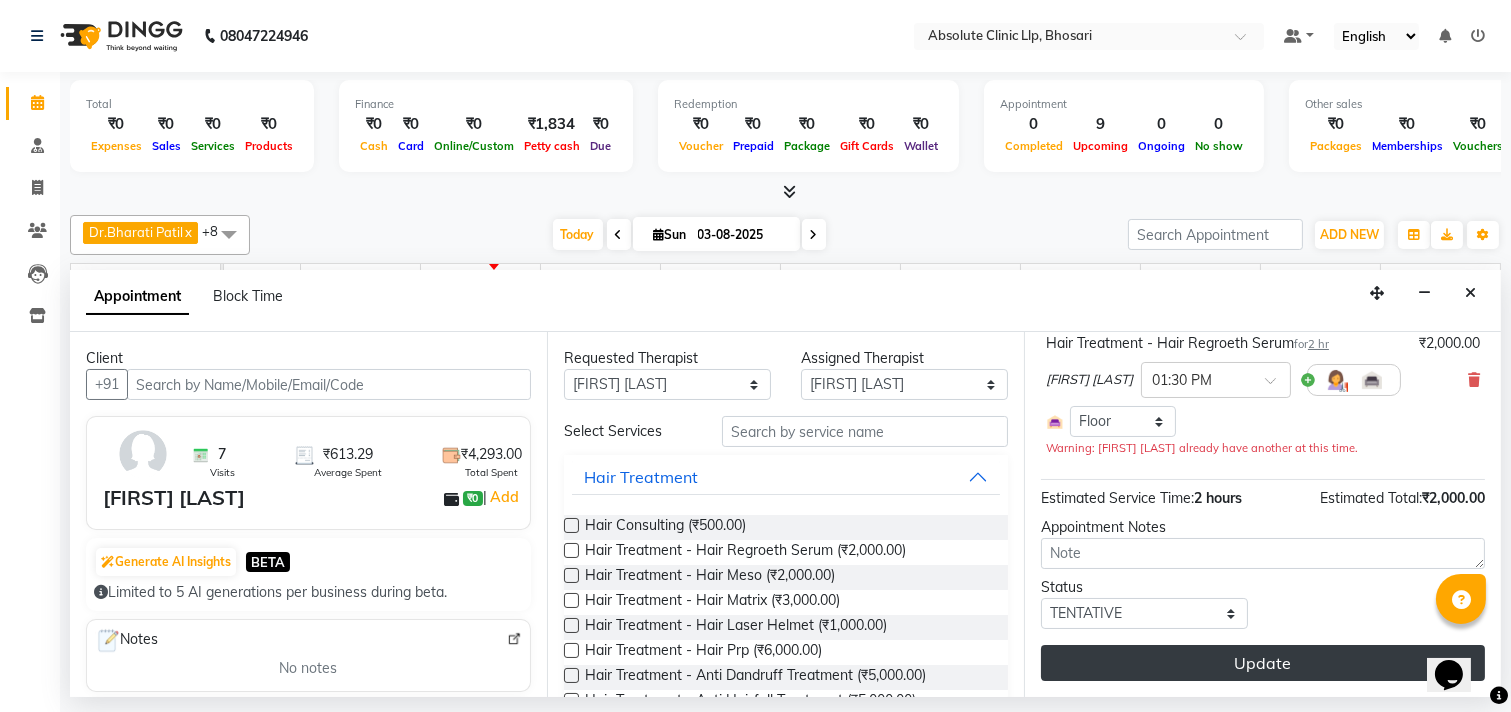 click on "Update" at bounding box center (1263, 663) 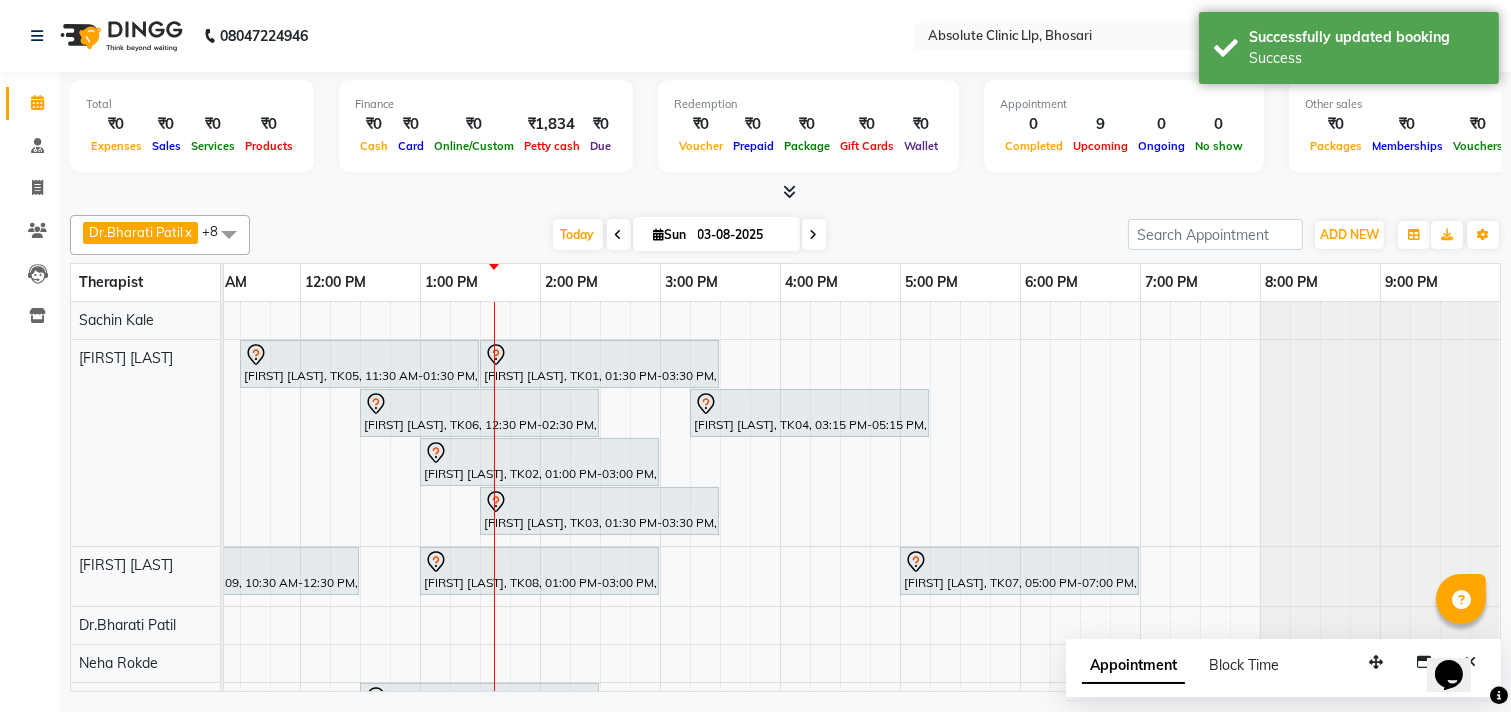click on "[FIRST] [LAST], TK05, 11:30 AM-01:30 PM, Skin Treatment - Medicine Insertion             [FIRST] [LAST], TK01, 01:30 PM-03:30 PM, Hair Treatment - Hair Regroeth Serum             [FIRST] [LAST], TK06, 12:30 PM-02:30 PM, Hair Treatment - Hair Prp             [FIRST] [LAST], TK04, 03:15 PM-05:15 PM, Laser Hair Reduction Treatment - Full Body Laser             [FIRST] [LAST], TK02, 01:00 PM-03:00 PM, Skin Treatment - Peel(Face)             [FIRST] [LAST], TK03, 01:30 PM-03:30 PM, Skin Treatment - Medicine Insertion             [FIRST] [LAST], TK09, 10:30 AM-12:30 PM, Skin Treatment - Peel(Face)             [FIRST] [LAST], TK08, 01:00 PM-03:00 PM, Hair Treatment - Hair Matrix             [FIRST] [LAST], TK07, 05:00 PM-07:00 PM, Skin Treatment - Peel(Face)             [FIRST] [LAST], TK13, 12:30 PM-02:30 PM, Skin Treatment - Face Prp             [FIRST] [LAST], TK13, 12:45 PM-01:45 PM, Scar-Subsession             [FIRST] [LAST], TK10, 11:30 AM-01:30 PM, Hair Treatment - Hair Meso" at bounding box center (600, 639) 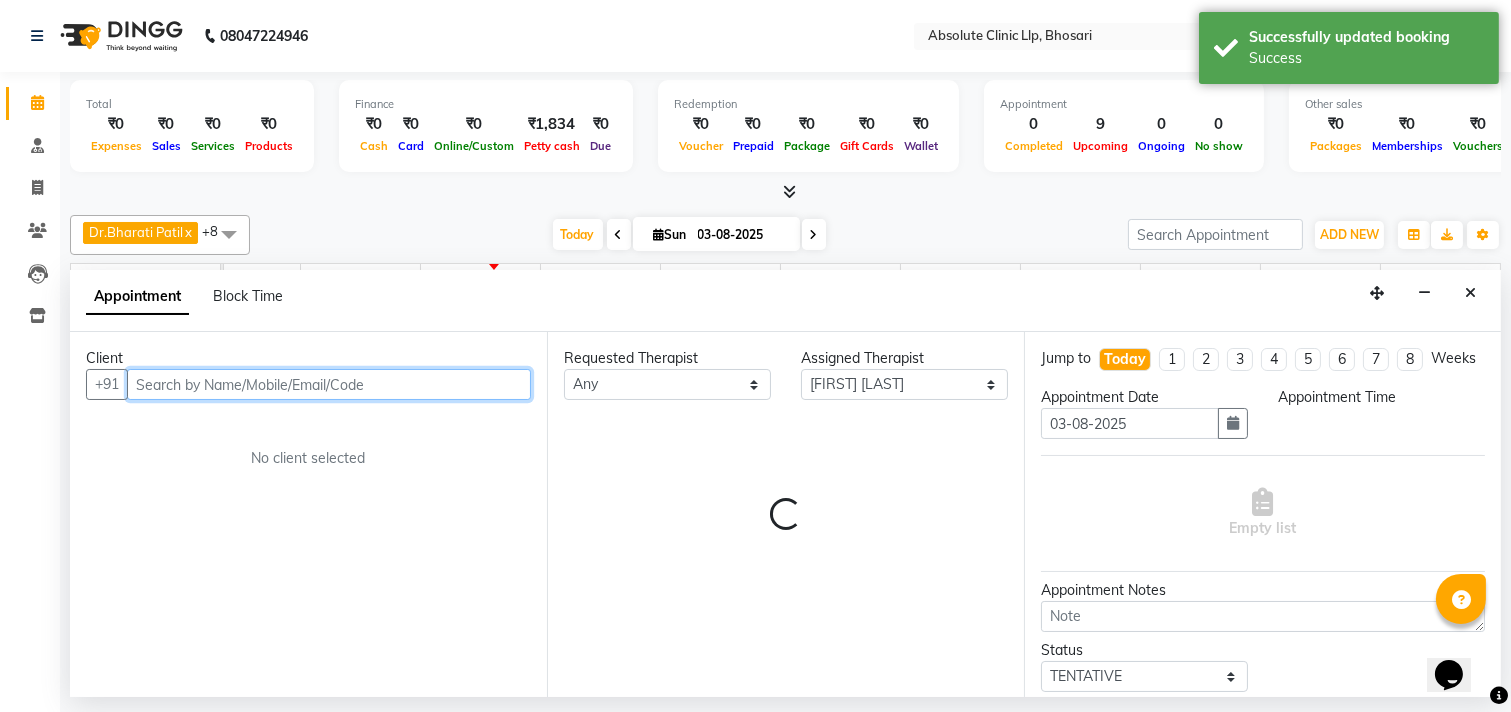 select on "840" 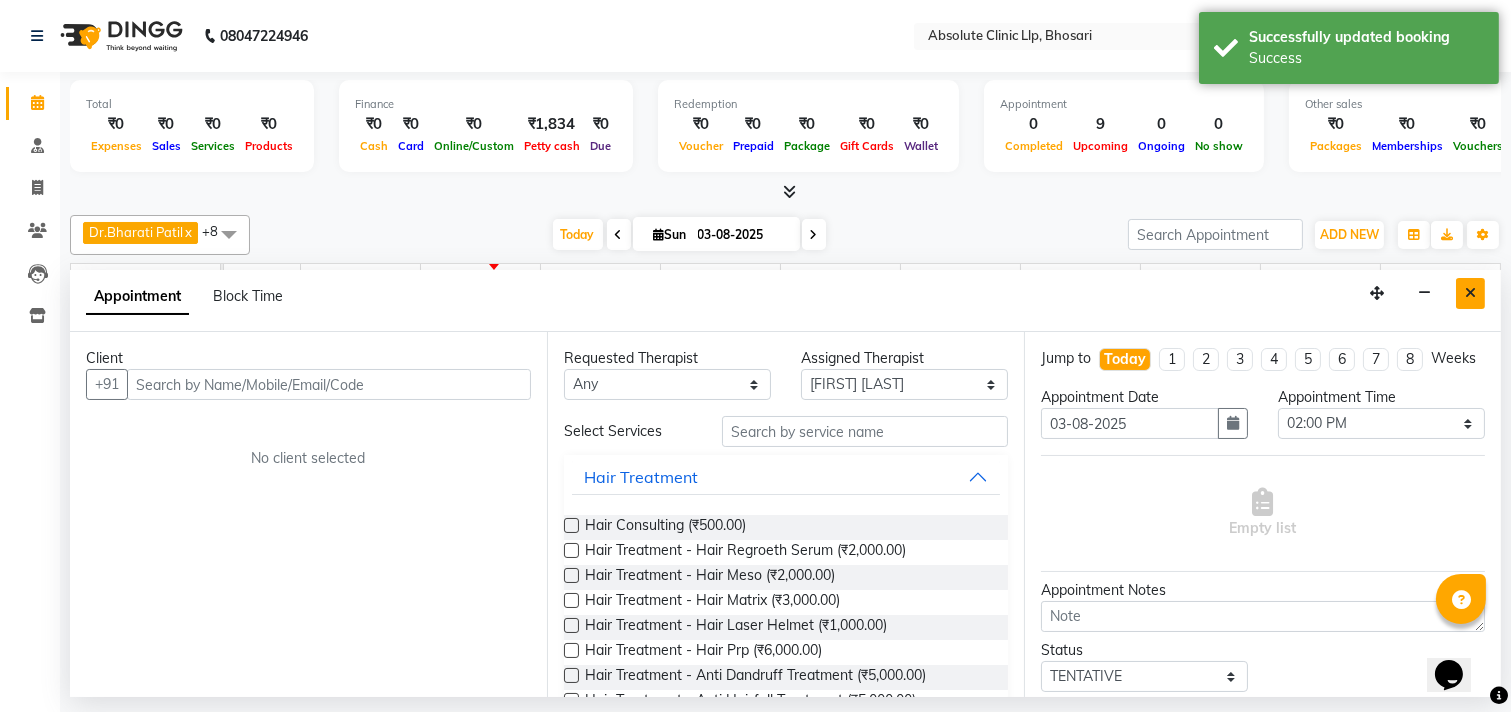 click at bounding box center [1470, 293] 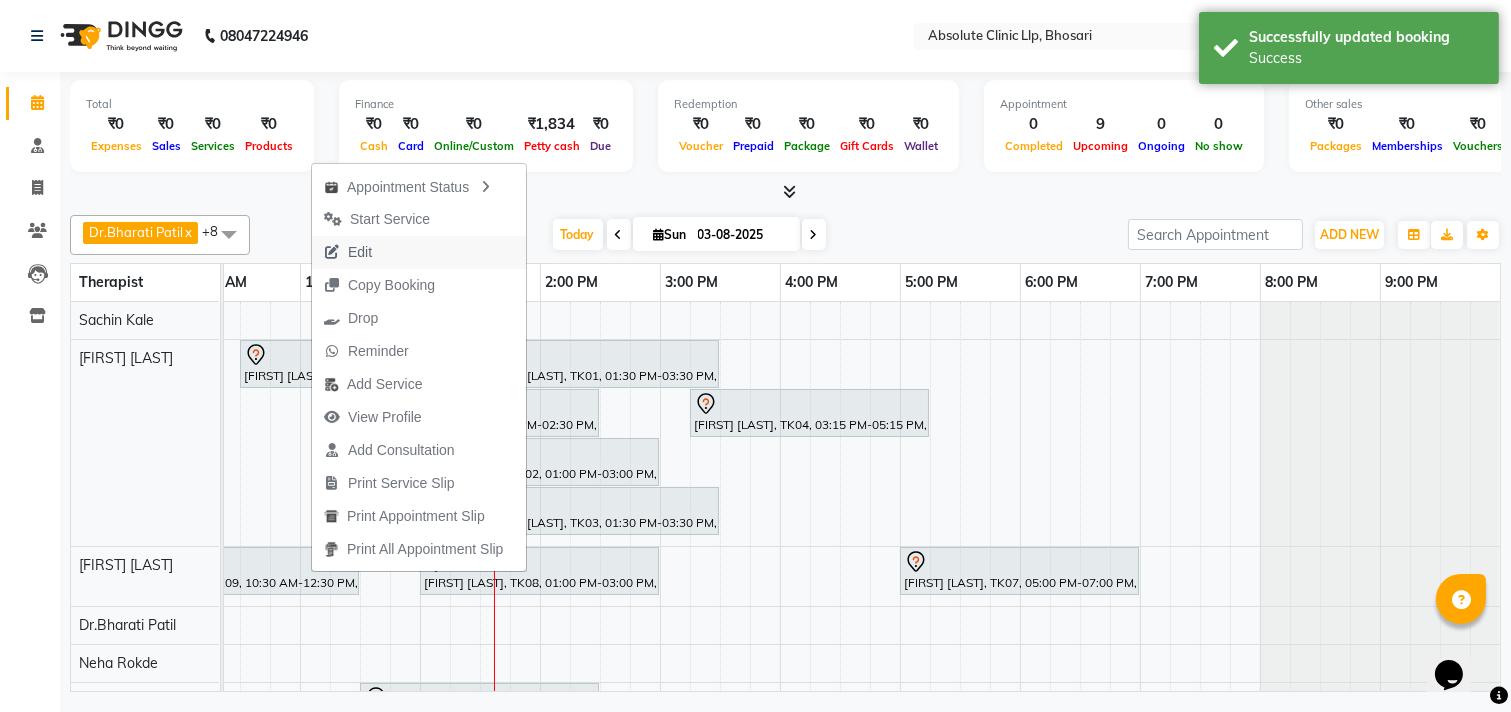 click on "Edit" at bounding box center (360, 252) 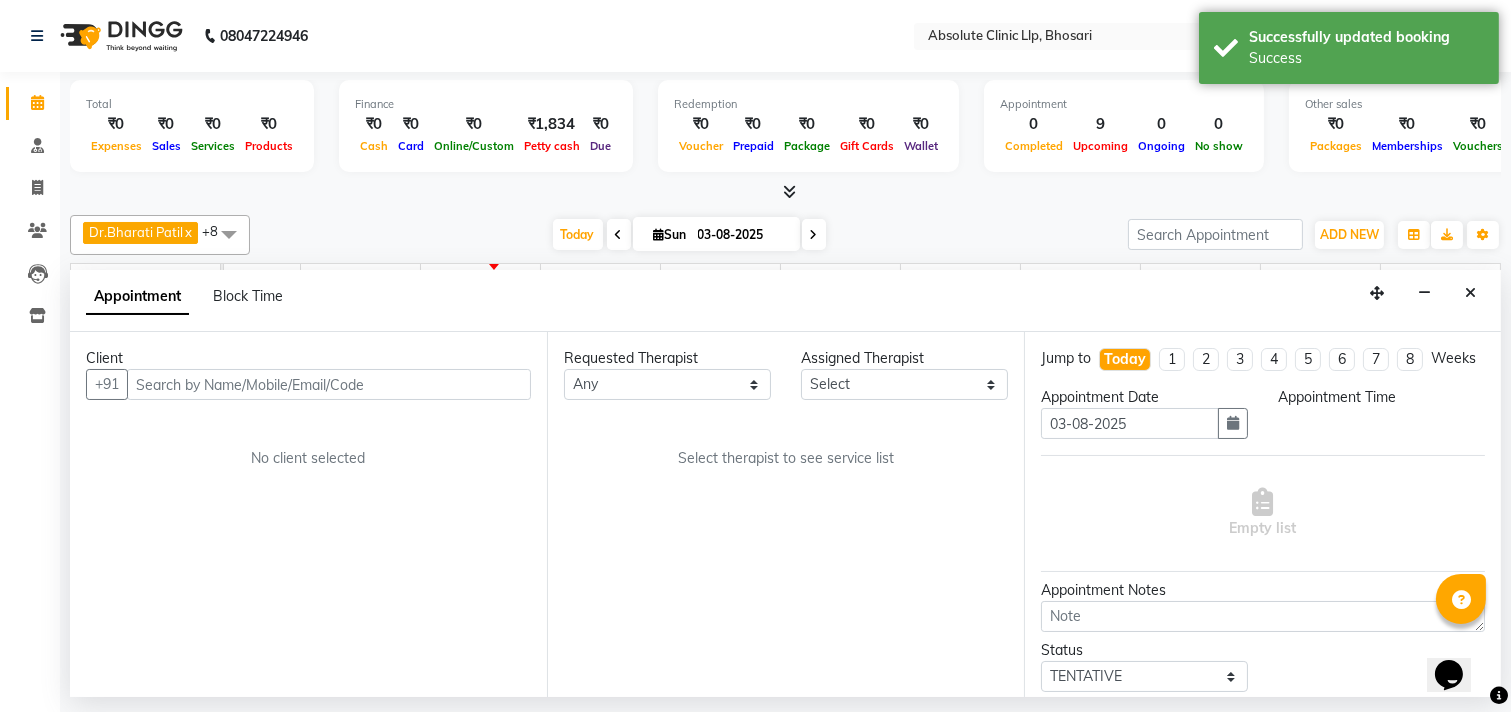 select on "690" 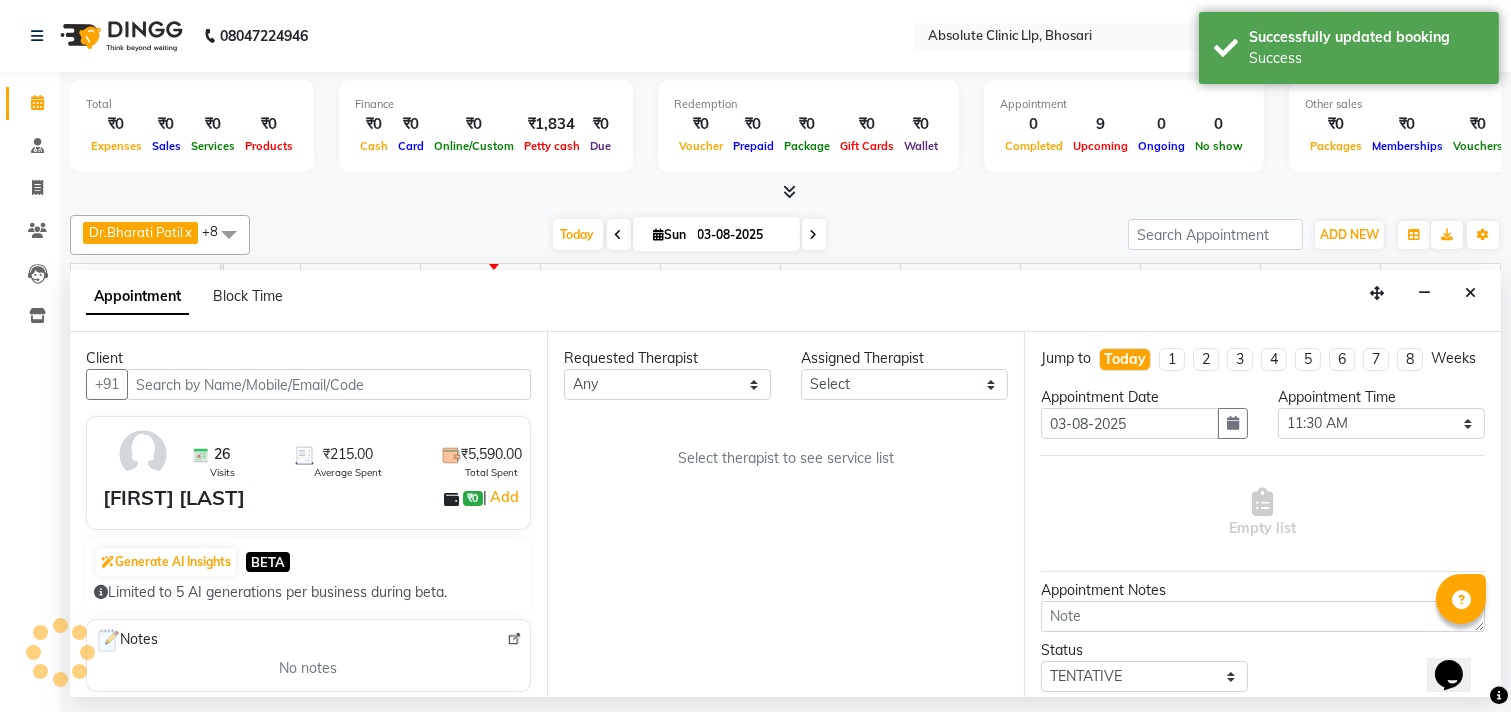select on "27986" 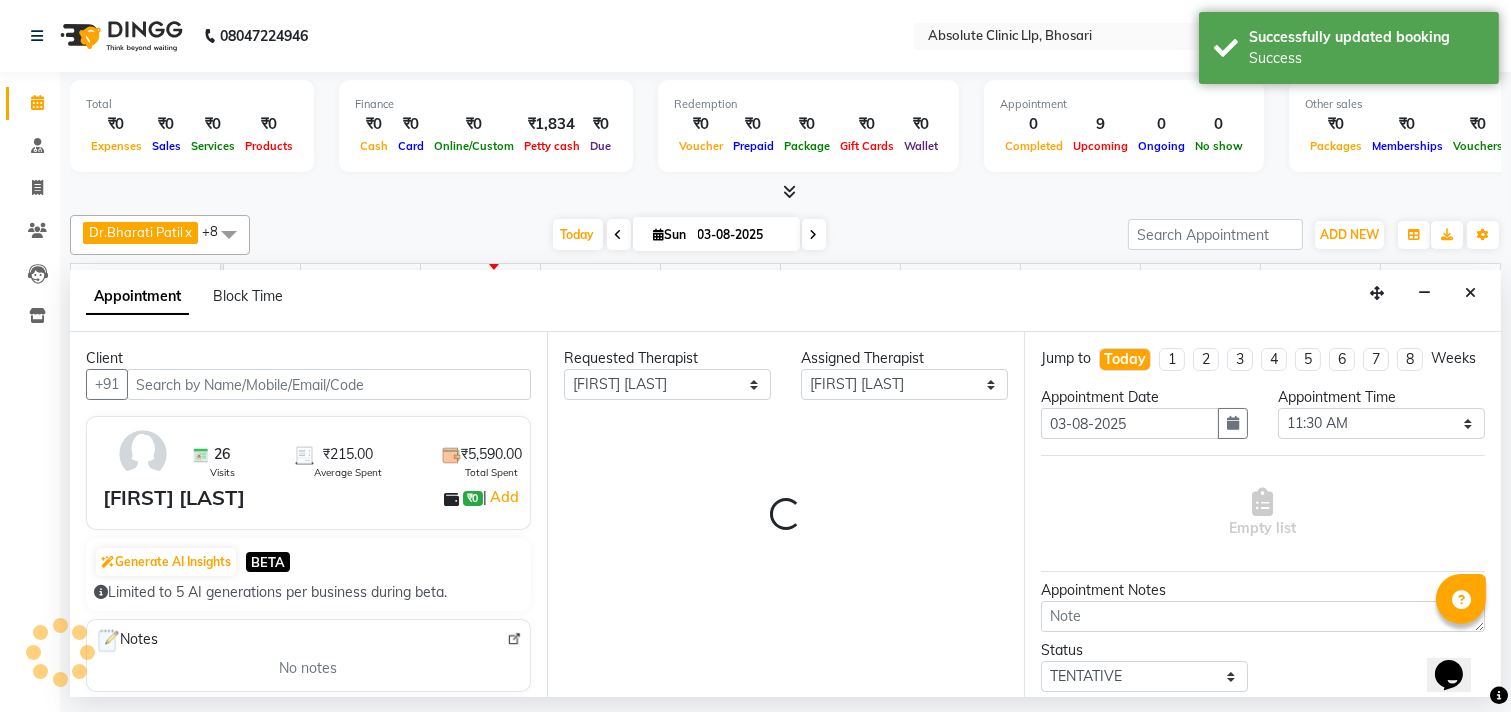 scroll, scrollTop: 0, scrollLeft: 524, axis: horizontal 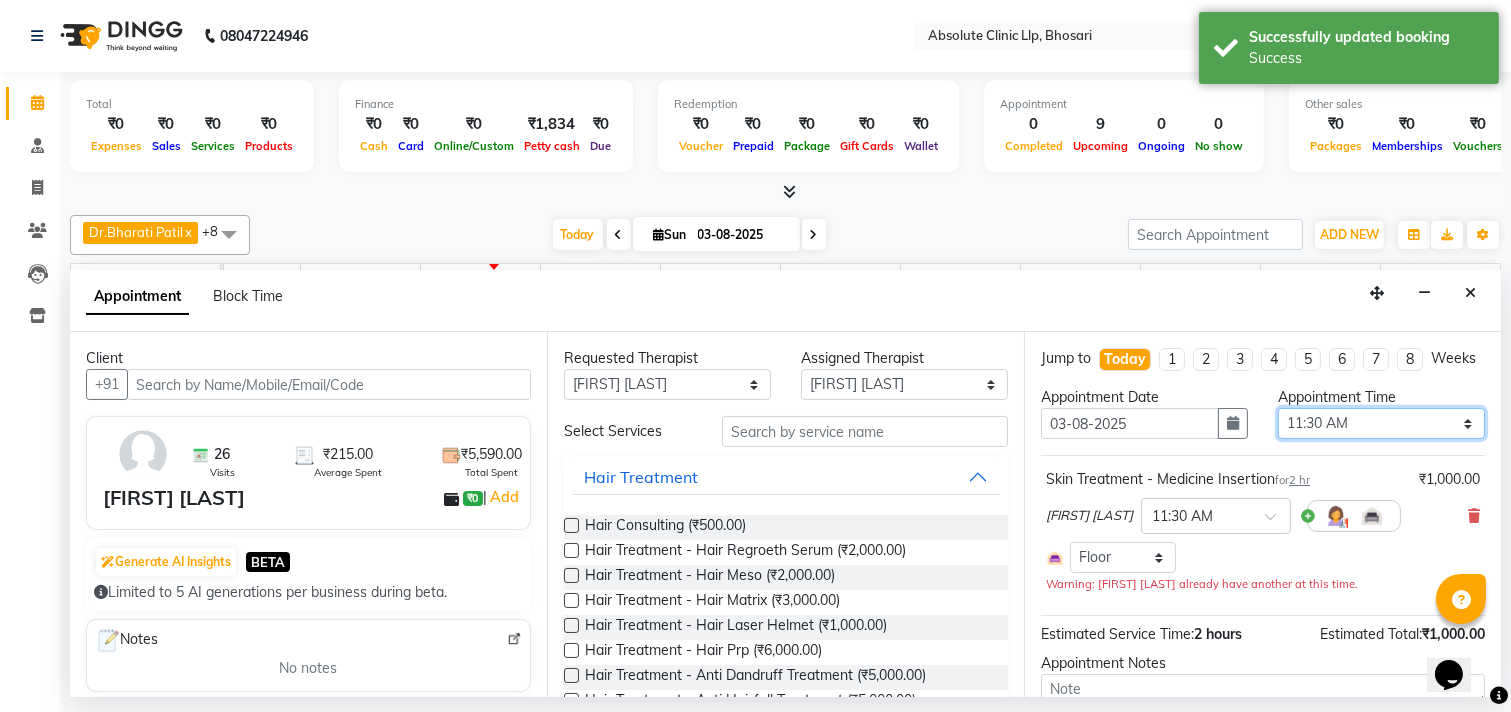 click on "Select 08:00 AM 08:15 AM 08:30 AM 08:45 AM 09:00 AM 09:15 AM 09:30 AM 09:45 AM 10:00 AM 10:15 AM 10:30 AM 10:45 AM 11:00 AM 11:15 AM 11:30 AM 11:45 AM 12:00 PM 12:15 PM 12:30 PM 12:45 PM 01:00 PM 01:15 PM 01:30 PM 01:45 PM 02:00 PM 02:15 PM 02:30 PM 02:45 PM 03:00 PM 03:15 PM 03:30 PM 03:45 PM 04:00 PM 04:15 PM 04:30 PM 04:45 PM 05:00 PM 05:15 PM 05:30 PM 05:45 PM 06:00 PM 06:15 PM 06:30 PM 06:45 PM 07:00 PM 07:15 PM 07:30 PM 07:45 PM 08:00 PM 08:15 PM 08:30 PM 08:45 PM 09:00 PM" at bounding box center (1381, 423) 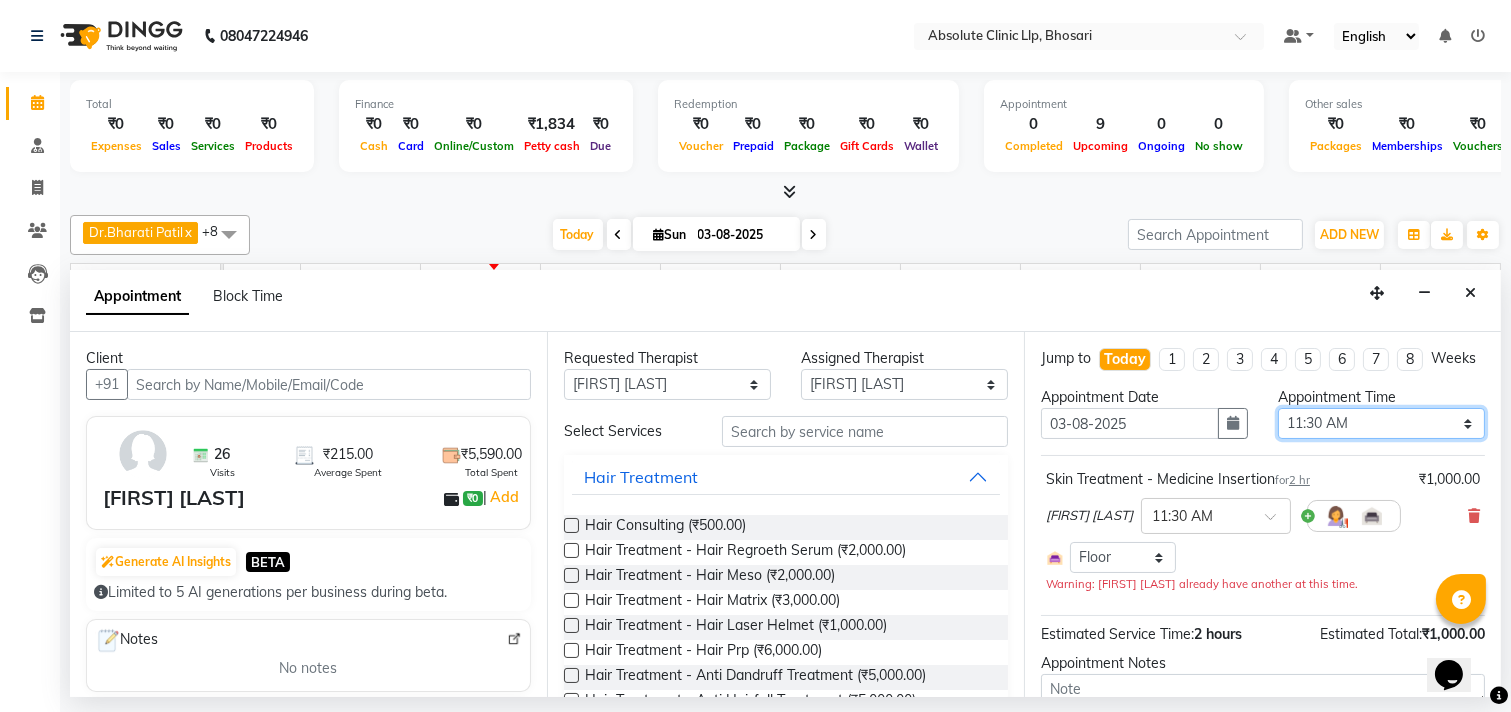 select on "840" 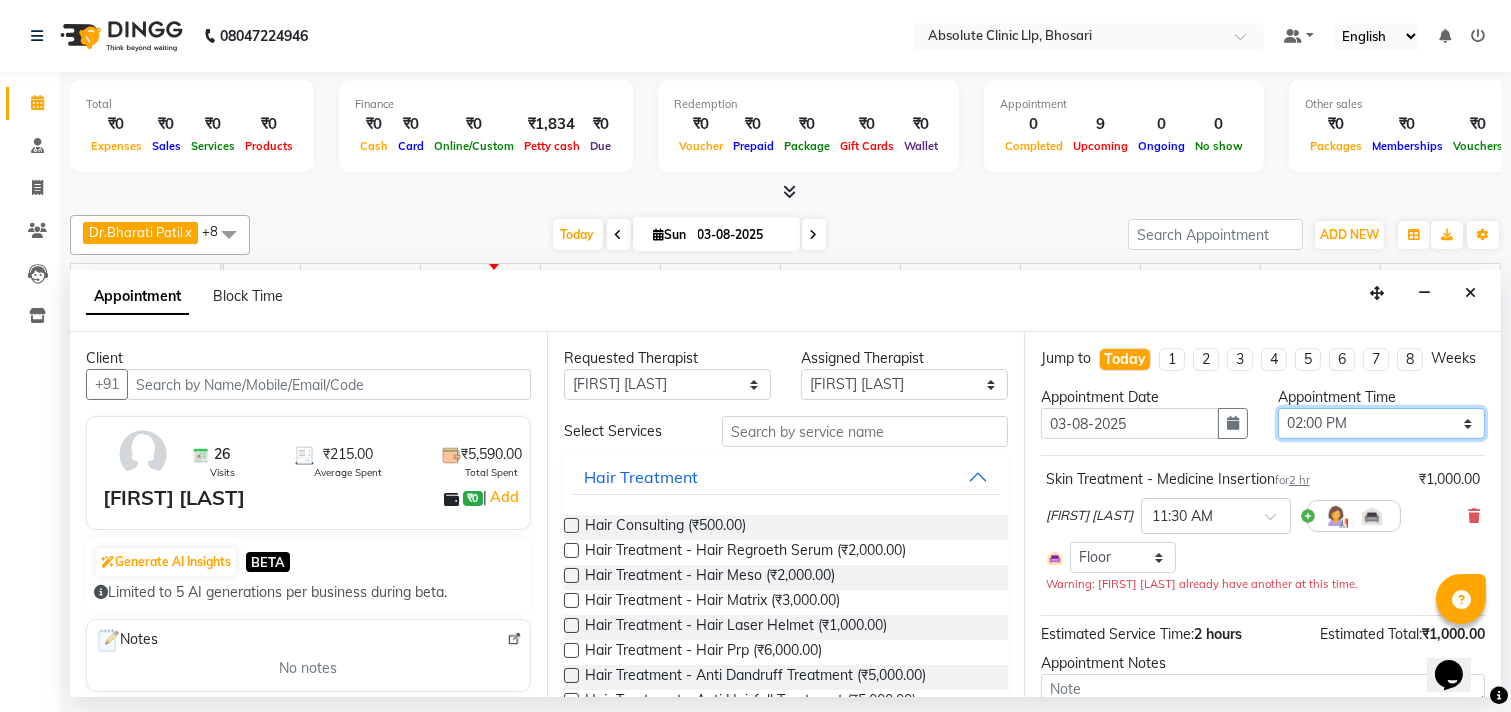 click on "Select 08:00 AM 08:15 AM 08:30 AM 08:45 AM 09:00 AM 09:15 AM 09:30 AM 09:45 AM 10:00 AM 10:15 AM 10:30 AM 10:45 AM 11:00 AM 11:15 AM 11:30 AM 11:45 AM 12:00 PM 12:15 PM 12:30 PM 12:45 PM 01:00 PM 01:15 PM 01:30 PM 01:45 PM 02:00 PM 02:15 PM 02:30 PM 02:45 PM 03:00 PM 03:15 PM 03:30 PM 03:45 PM 04:00 PM 04:15 PM 04:30 PM 04:45 PM 05:00 PM 05:15 PM 05:30 PM 05:45 PM 06:00 PM 06:15 PM 06:30 PM 06:45 PM 07:00 PM 07:15 PM 07:30 PM 07:45 PM 08:00 PM 08:15 PM 08:30 PM 08:45 PM 09:00 PM" at bounding box center (1381, 423) 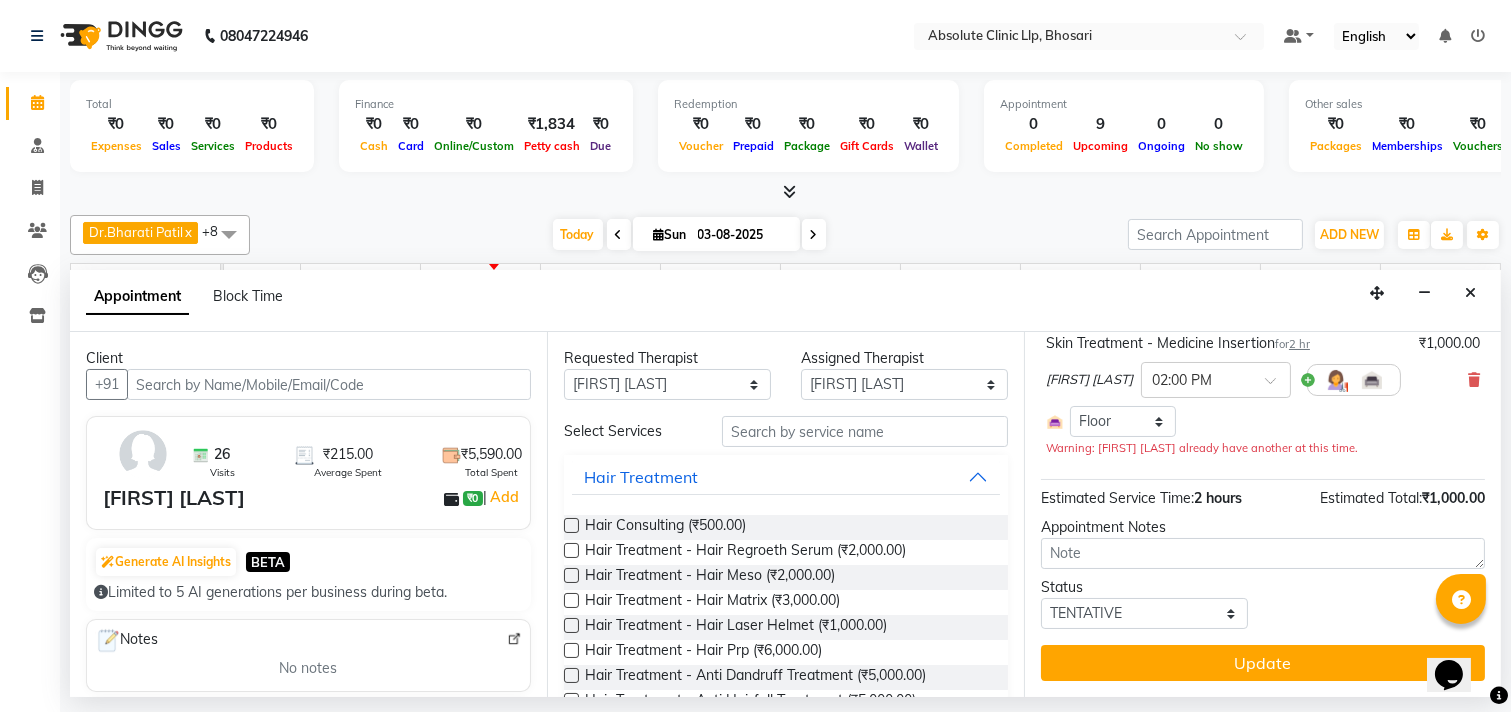 scroll, scrollTop: 154, scrollLeft: 0, axis: vertical 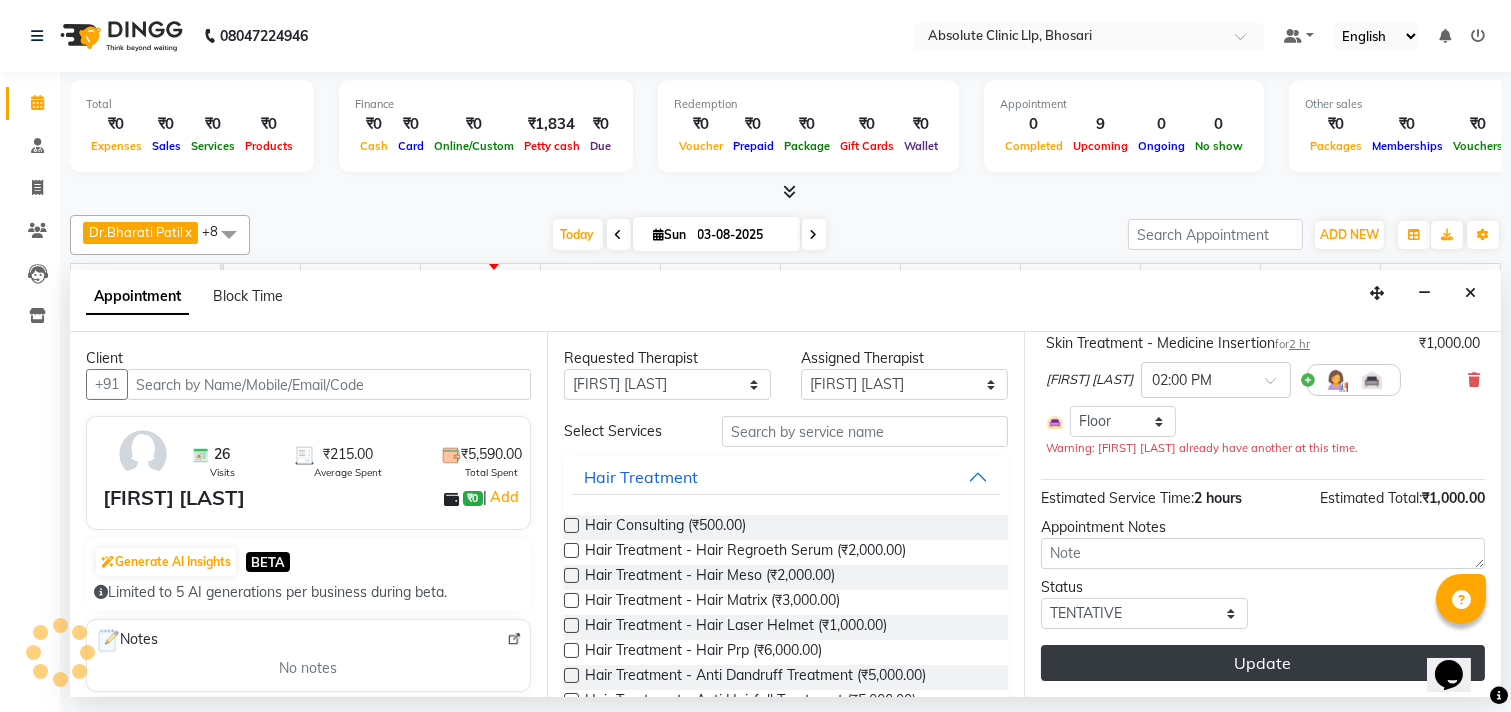 click on "Update" at bounding box center [1263, 663] 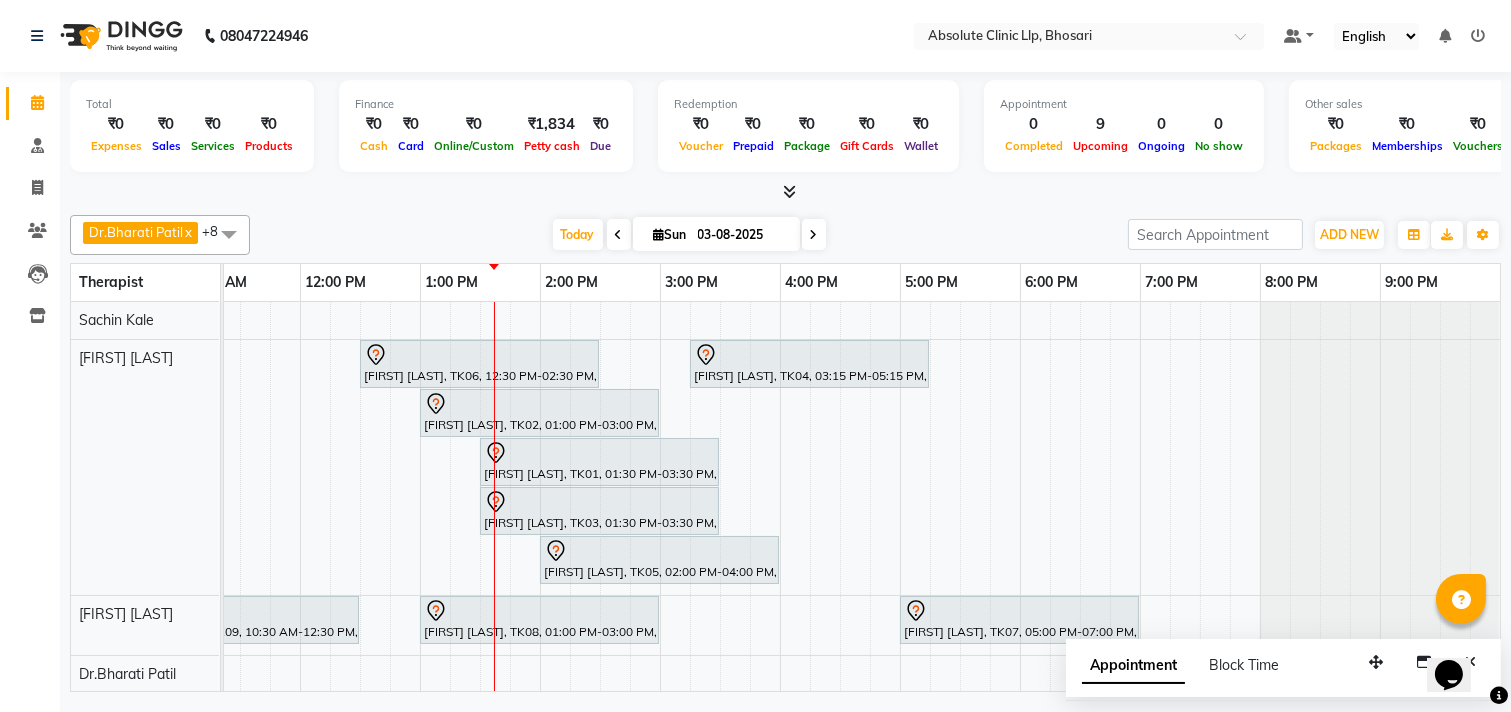 scroll, scrollTop: 333, scrollLeft: 524, axis: both 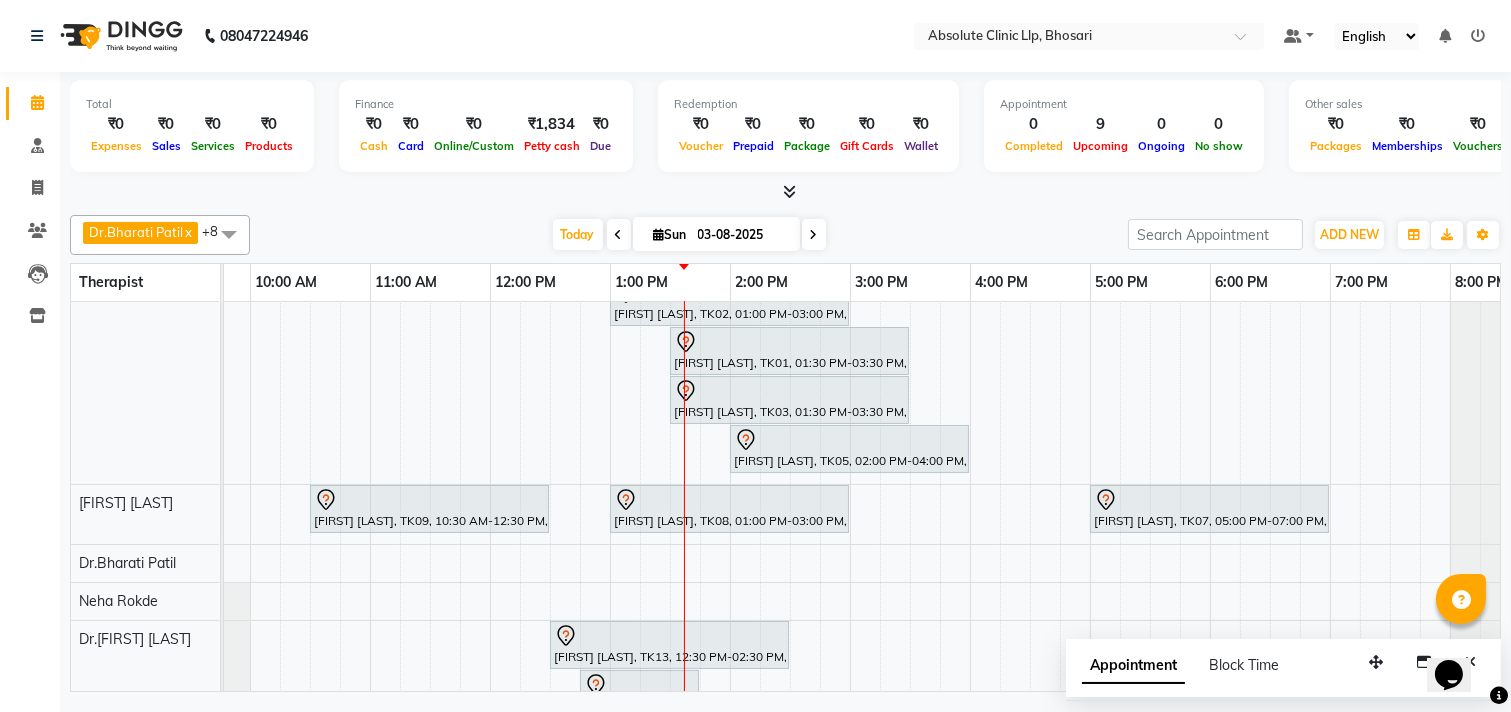 click on "[FIRST] [LAST], TK06, 12:30 PM-02:30 PM, Hair Treatment - Hair Prp             [FIRST] [LAST], TK04, 03:15 PM-05:15 PM, Laser Hair Reduction Treatment - Full Body Laser             [FIRST] [LAST], TK02, 01:00 PM-03:00 PM, Skin Treatment - Peel(Face)             [FIRST] [LAST], TK01, 01:30 PM-03:30 PM, Hair Treatment - Hair Regroeth Serum             [FIRST] [LAST], TK03, 01:30 PM-03:30 PM, Skin Treatment - Medicine Insertion             [FIRST] [LAST], TK05, 02:00 PM-04:00 PM, Skin Treatment - Medicine Insertion             [FIRST] [LAST], TK09, 10:30 AM-12:30 PM, Skin Treatment - Peel(Face)             [FIRST] [LAST], TK08, 01:00 PM-03:00 PM, Hair Treatment - Hair Matrix             [FIRST] [LAST], TK07, 05:00 PM-07:00 PM, Skin Treatment - Peel(Face)             [FIRST] [LAST], TK13, 12:30 PM-02:30 PM, Skin Treatment - Face Prp             [FIRST] [LAST], TK13, 12:45 PM-01:45 PM, Scar-Subsession             [FIRST] [LAST], TK10, 11:30 AM-01:30 PM, Hair Treatment - Hair Meso" at bounding box center [790, 552] 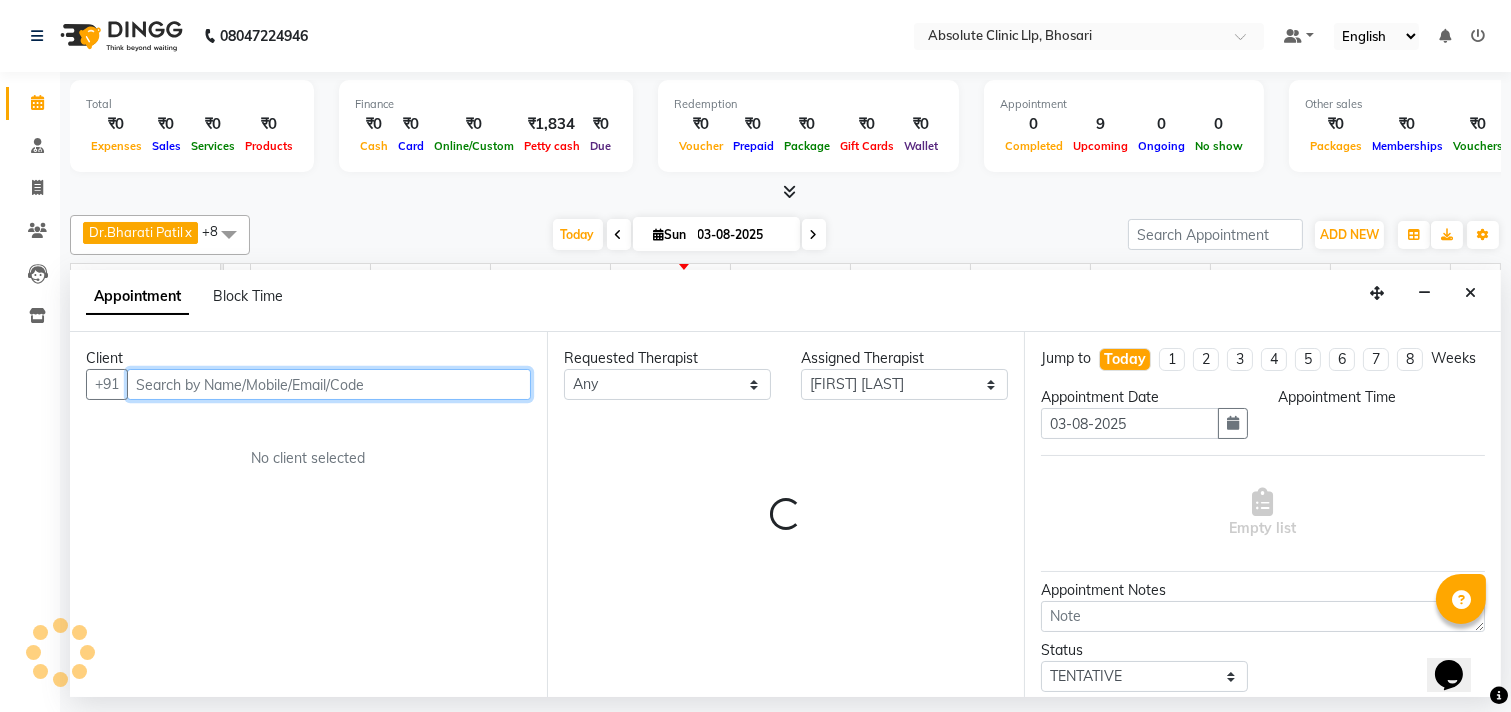 select on "660" 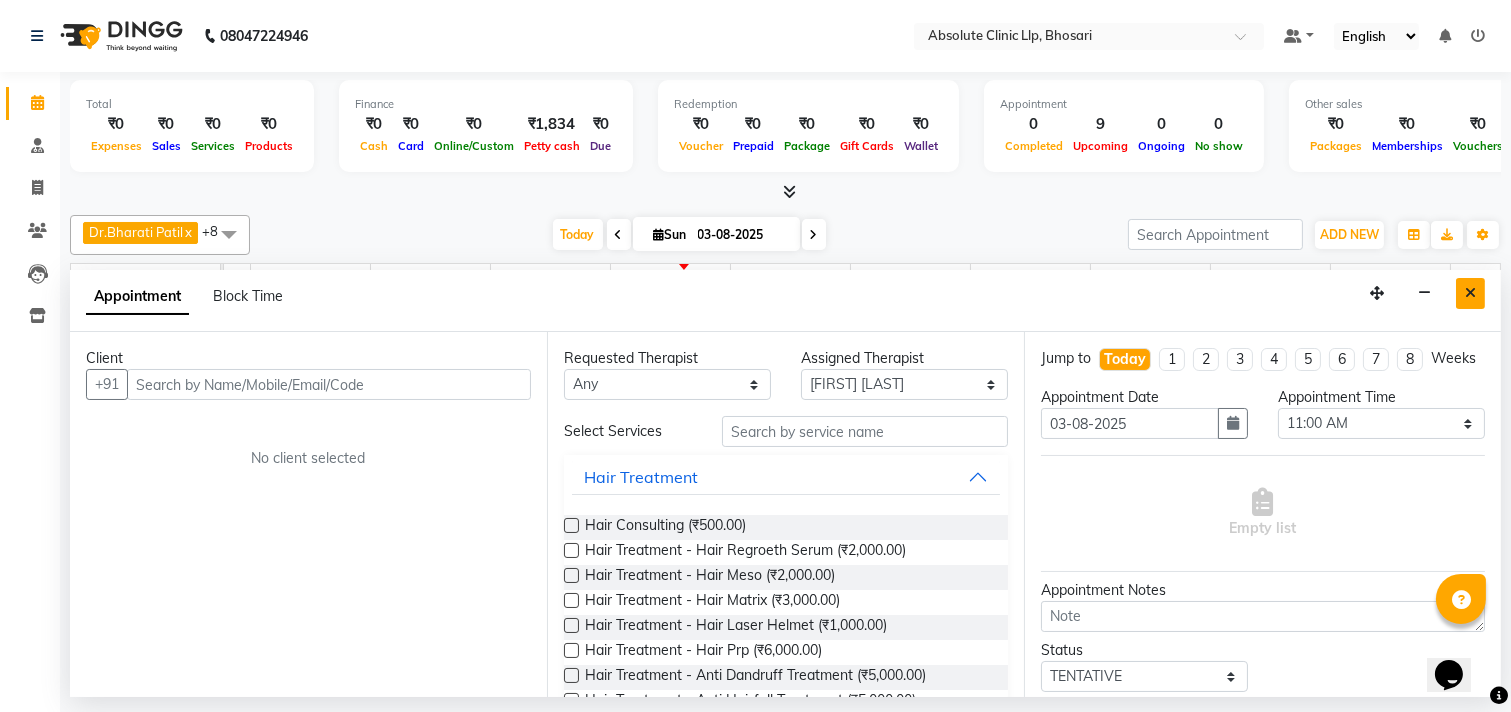 click at bounding box center (1470, 293) 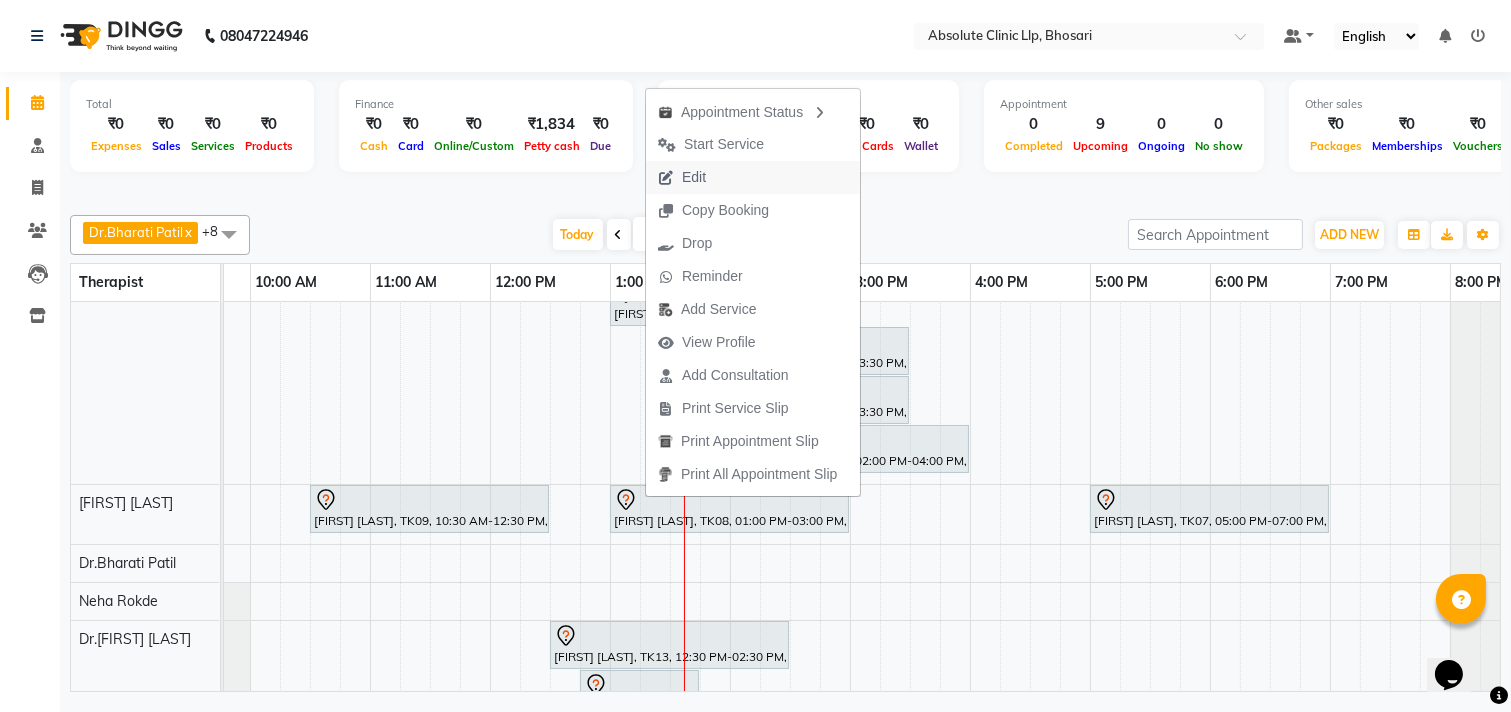 click on "Edit" at bounding box center [694, 177] 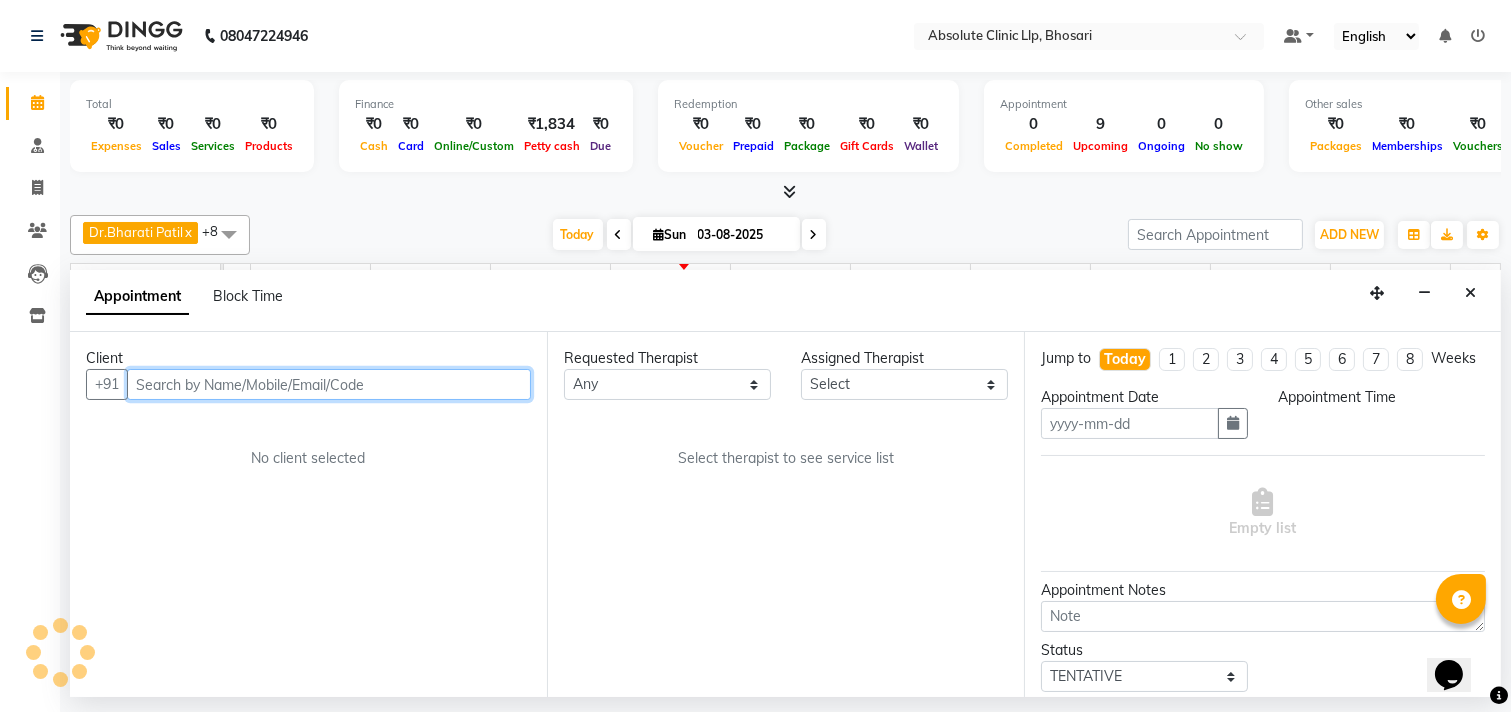 type on "03-08-2025" 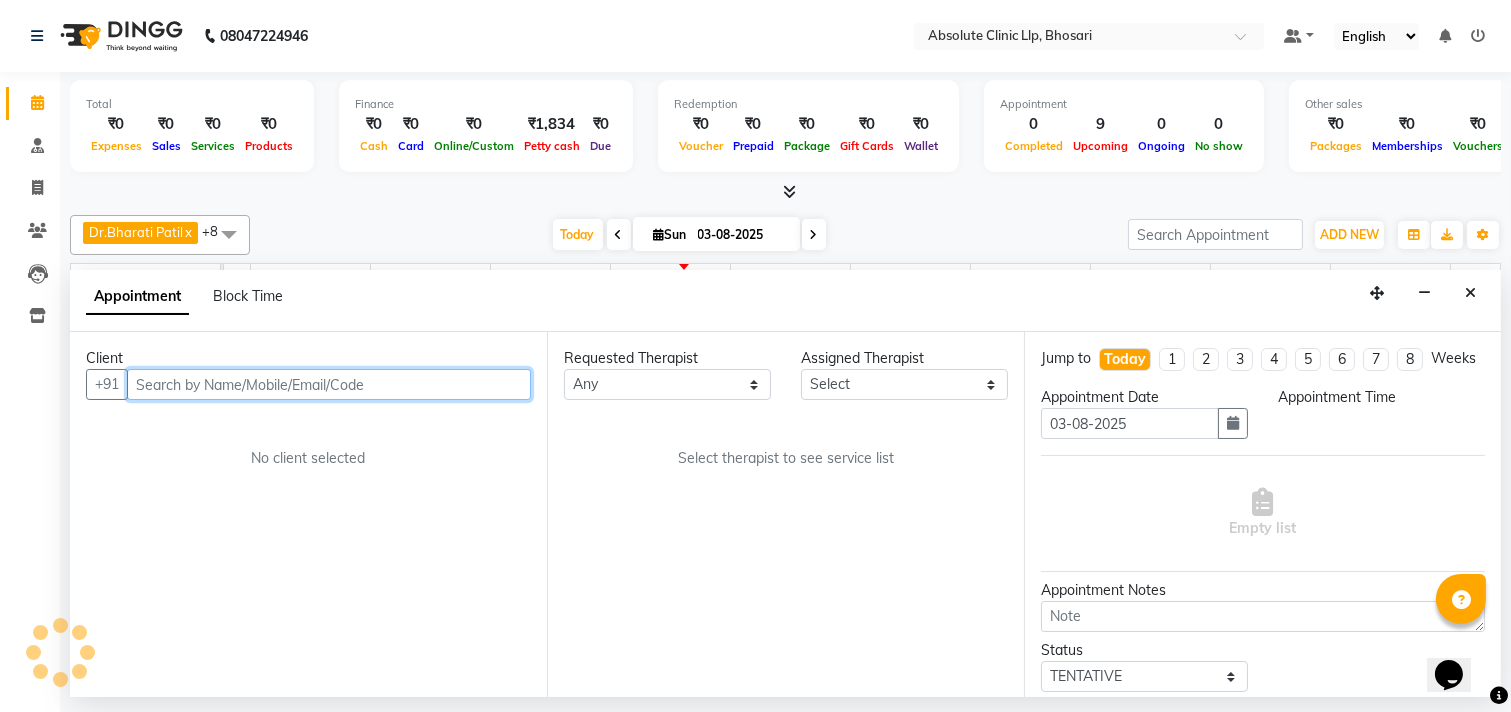 select on "780" 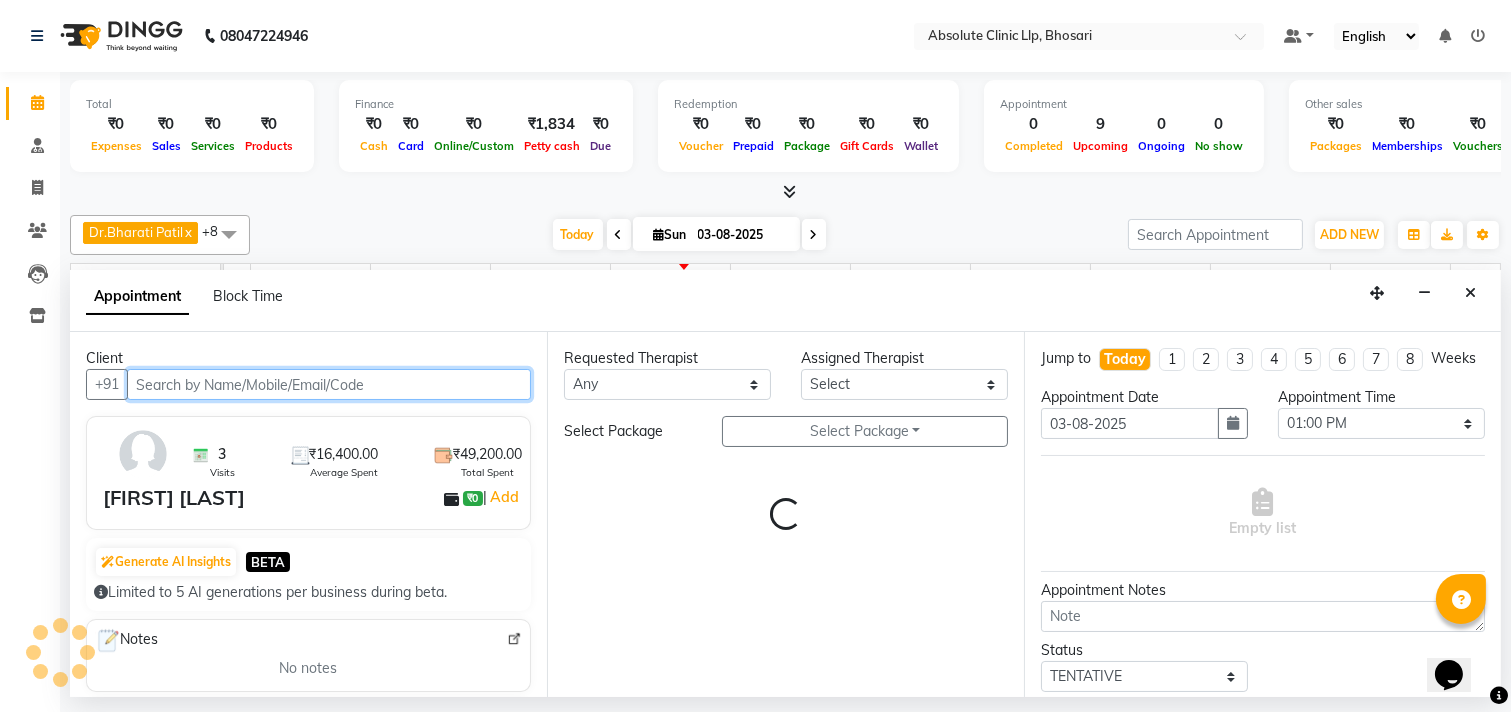 select on "27987" 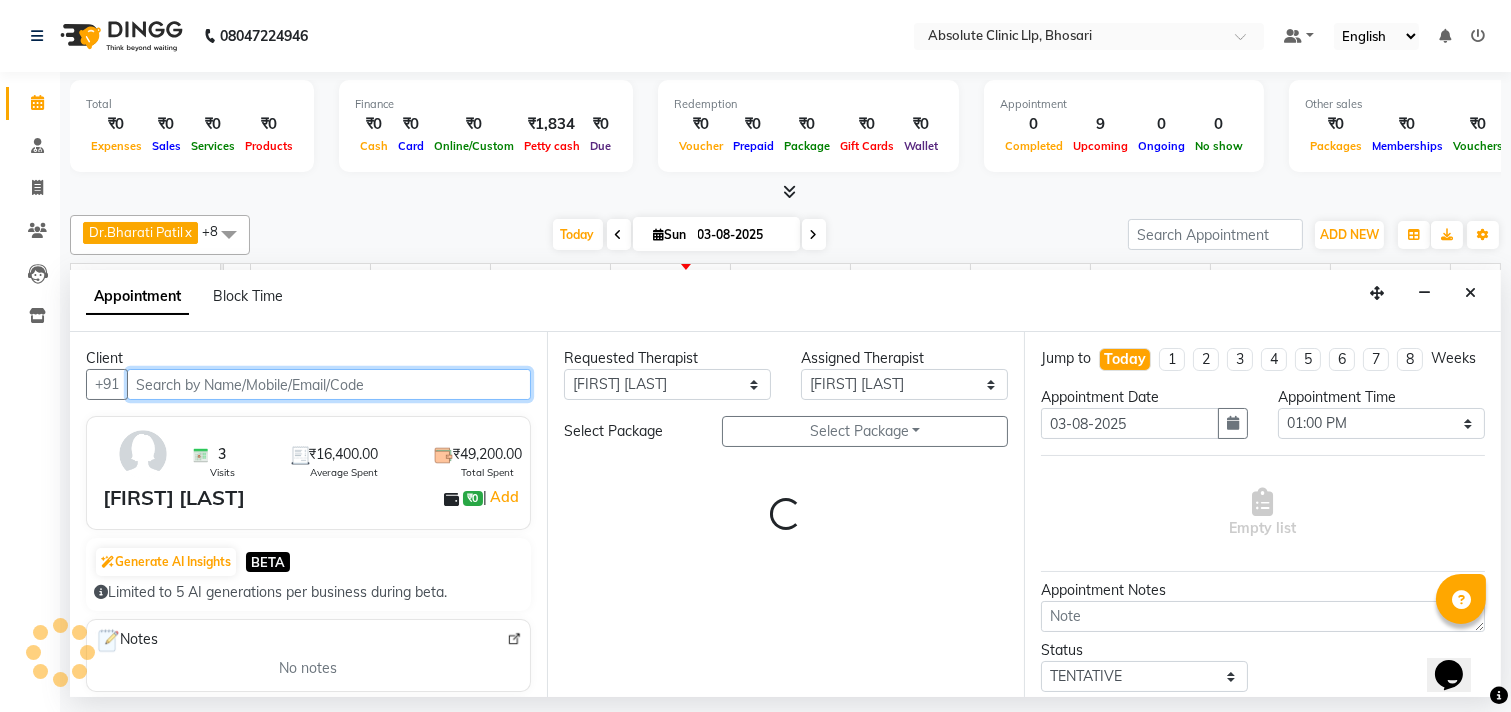 scroll, scrollTop: 0, scrollLeft: 524, axis: horizontal 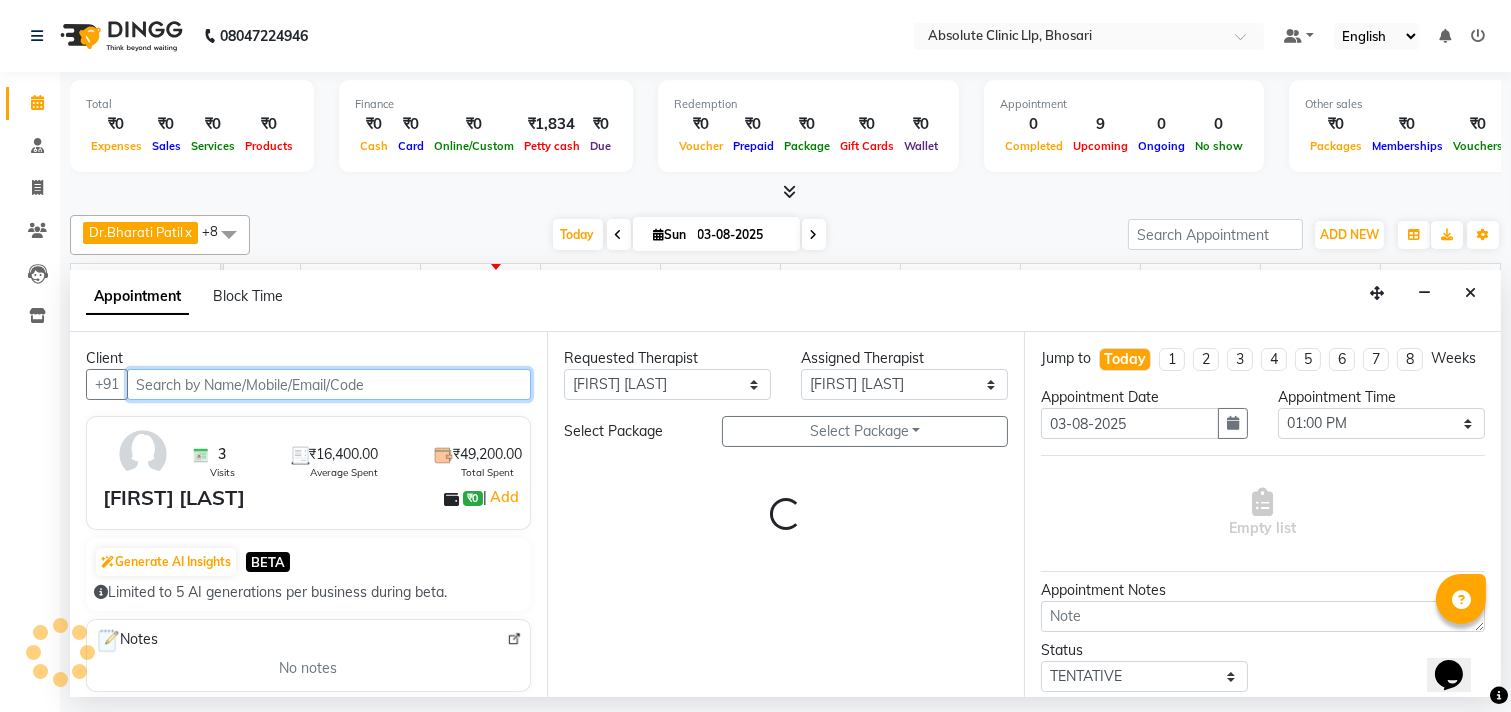 select on "2055" 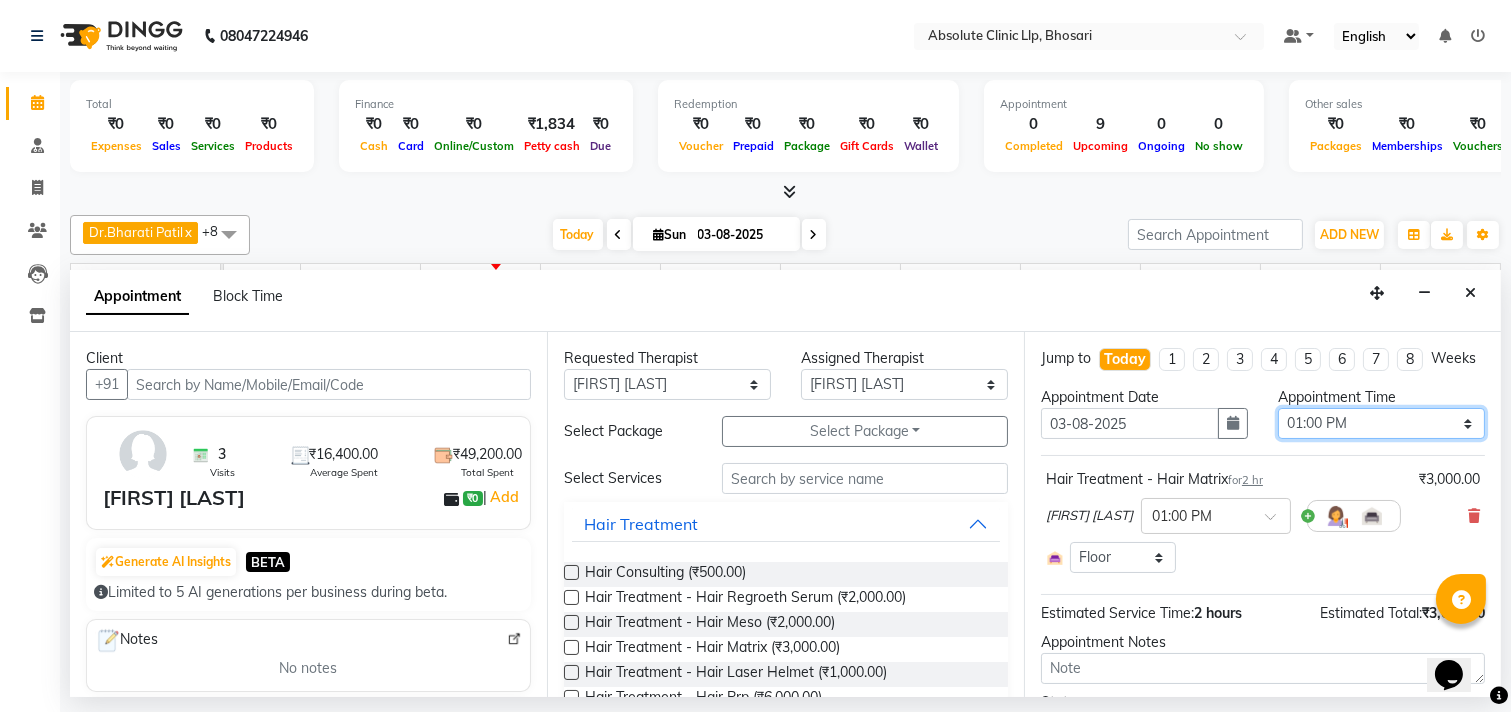 click on "Select 08:00 AM 08:15 AM 08:30 AM 08:45 AM 09:00 AM 09:15 AM 09:30 AM 09:45 AM 10:00 AM 10:15 AM 10:30 AM 10:45 AM 11:00 AM 11:15 AM 11:30 AM 11:45 AM 12:00 PM 12:15 PM 12:30 PM 12:45 PM 01:00 PM 01:15 PM 01:30 PM 01:45 PM 02:00 PM 02:15 PM 02:30 PM 02:45 PM 03:00 PM 03:15 PM 03:30 PM 03:45 PM 04:00 PM 04:15 PM 04:30 PM 04:45 PM 05:00 PM 05:15 PM 05:30 PM 05:45 PM 06:00 PM 06:15 PM 06:30 PM 06:45 PM 07:00 PM 07:15 PM 07:30 PM 07:45 PM 08:00 PM 08:15 PM 08:30 PM 08:45 PM 09:00 PM" at bounding box center [1381, 423] 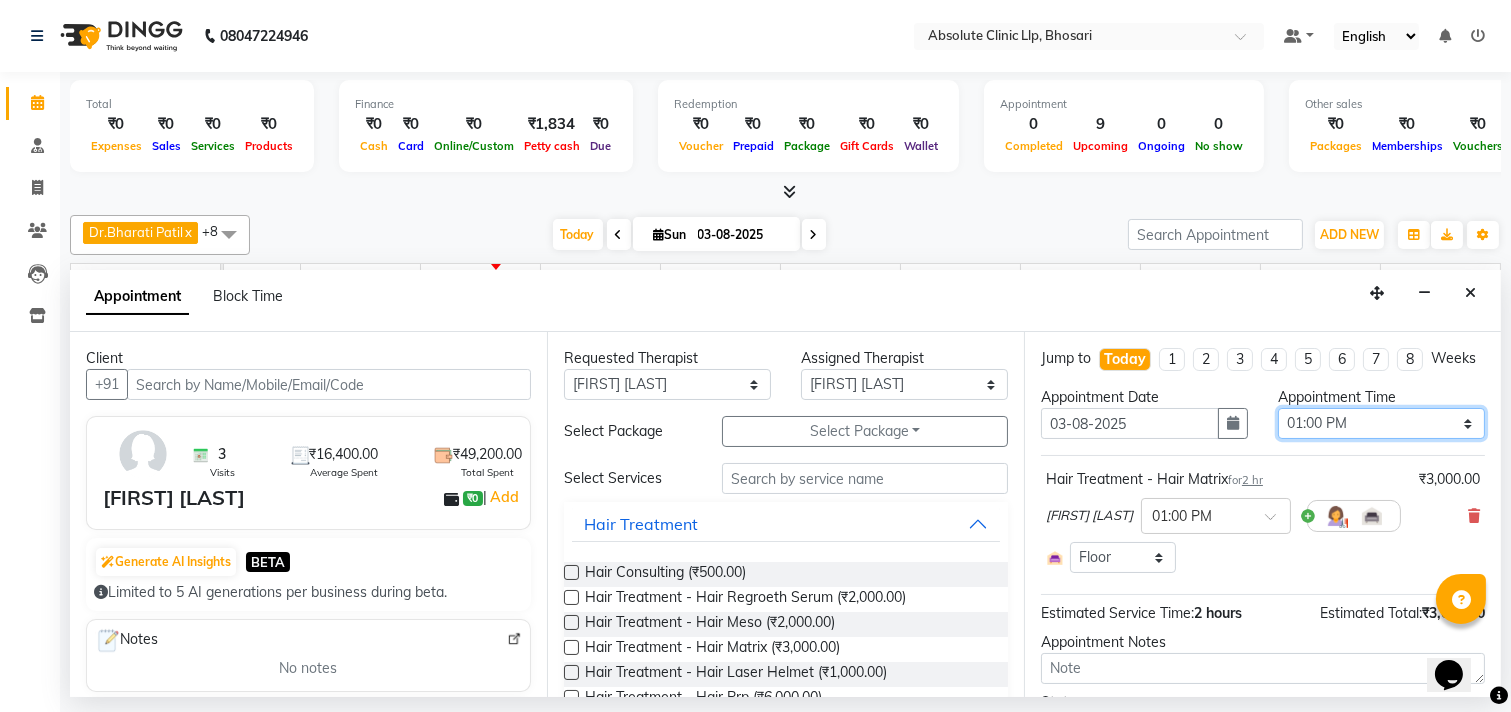 select on "690" 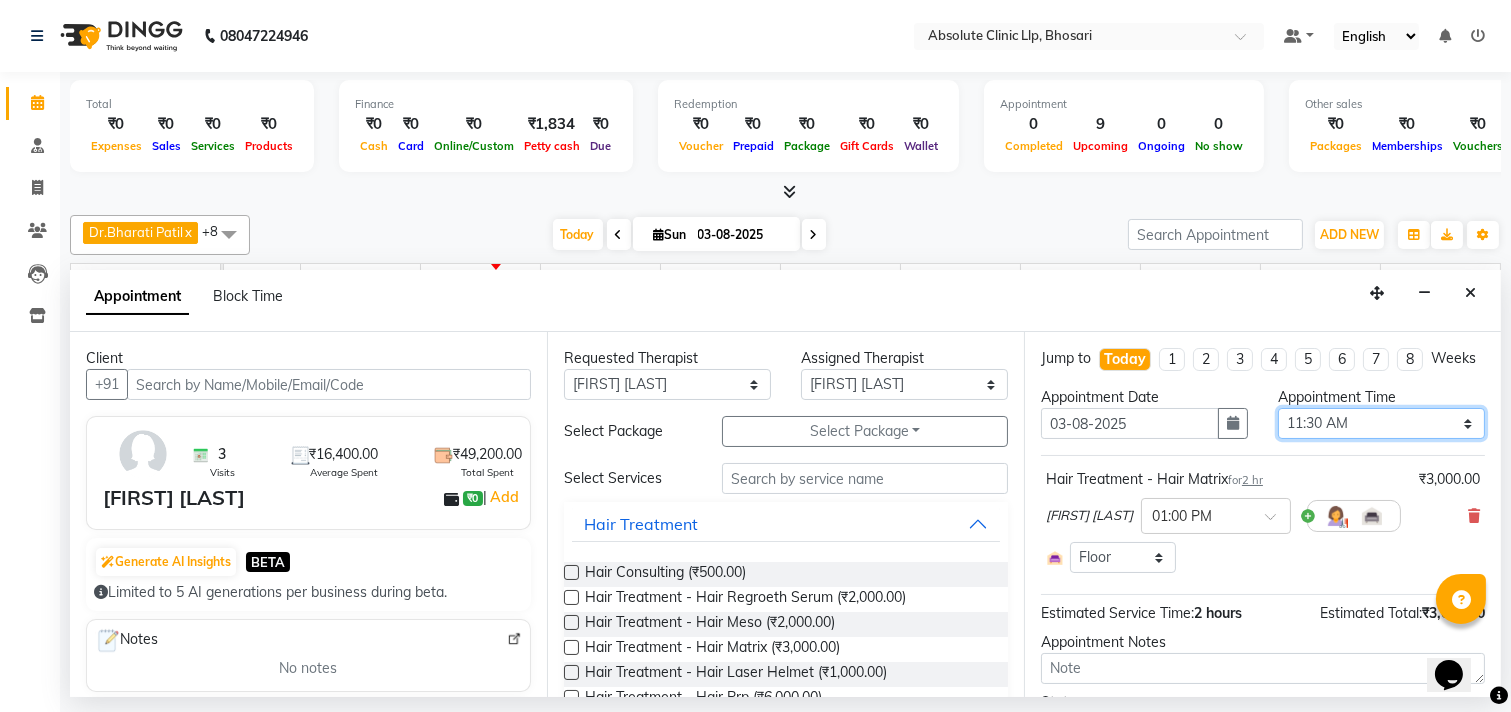 click on "Select 08:00 AM 08:15 AM 08:30 AM 08:45 AM 09:00 AM 09:15 AM 09:30 AM 09:45 AM 10:00 AM 10:15 AM 10:30 AM 10:45 AM 11:00 AM 11:15 AM 11:30 AM 11:45 AM 12:00 PM 12:15 PM 12:30 PM 12:45 PM 01:00 PM 01:15 PM 01:30 PM 01:45 PM 02:00 PM 02:15 PM 02:30 PM 02:45 PM 03:00 PM 03:15 PM 03:30 PM 03:45 PM 04:00 PM 04:15 PM 04:30 PM 04:45 PM 05:00 PM 05:15 PM 05:30 PM 05:45 PM 06:00 PM 06:15 PM 06:30 PM 06:45 PM 07:00 PM 07:15 PM 07:30 PM 07:45 PM 08:00 PM 08:15 PM 08:30 PM 08:45 PM 09:00 PM" at bounding box center [1381, 423] 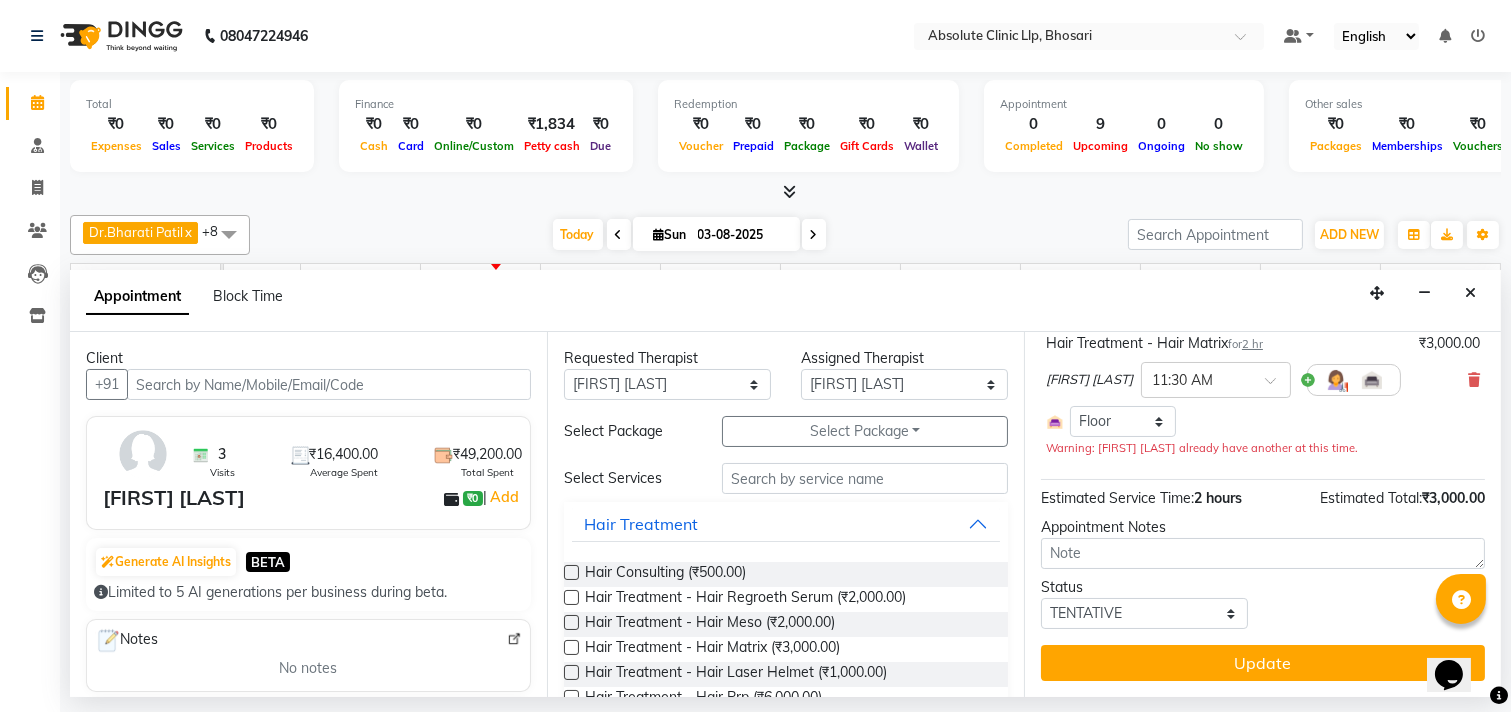 scroll, scrollTop: 154, scrollLeft: 0, axis: vertical 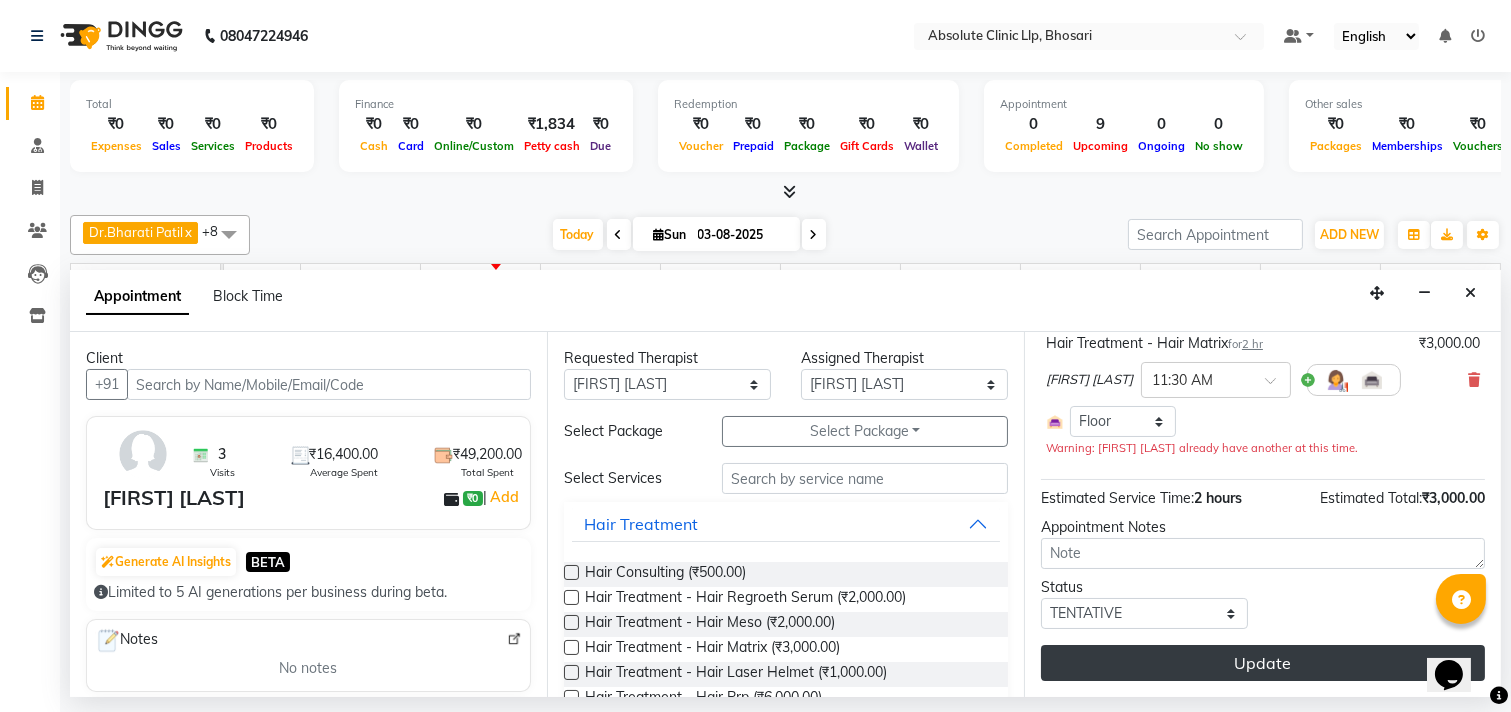 click on "Update" at bounding box center (1263, 663) 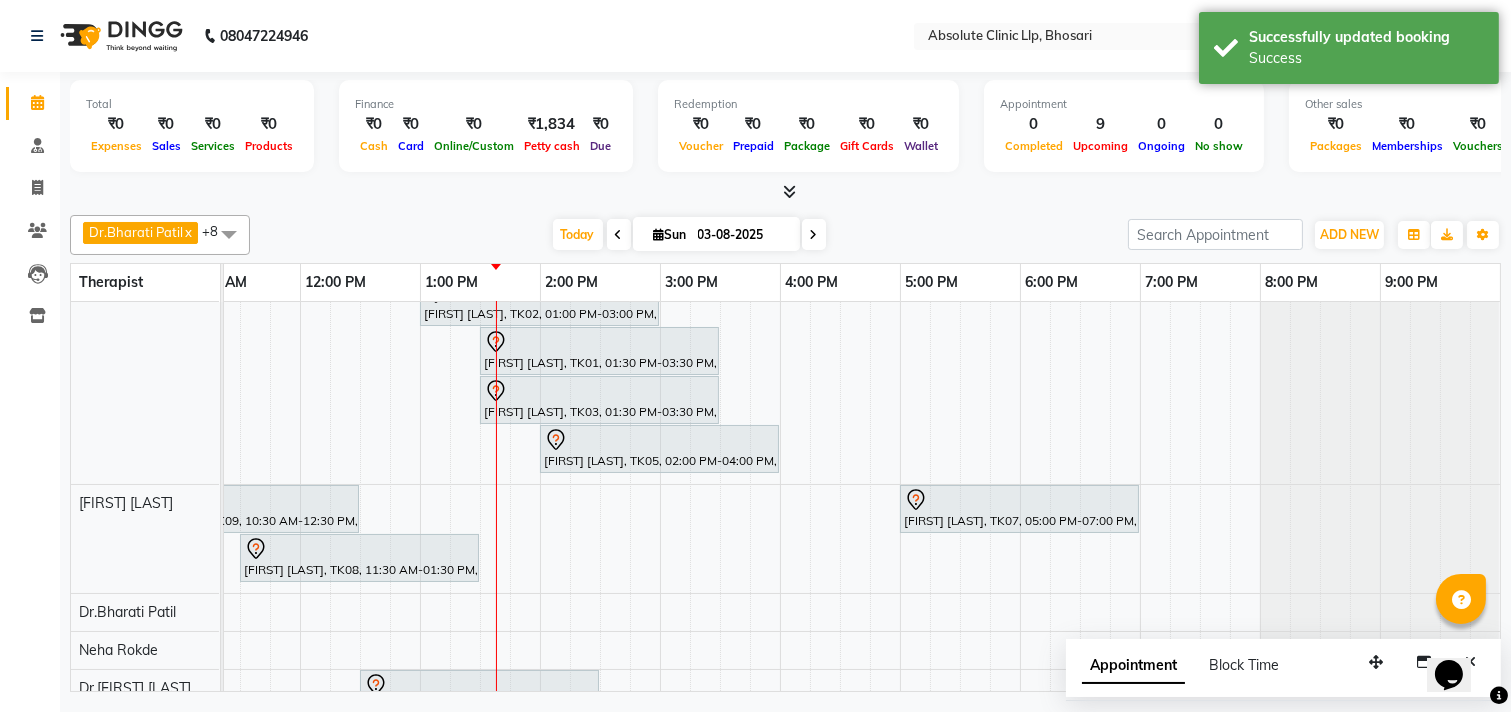 scroll, scrollTop: 111, scrollLeft: 283, axis: both 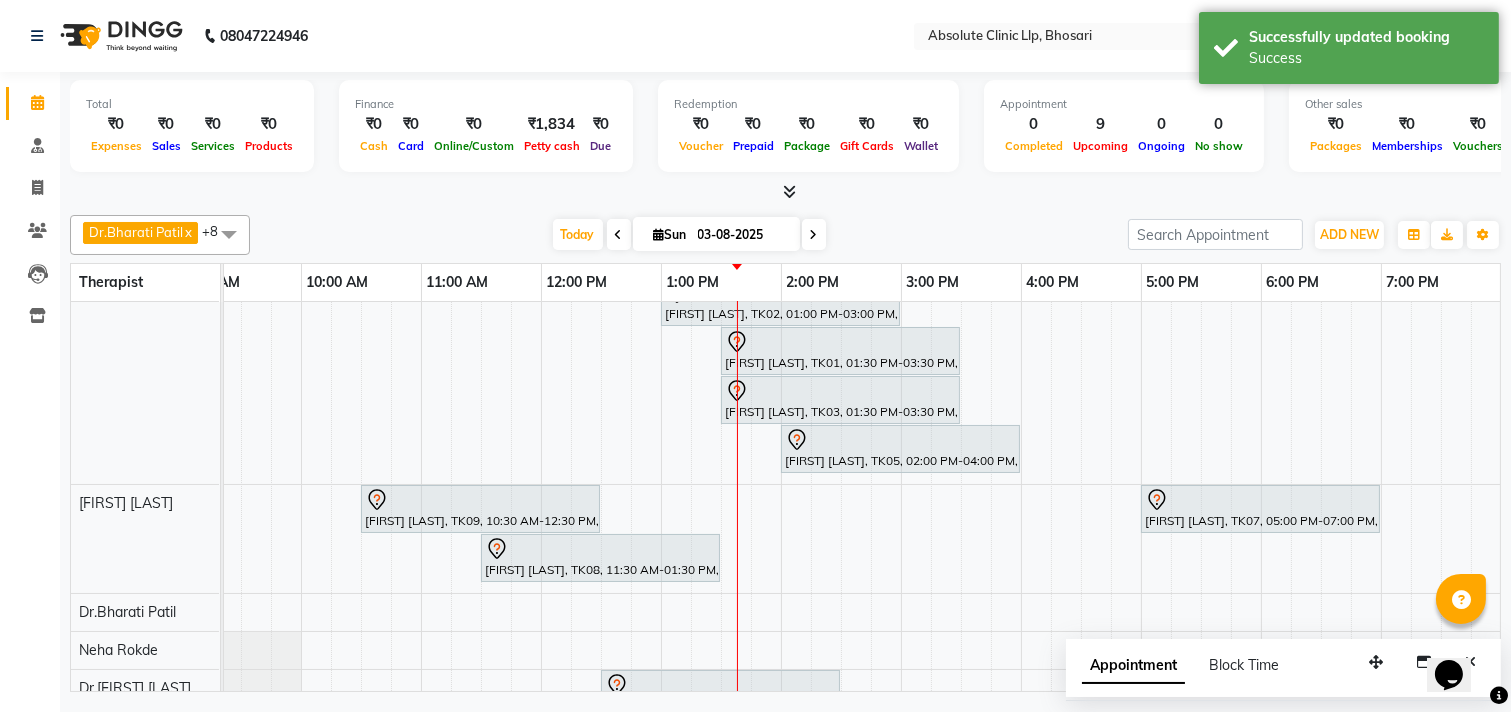 click on "[FIRST] [LAST], TK06, 12:30 PM-02:30 PM, Hair Treatment - Hair Prp             [FIRST] [LAST], TK04, 03:15 PM-05:15 PM, Laser Hair Reduction Treatment - Full Body Laser             [FIRST] [LAST], TK02, 01:00 PM-03:00 PM, Skin Treatment - Peel(Face)             [FIRST] [LAST], TK01, 01:30 PM-03:30 PM, Hair Treatment - Hair Regroeth Serum             [FIRST] [LAST], TK03, 01:30 PM-03:30 PM, Skin Treatment - Medicine Insertion             [FIRST] [LAST], TK05, 02:00 PM-04:00 PM, Skin Treatment - Medicine Insertion             [FIRST] [LAST], TK09, 10:30 AM-12:30 PM, Skin Treatment - Peel(Face)             [FIRST] [LAST], TK07, 05:00 PM-07:00 PM, Skin Treatment - Peel(Face)             [FIRST] [LAST], TK08, 11:30 AM-01:30 PM, Hair Treatment - Hair Matrix             [FIRST] [LAST], TK13, 12:30 PM-02:30 PM, Skin Treatment - Face Prp             [FIRST] [LAST], TK13, 12:45 PM-01:45 PM, Scar-Subsession             [FIRST] [LAST], TK10, 11:30 AM-01:30 PM, Hair Treatment - Hair Meso" at bounding box center (841, 577) 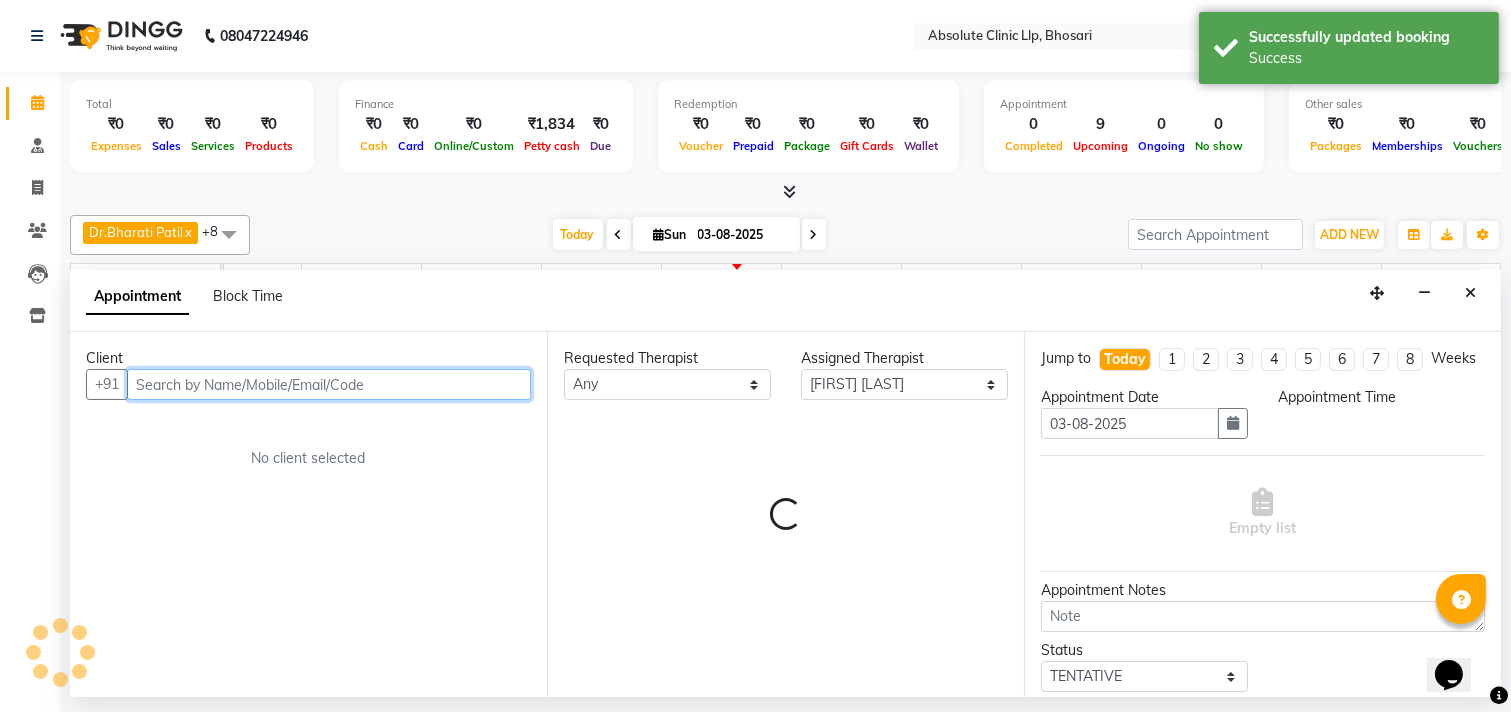 select on "810" 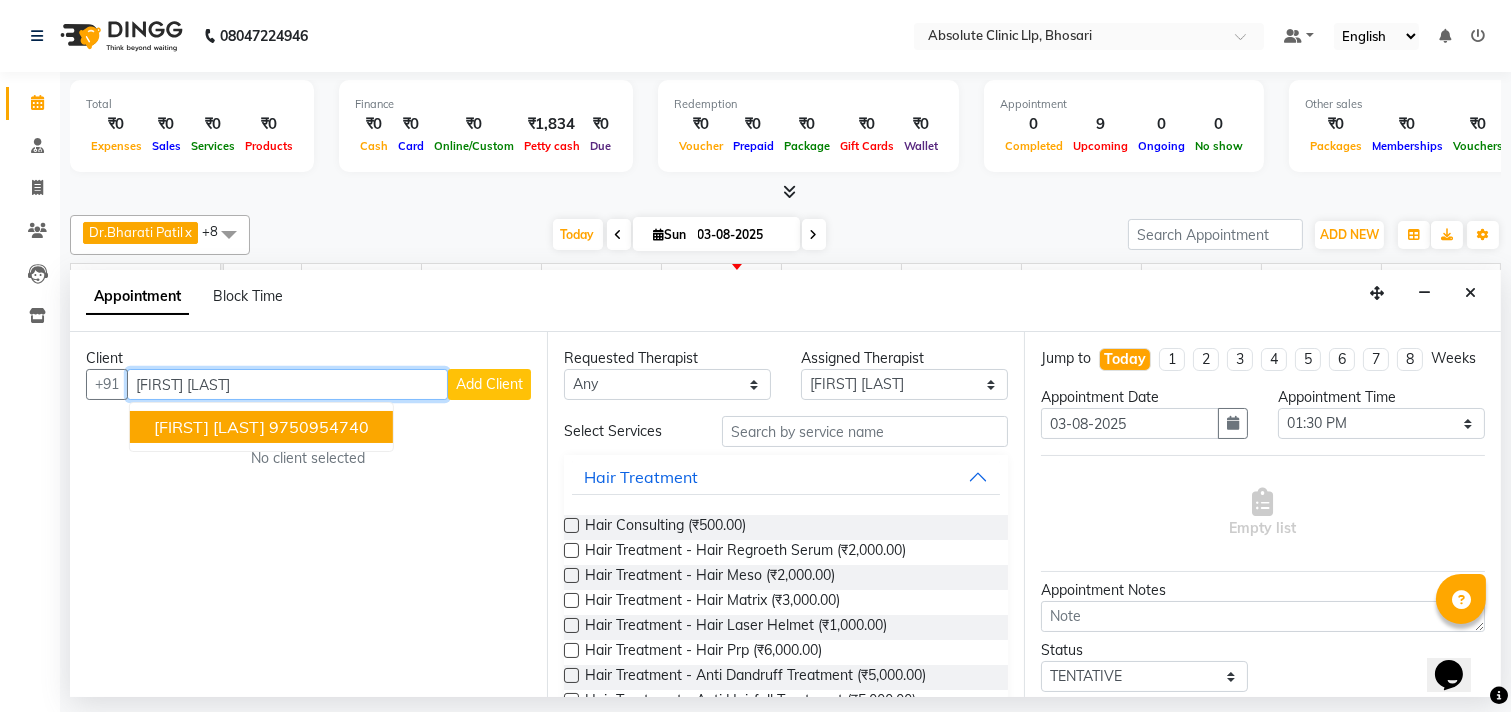 click on "9750954740" at bounding box center [319, 427] 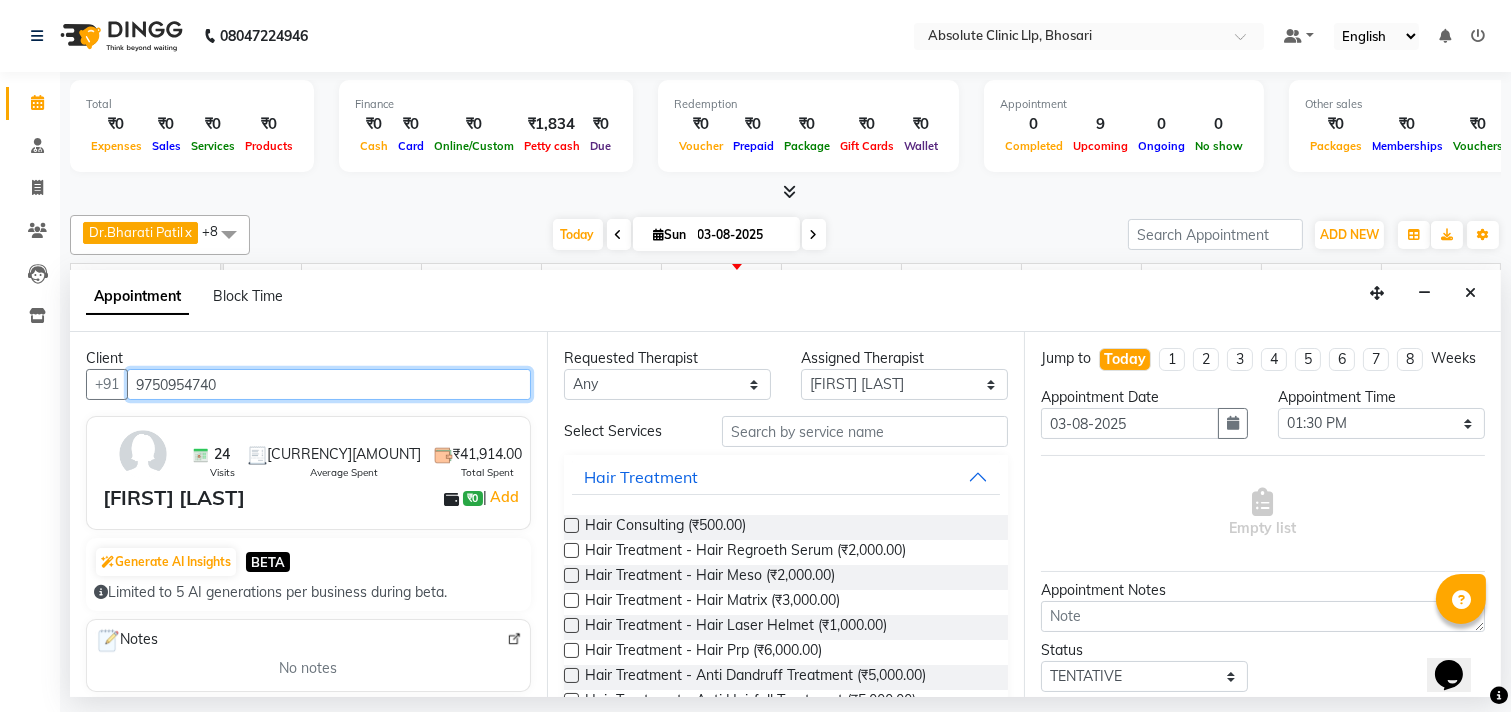 type on "9750954740" 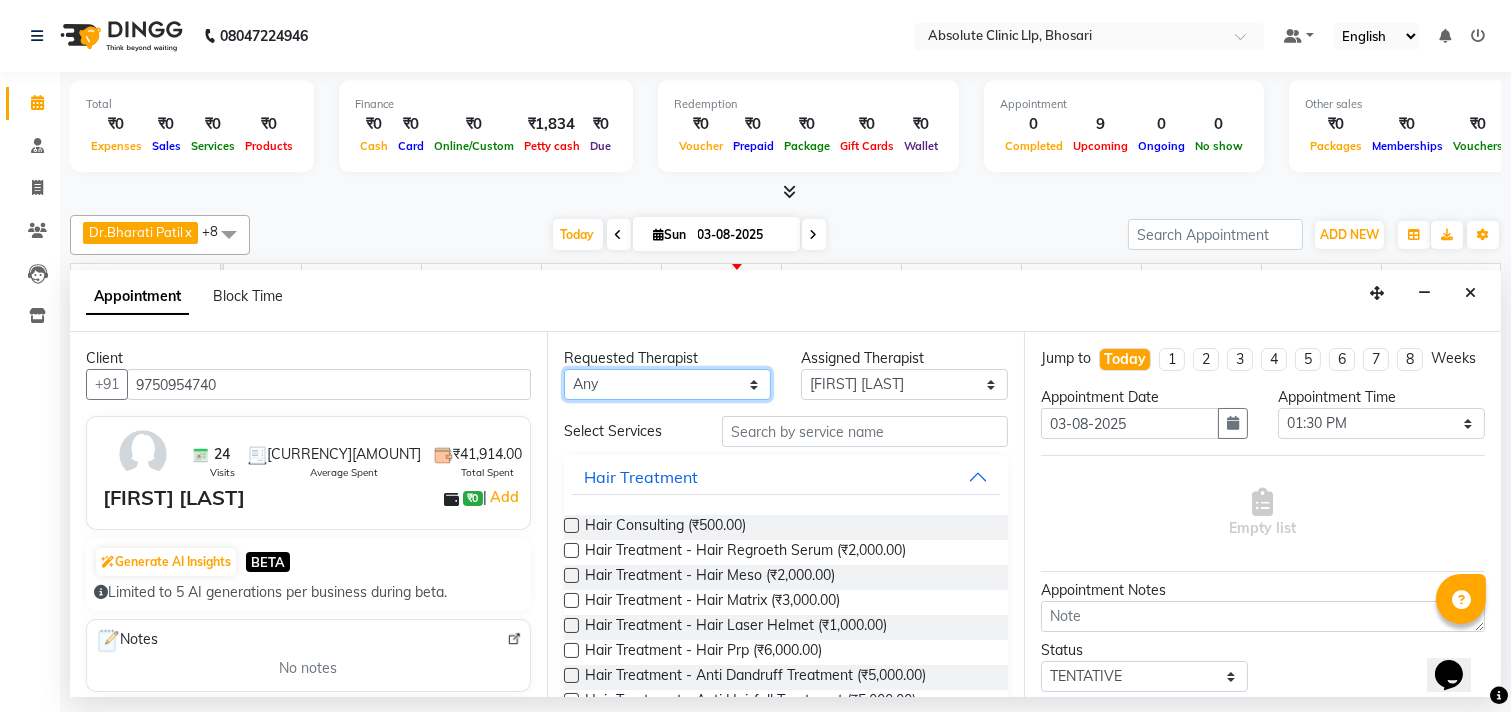 click on "Any Anita Gawli	 Dr.Bharati Patil Dr.Dhananjay Patil Dr.Rachana Hivarkar Neha Rokde Priyanka  More Sachin Kale	 Sanjivni Kale	 Sonali Naikre	 Vaishali Chowgule" at bounding box center [667, 384] 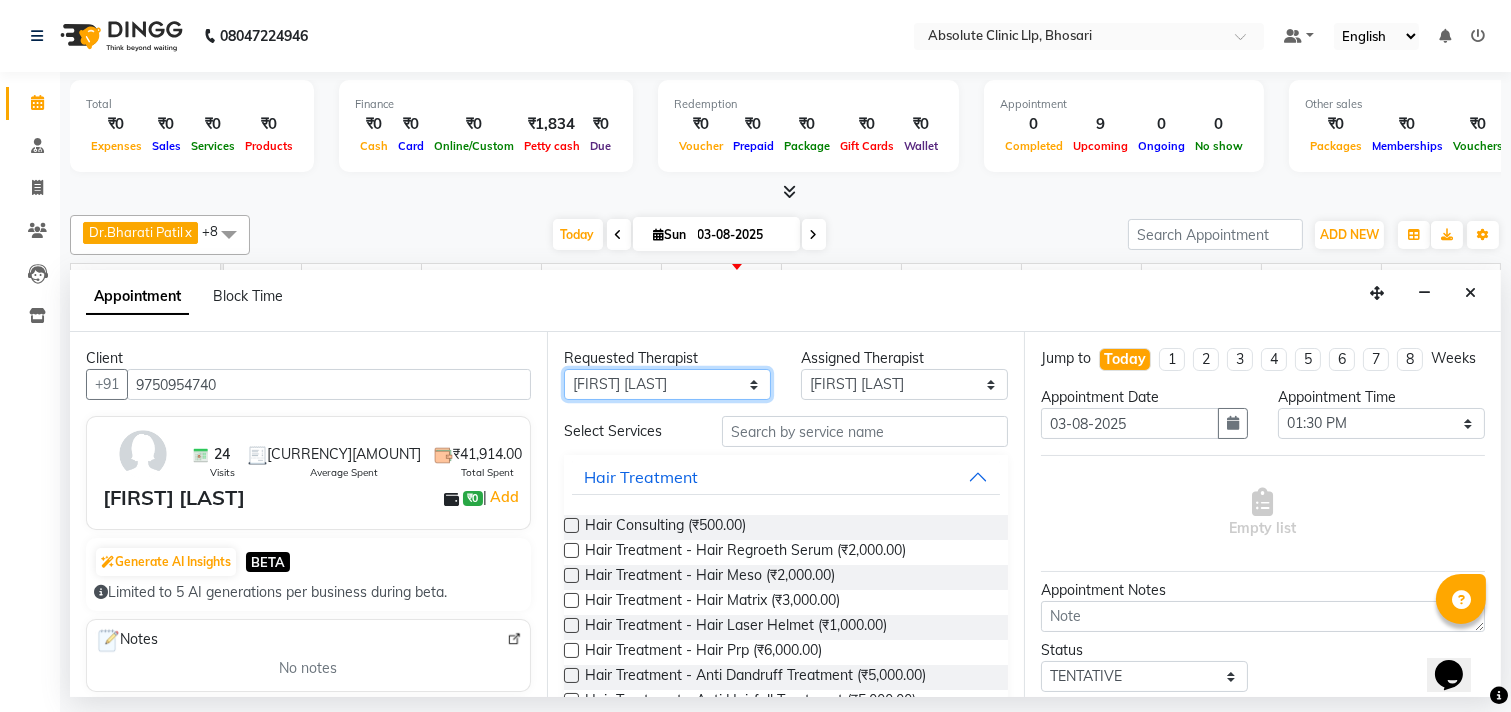 click on "Any Anita Gawli	 Dr.Bharati Patil Dr.Dhananjay Patil Dr.Rachana Hivarkar Neha Rokde Priyanka  More Sachin Kale	 Sanjivni Kale	 Sonali Naikre	 Vaishali Chowgule" at bounding box center [667, 384] 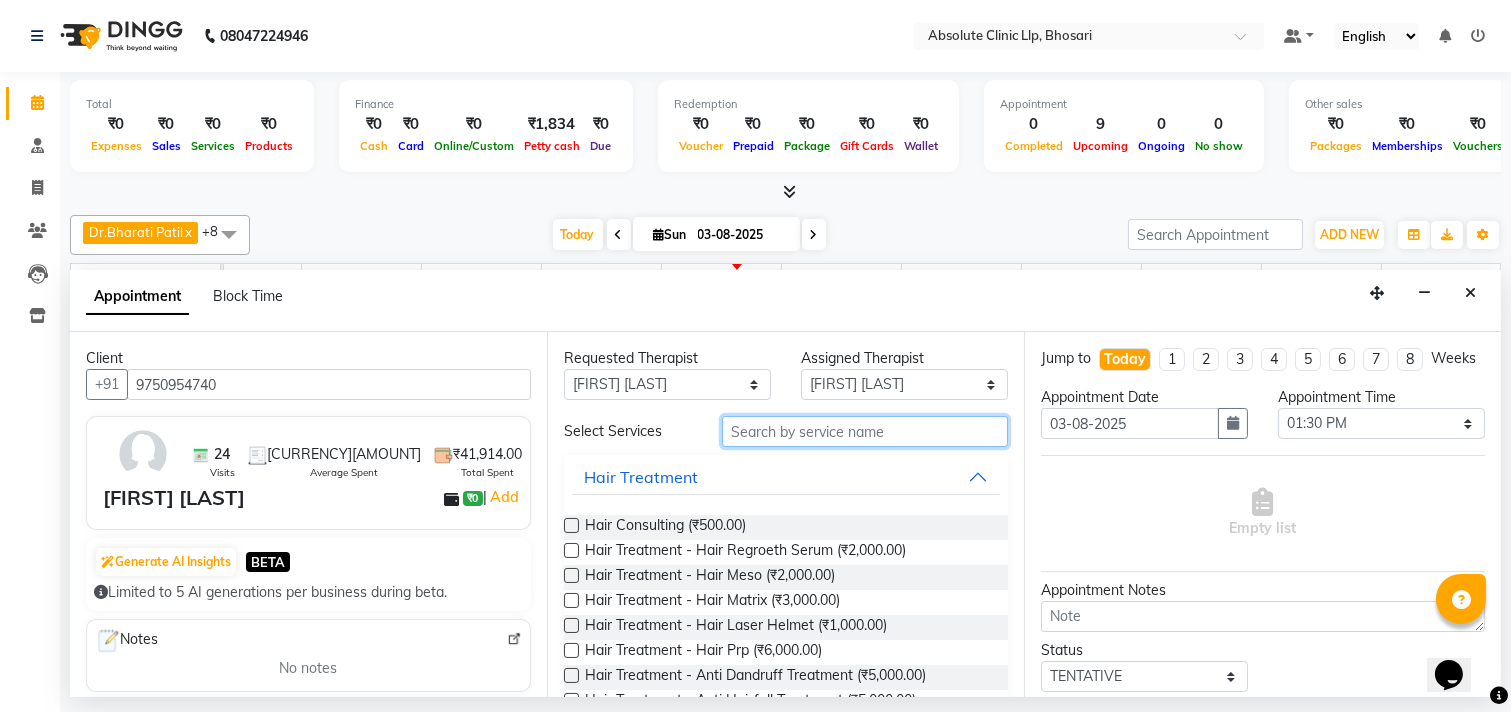 click at bounding box center [865, 431] 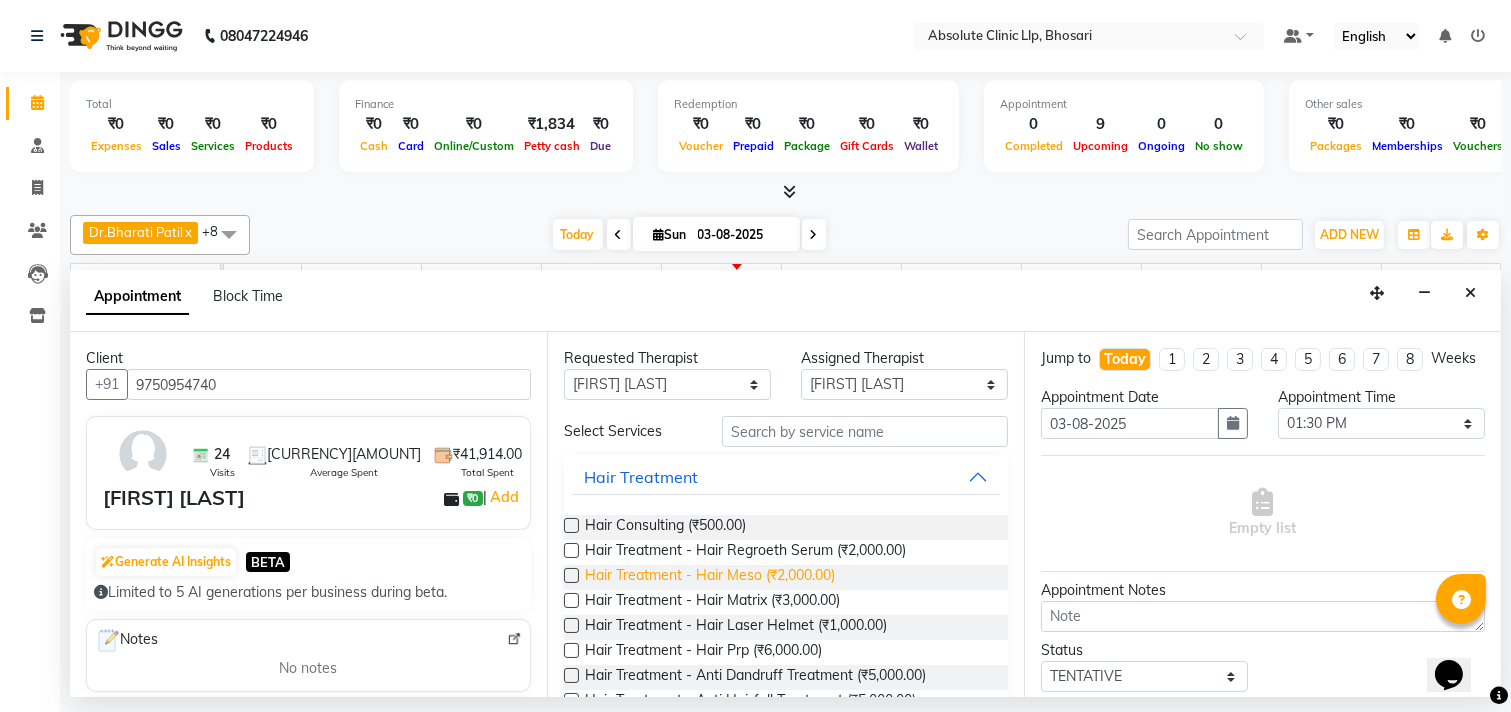 click on "Hair Treatment - Hair Meso (₹2,000.00)" at bounding box center [710, 577] 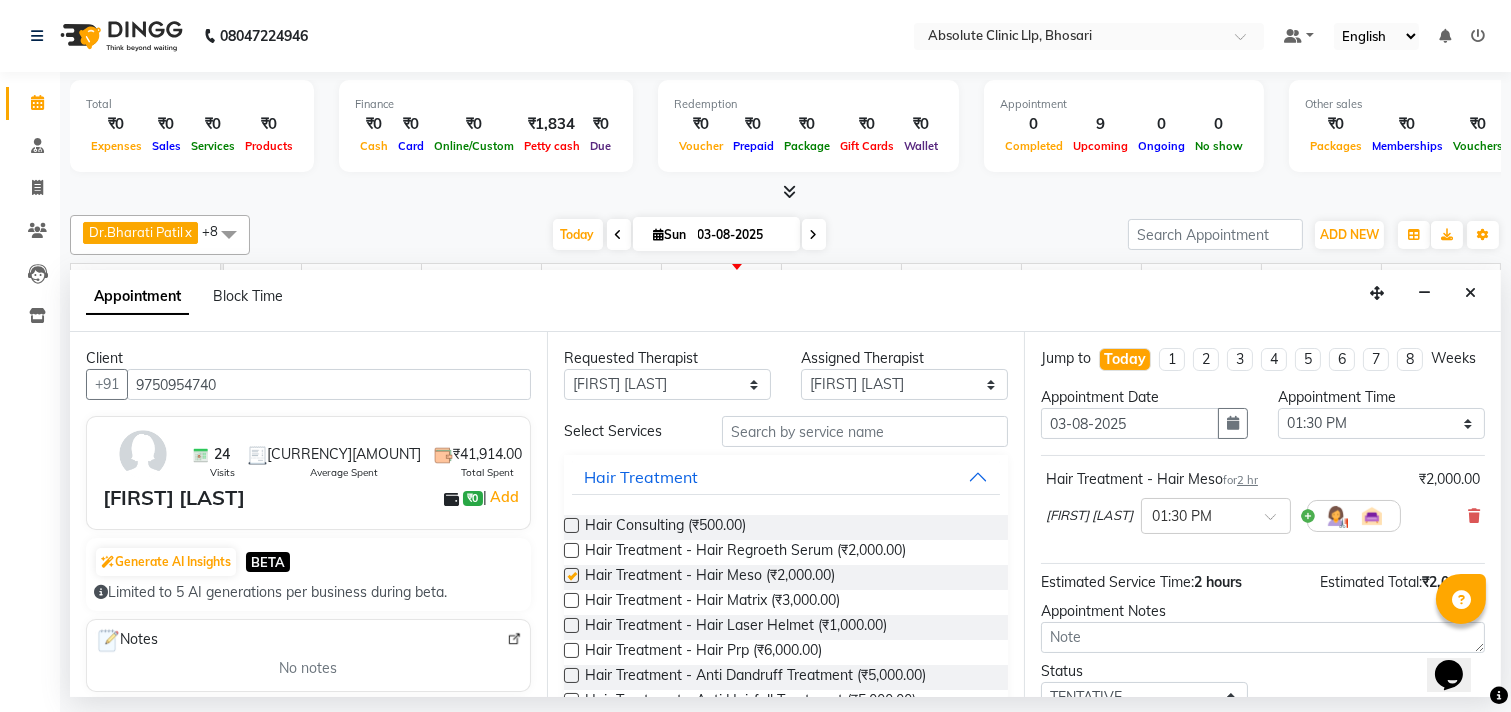 checkbox on "false" 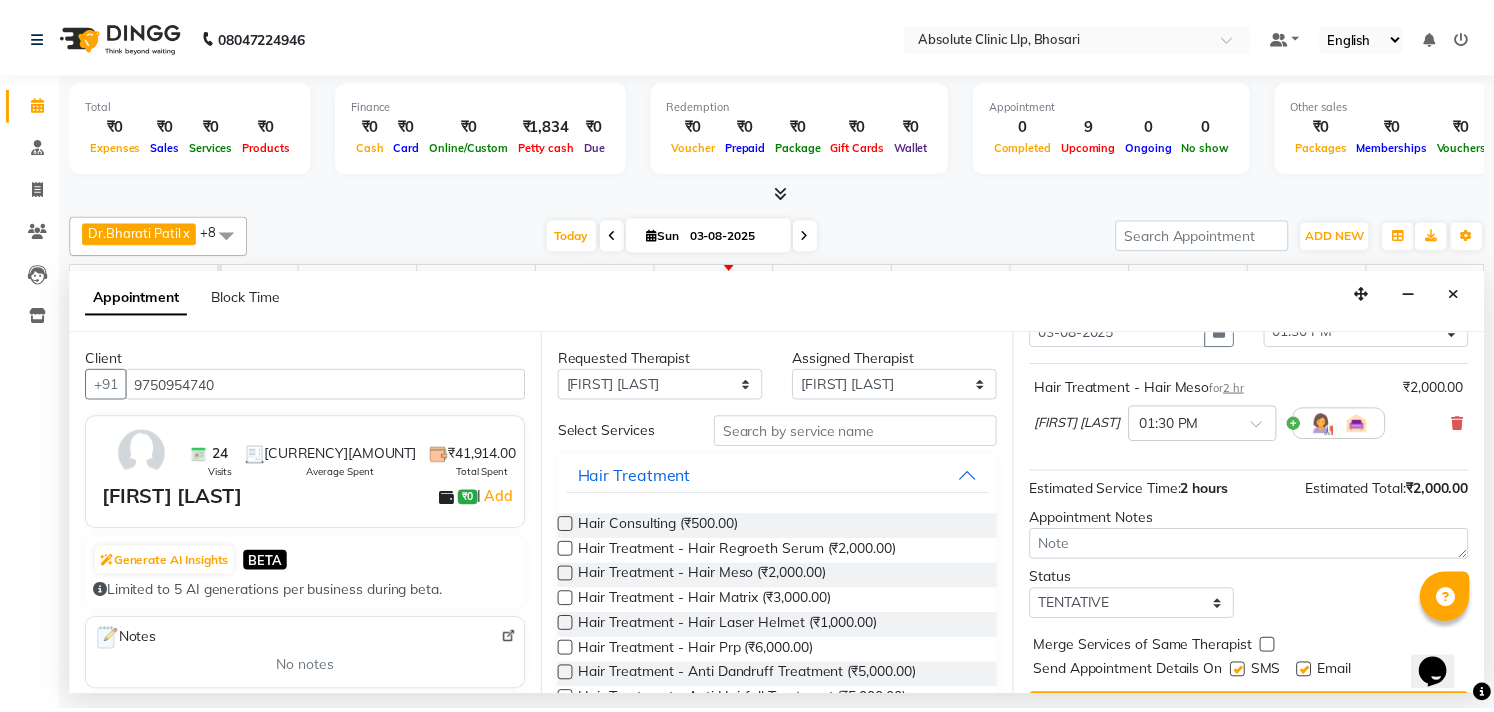 scroll, scrollTop: 161, scrollLeft: 0, axis: vertical 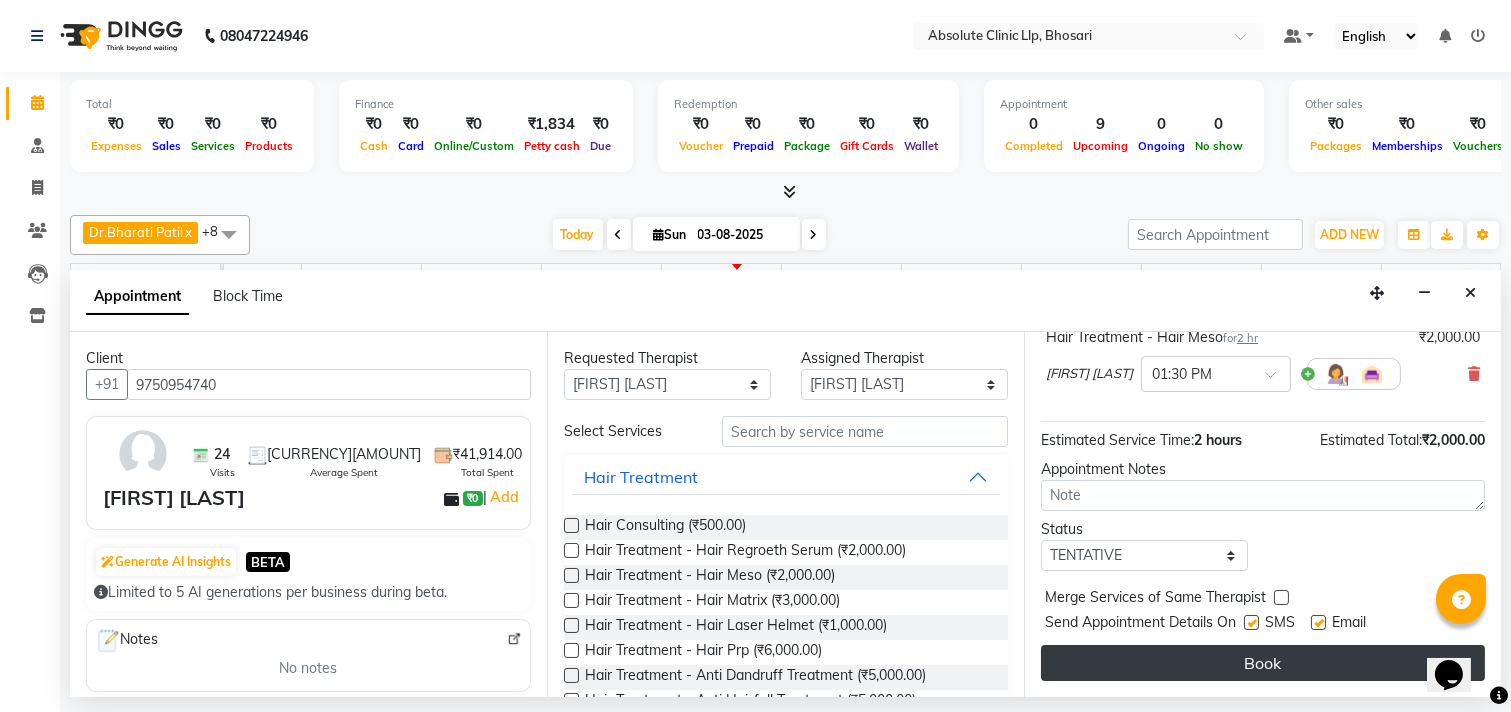 click on "Book" at bounding box center [1263, 663] 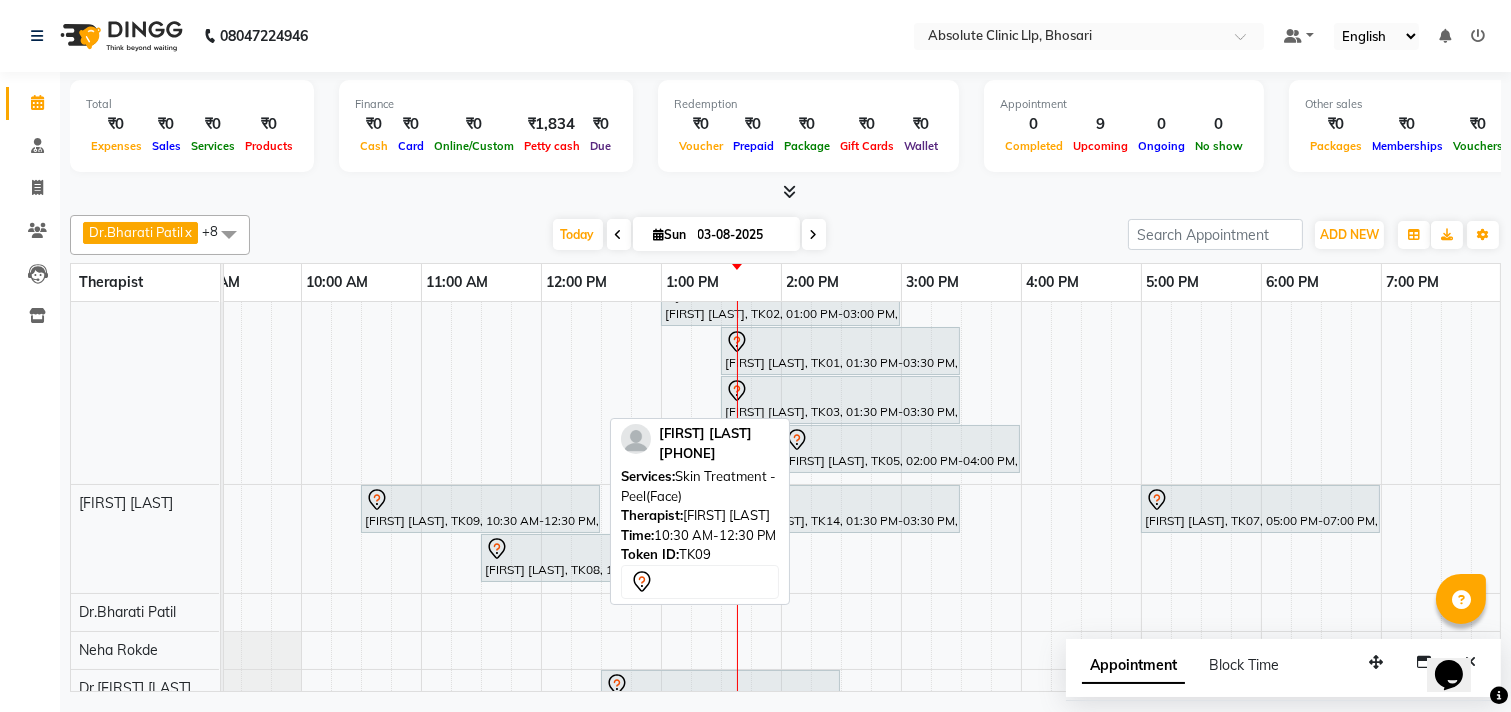 click at bounding box center [480, 500] 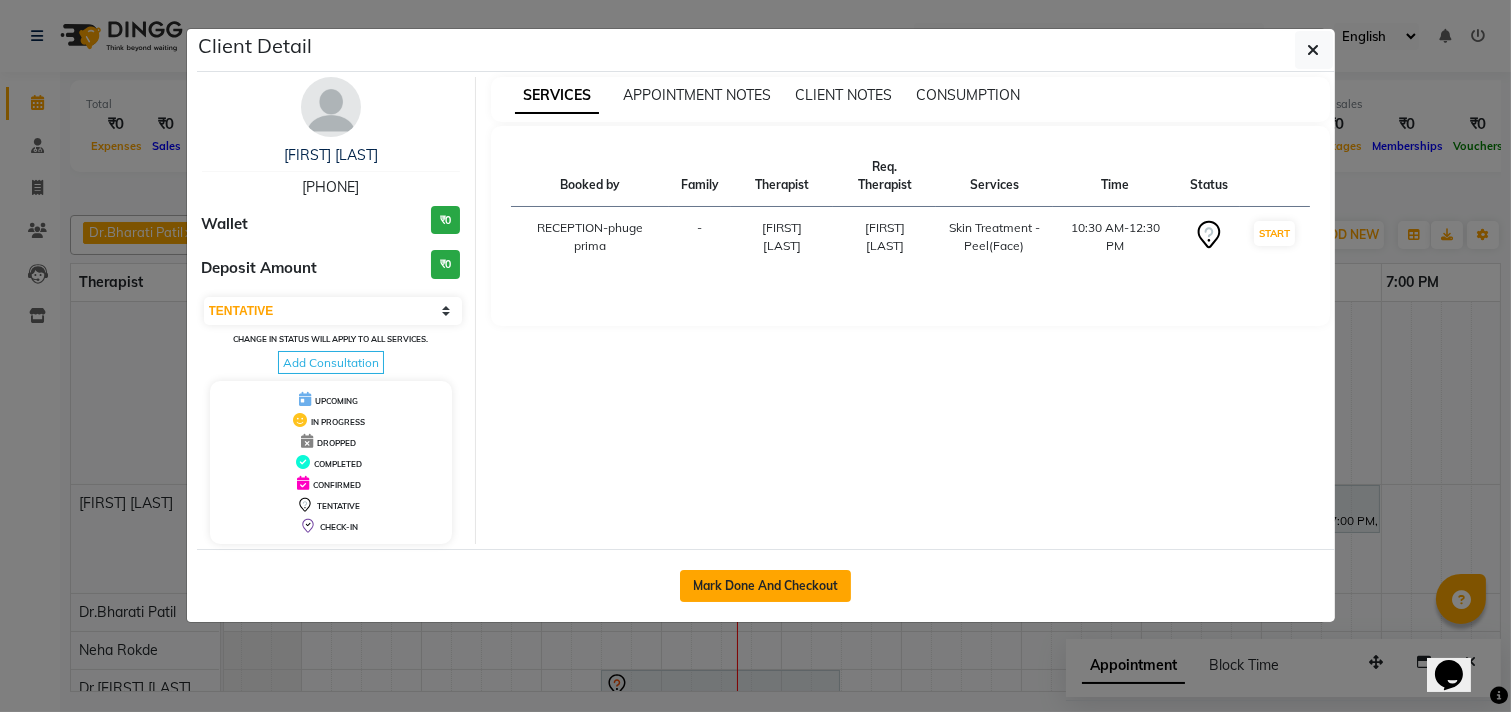 click on "Mark Done And Checkout" 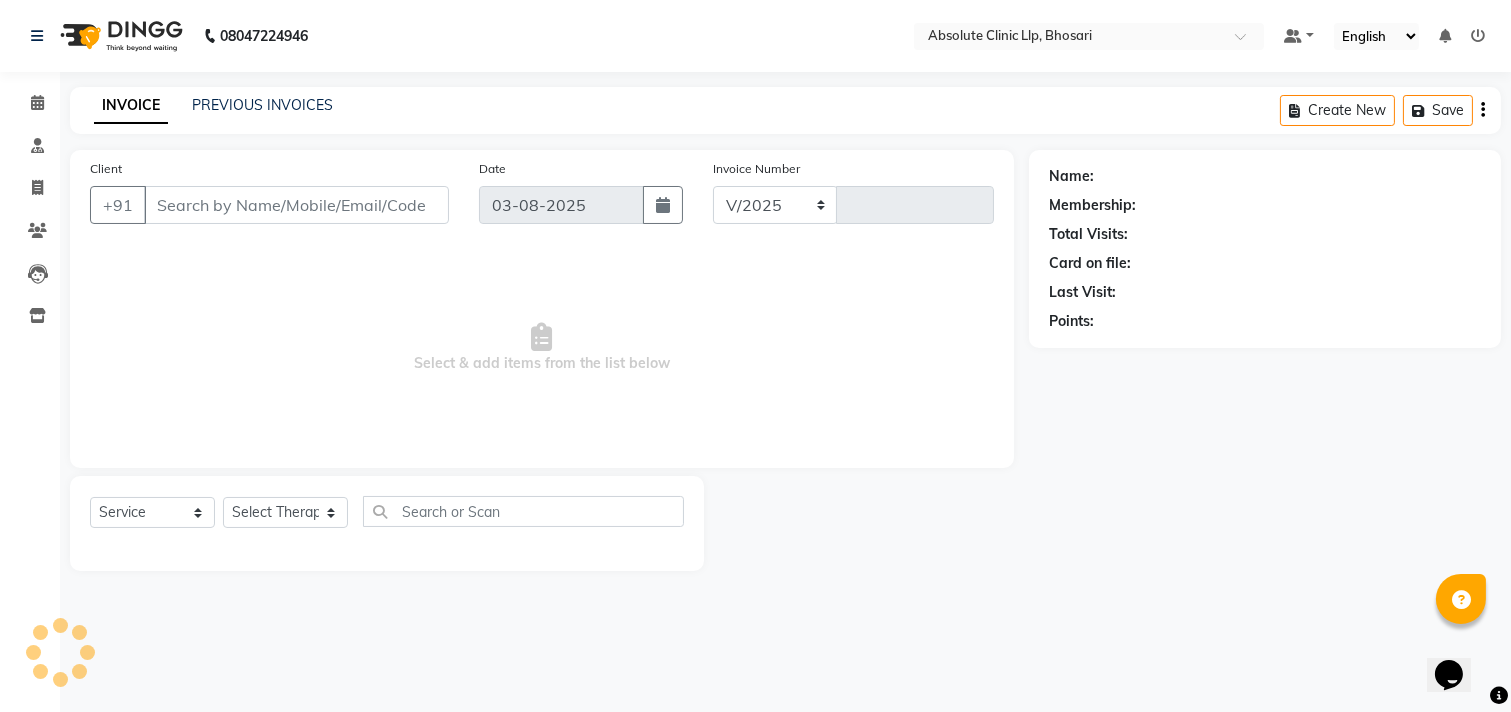 select on "4706" 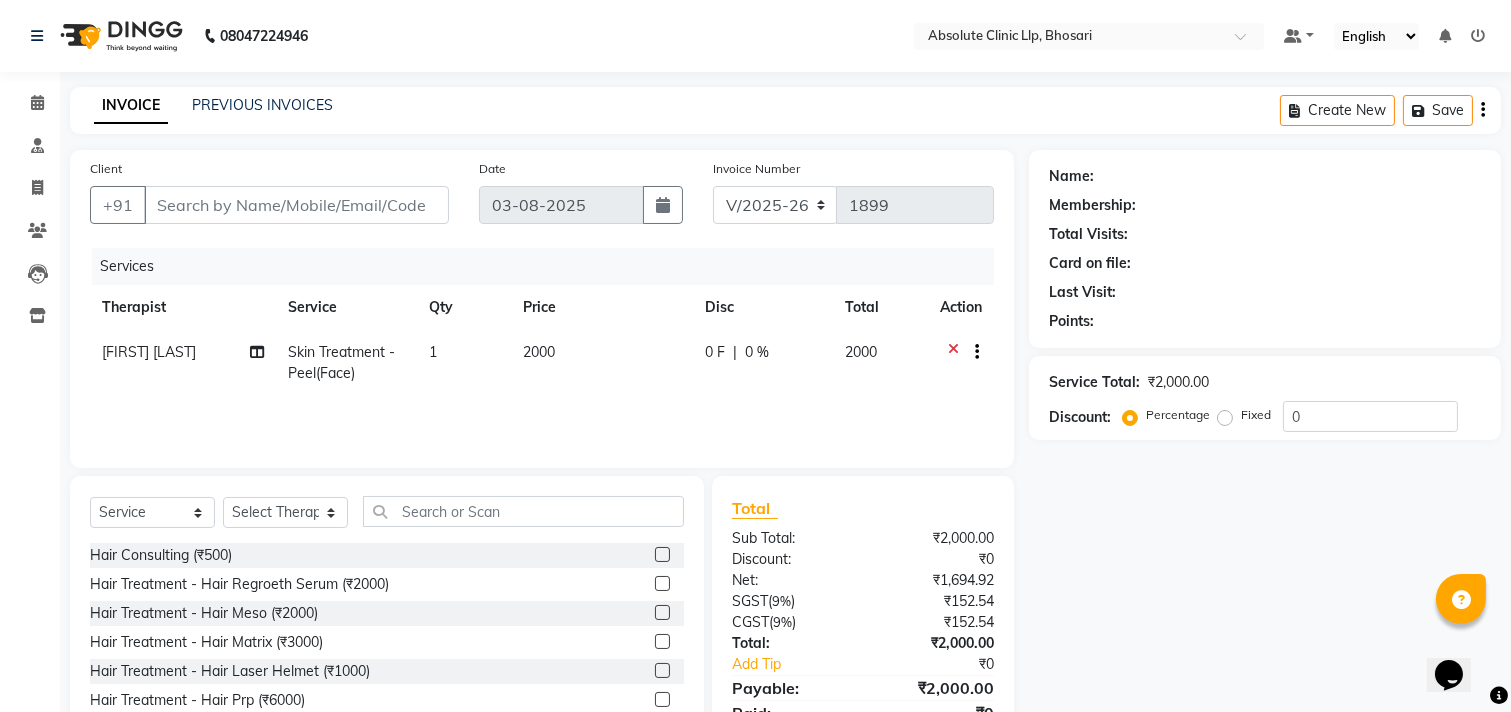 type on "[PHONE]" 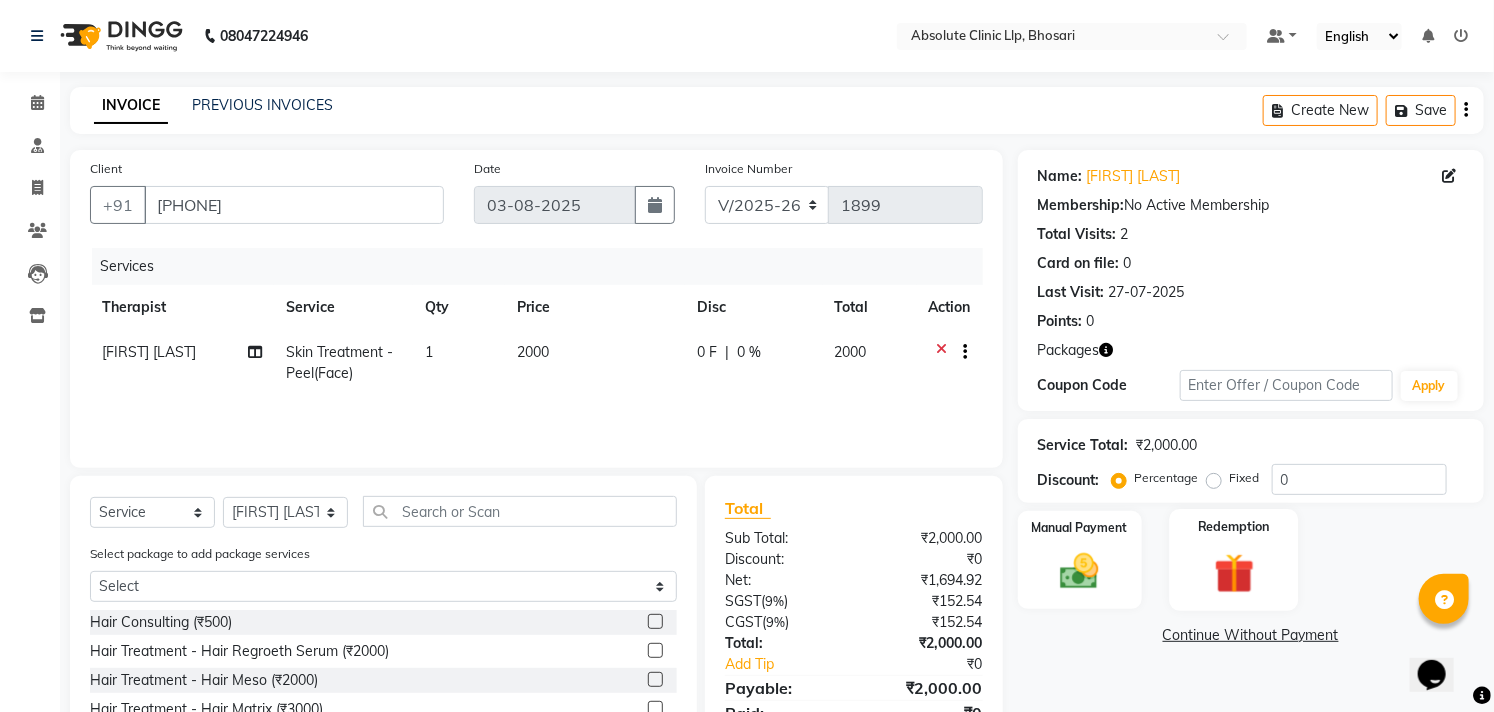 click 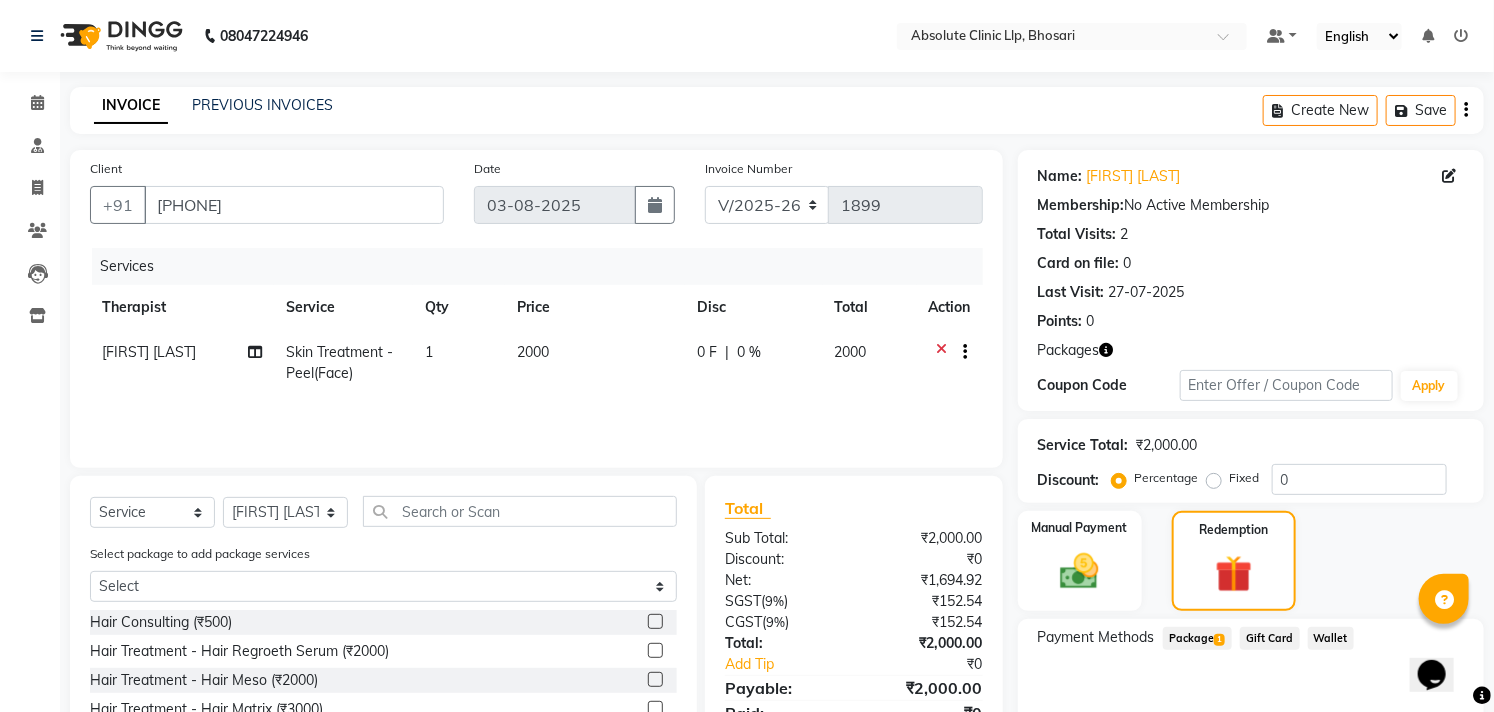 click on "Package  1" 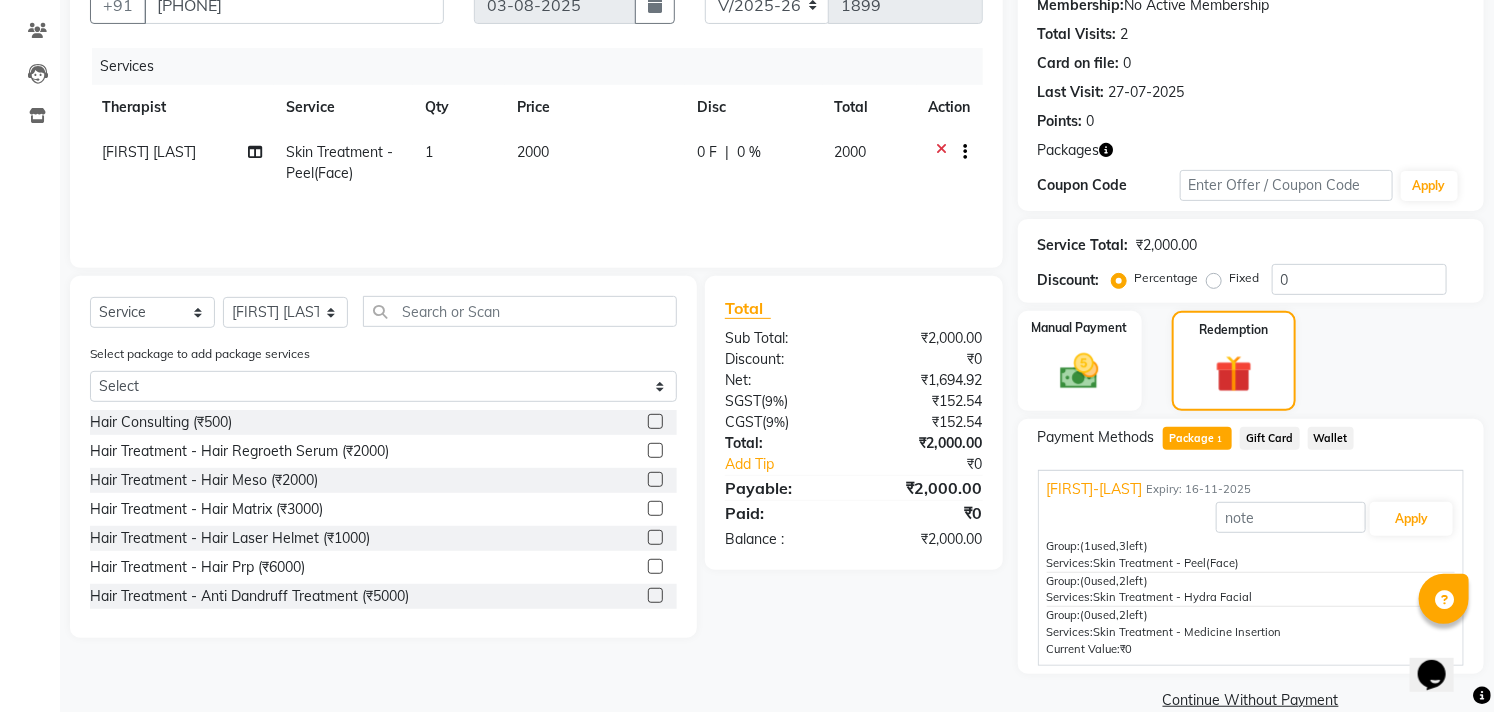 scroll, scrollTop: 232, scrollLeft: 0, axis: vertical 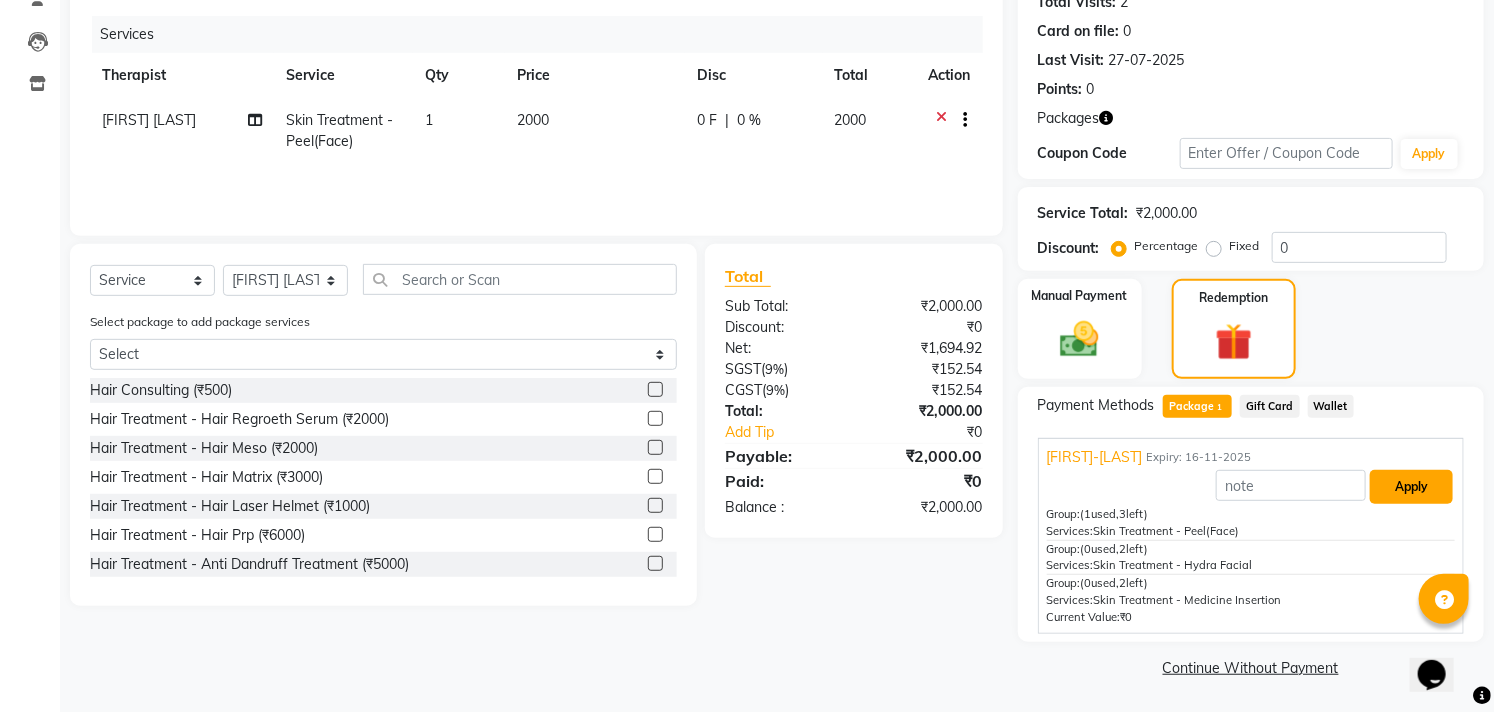 click on "Apply" at bounding box center [1411, 487] 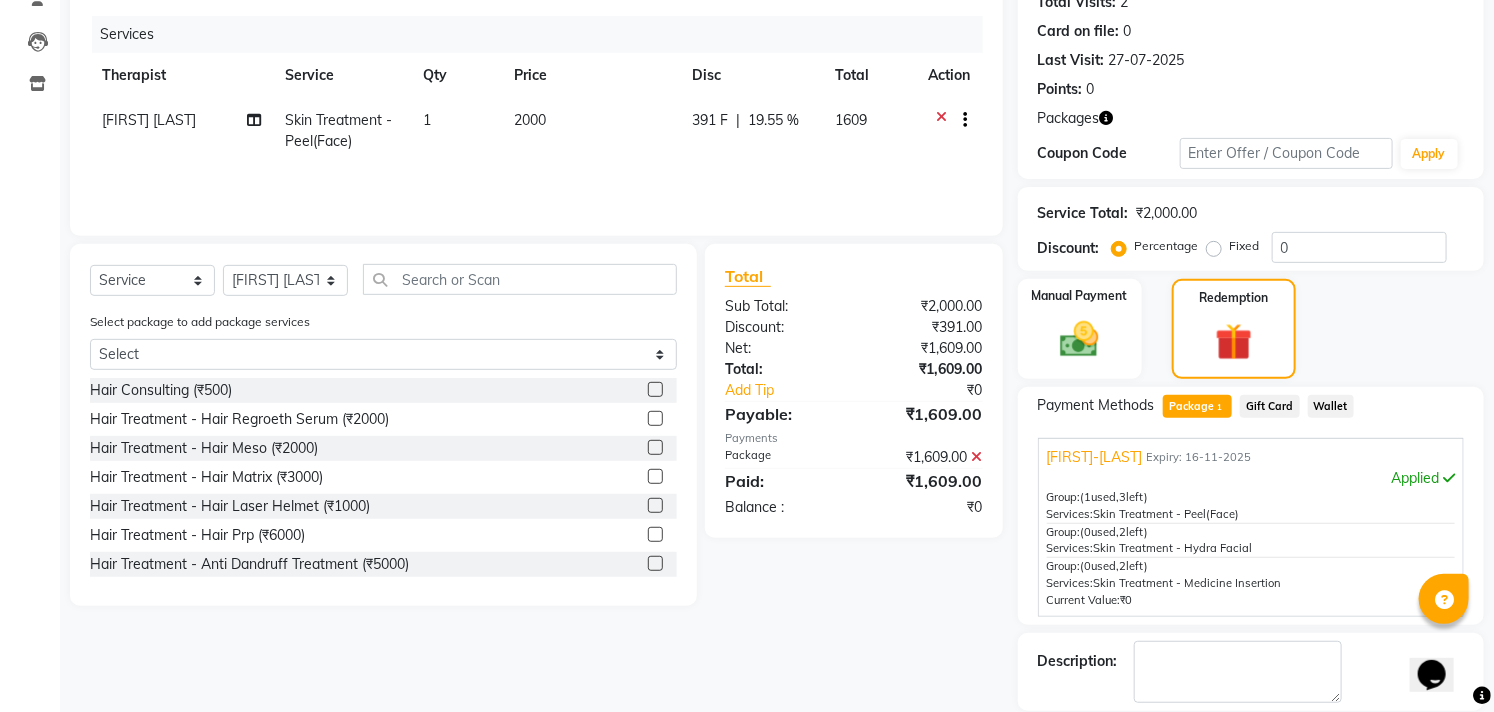 scroll, scrollTop: 328, scrollLeft: 0, axis: vertical 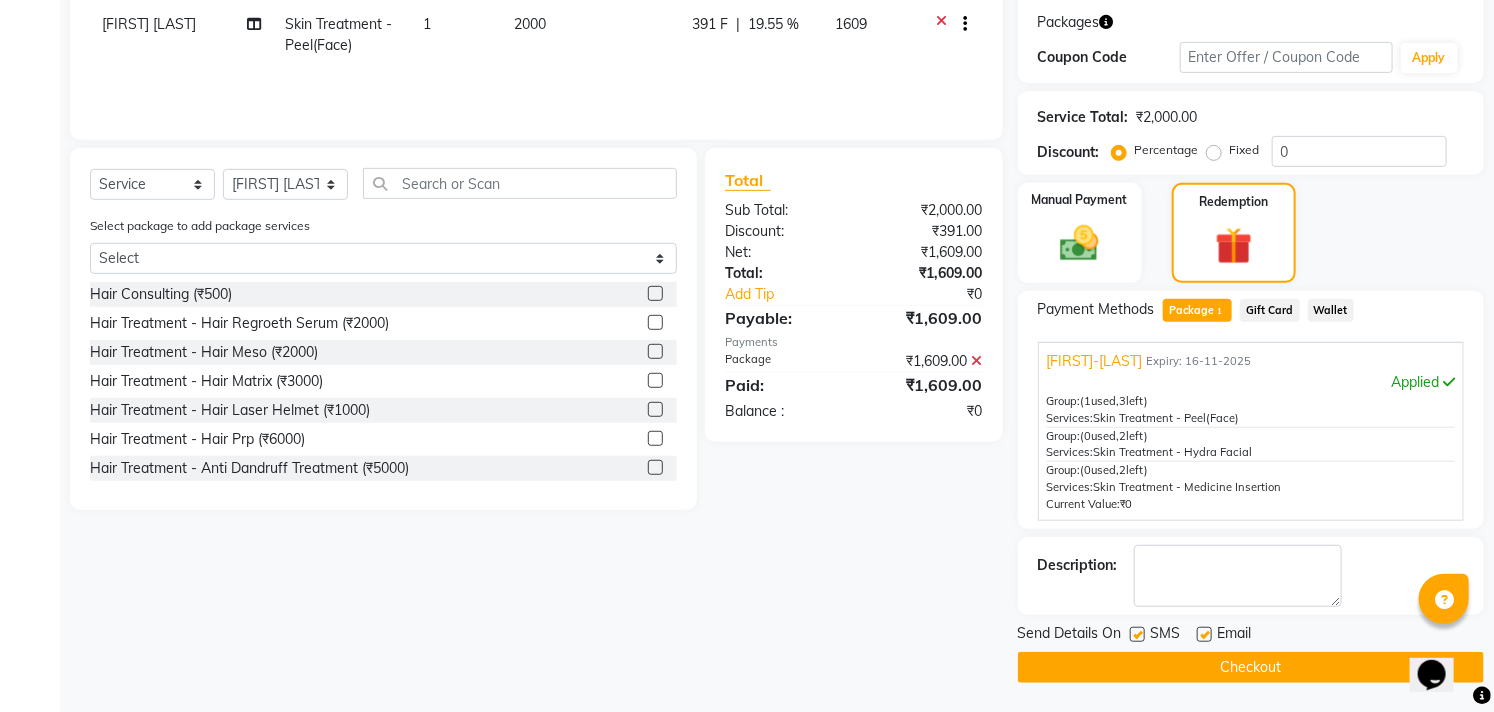 click on "Checkout" 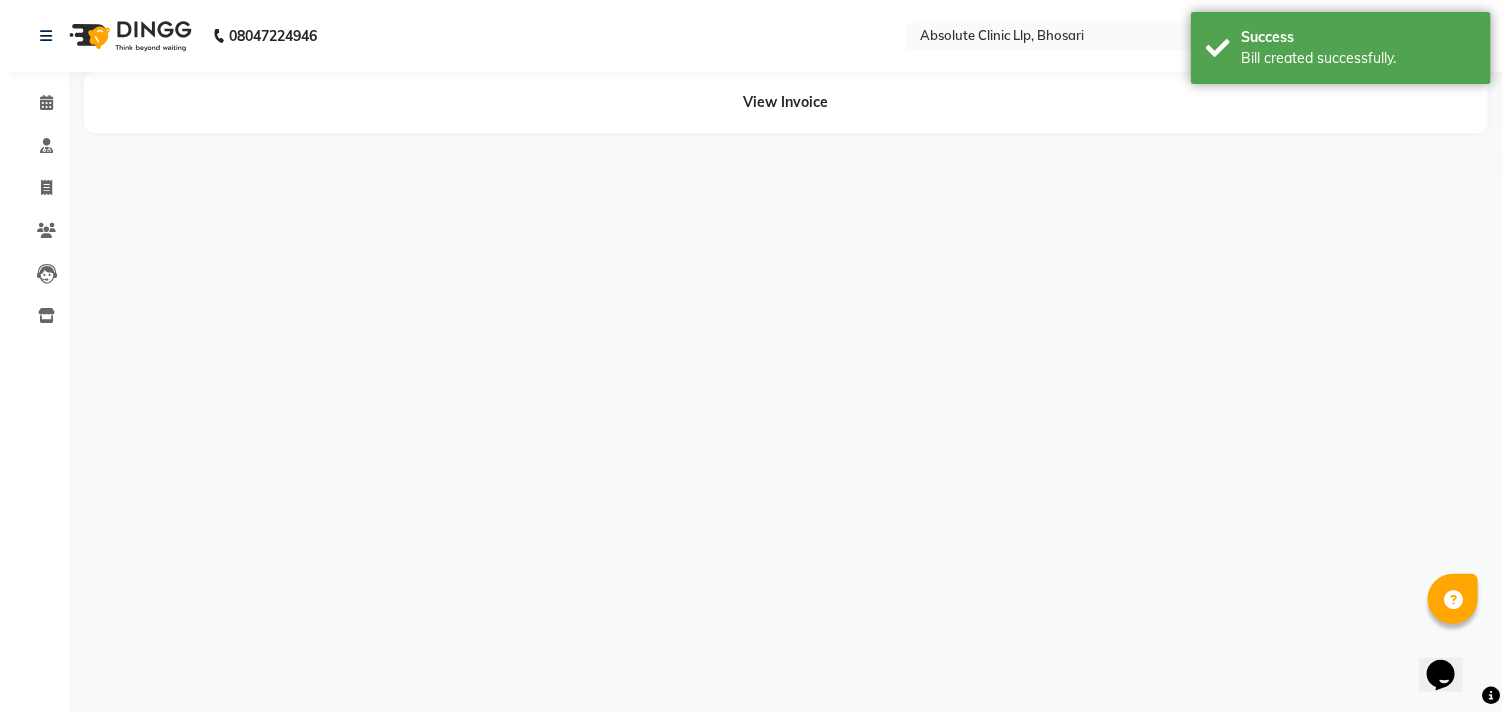 scroll, scrollTop: 0, scrollLeft: 0, axis: both 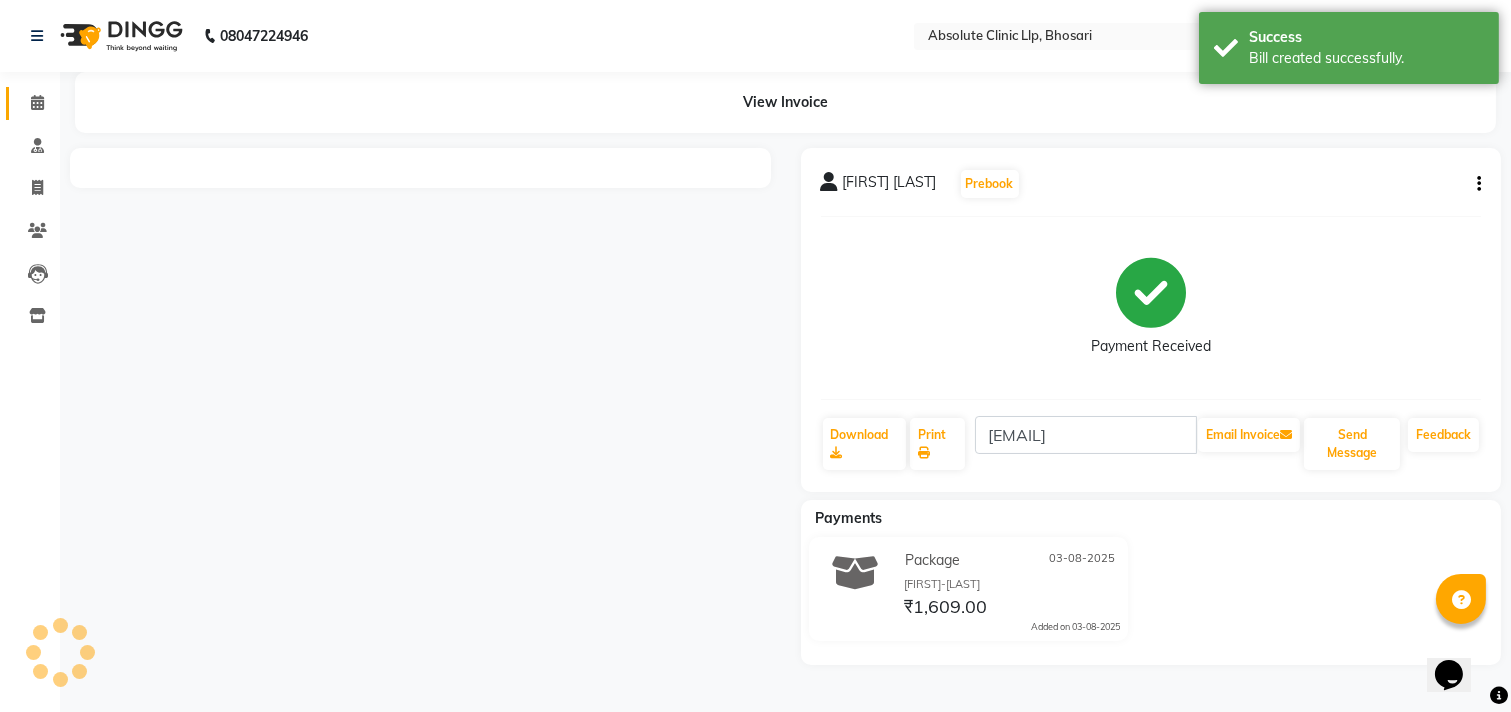 click 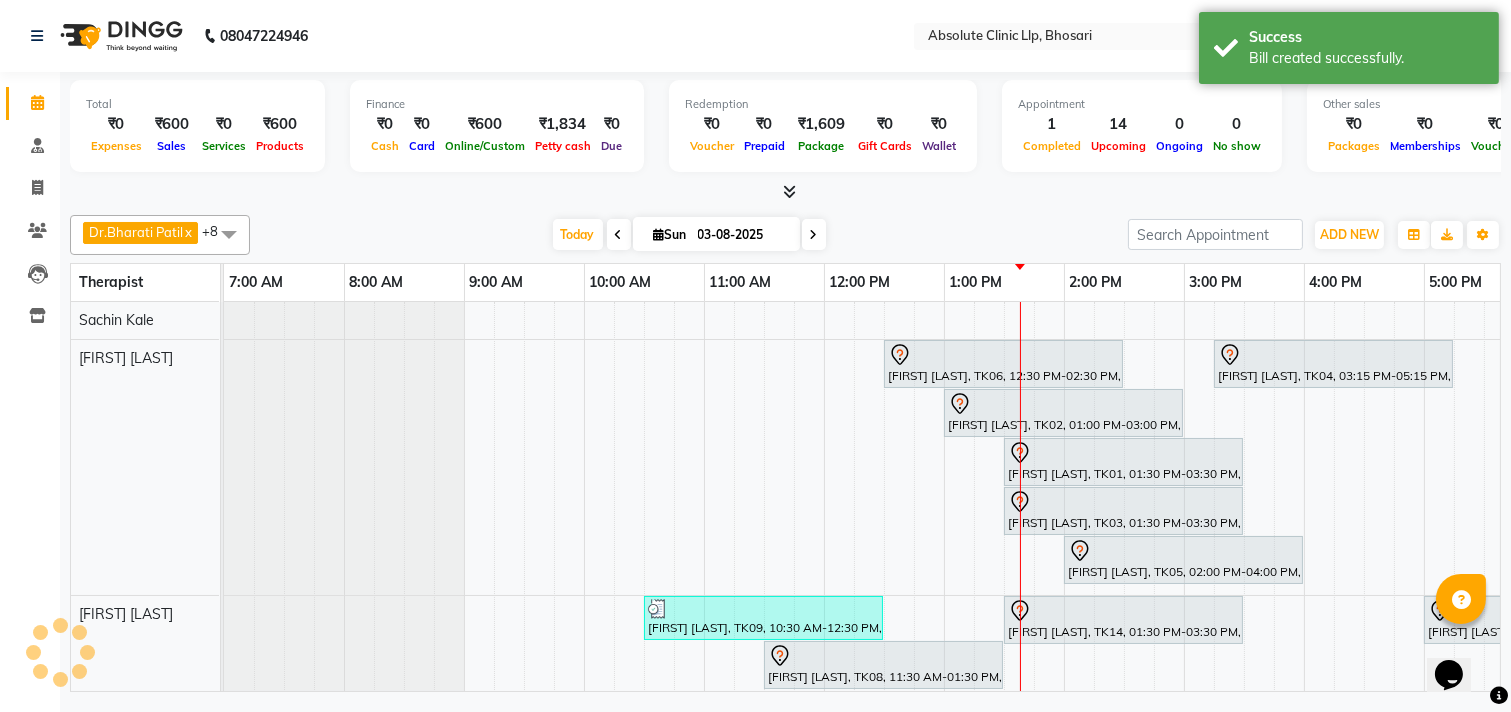 scroll, scrollTop: 0, scrollLeft: 0, axis: both 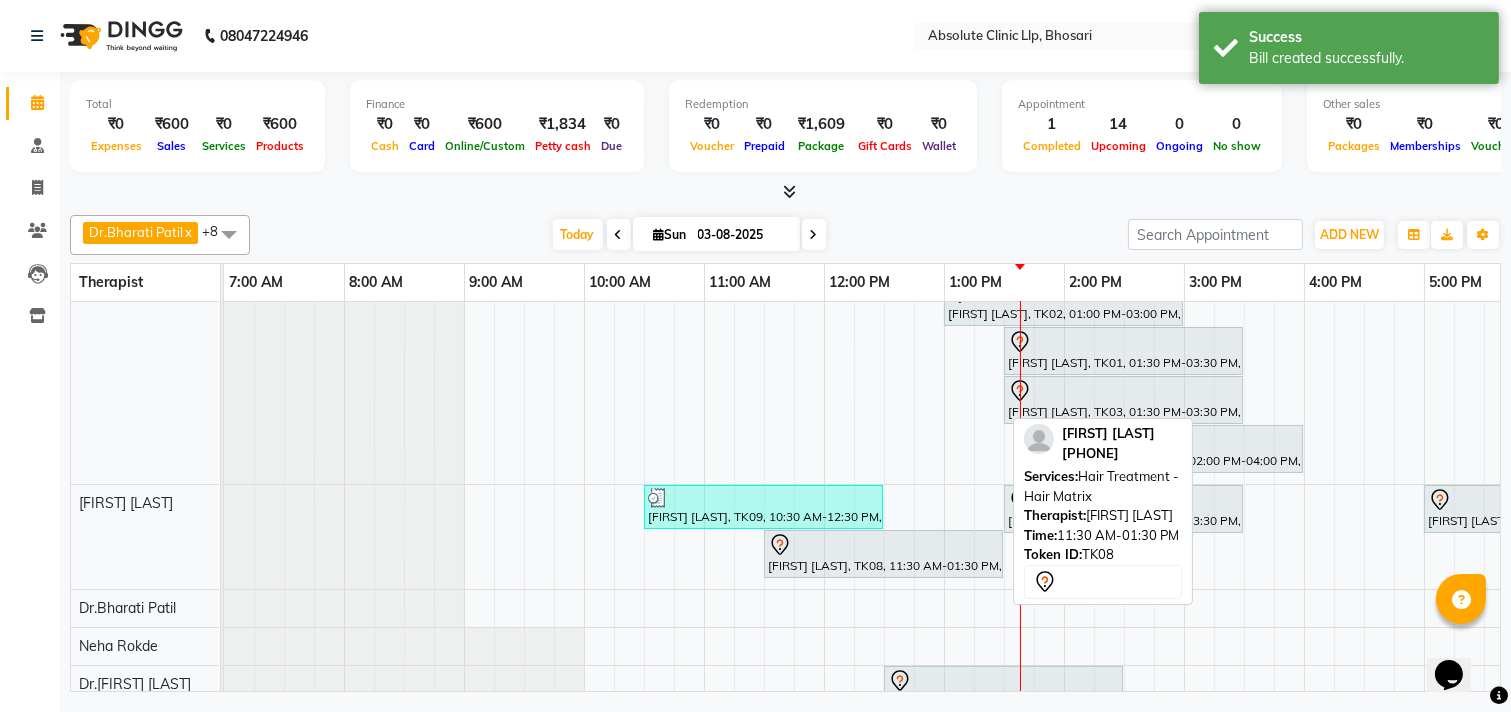 click at bounding box center (883, 545) 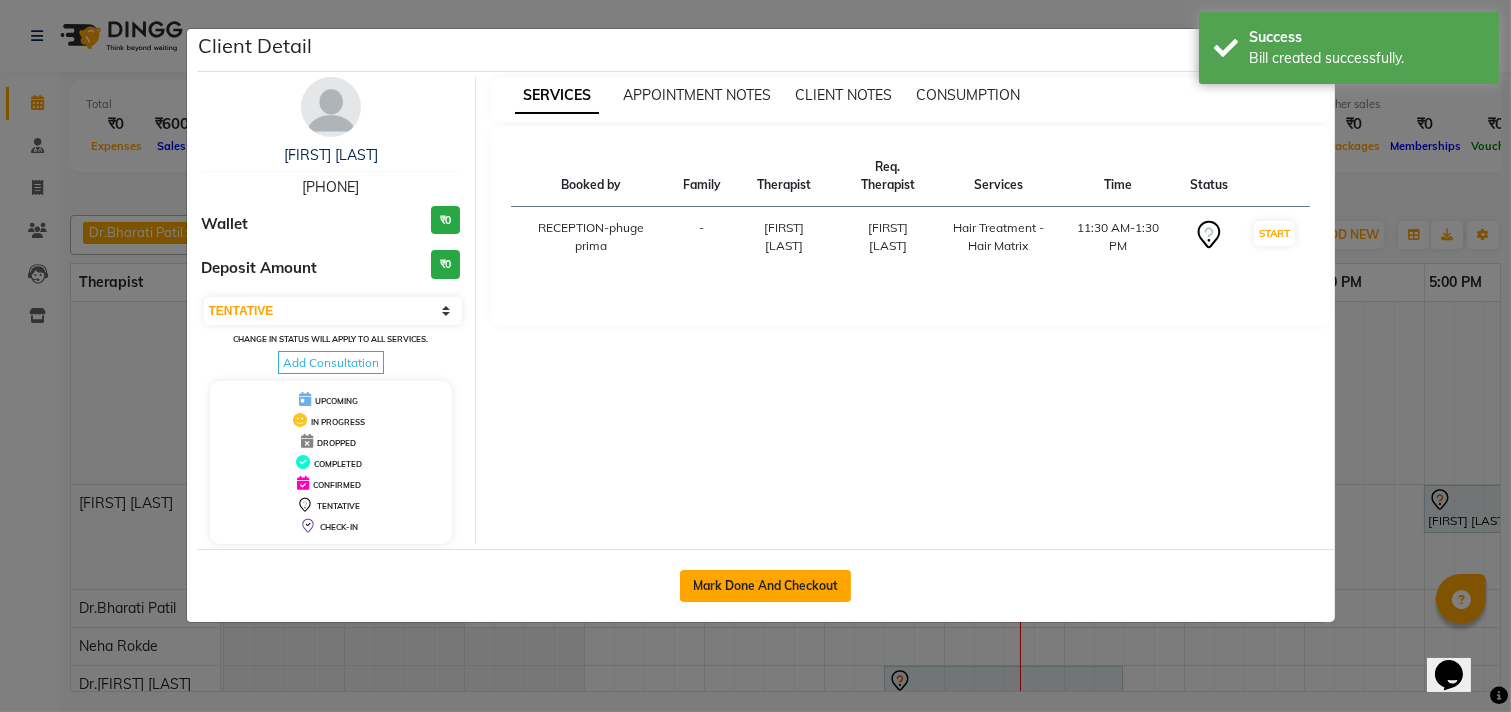 click on "Mark Done And Checkout" 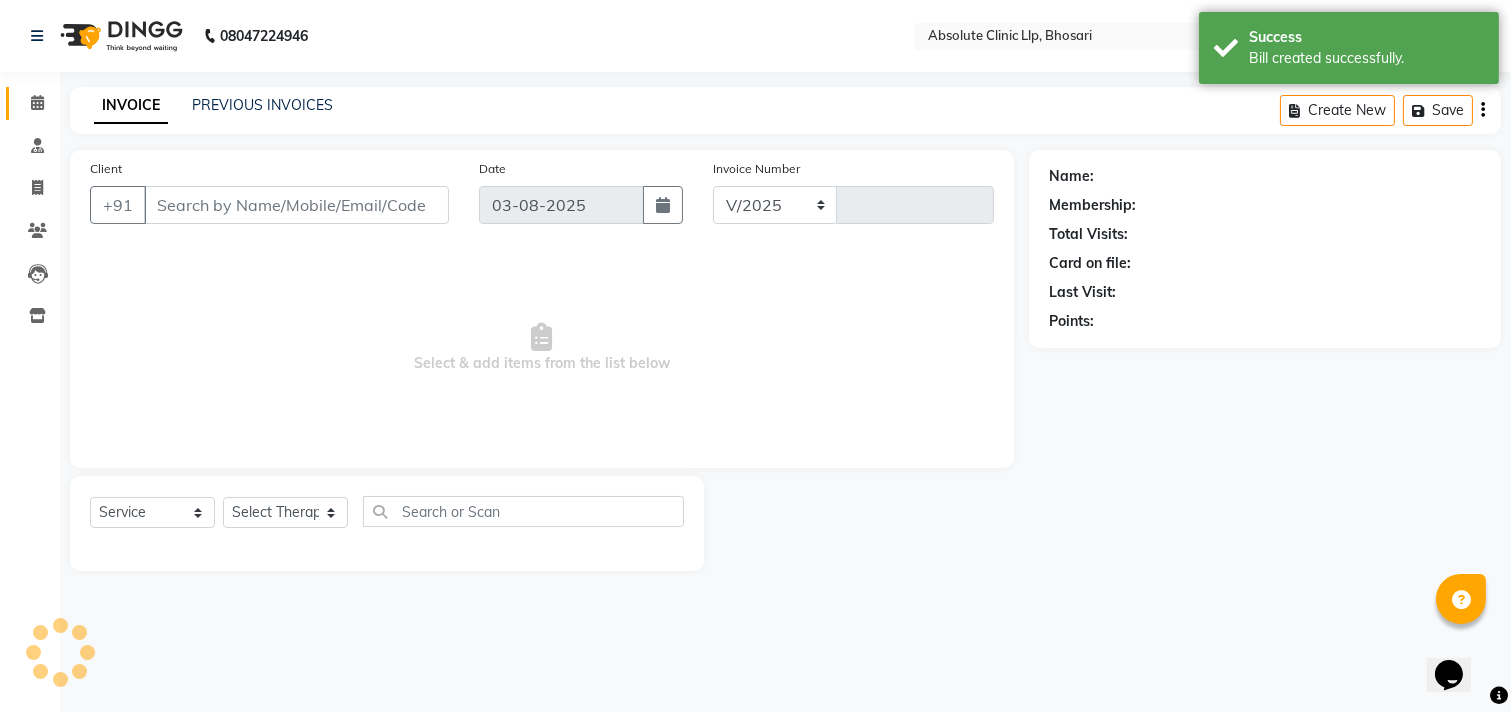 select on "4706" 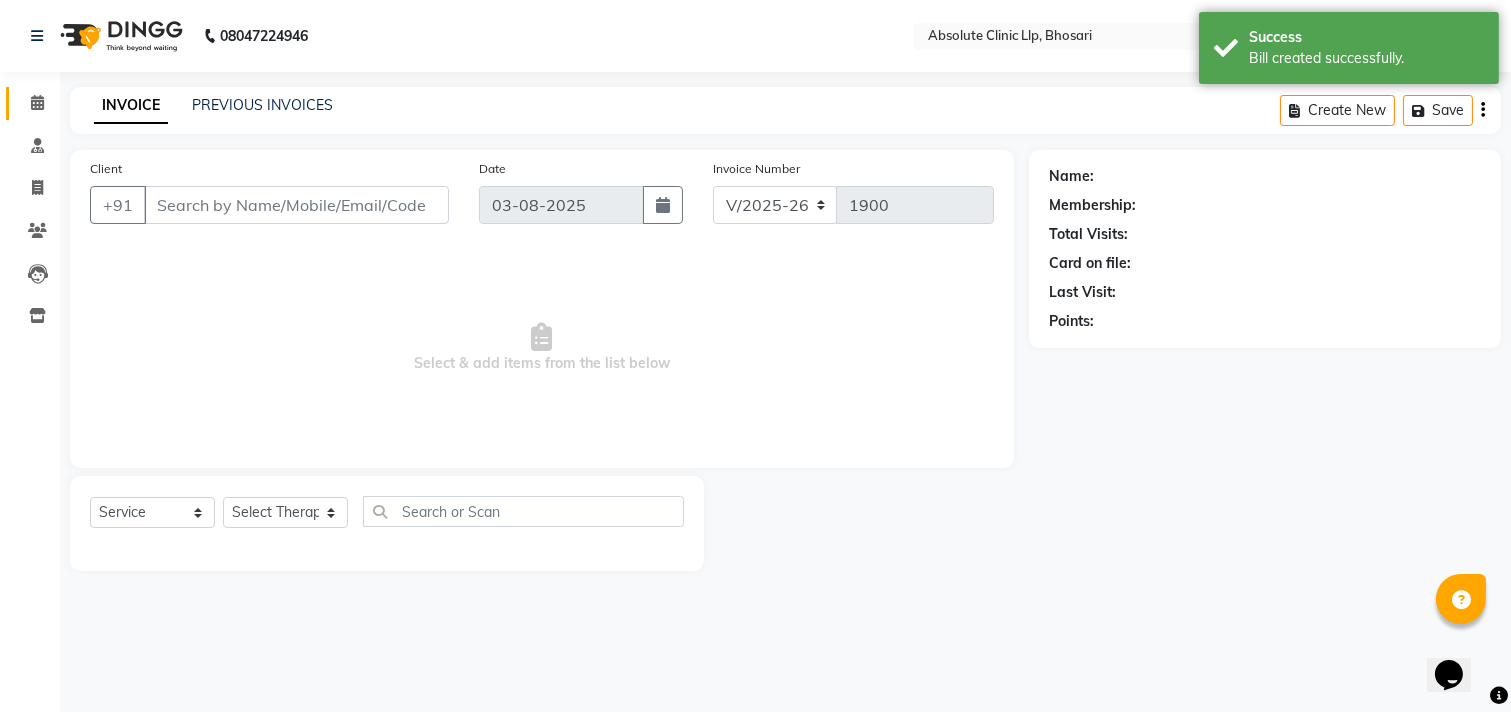type on "[PHONE]" 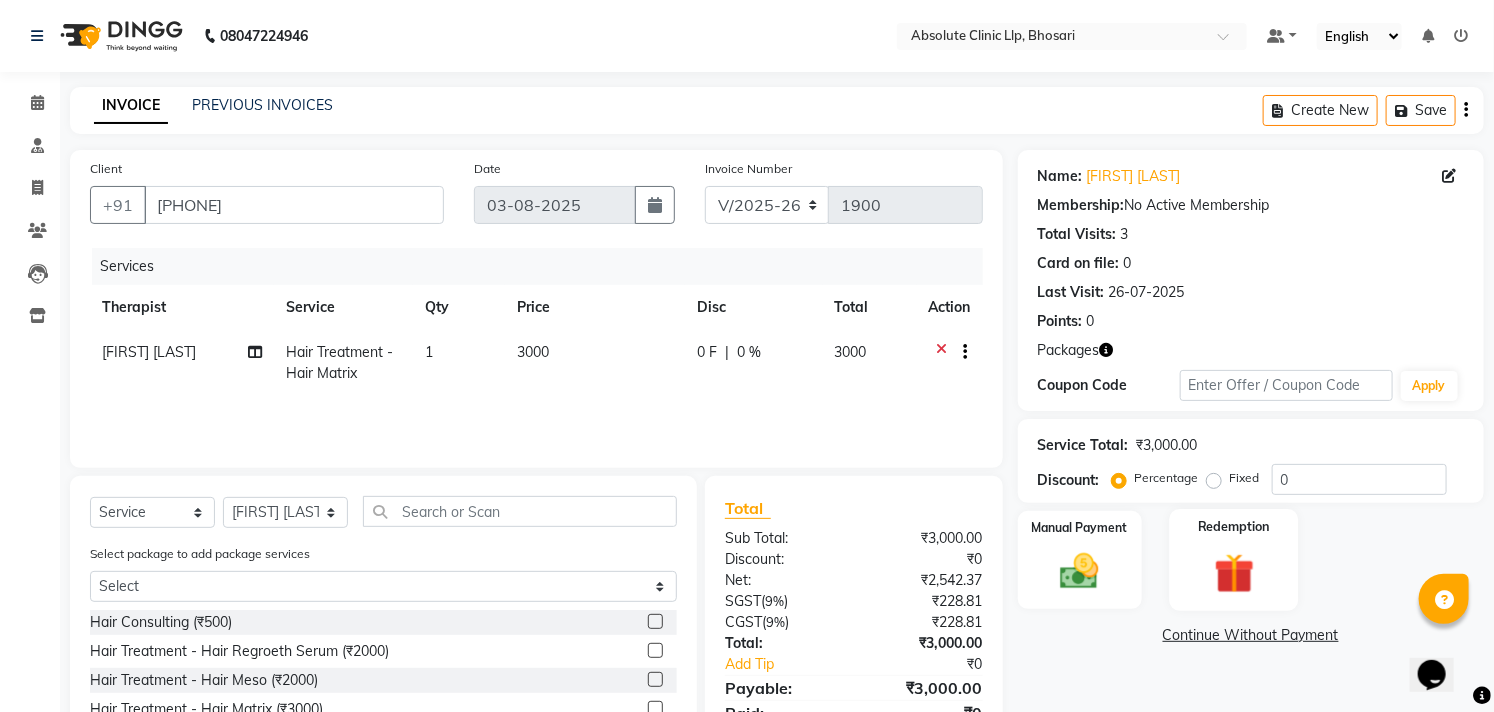 click 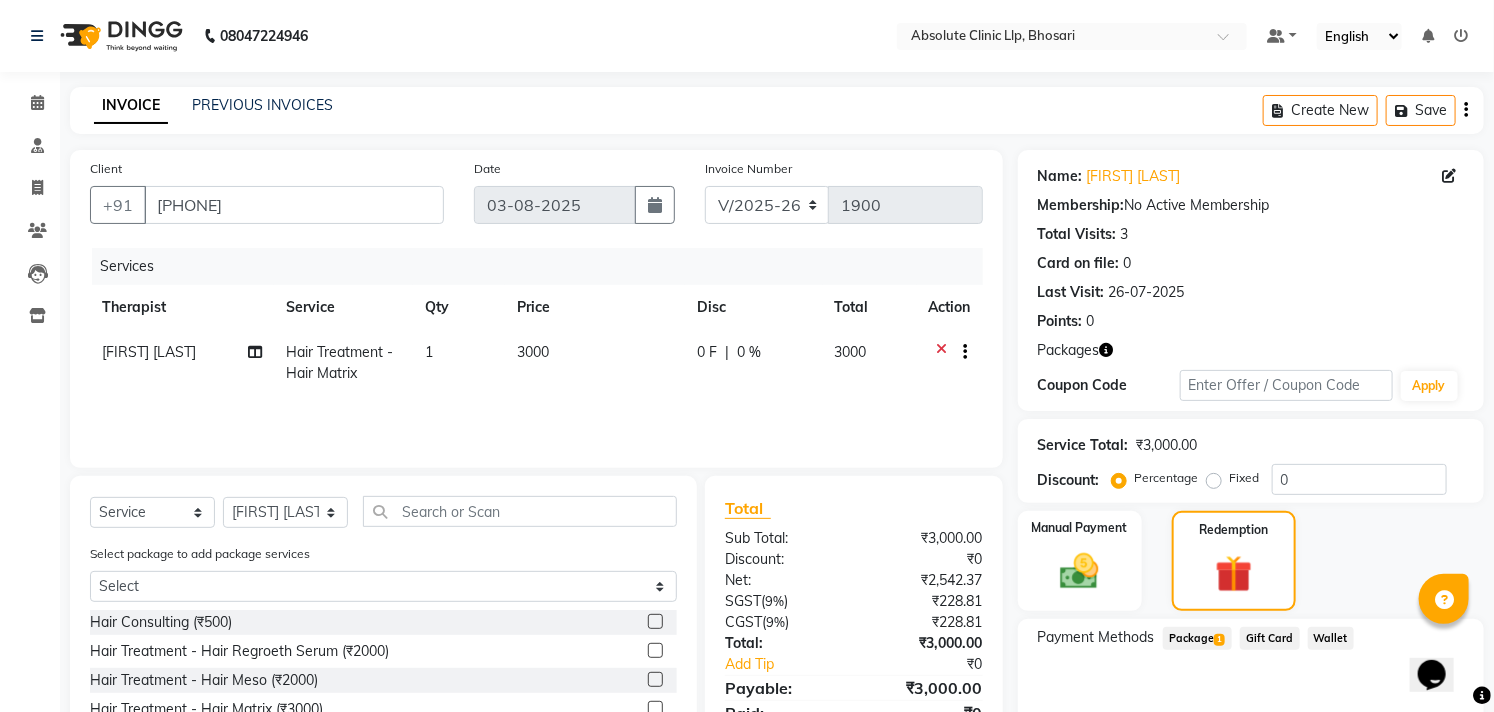 click on "Package  1" 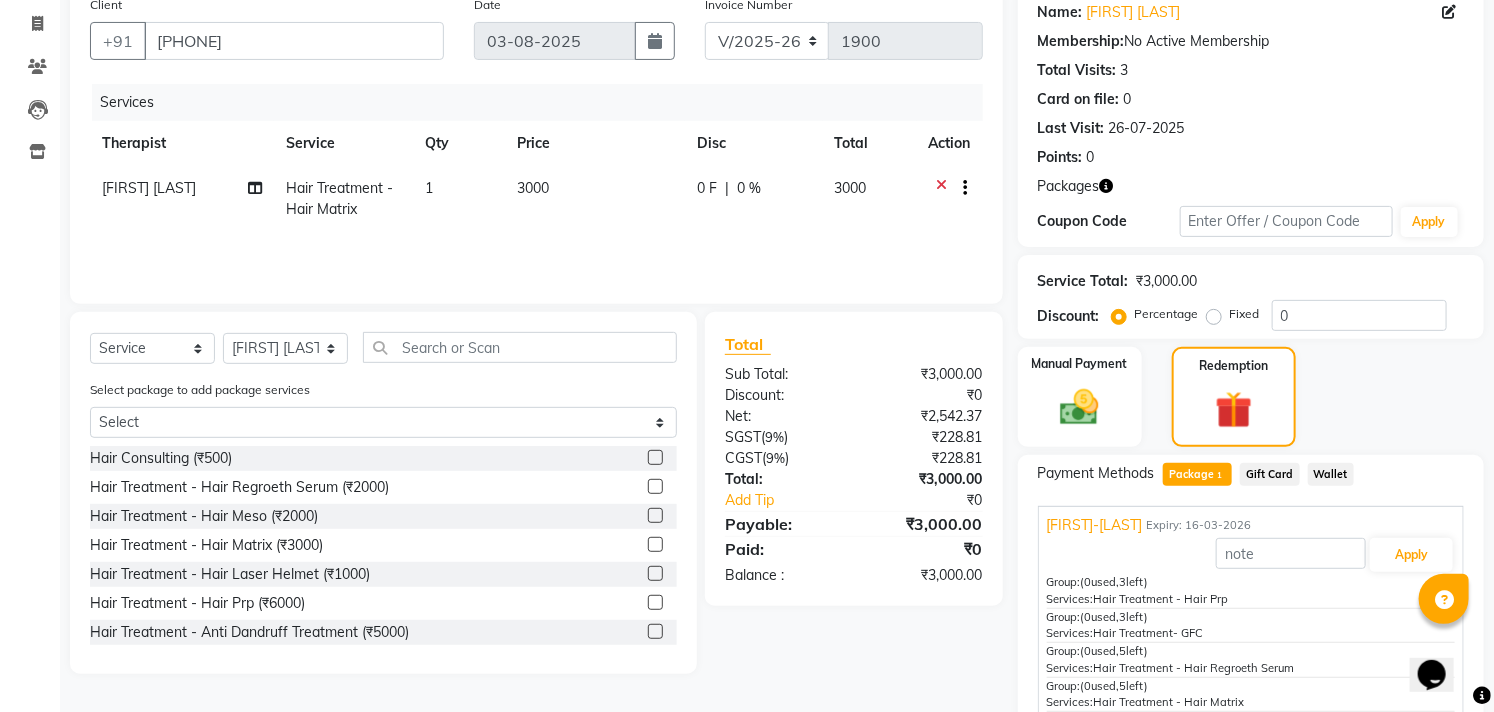 scroll, scrollTop: 257, scrollLeft: 0, axis: vertical 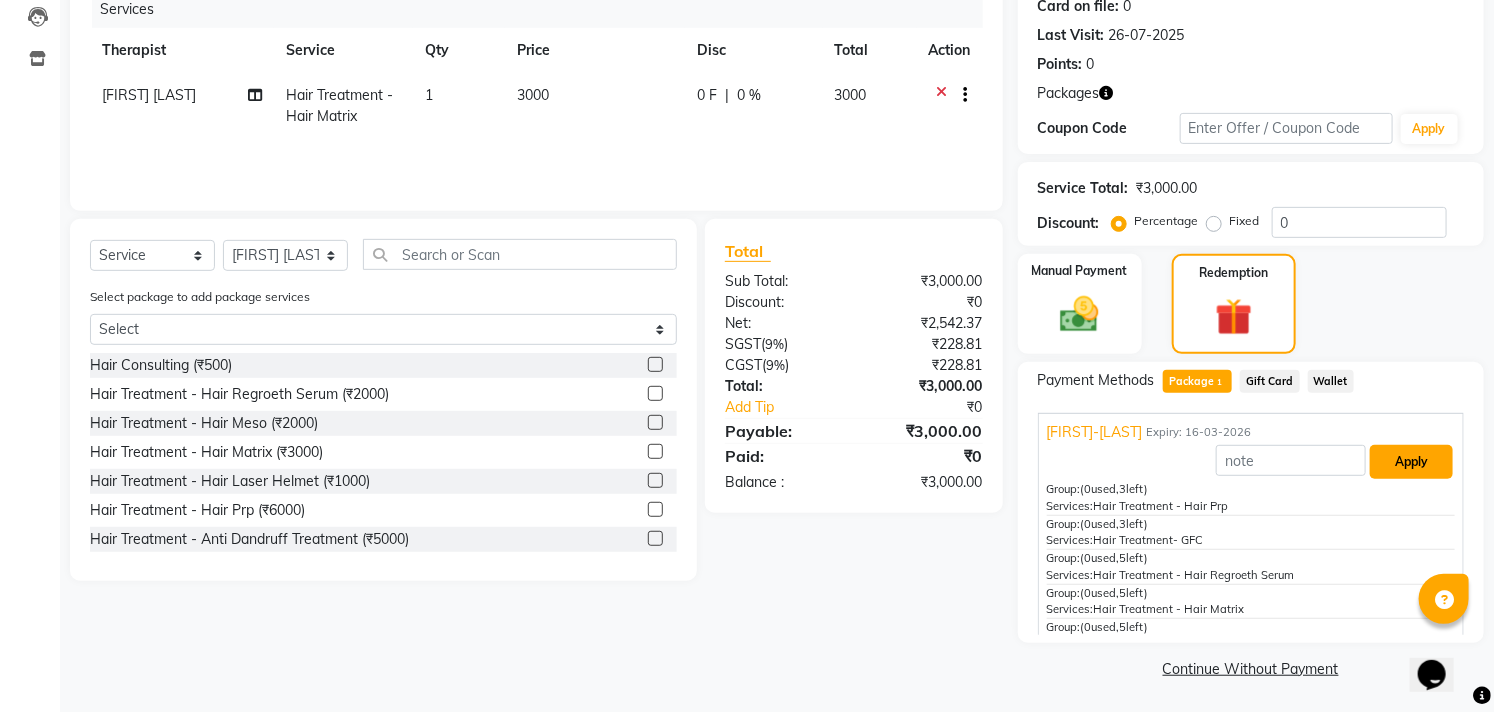 click on "Apply" at bounding box center (1411, 462) 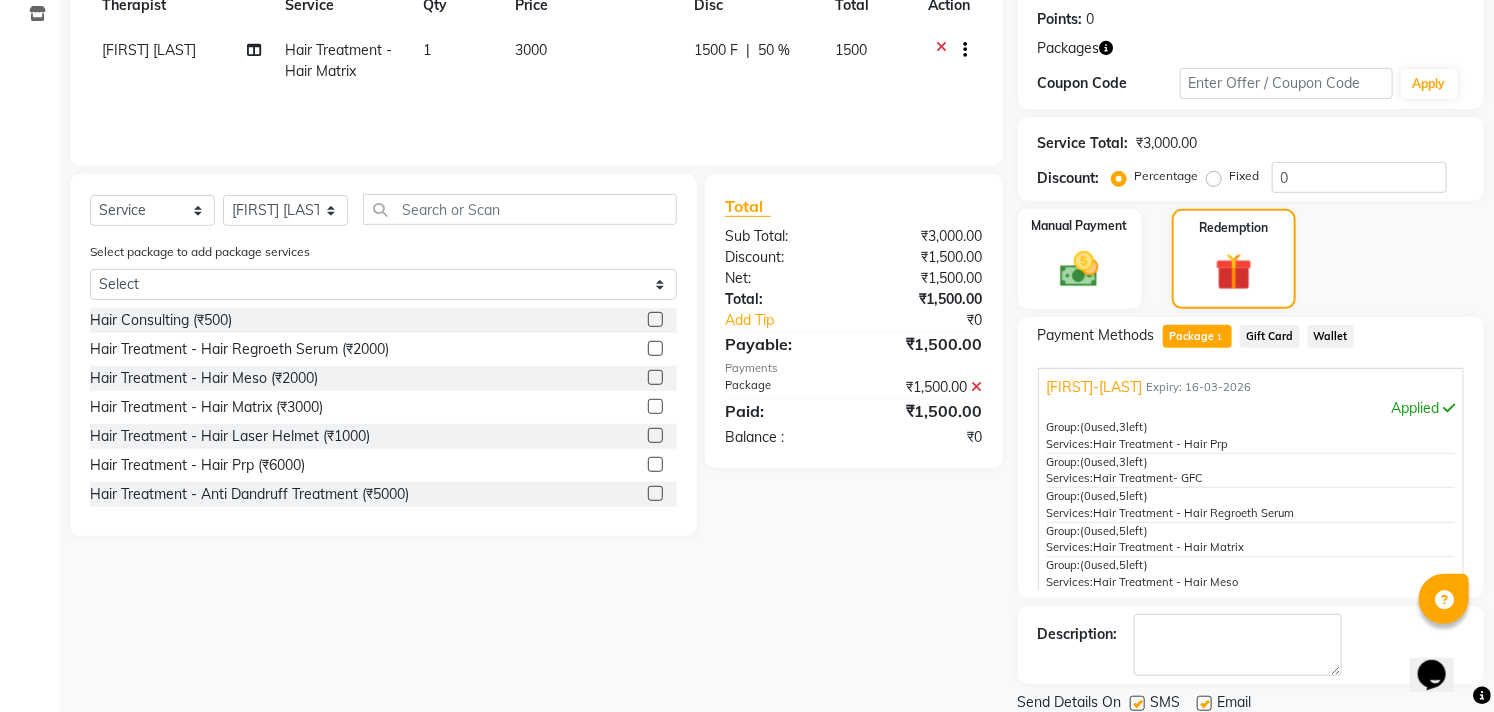 scroll, scrollTop: 371, scrollLeft: 0, axis: vertical 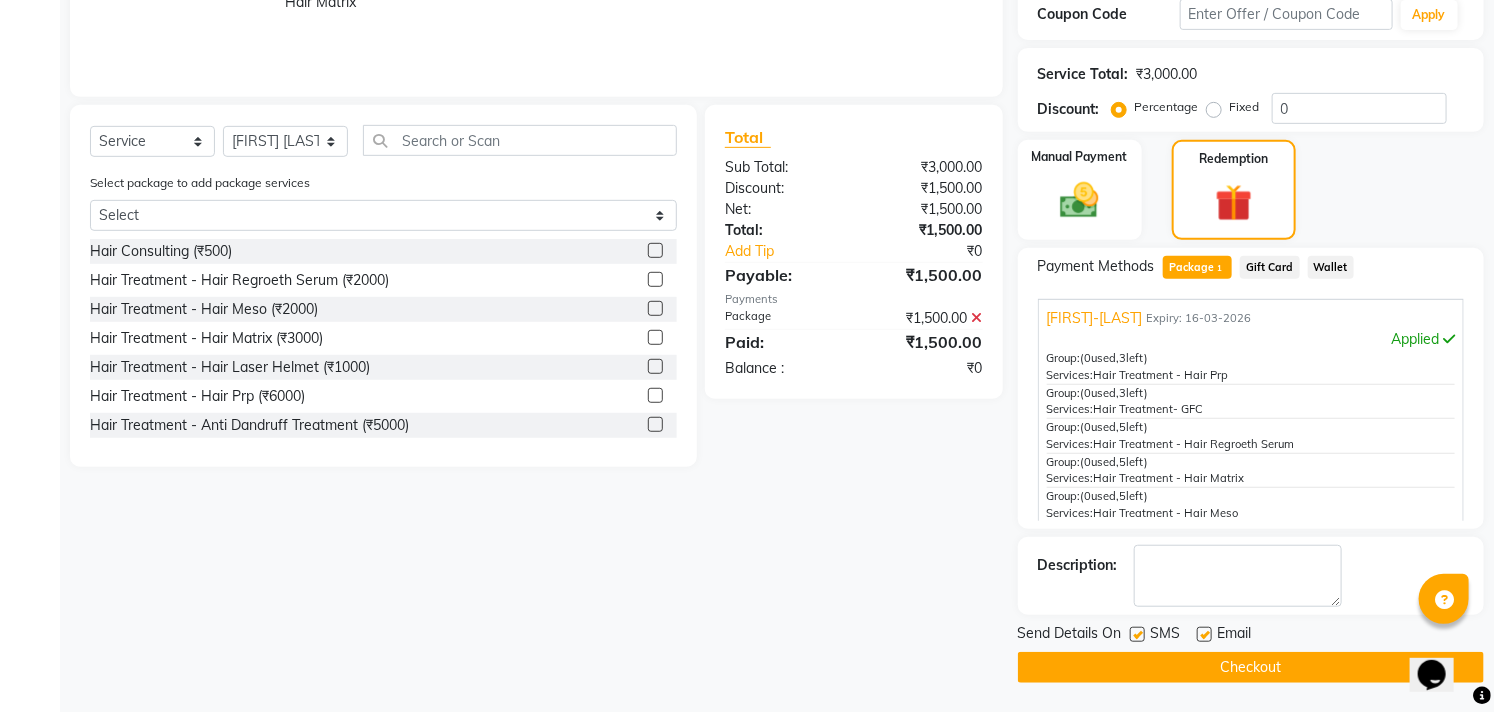 click on "Checkout" 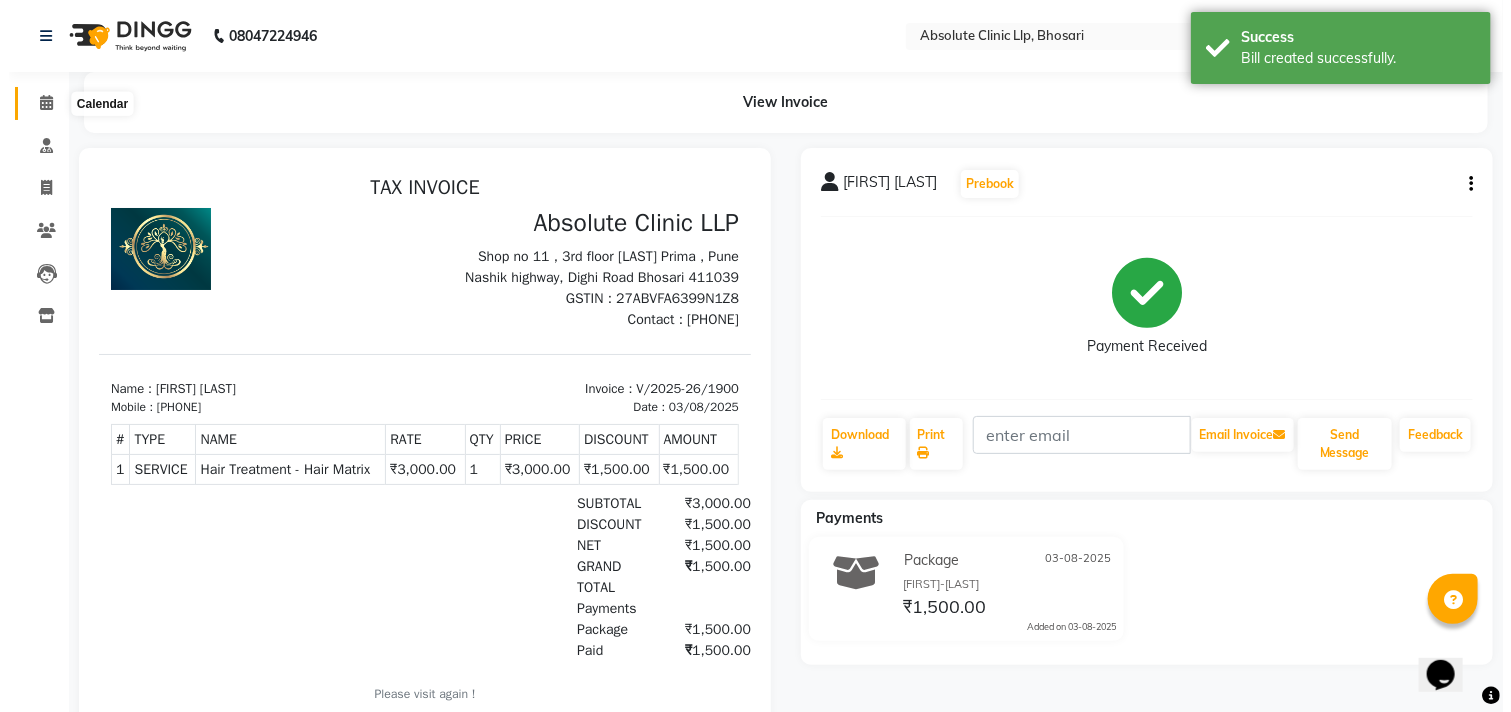 scroll, scrollTop: 0, scrollLeft: 0, axis: both 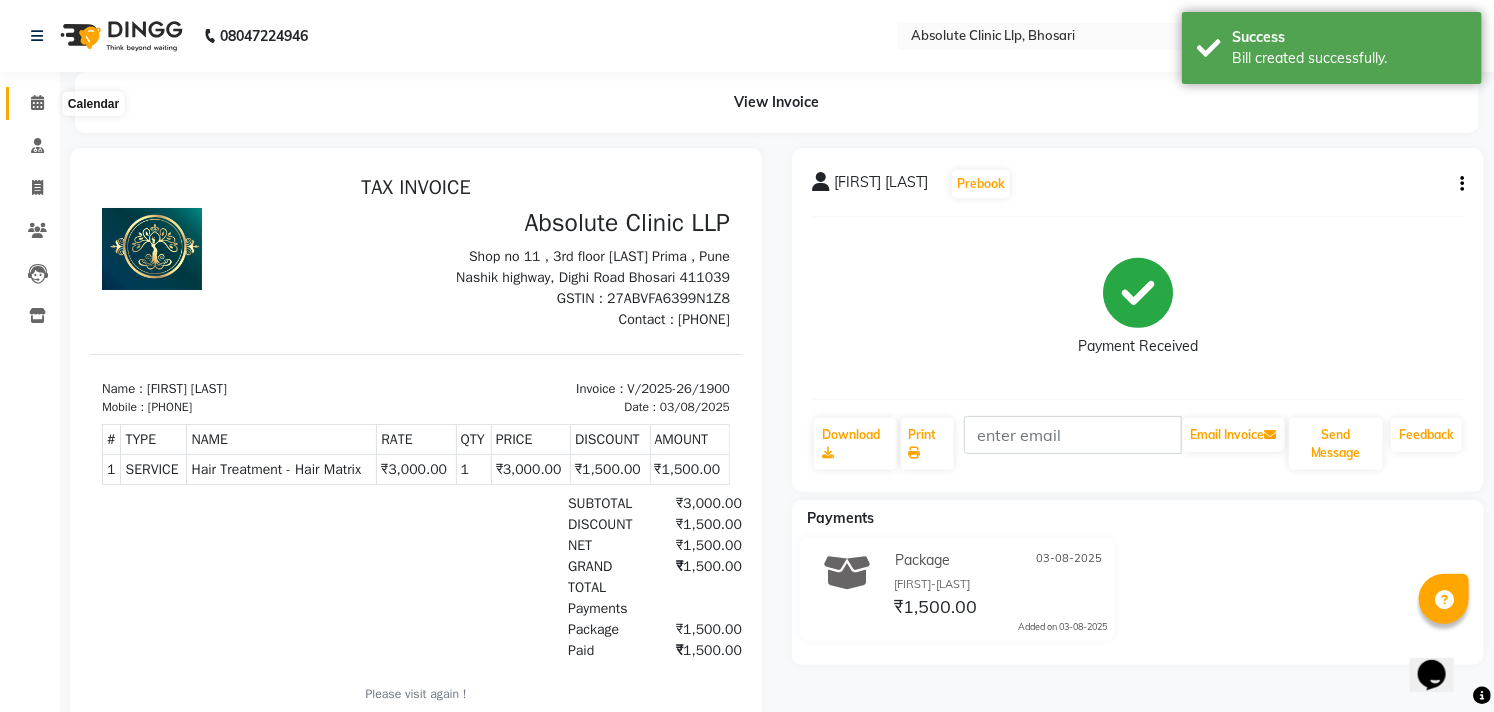 click 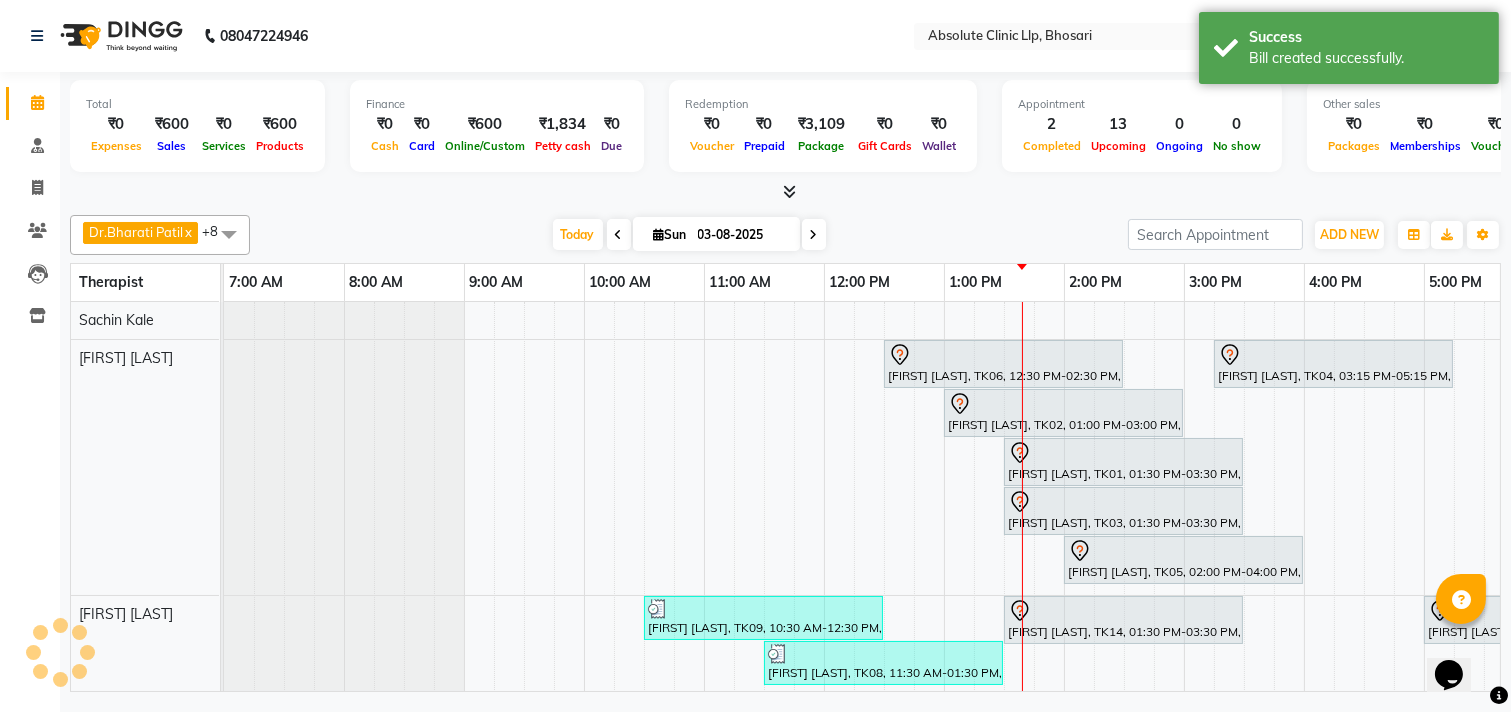 scroll, scrollTop: 0, scrollLeft: 0, axis: both 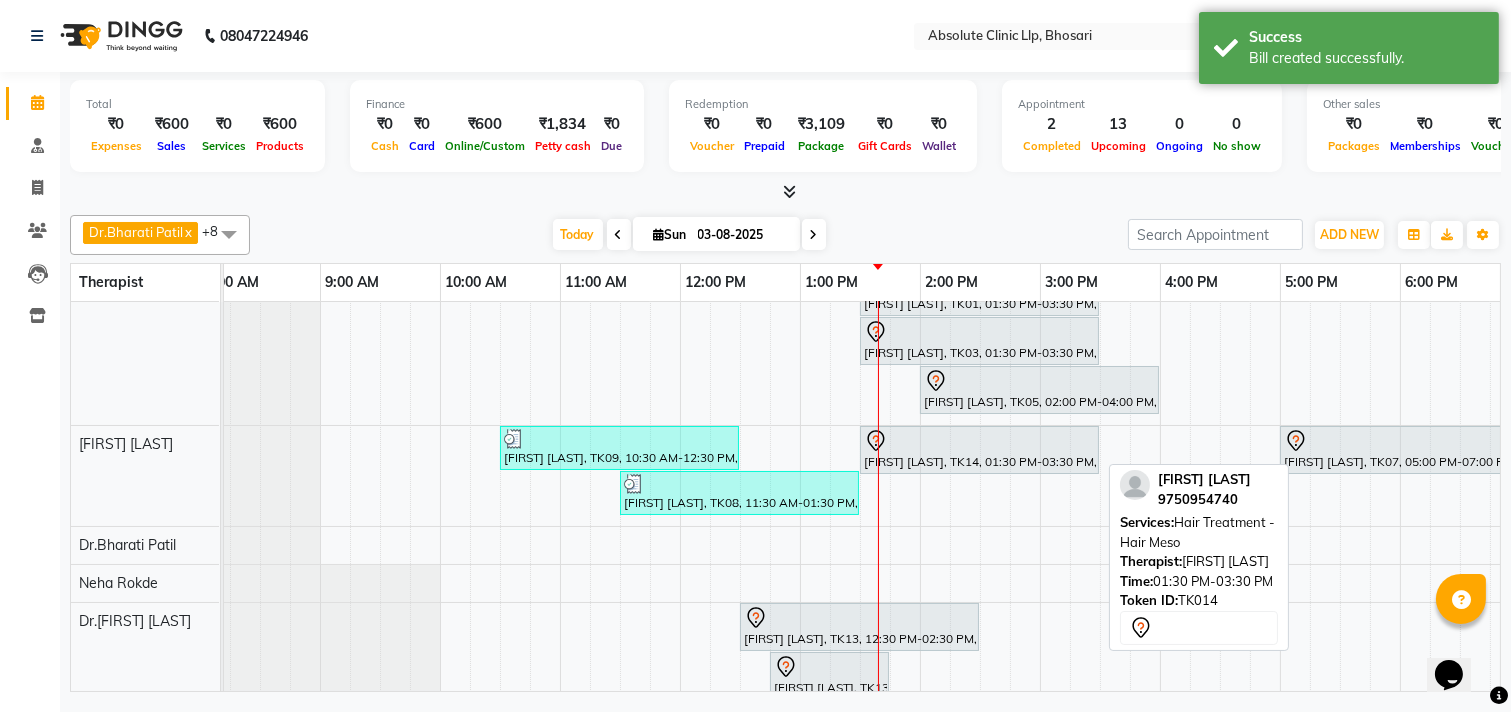 click at bounding box center [979, 441] 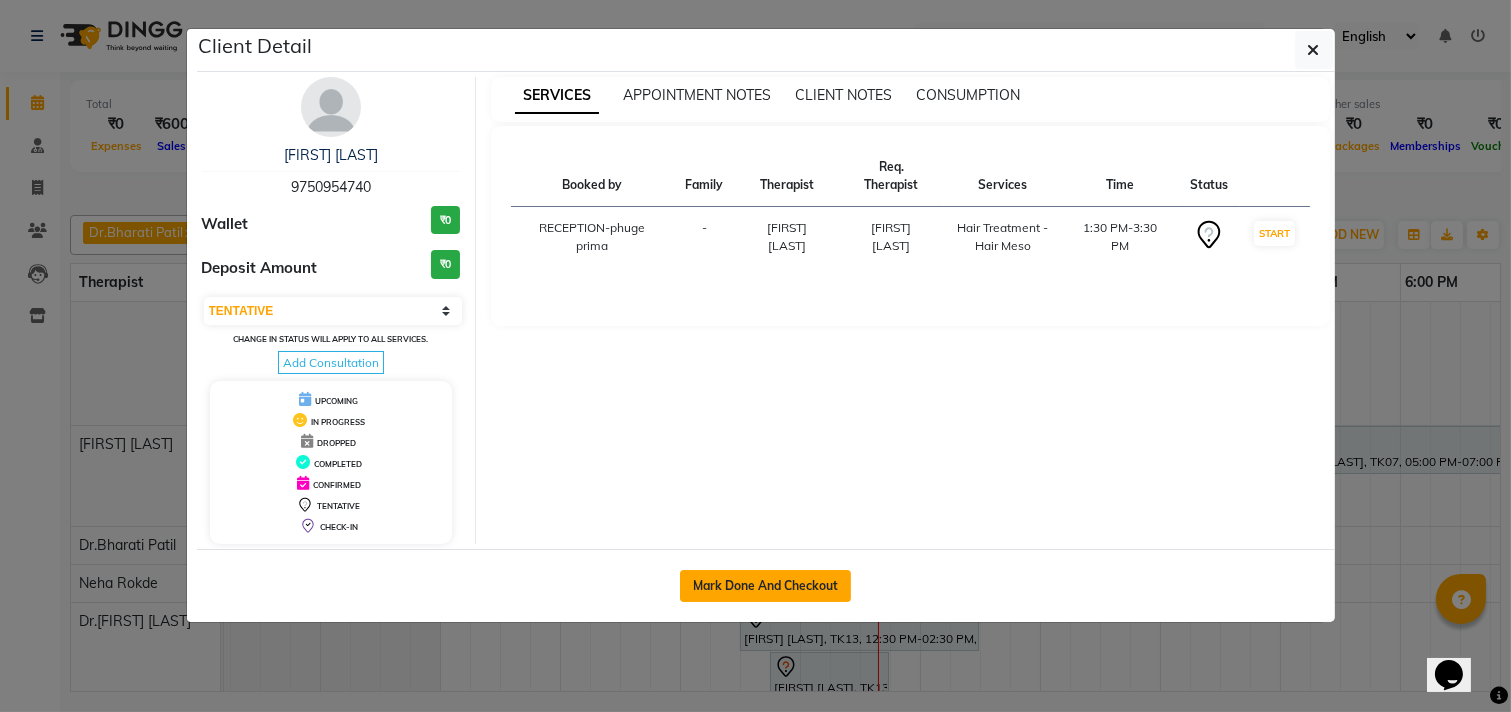 click on "Mark Done And Checkout" 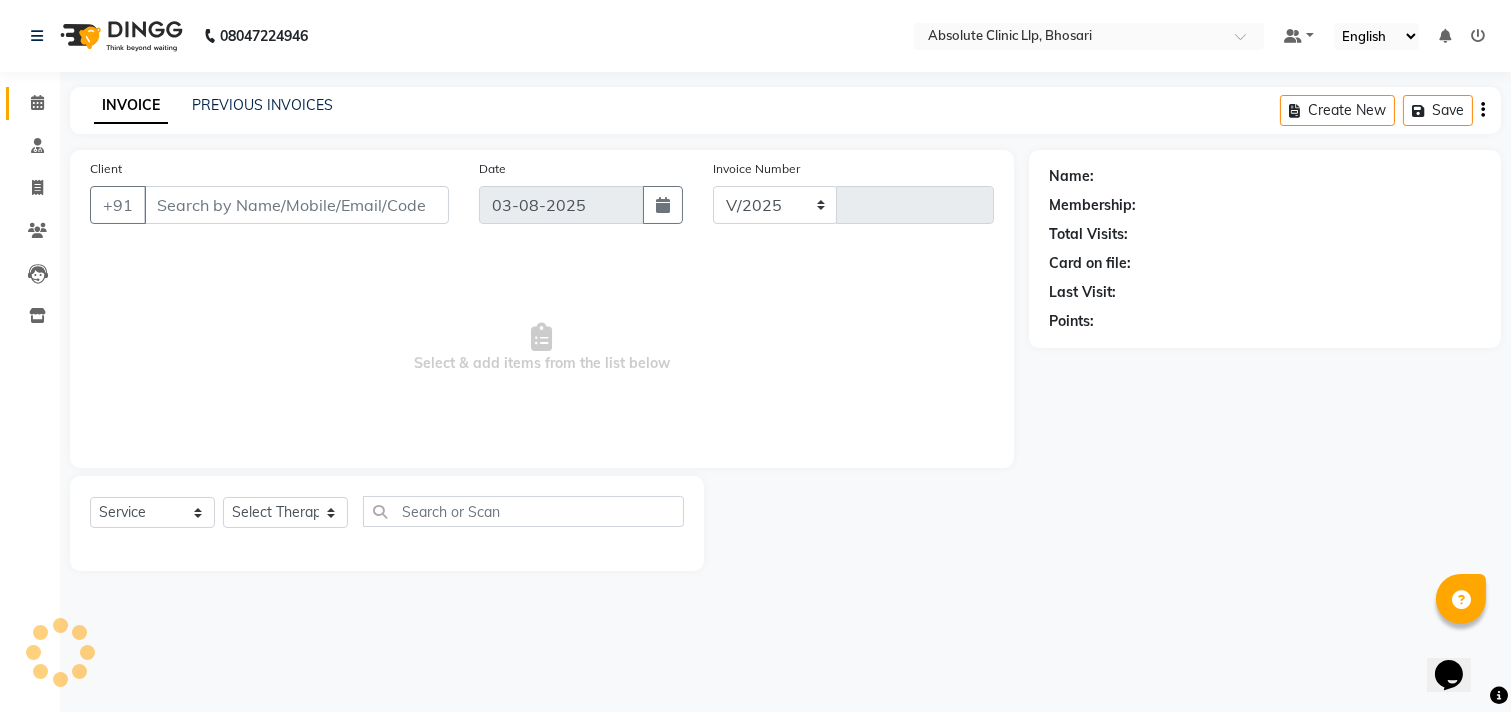 select on "4706" 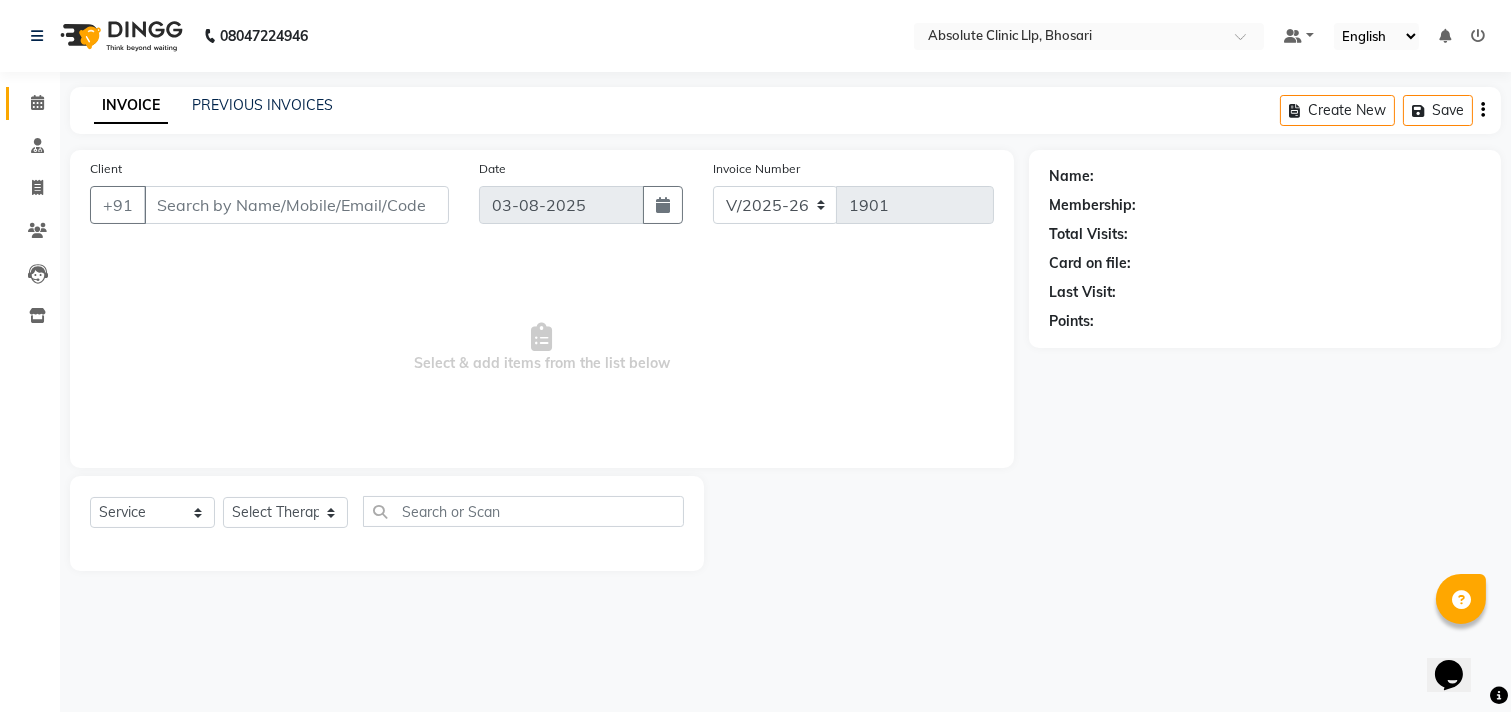 type on "9750954740" 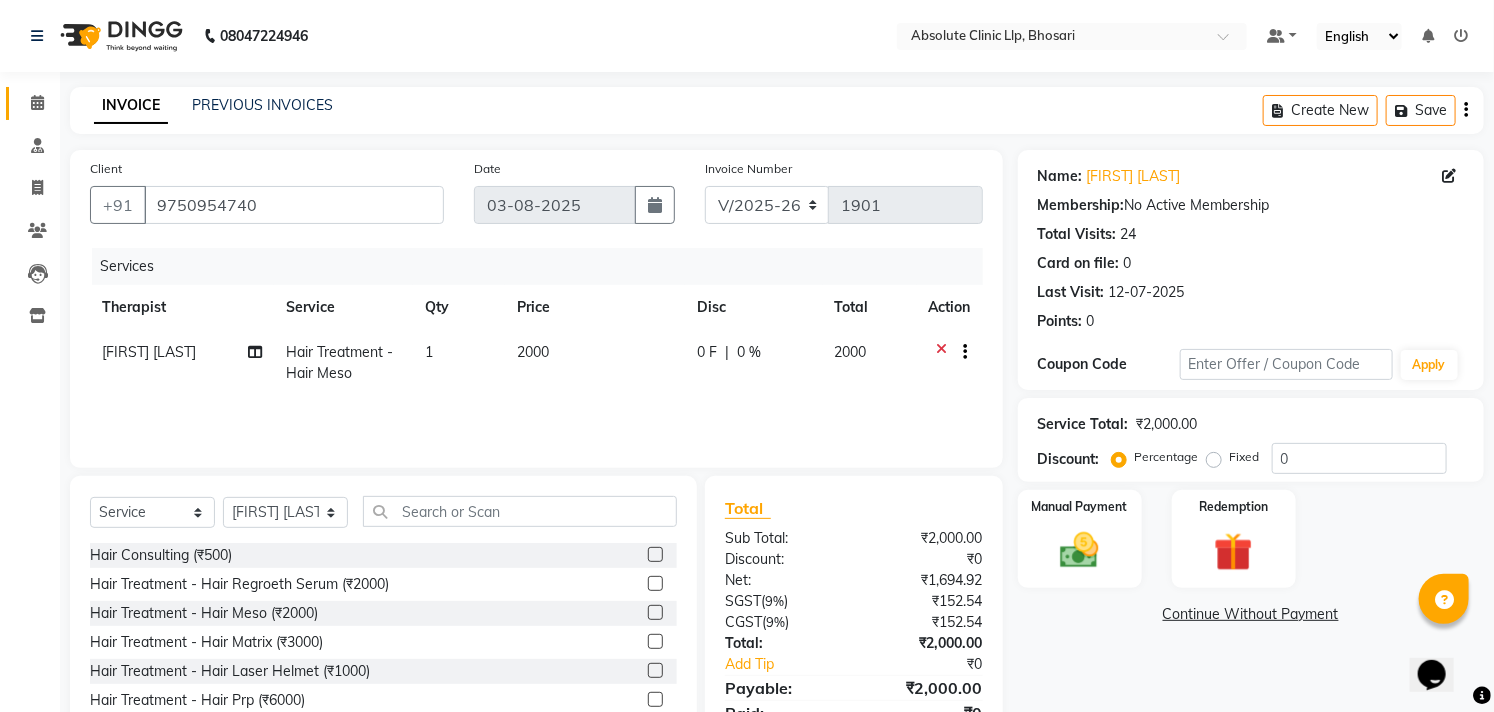 click 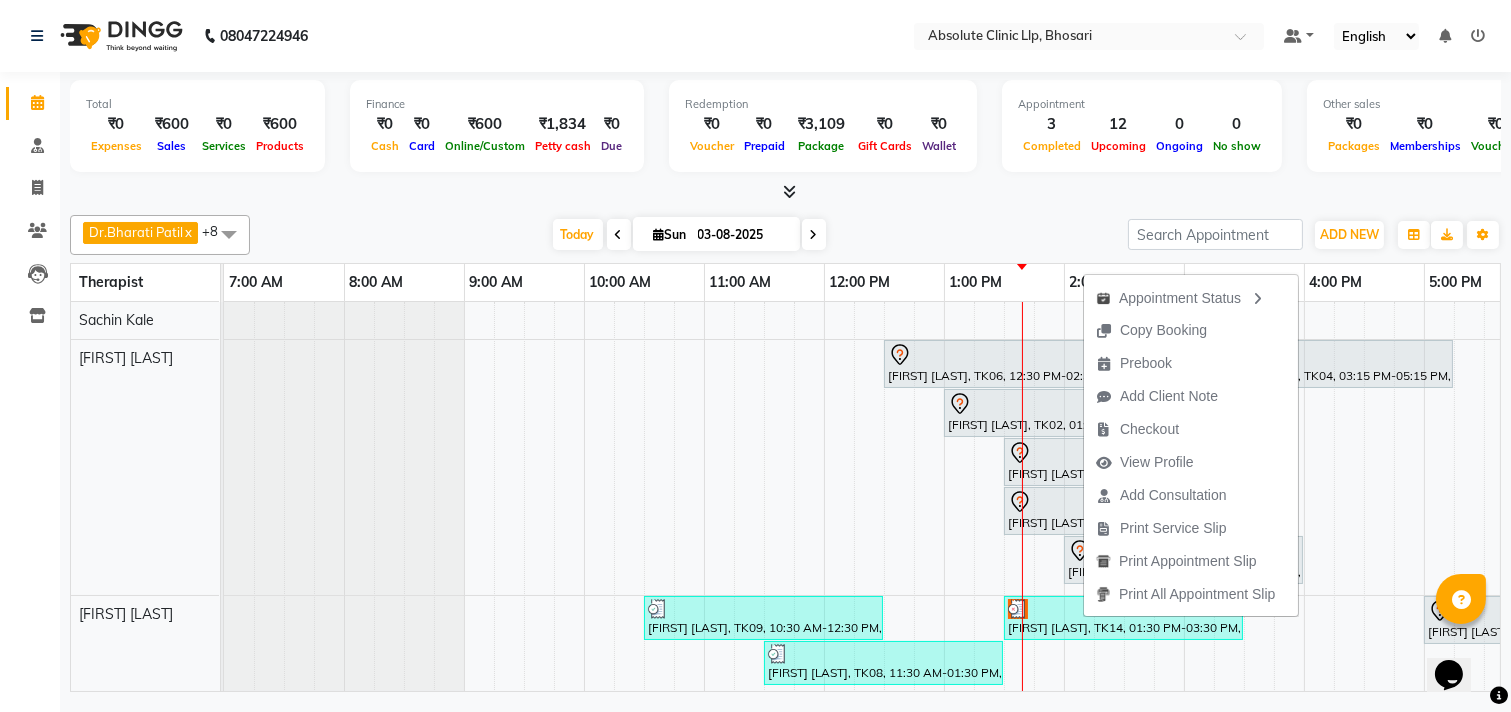 click on "Dr.Bharati Patil	 x Dr.Dhananjay Patil	 x Dr.Rachana Hivarkar	 x Neha Rokde	 x Priyanka  More	 x Sachin Kale		 x Sanjivni Kale		 x Sonali Naikre		 x Vaishali Chowgule	 x +8 Select All Anita Gawli	 Dr.Bharati Patil Dr.Dhananjay Patil Dr.Rachana Hivarkar Neha Rokde Priyanka  More Sachin Kale	 Sanjivni Kale	 Sonali Naikre	 Vaishali Chowgule Today  Sun 03-08-2025 Toggle Dropdown Add Appointment Add Invoice Add Client Toggle Dropdown Add Appointment Add Invoice Add Client ADD NEW Toggle Dropdown Add Appointment Add Invoice Add Client Dr.Bharati Patil	 x Dr.Dhananjay Patil	 x Dr.Rachana Hivarkar	 x Neha Rokde	 x Priyanka  More	 x Sachin Kale		 x Sanjivni Kale		 x Sonali Naikre		 x Vaishali Chowgule	 x +8 Select All Anita Gawli	 Dr.Bharati Patil Dr.Dhananjay Patil Dr.Rachana Hivarkar Neha Rokde Priyanka  More Sachin Kale	 Sanjivni Kale	 Sonali Naikre	 Vaishali Chowgule Group By  Staff View   Room View  View as Vertical  Vertical - Week View  Horizontal  Horizontal - Week View  List  Toggle Dropdown" 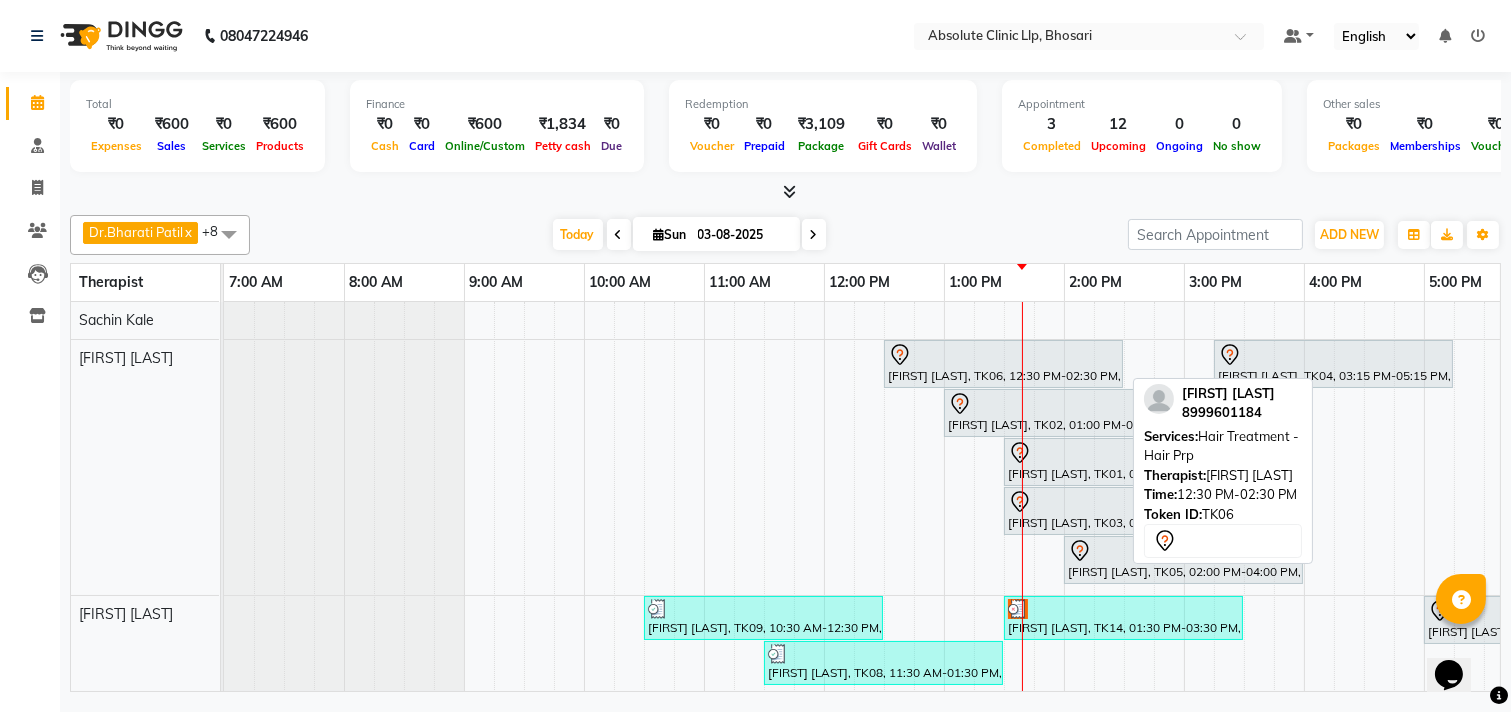 click on "[FIRST] [LAST], TK06, 12:30 PM-02:30 PM, Hair Treatment - Hair Prp" at bounding box center (1003, 364) 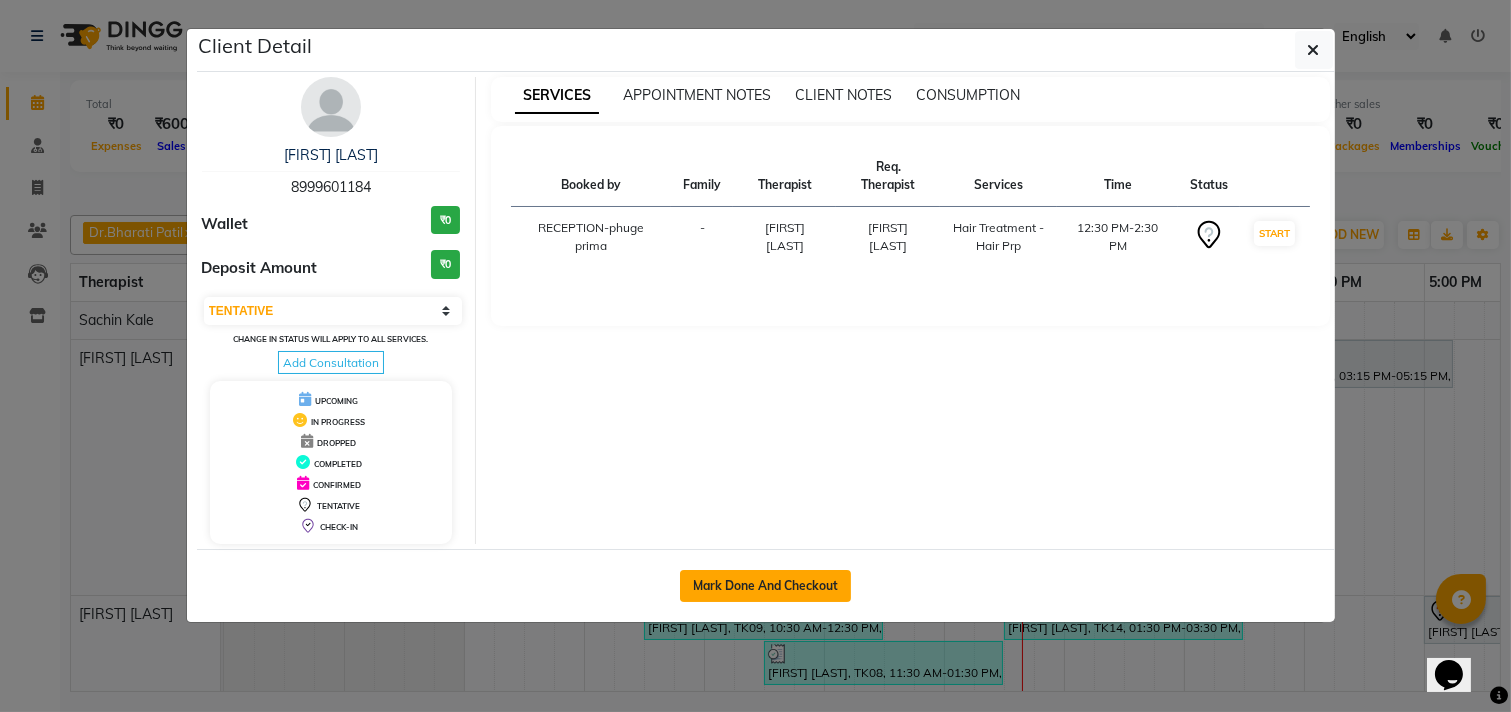 click on "Mark Done And Checkout" 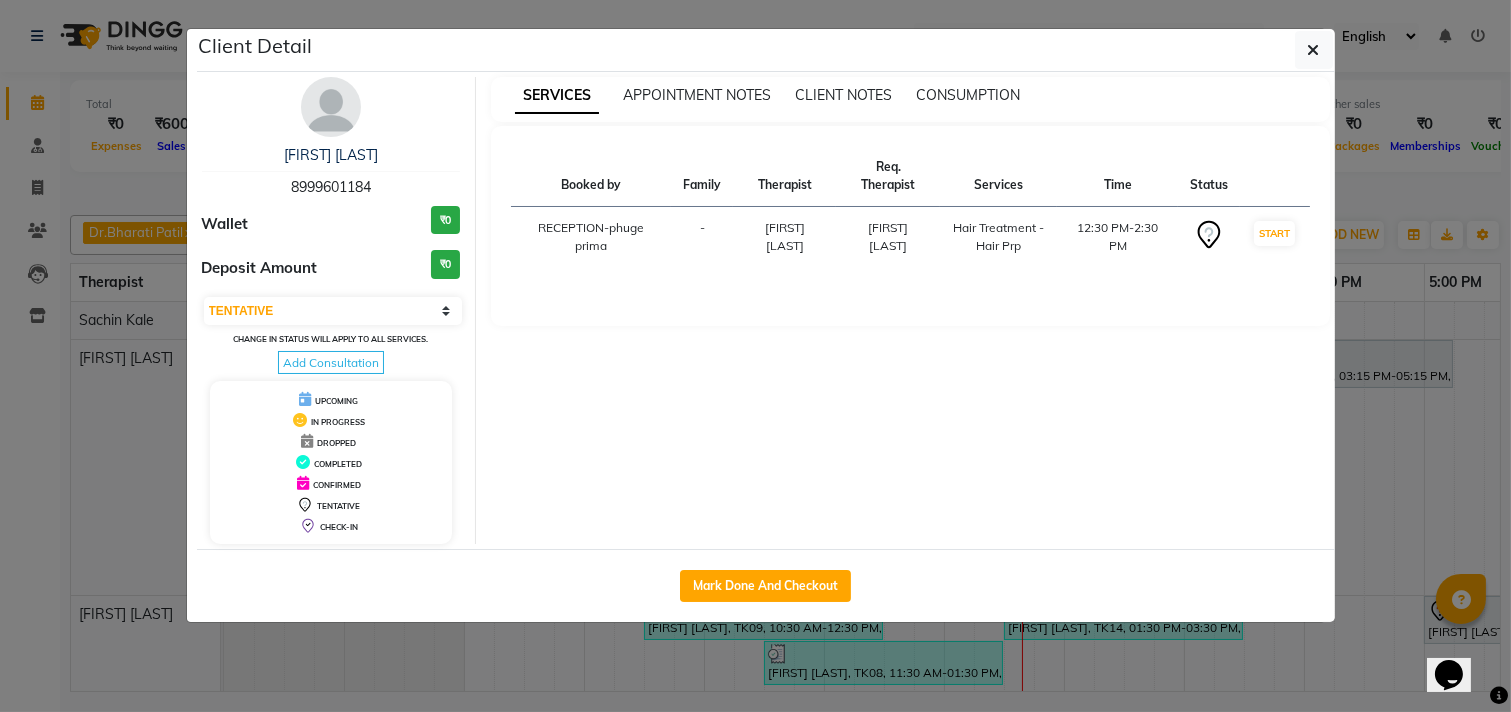 select on "service" 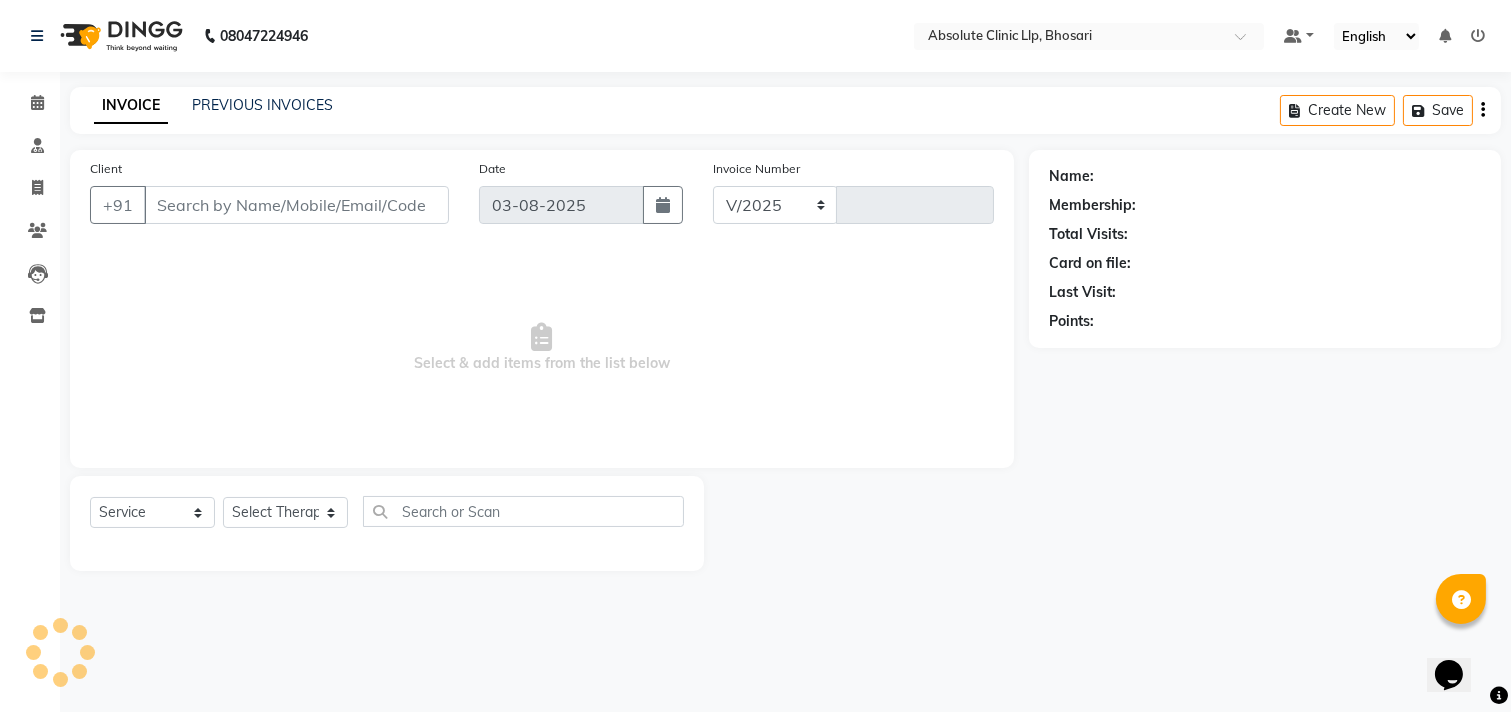 select on "4706" 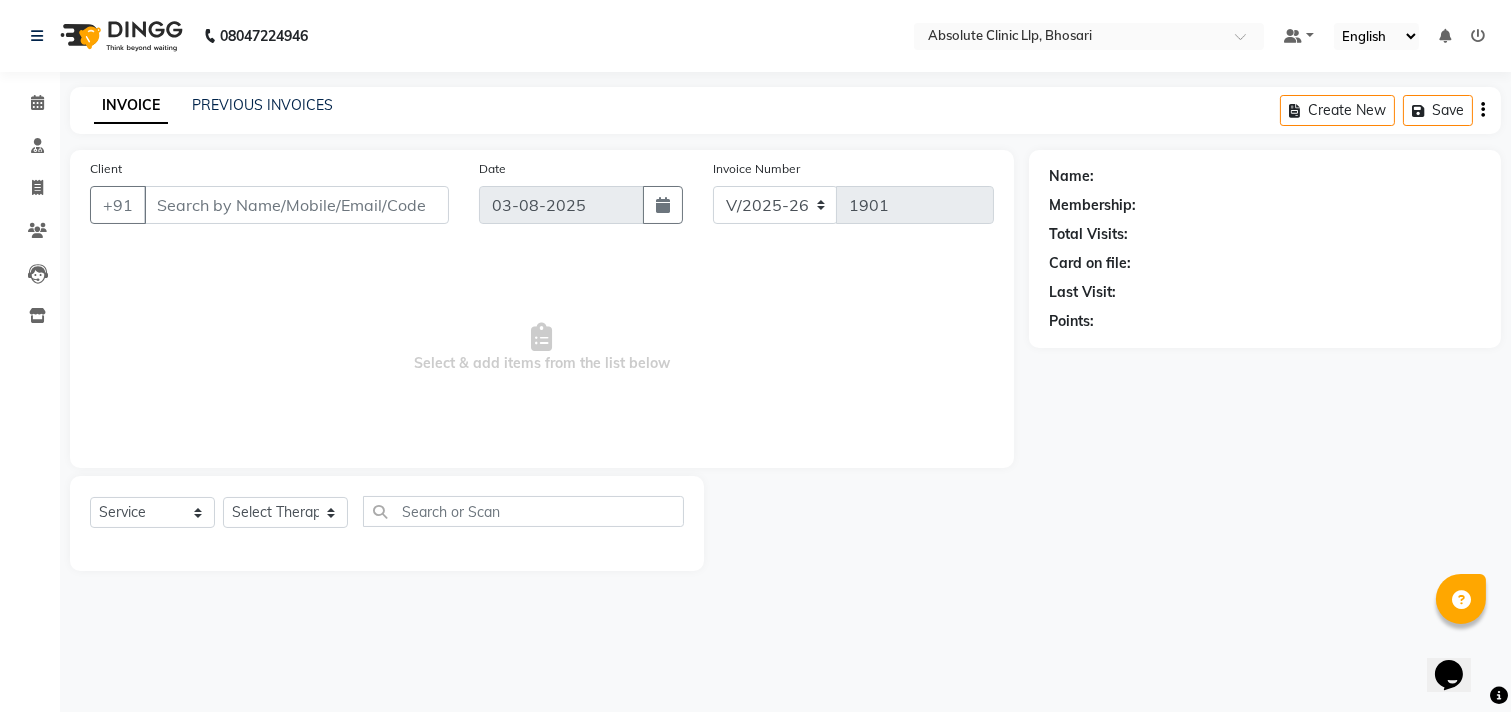 type on "8999601184" 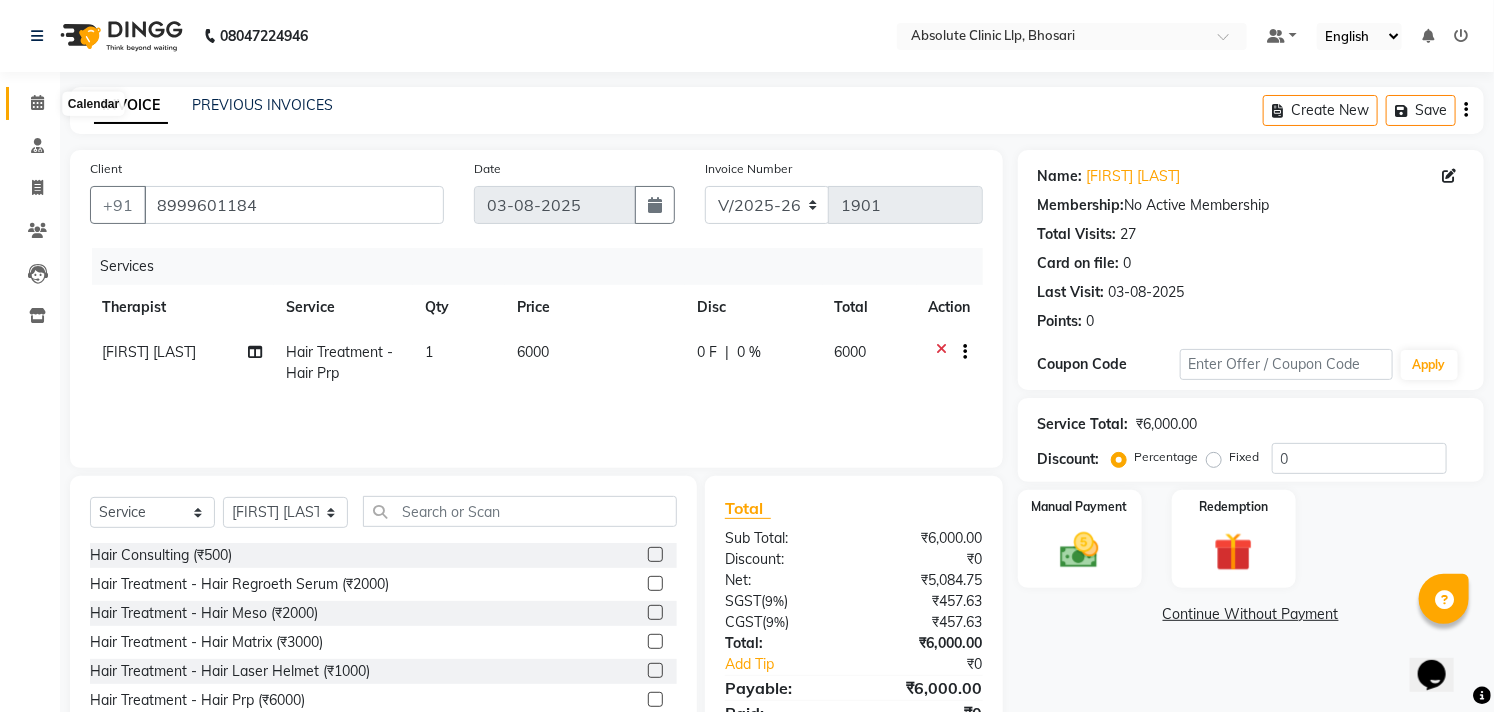 click 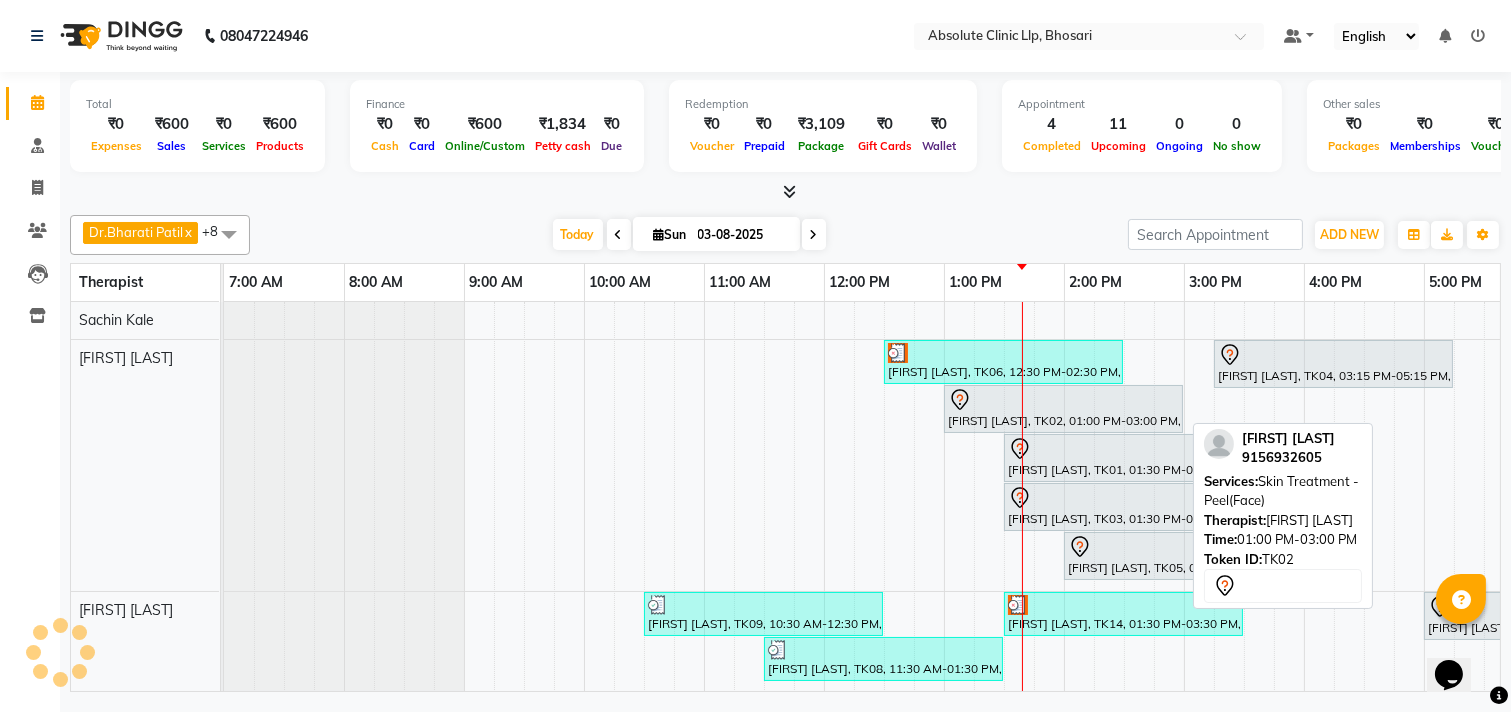 click at bounding box center (1063, 400) 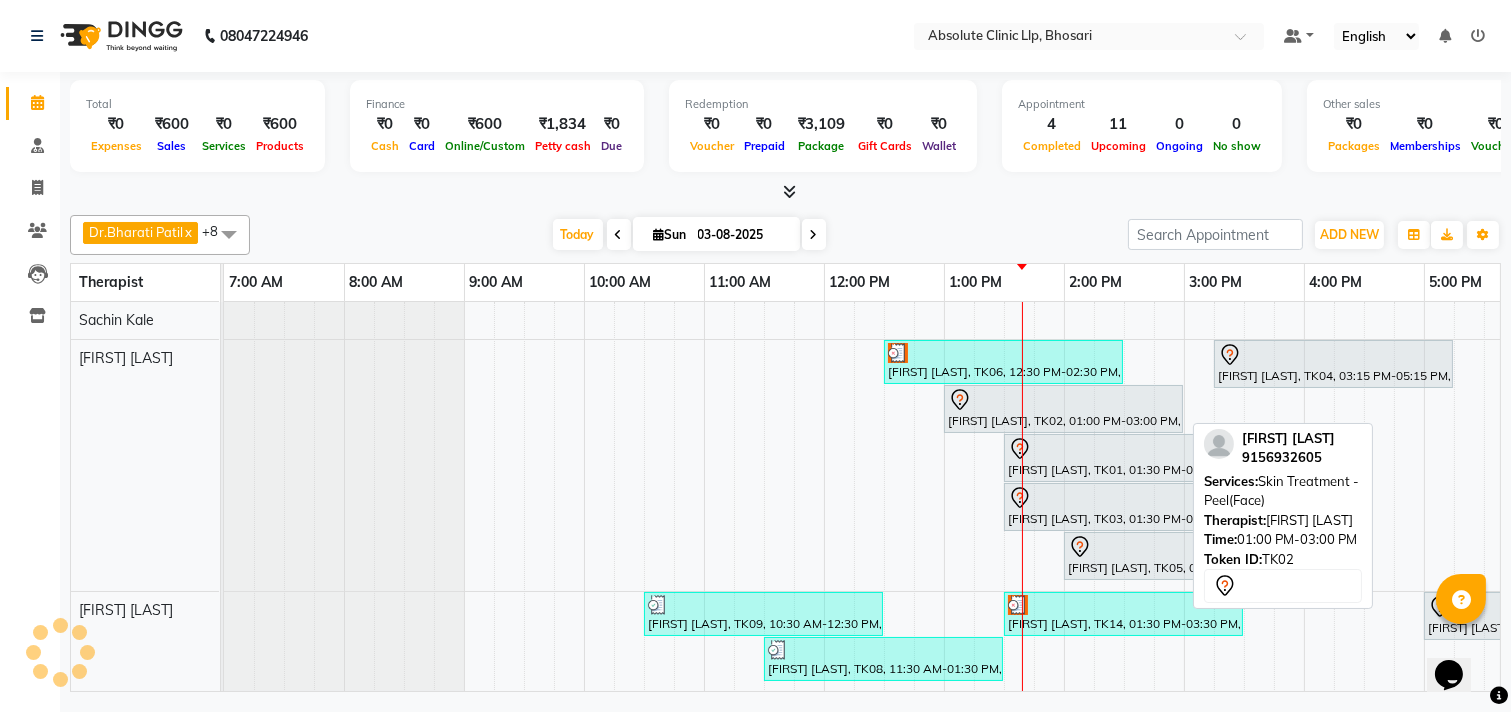 select on "7" 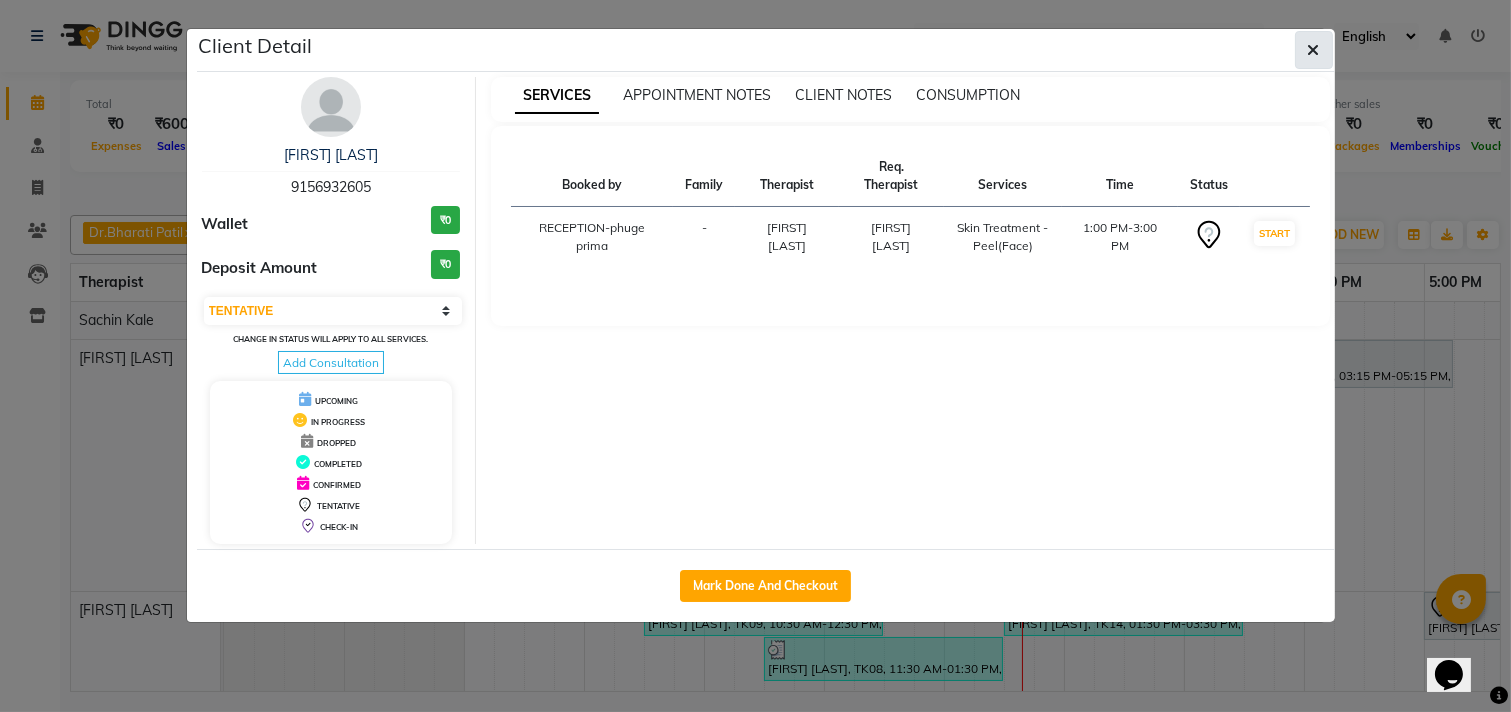 click 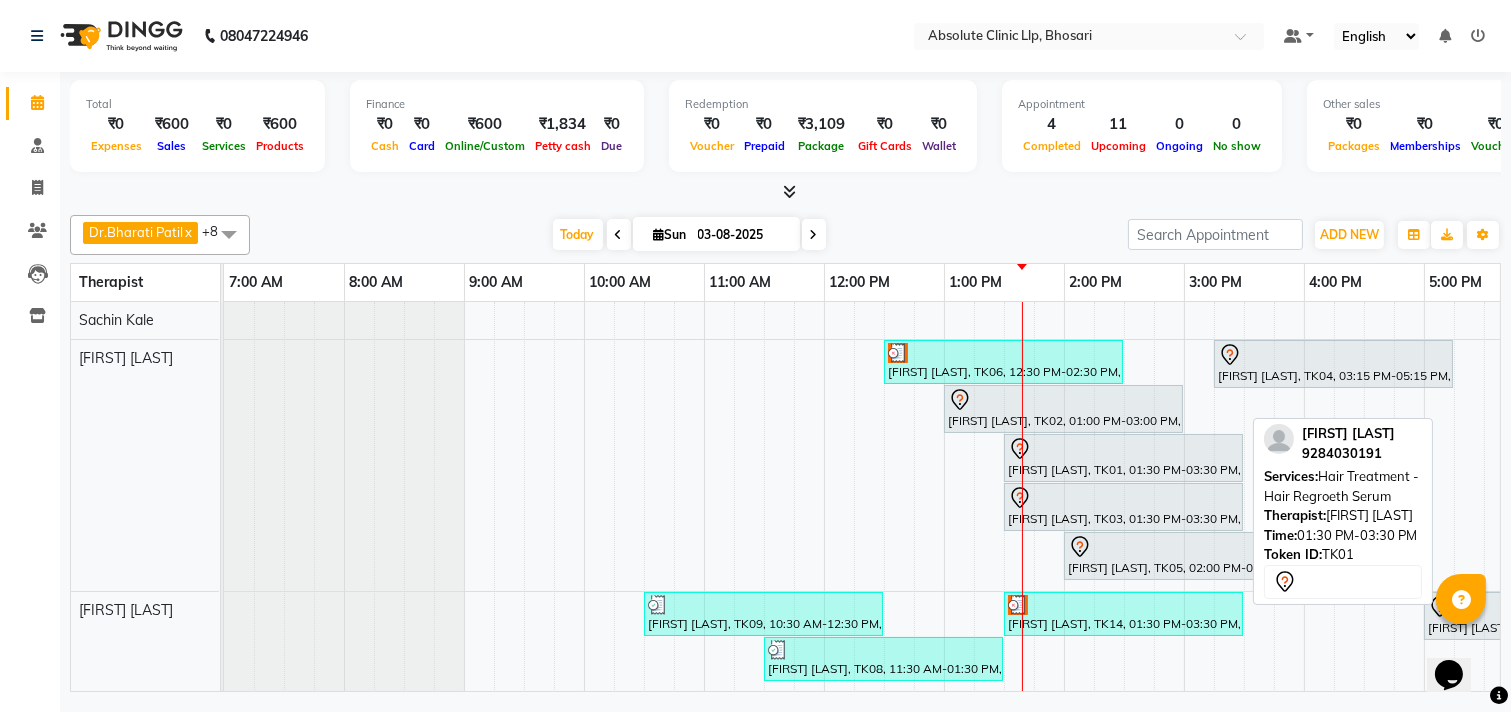 click on "[FIRST] [LAST], TK01, 01:30 PM-03:30 PM, Hair Treatment - Hair Regroeth Serum" at bounding box center (1123, 458) 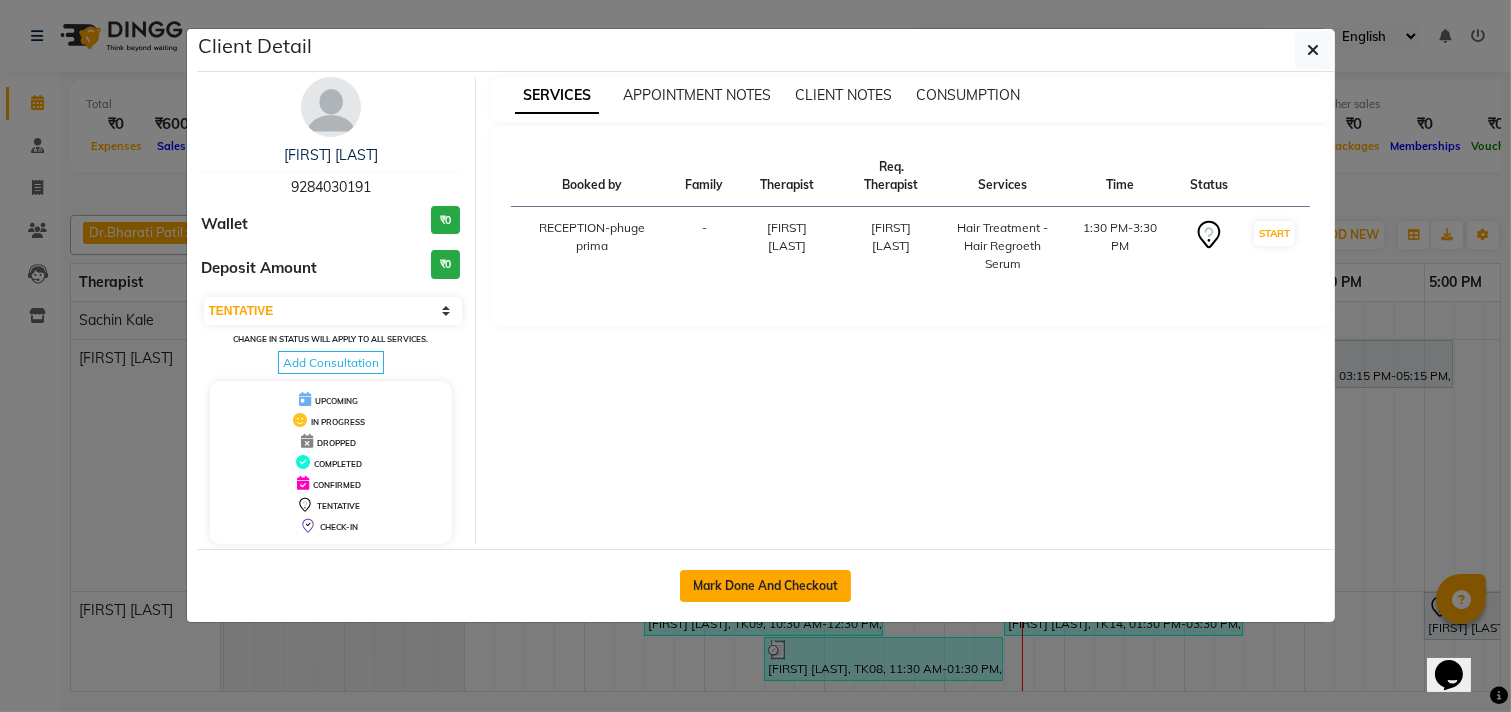 click on "Mark Done And Checkout" 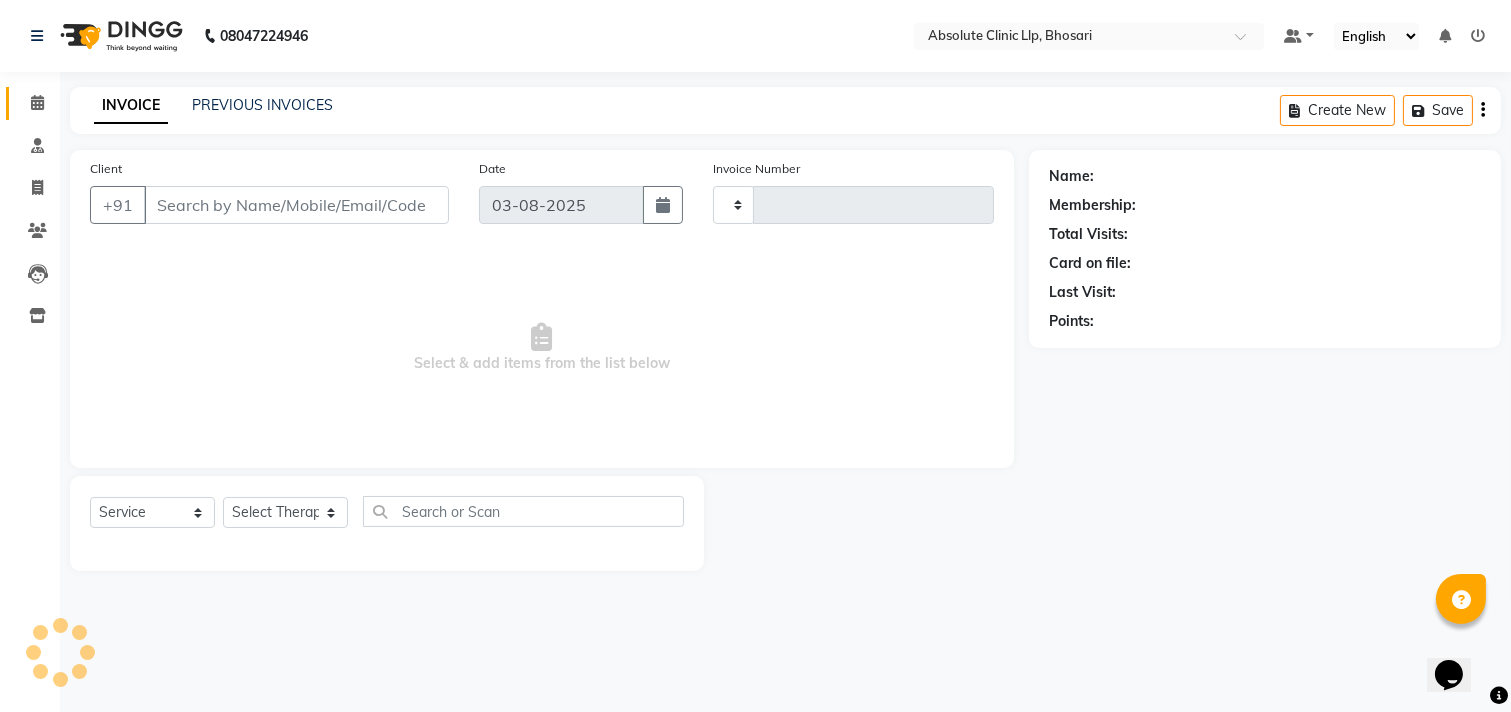 type on "1901" 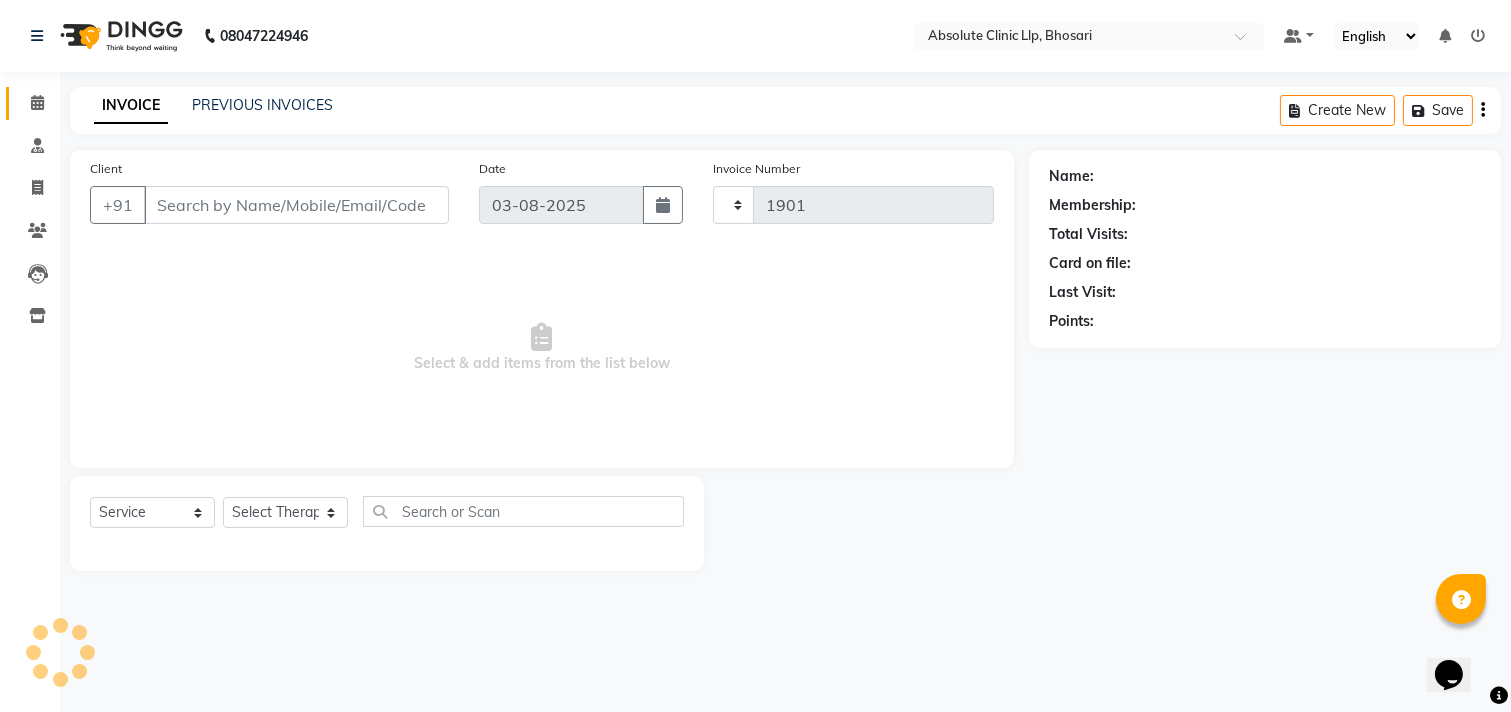 select on "4706" 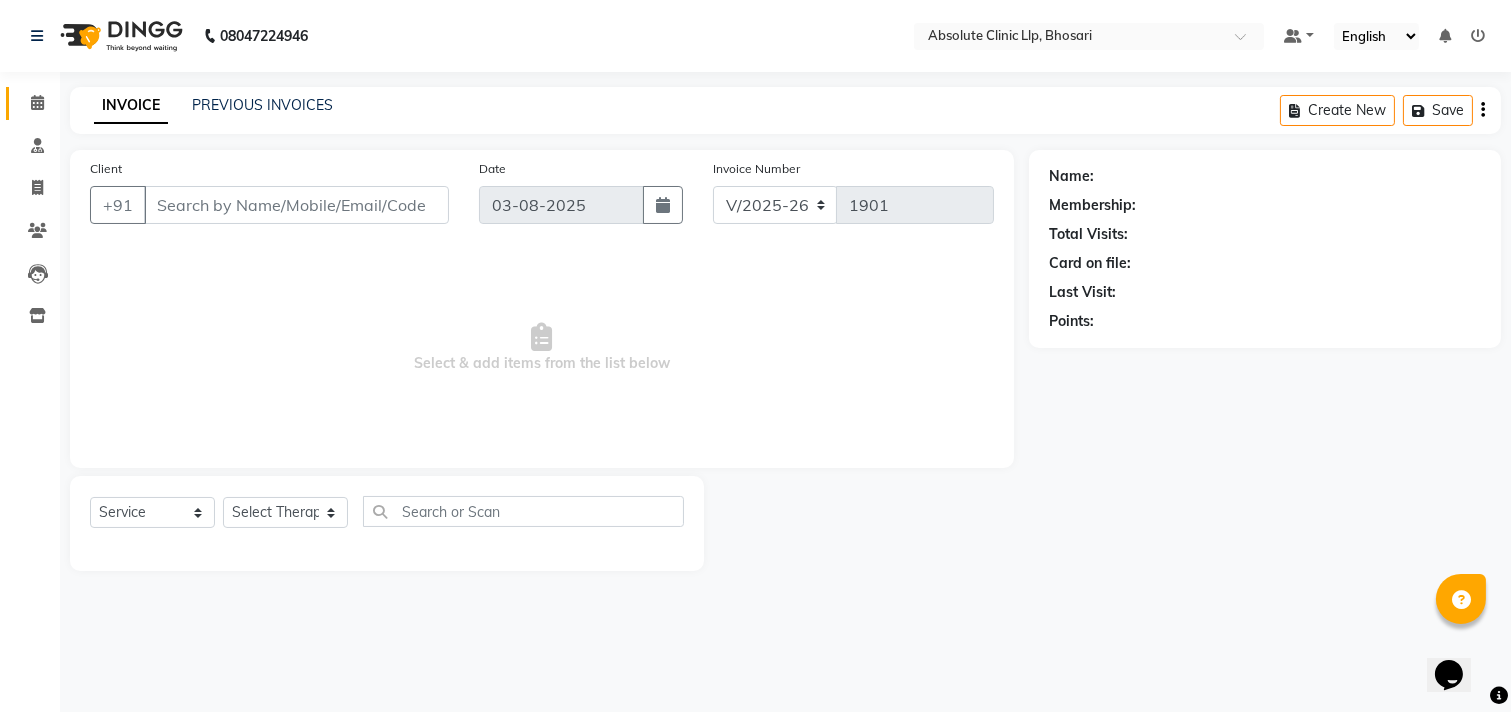 type on "9284030191" 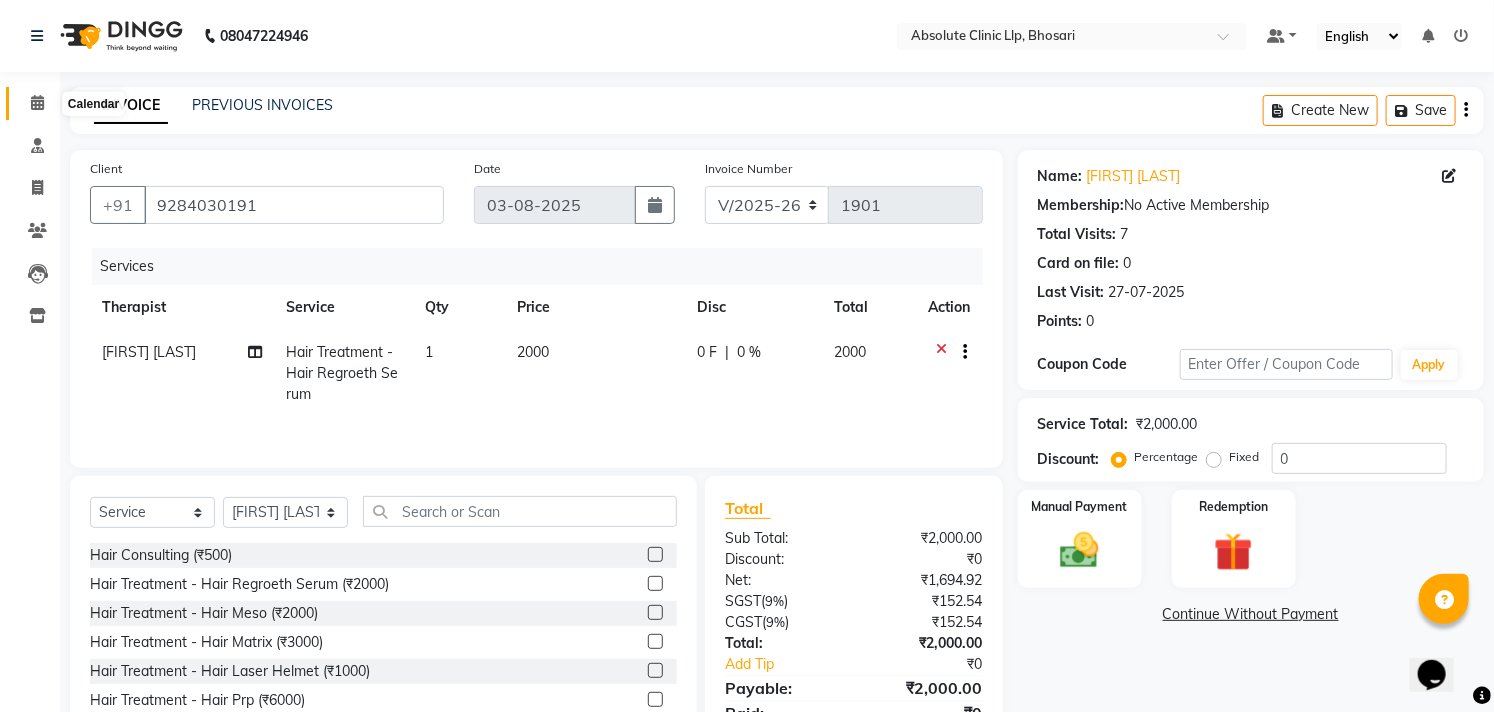 click 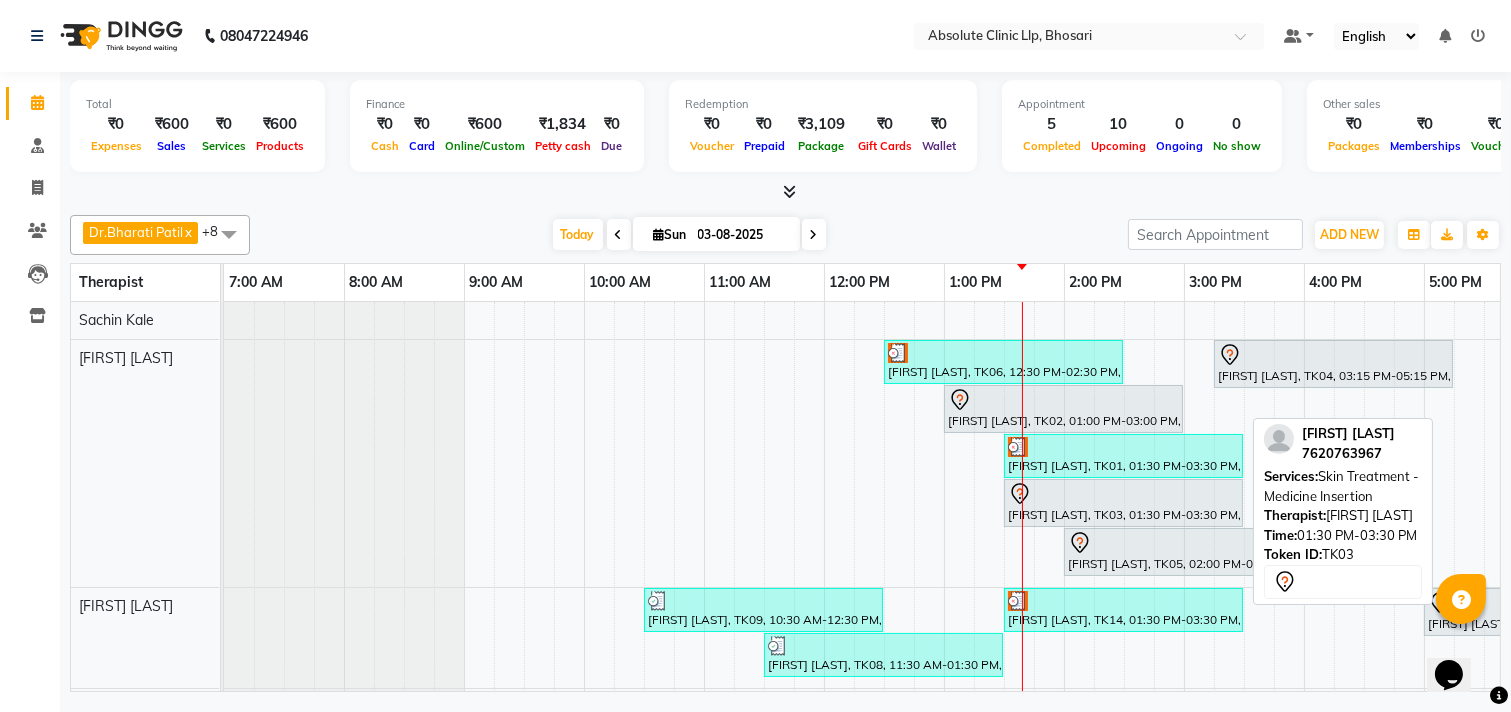 click at bounding box center [1123, 494] 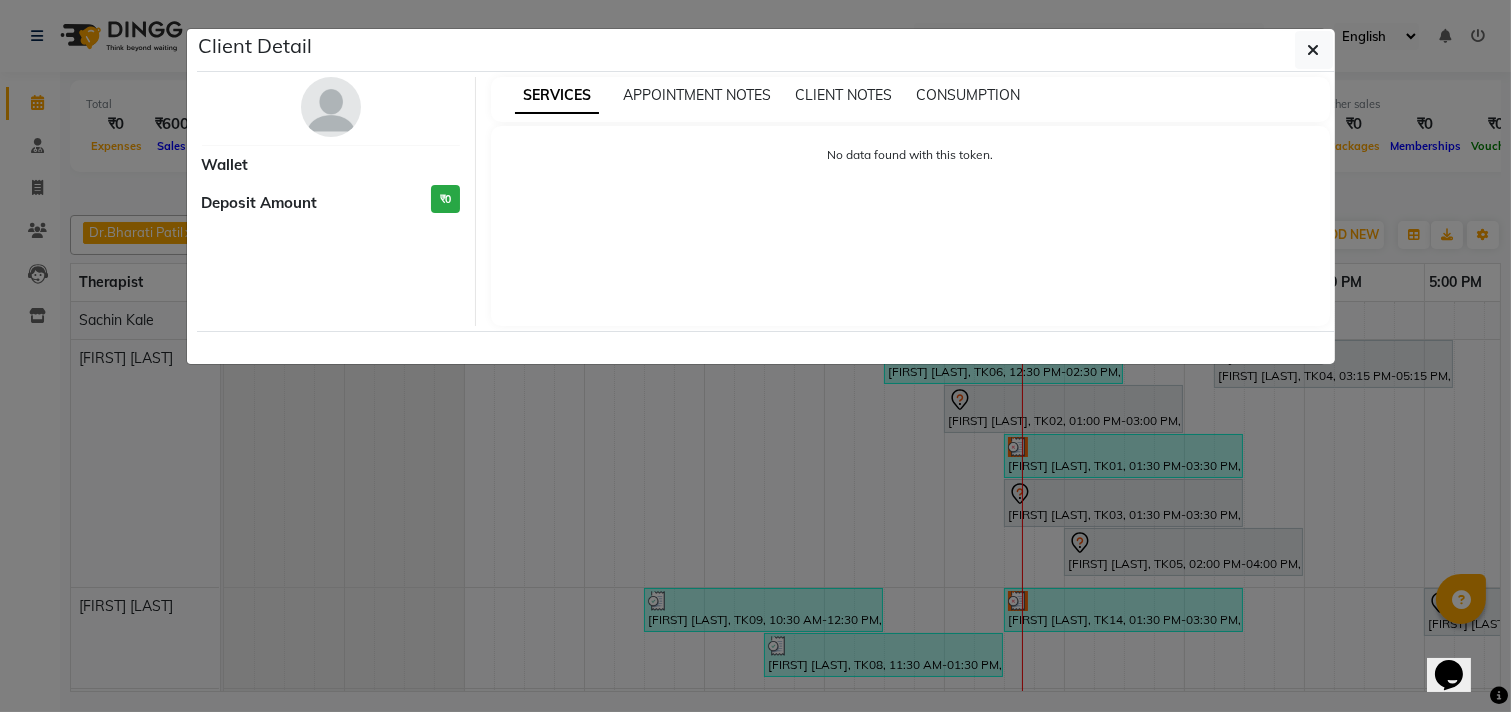 select on "7" 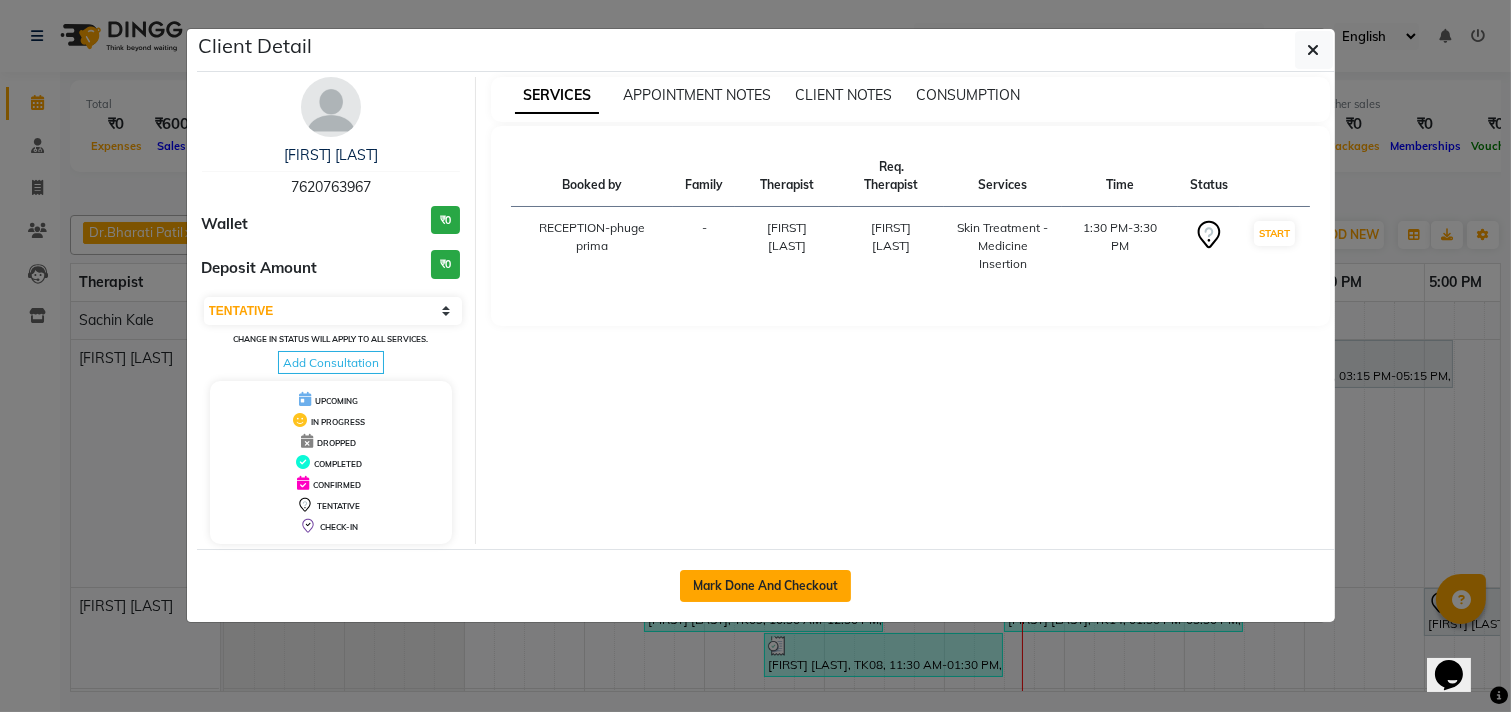 click on "Mark Done And Checkout" 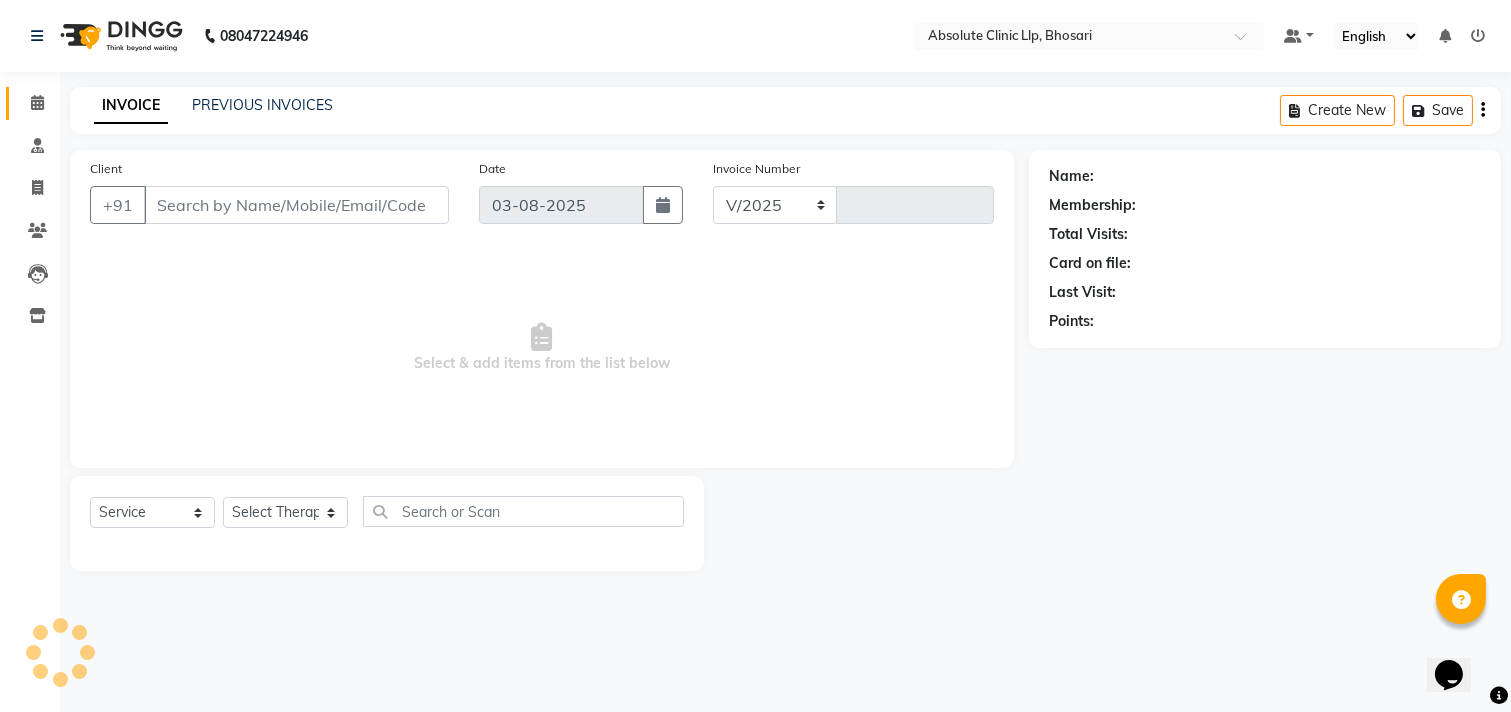 select on "4706" 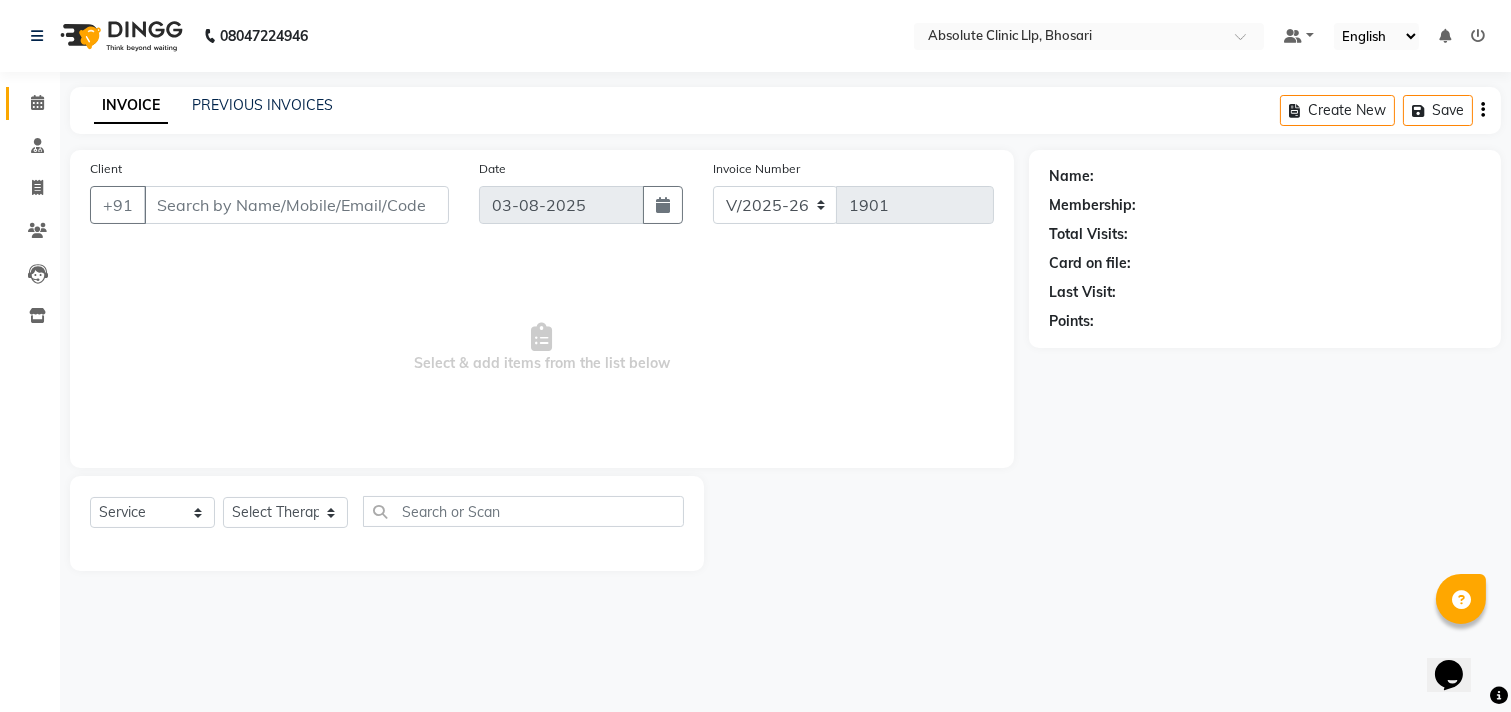 type on "7620763967" 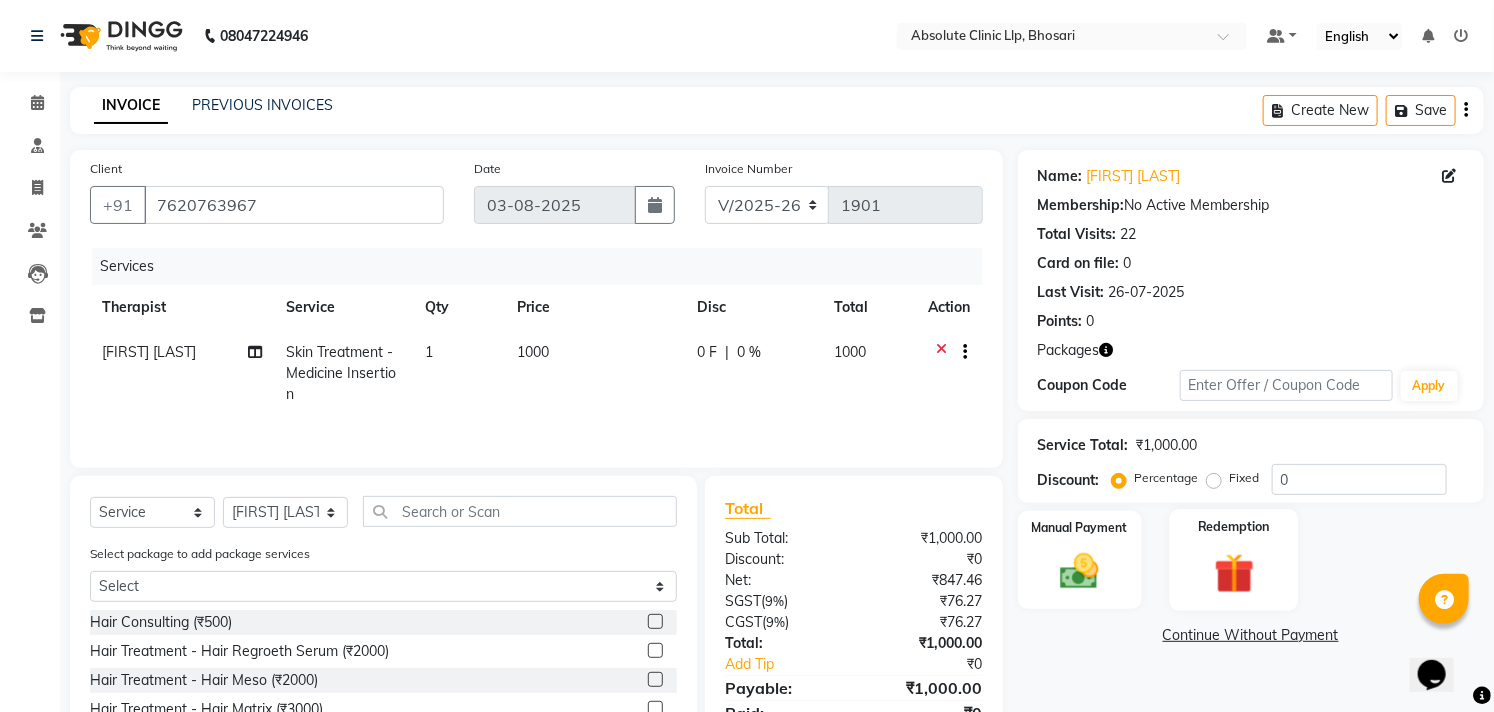 click 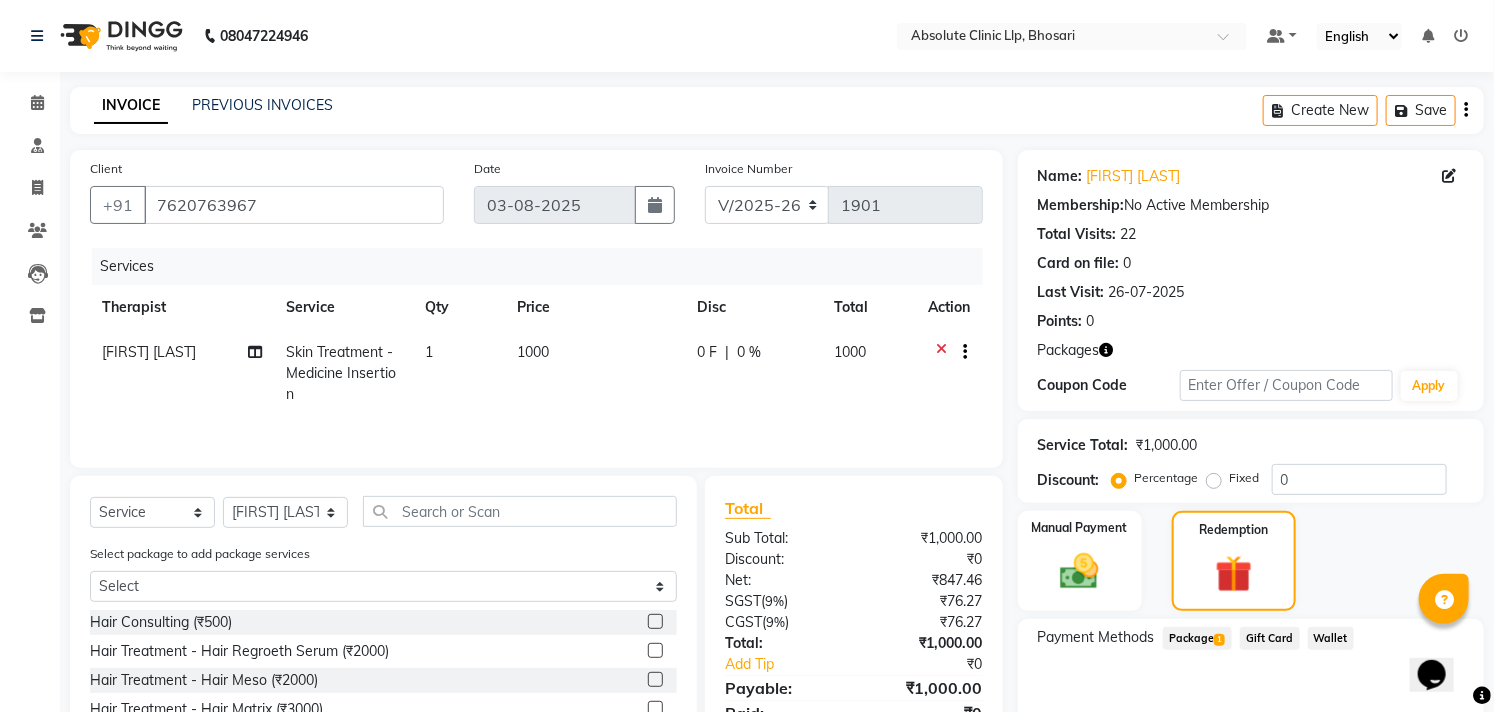 click on "Package  1" 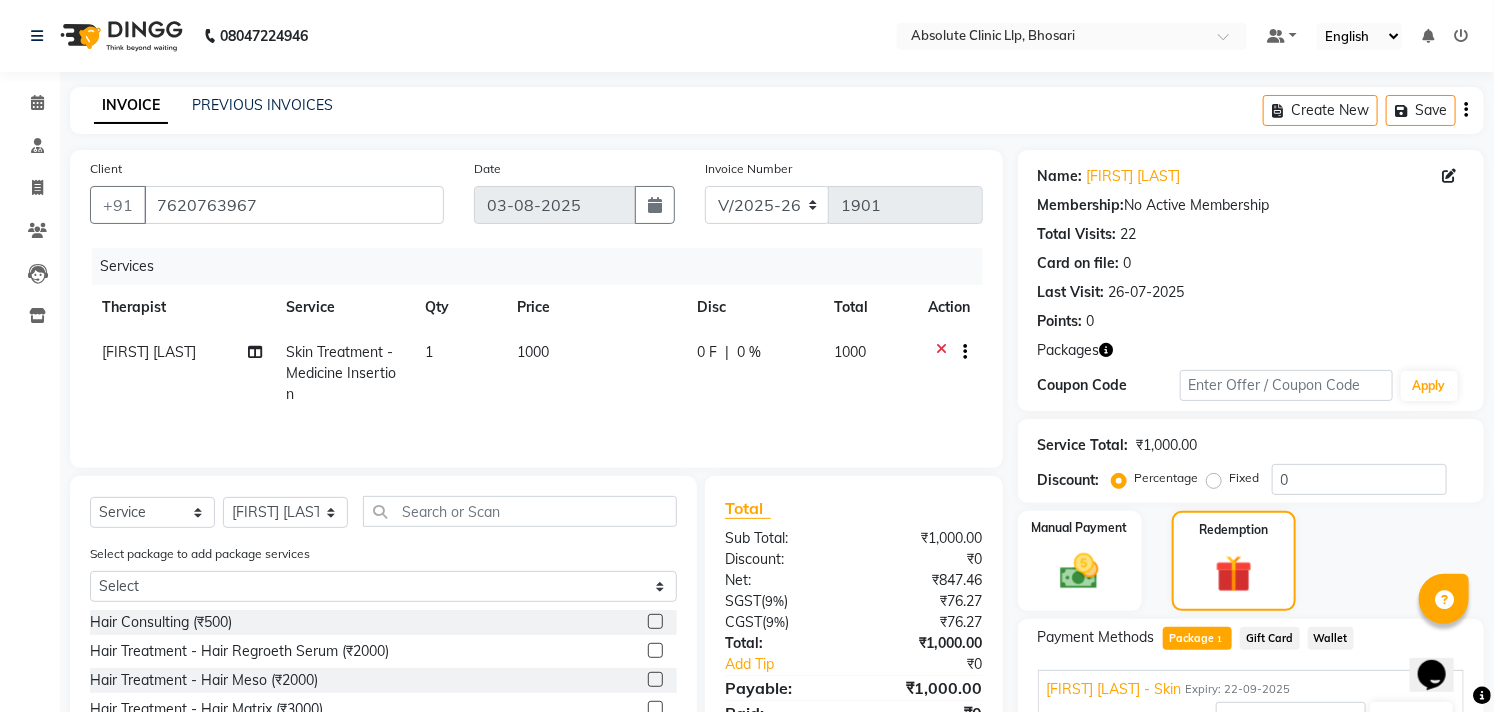 scroll, scrollTop: 257, scrollLeft: 0, axis: vertical 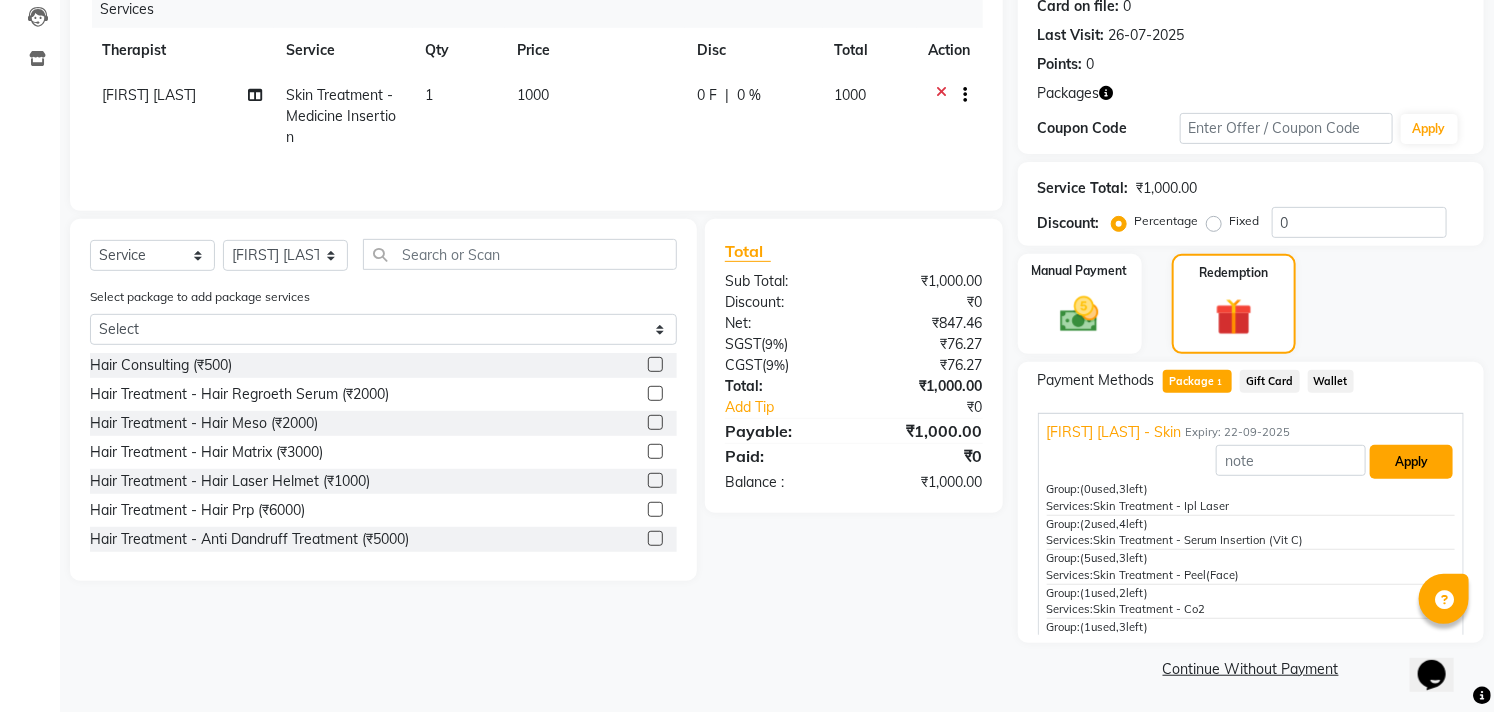 click on "Apply" at bounding box center (1411, 462) 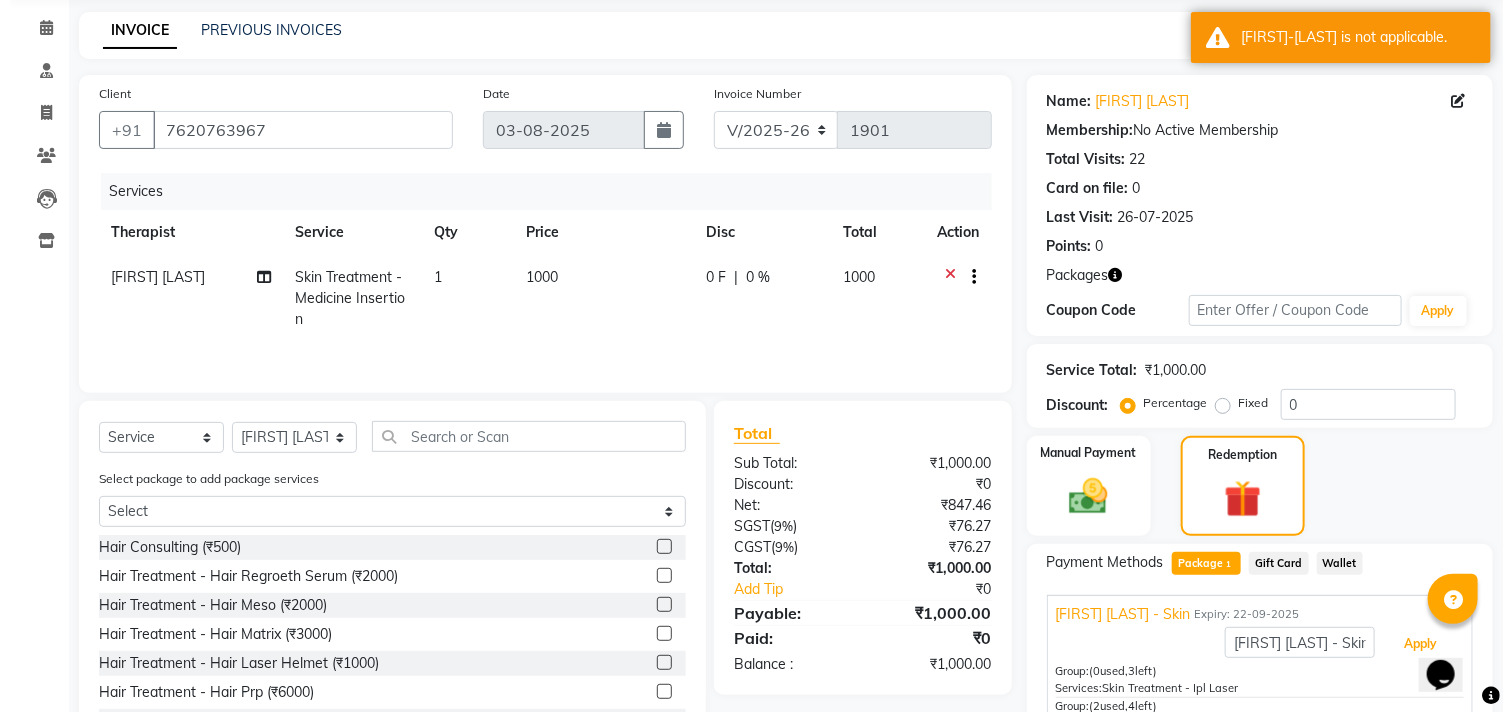 scroll, scrollTop: 0, scrollLeft: 0, axis: both 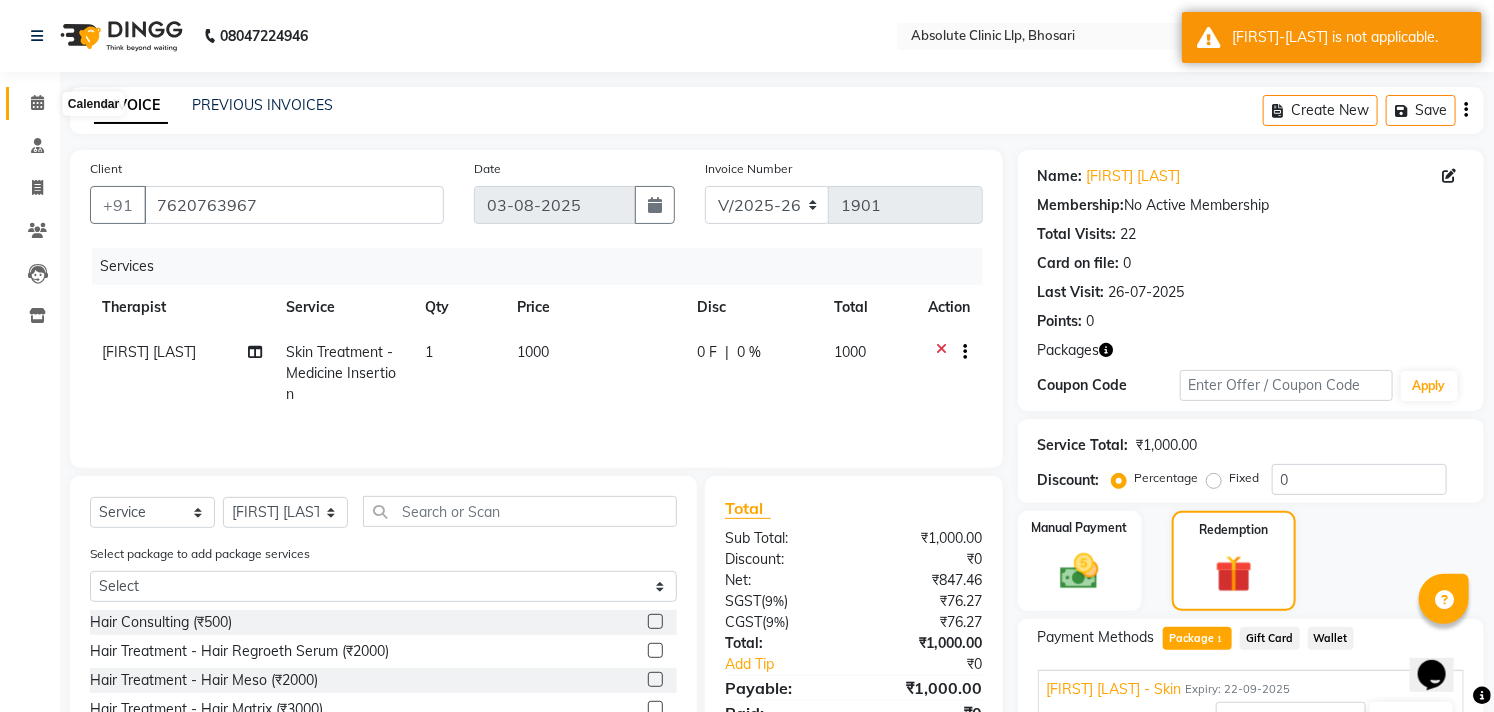 click 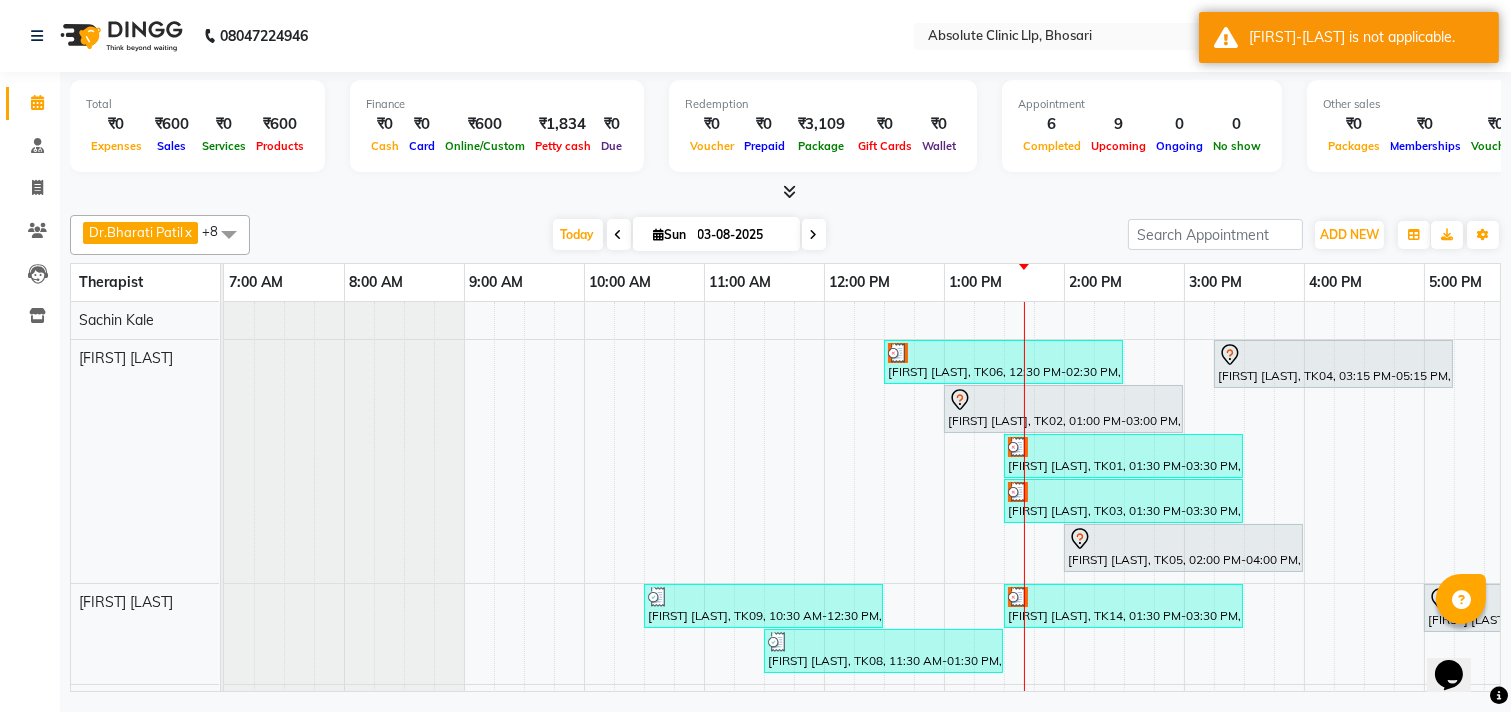 scroll, scrollTop: 0, scrollLeft: 155, axis: horizontal 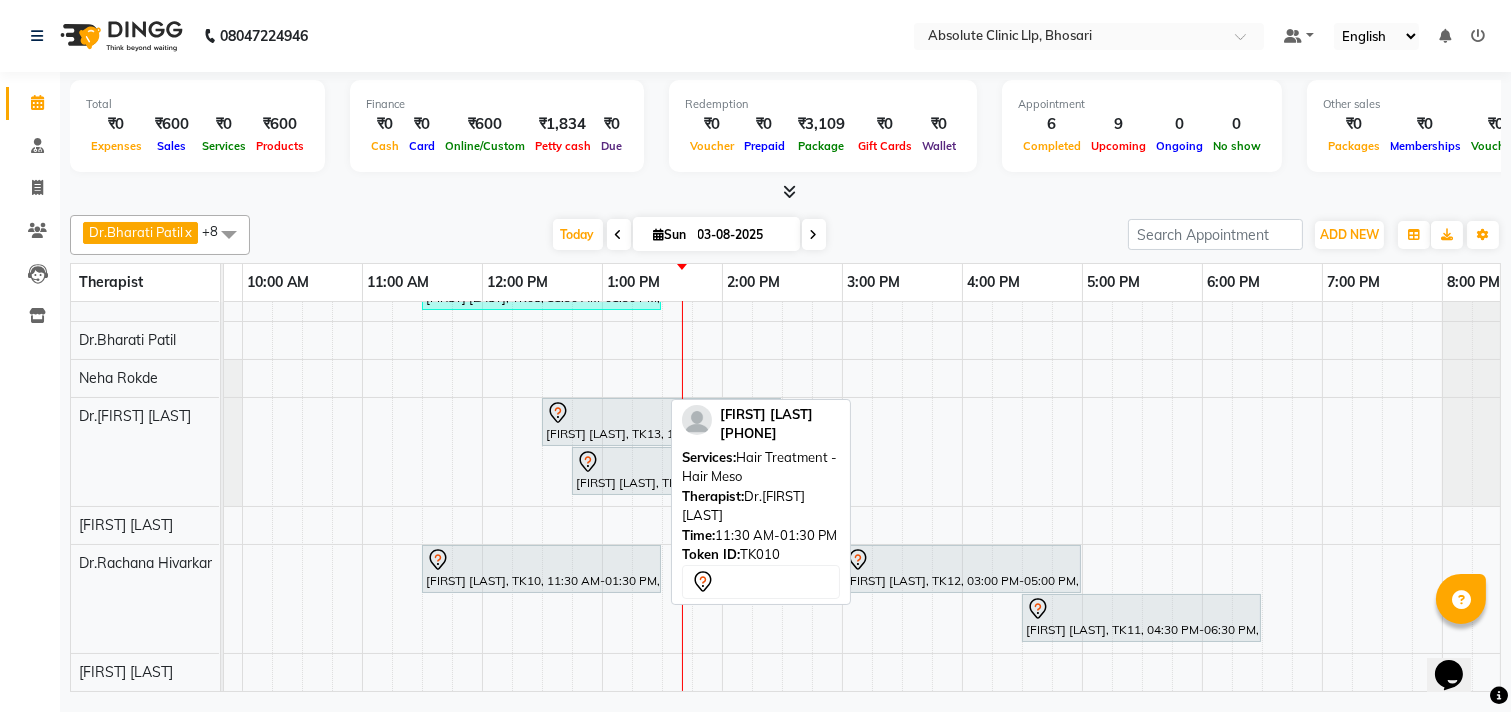 click at bounding box center [541, 560] 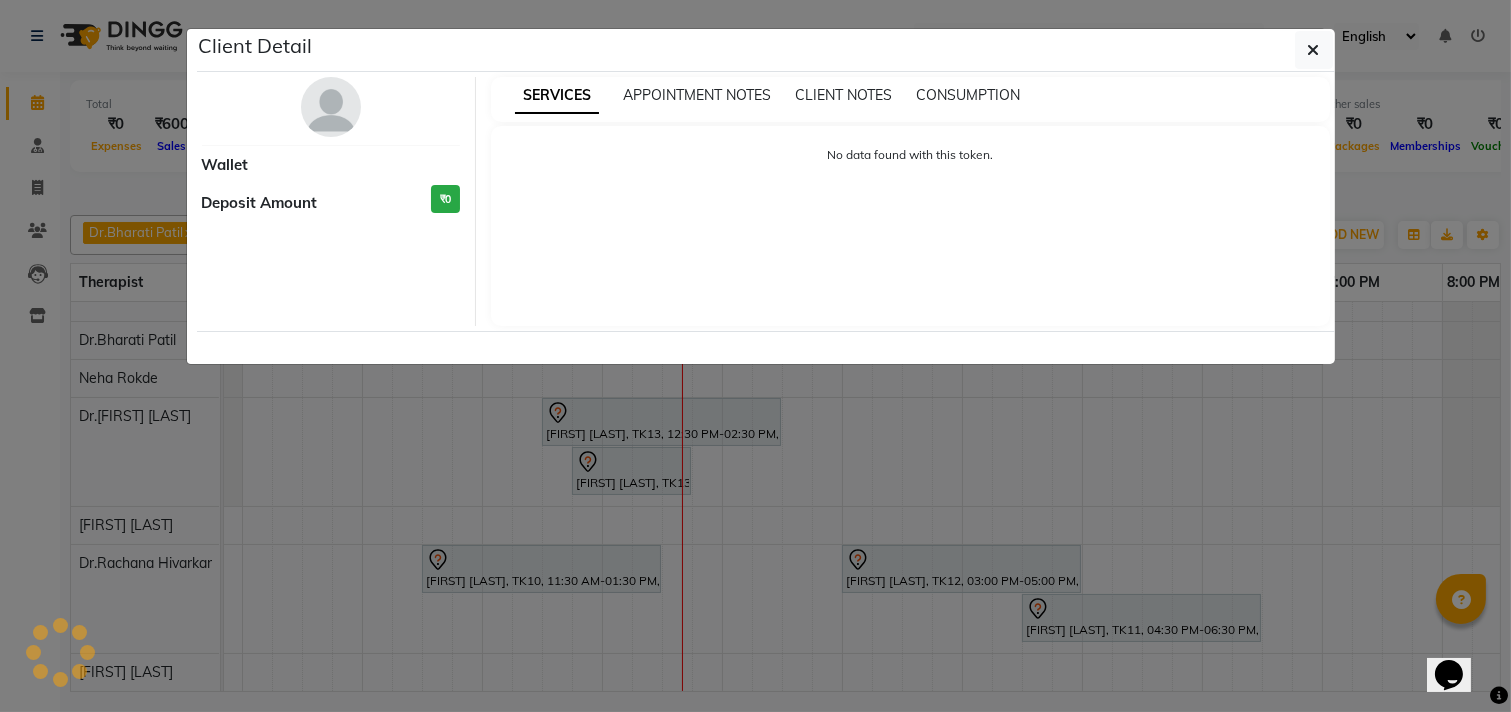 select on "7" 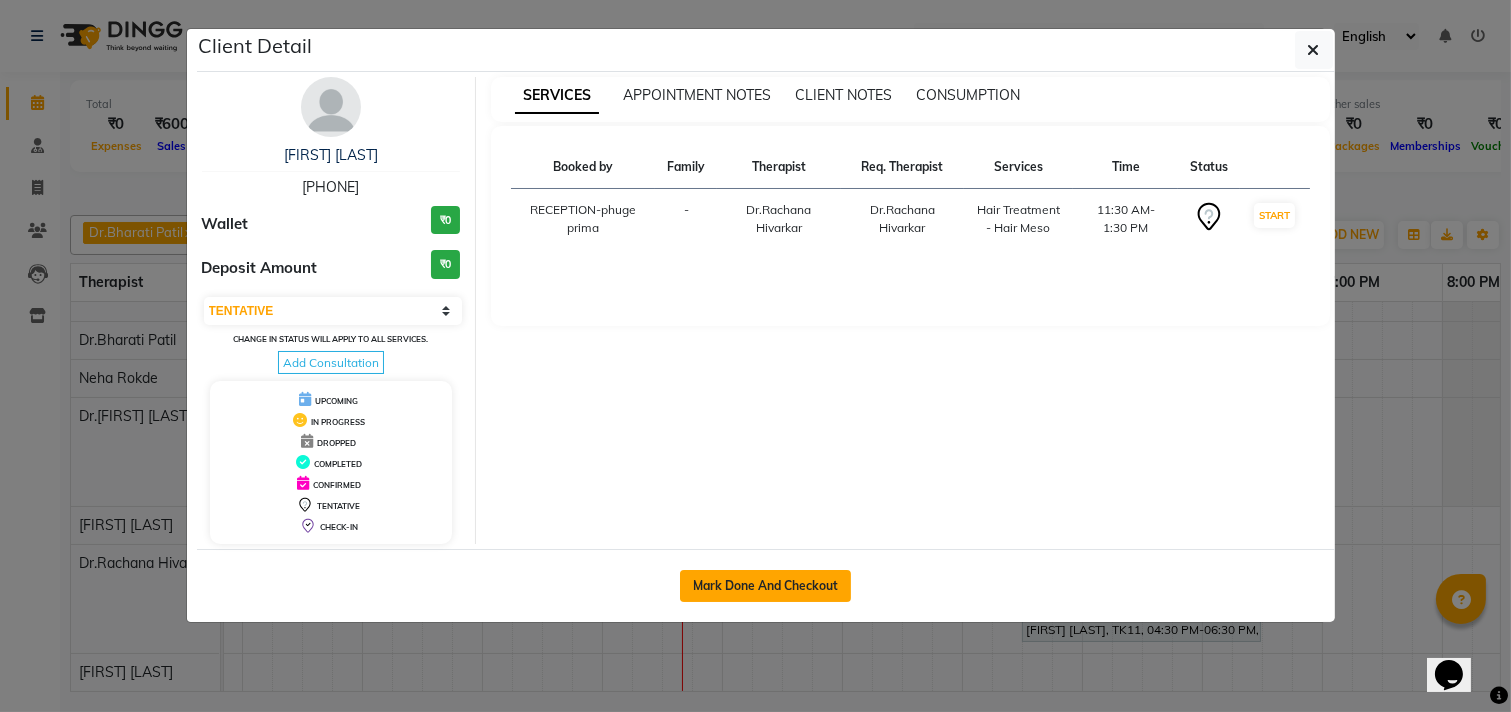 click on "Mark Done And Checkout" 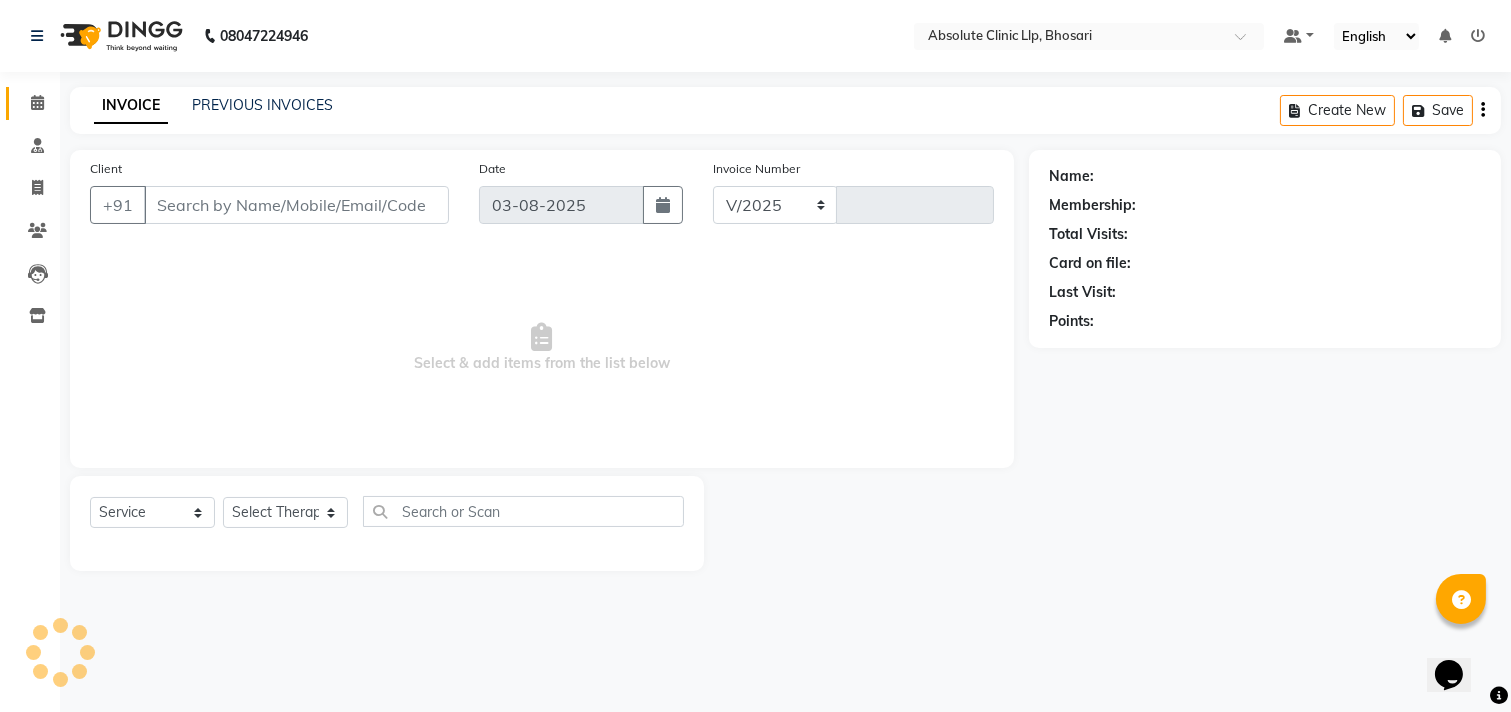 select on "4706" 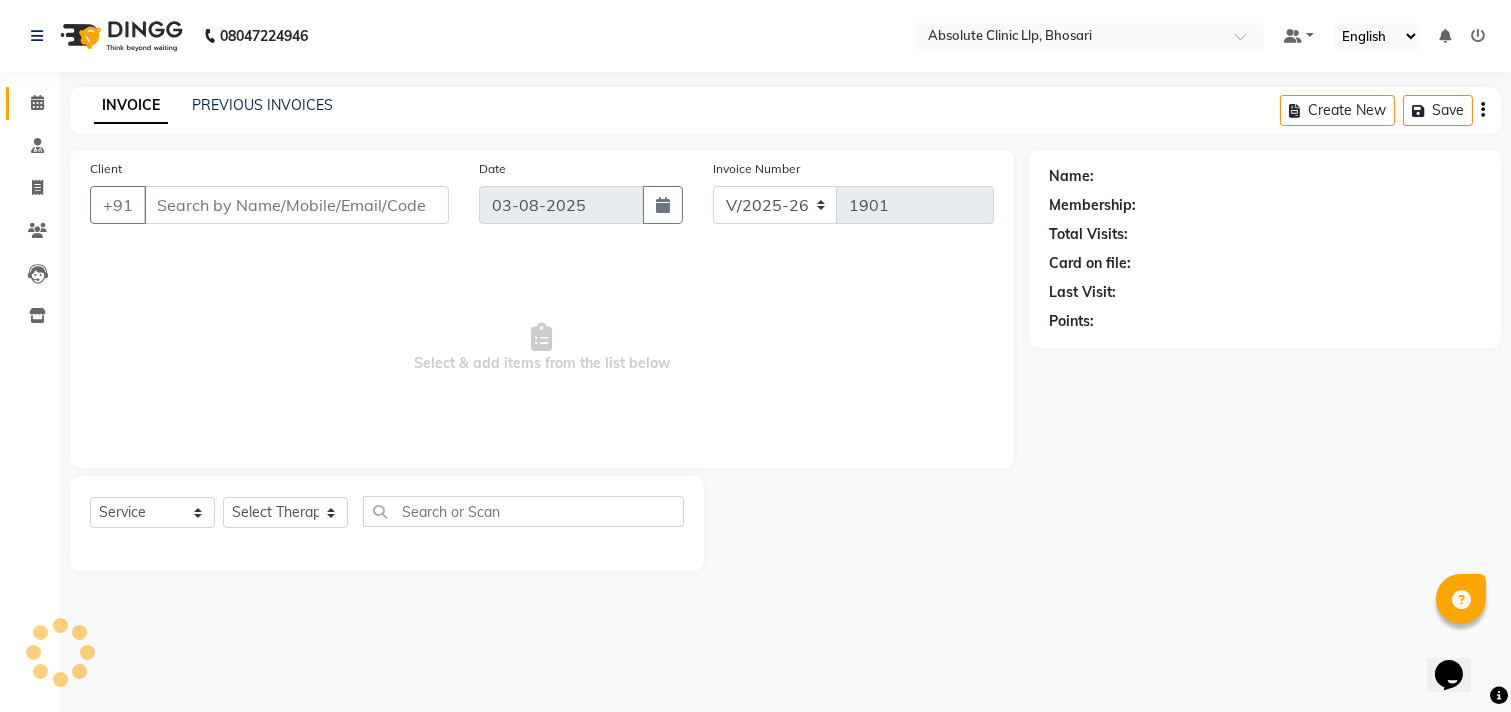 type on "[PHONE]" 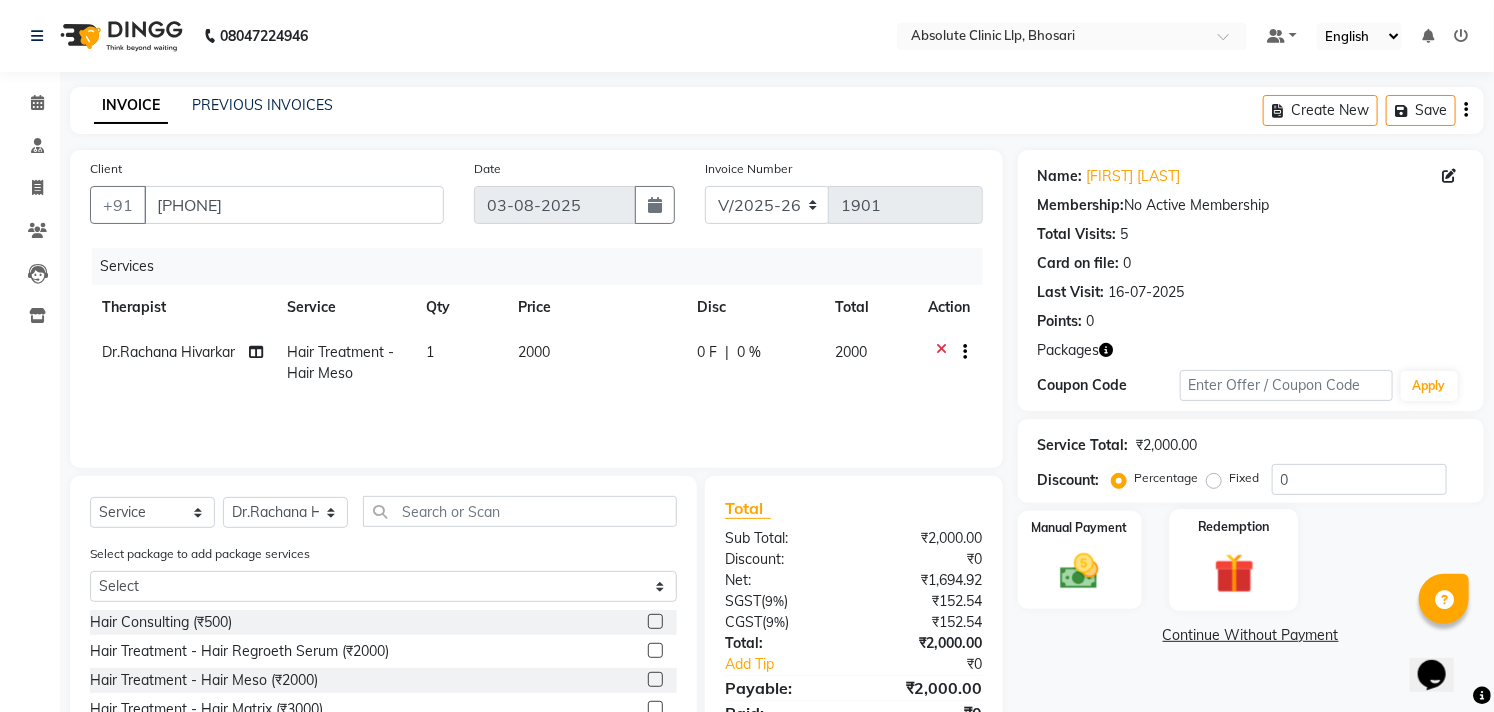 click 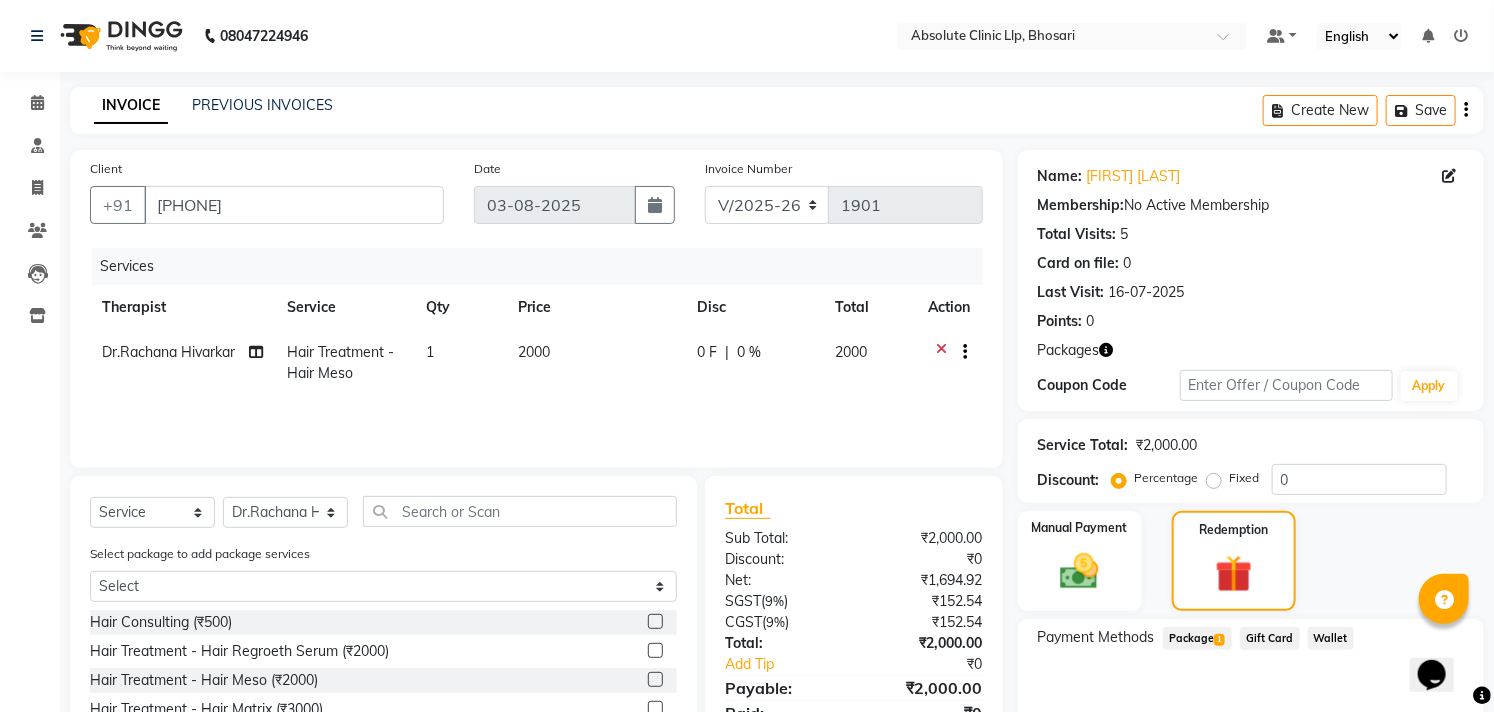 click on "Package  1" 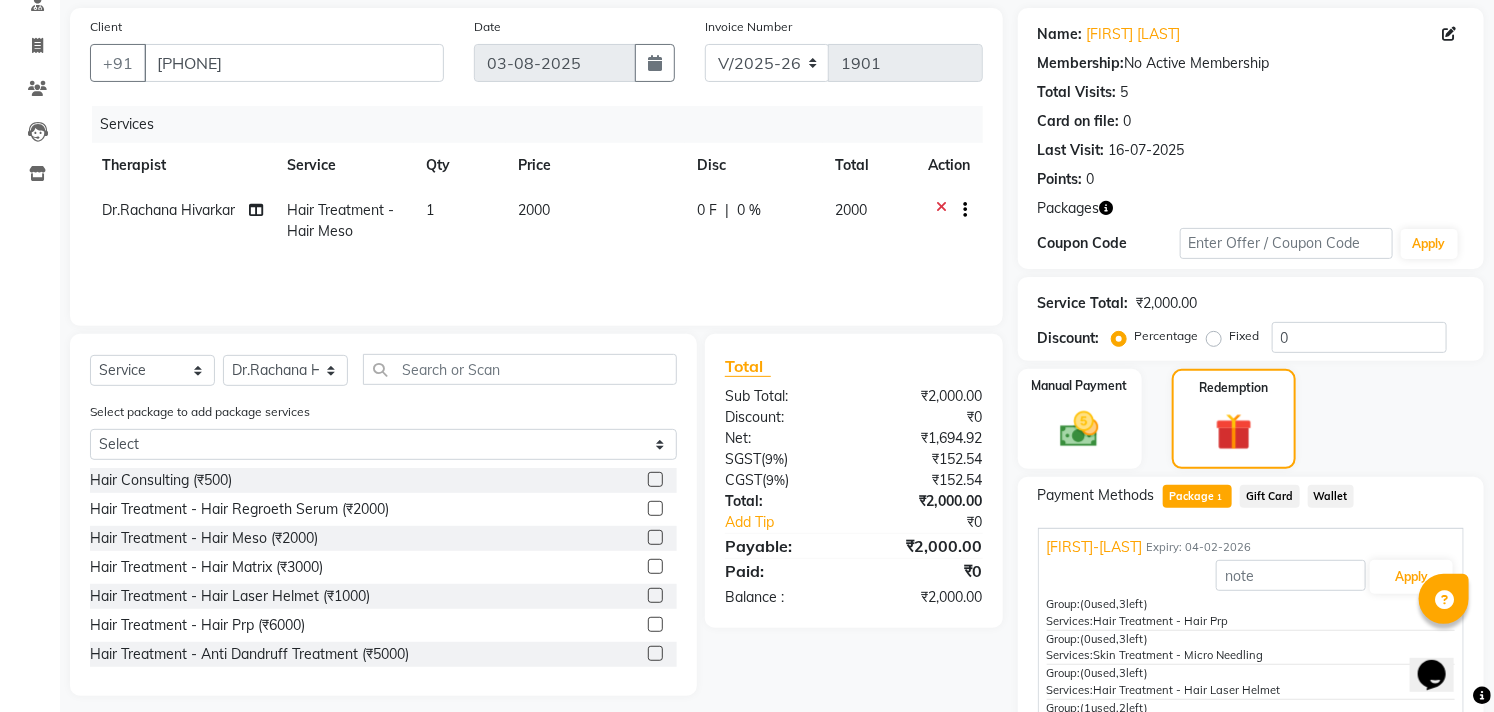 scroll, scrollTop: 257, scrollLeft: 0, axis: vertical 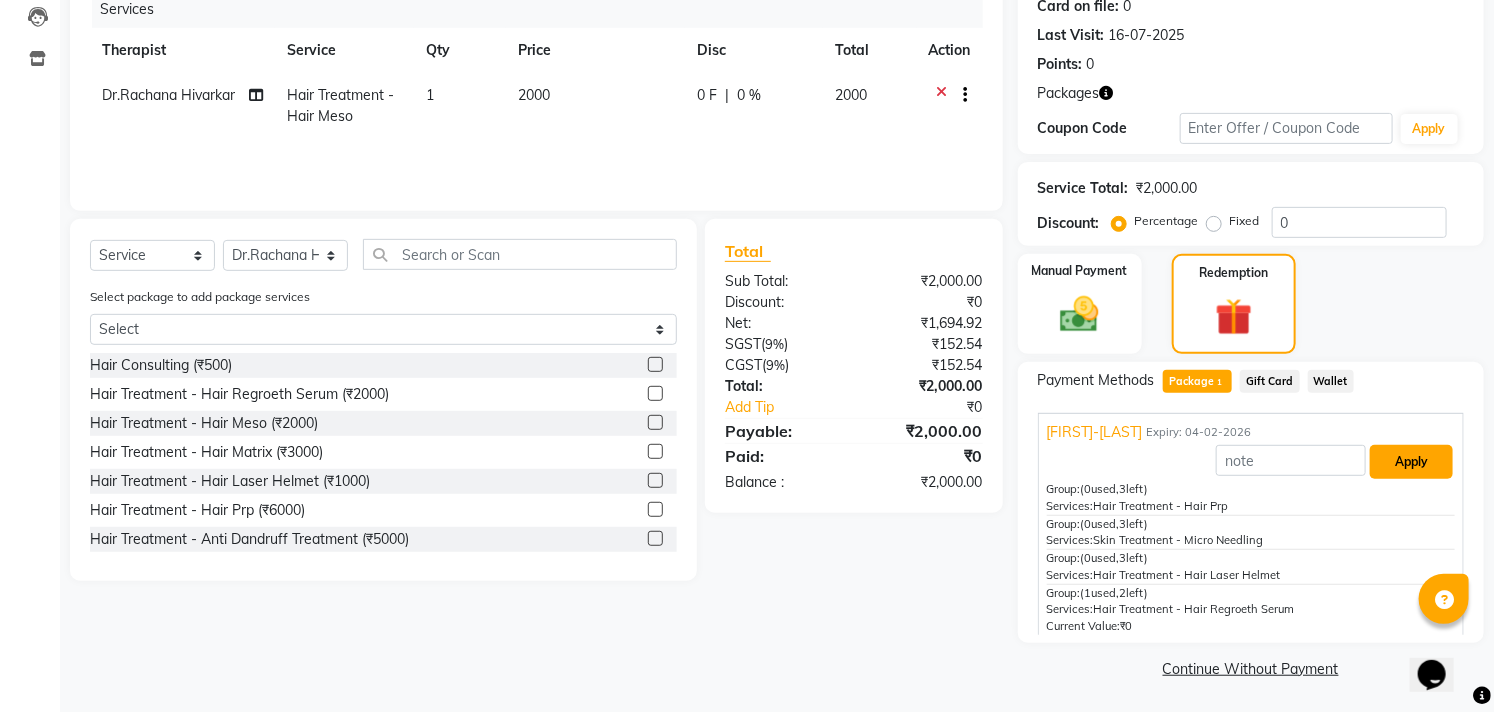 click on "Apply" at bounding box center [1411, 462] 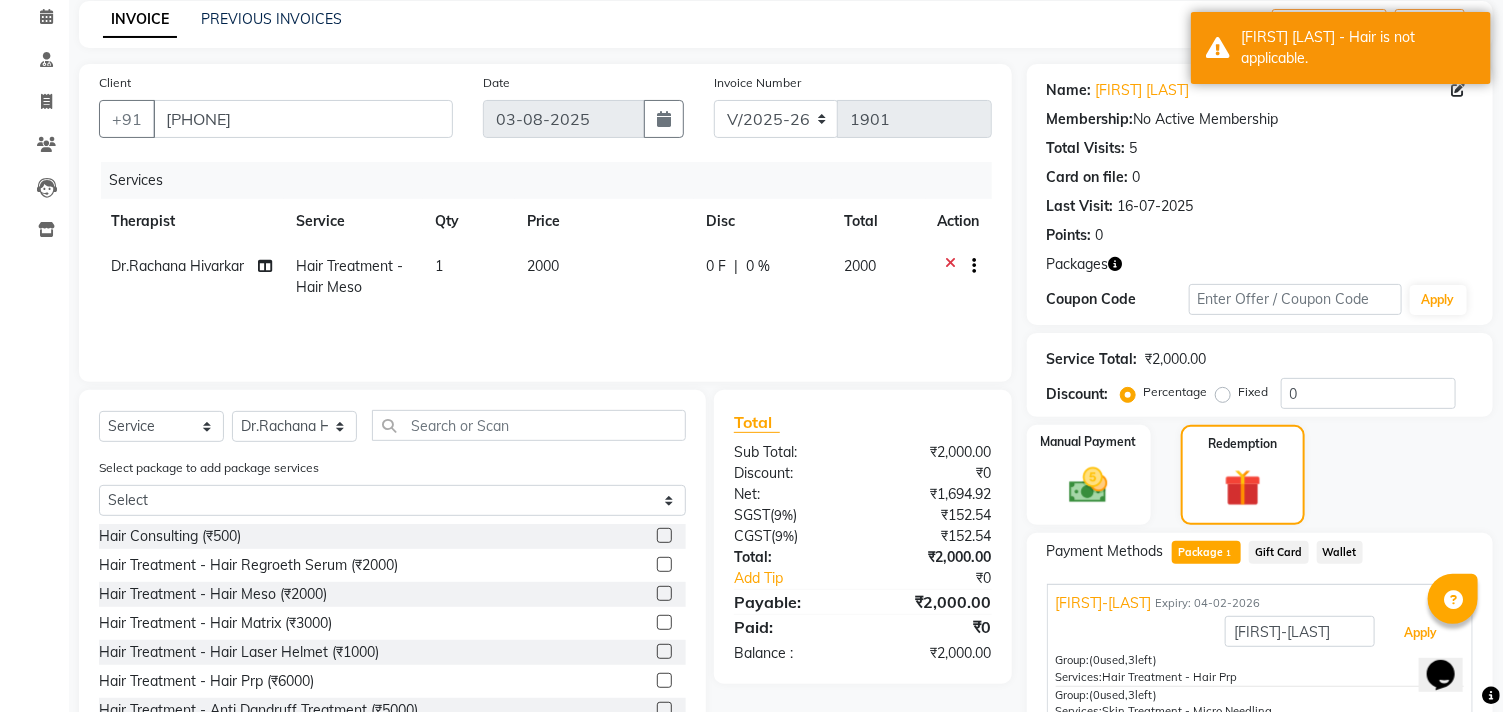 scroll, scrollTop: 0, scrollLeft: 0, axis: both 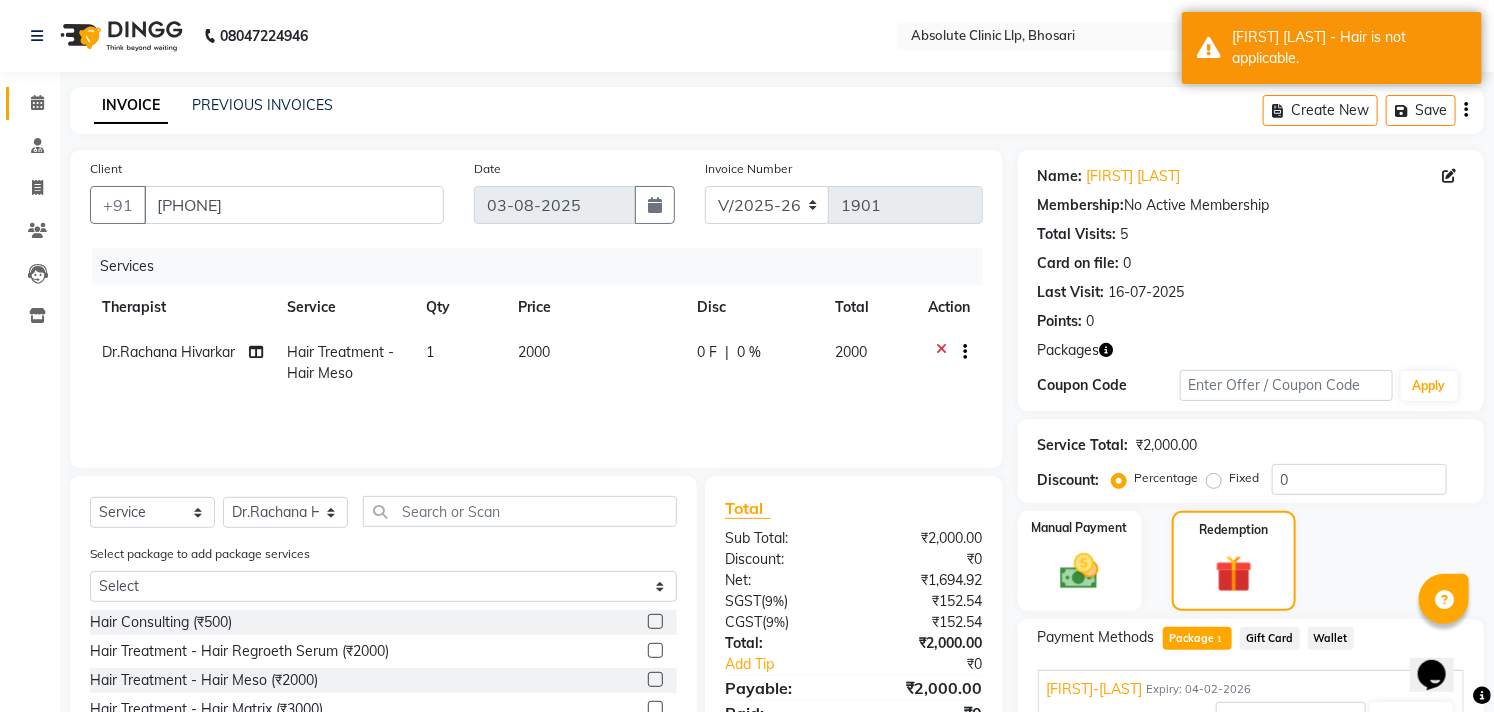 click 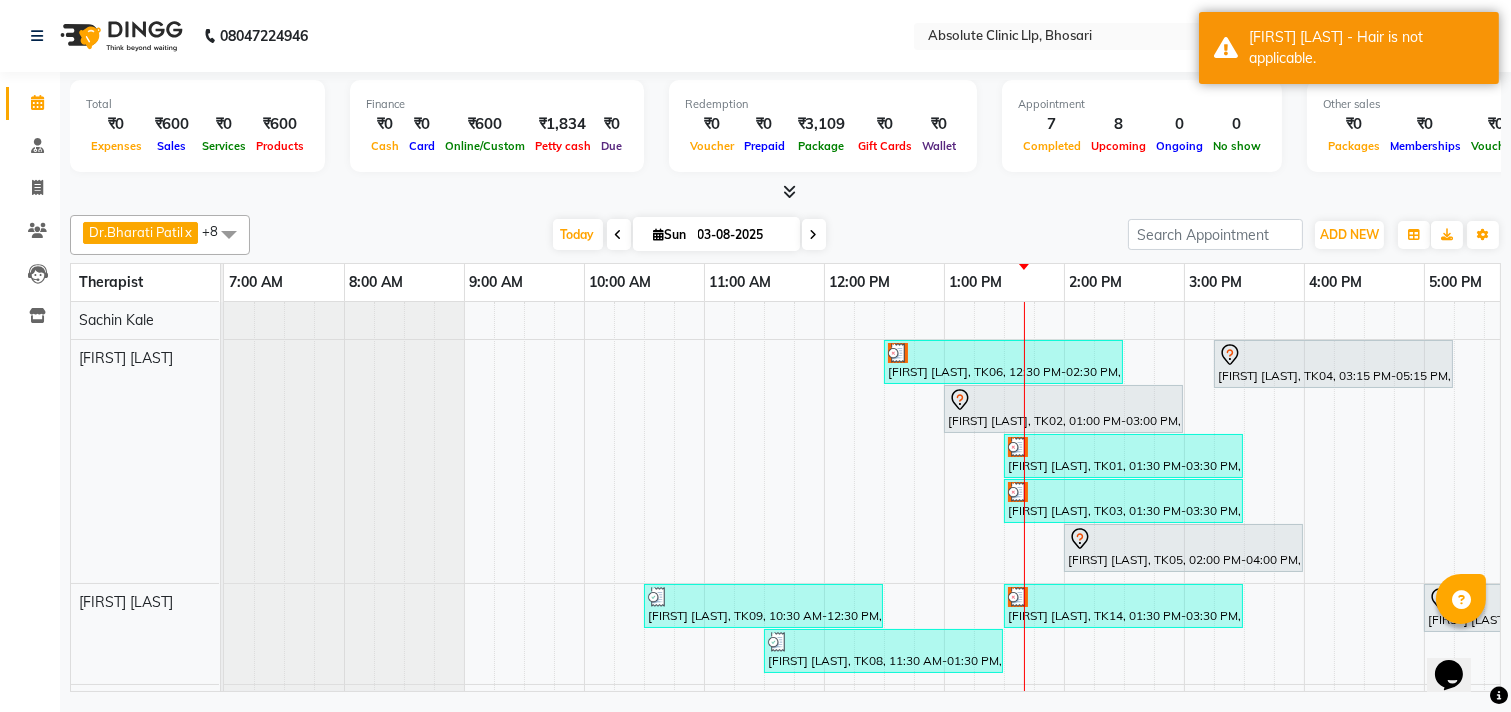 scroll, scrollTop: 217, scrollLeft: 0, axis: vertical 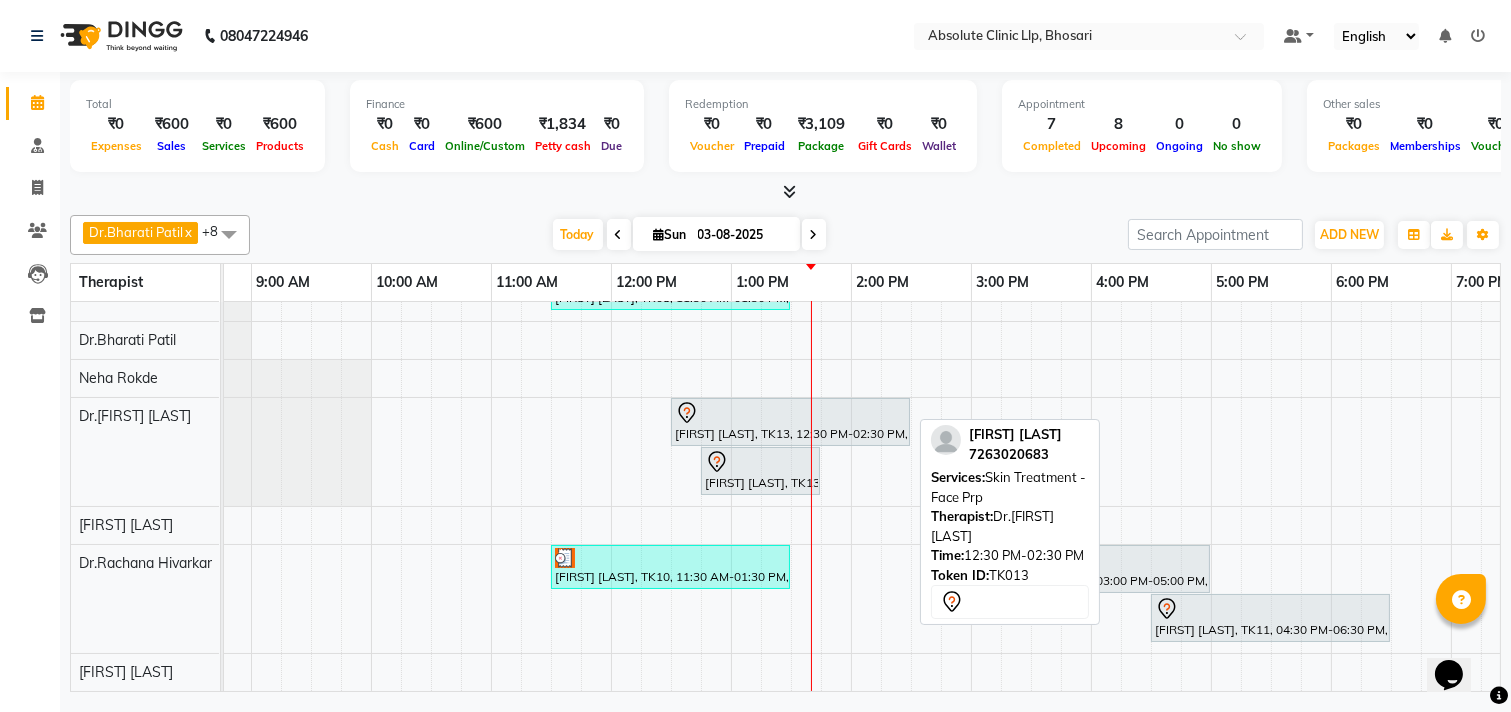 click 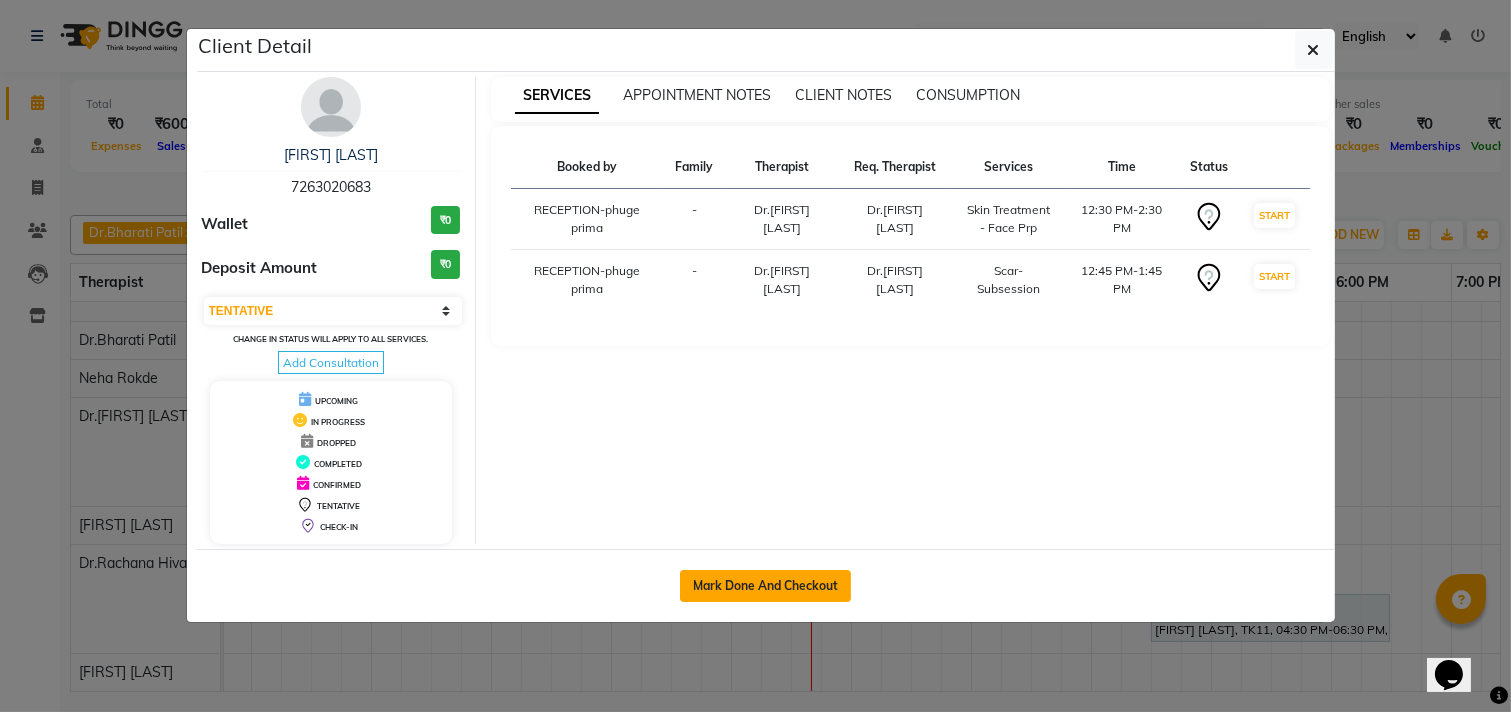 click on "Mark Done And Checkout" 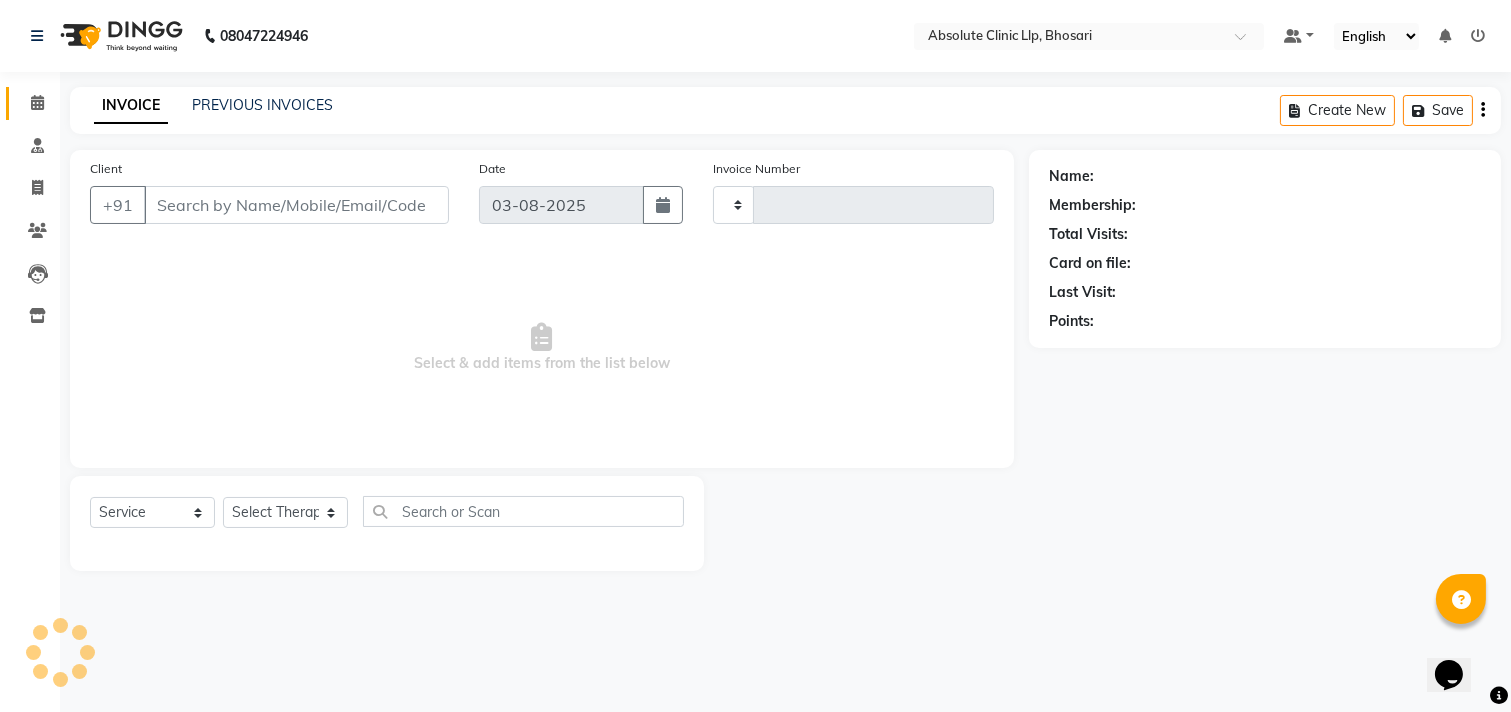 type on "1901" 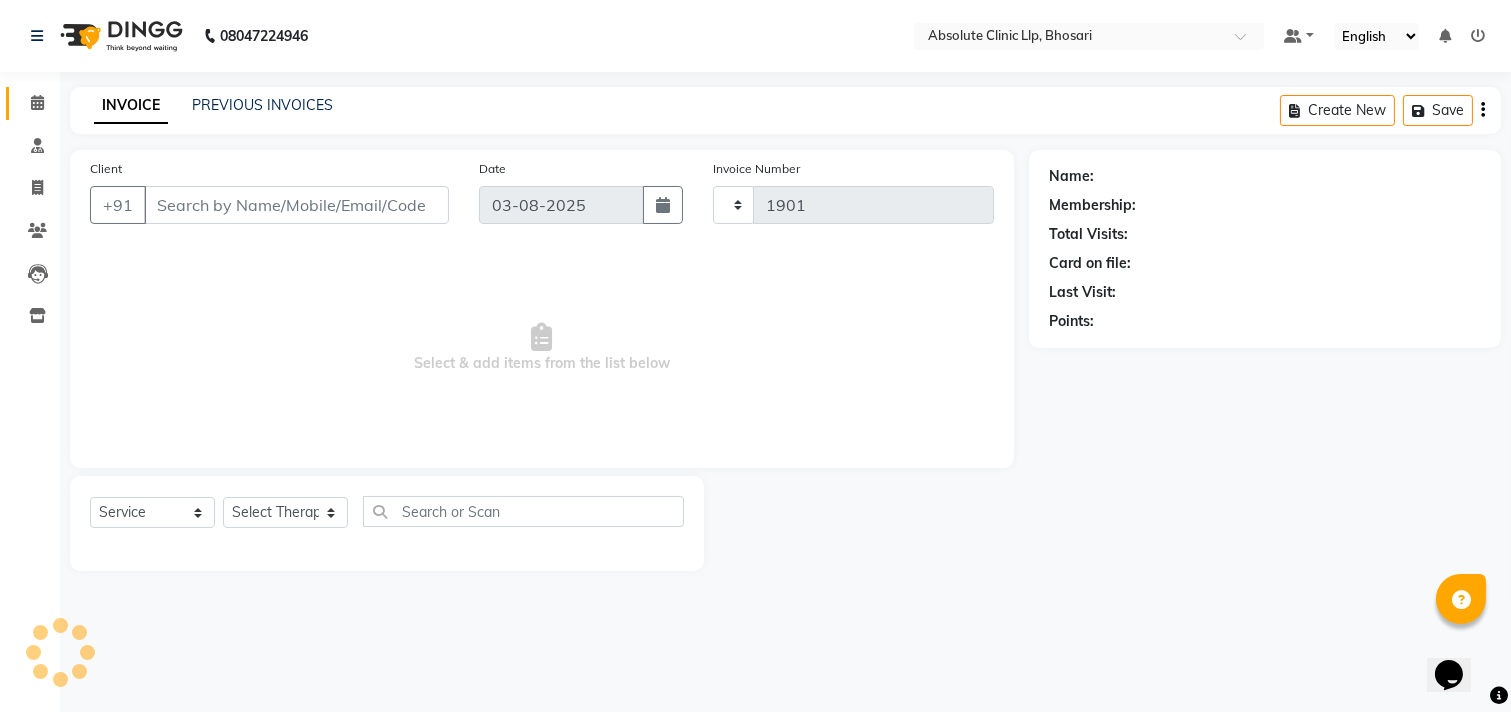 select on "4706" 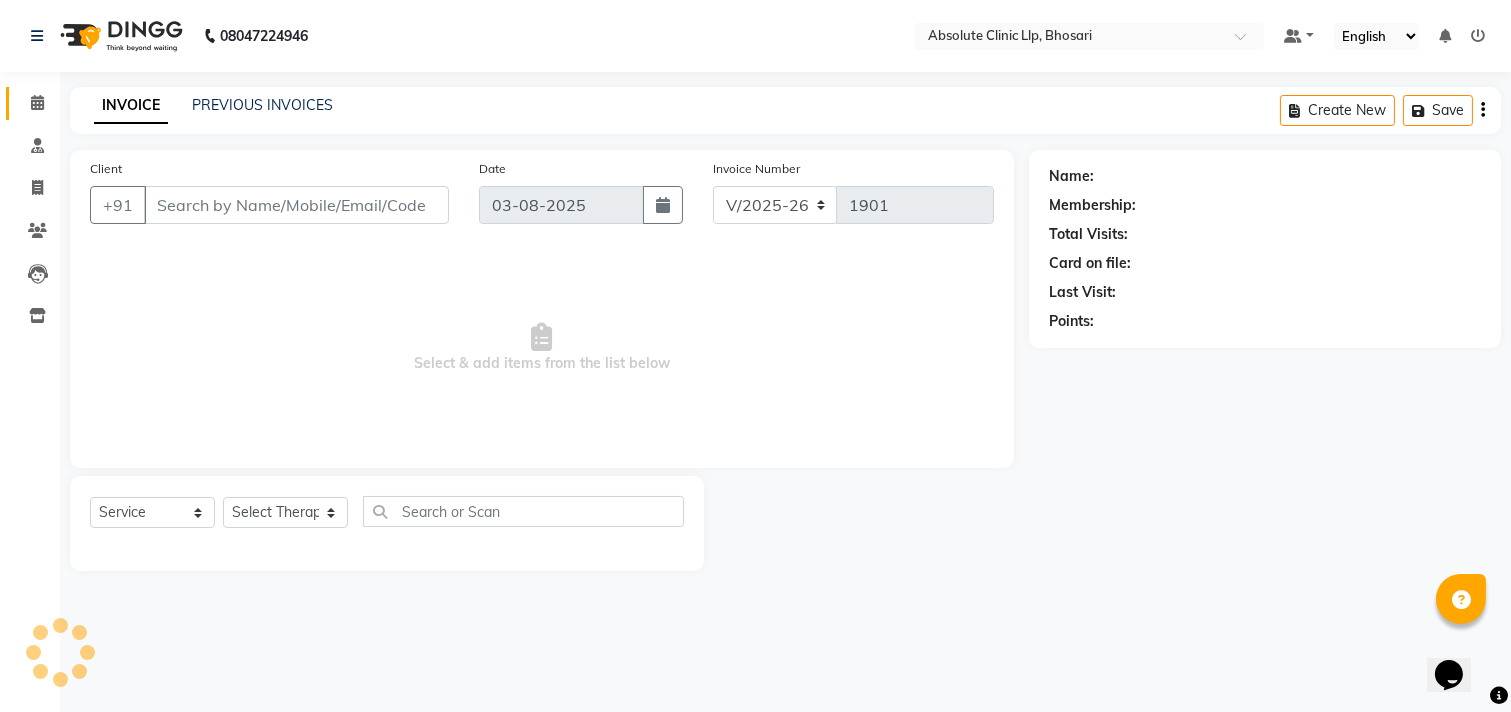click 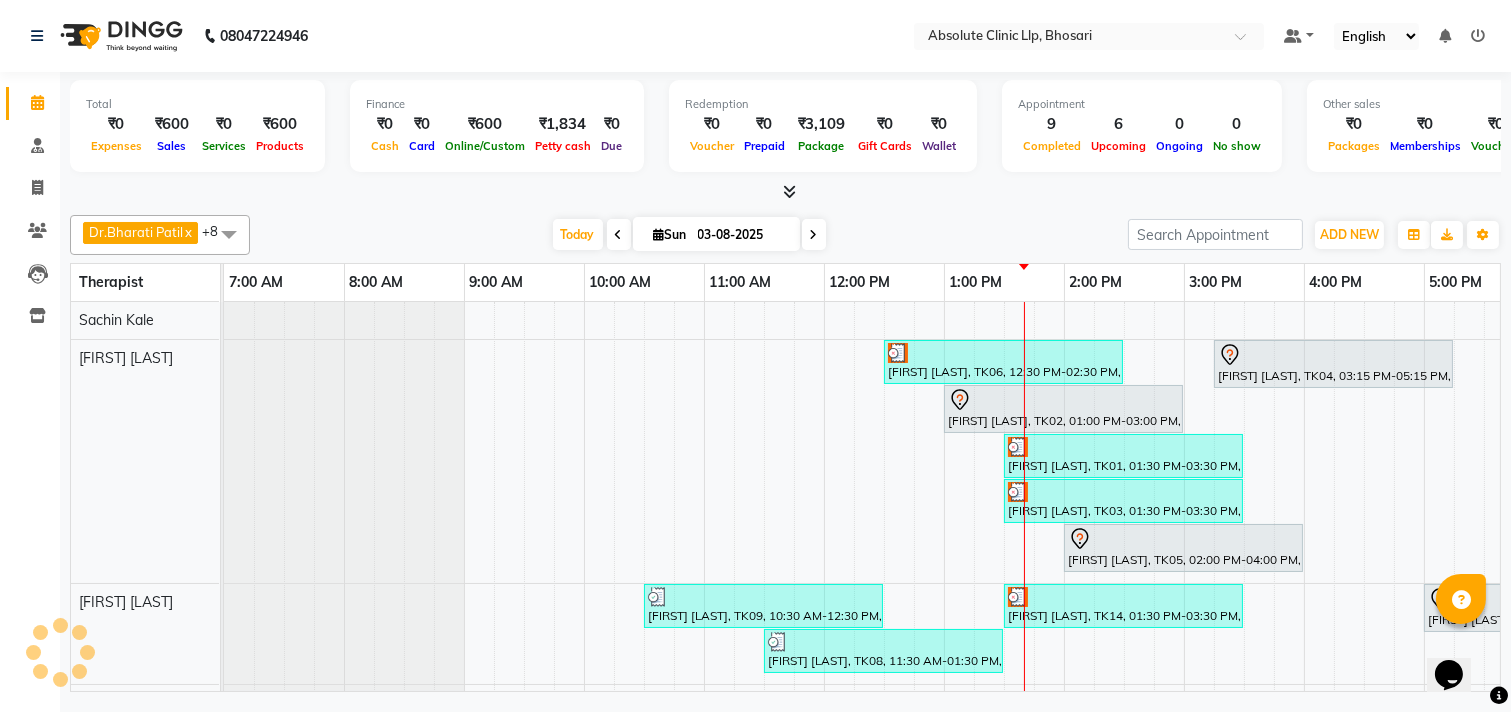 scroll, scrollTop: 0, scrollLeft: 0, axis: both 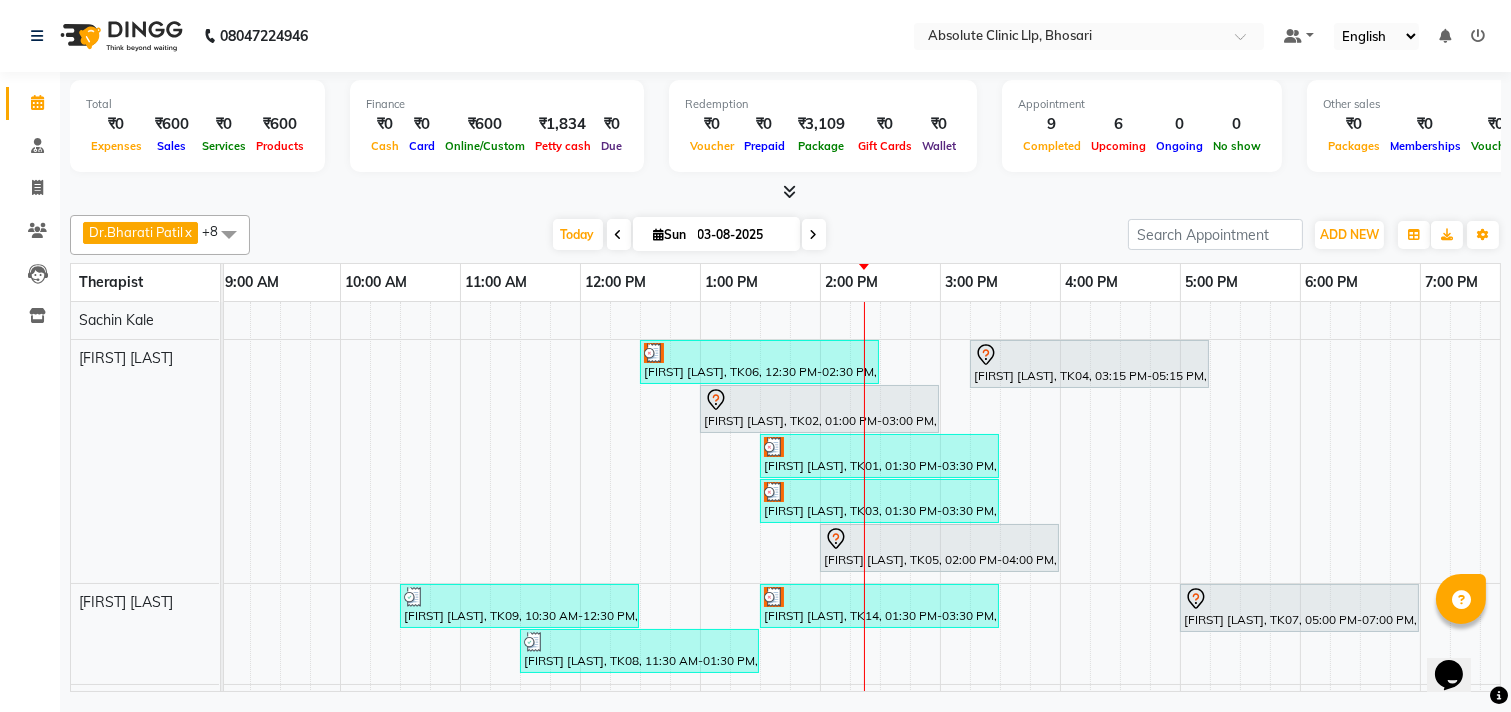 click on "Sun" at bounding box center (670, 234) 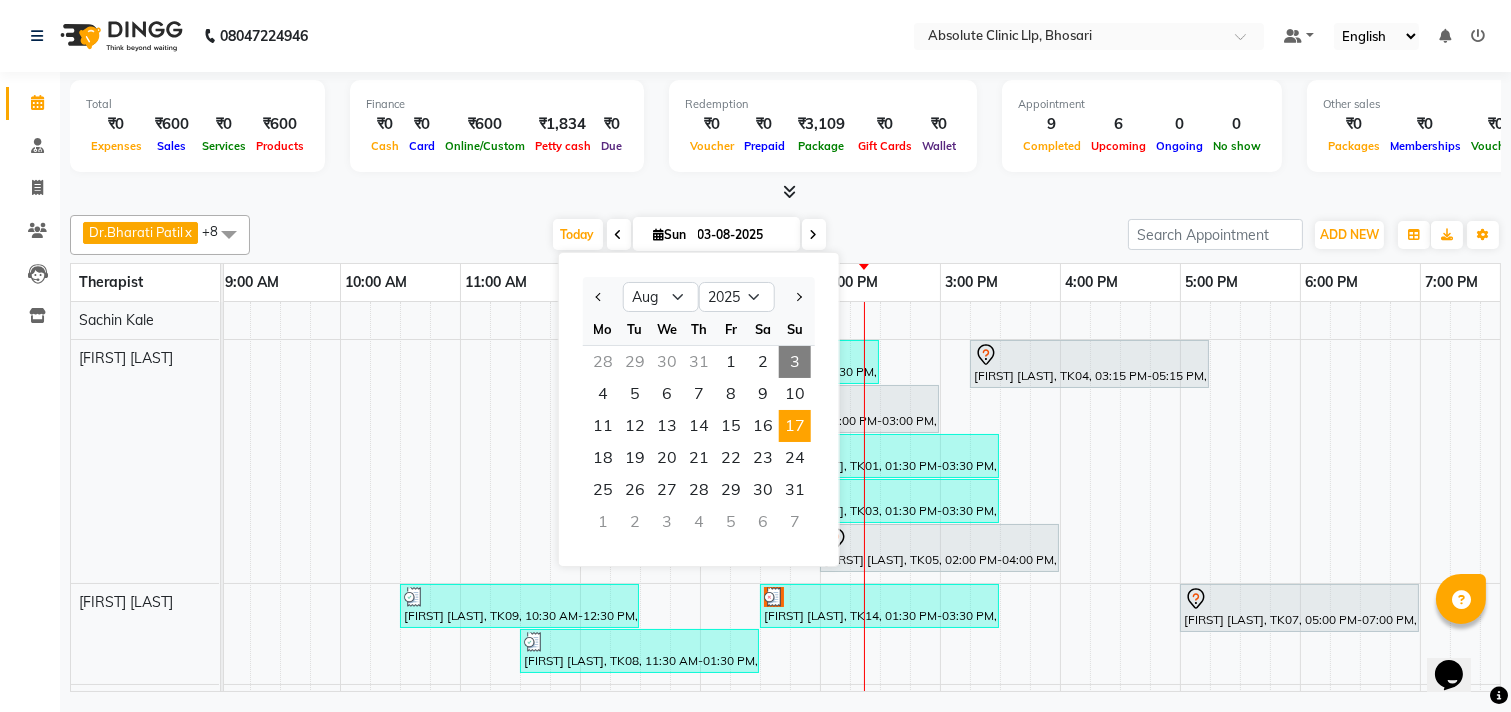 click on "17" at bounding box center [795, 426] 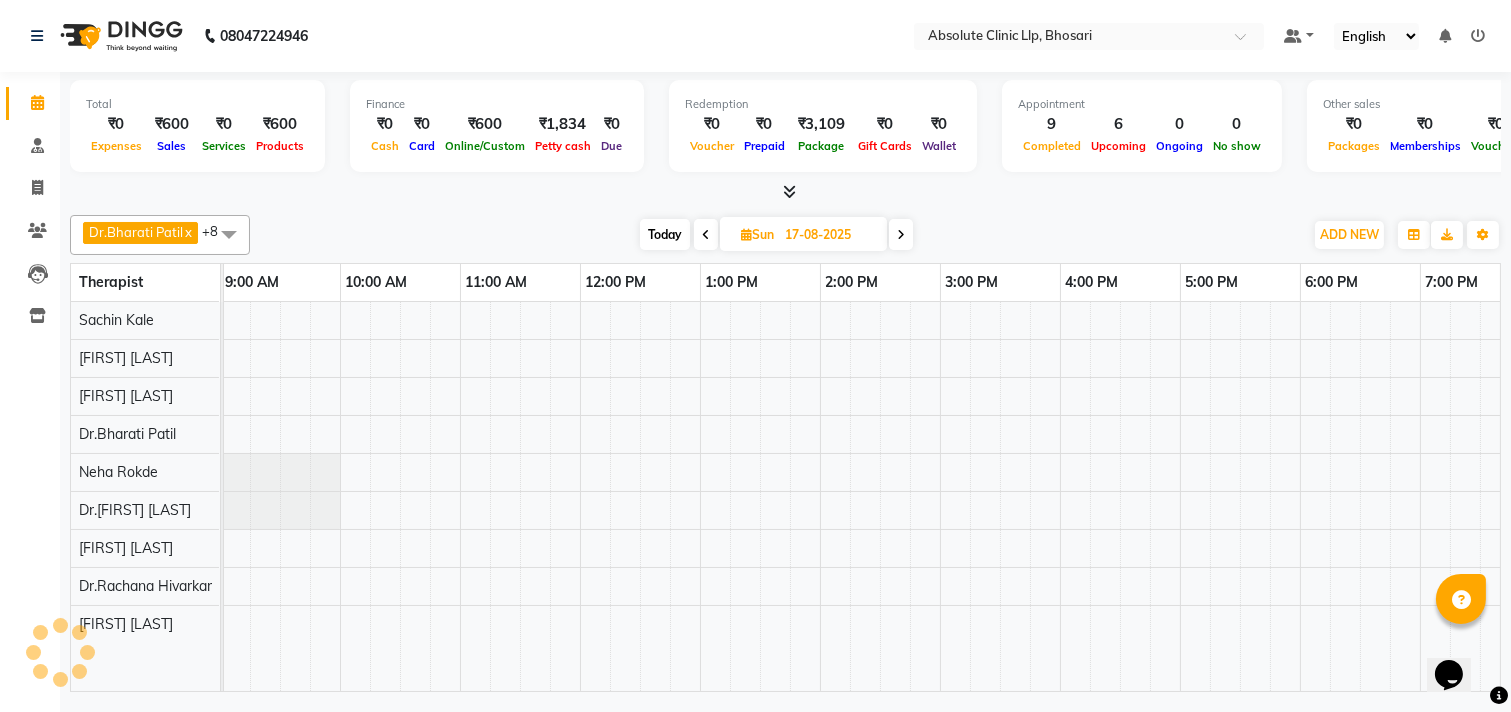scroll, scrollTop: 0, scrollLeft: 0, axis: both 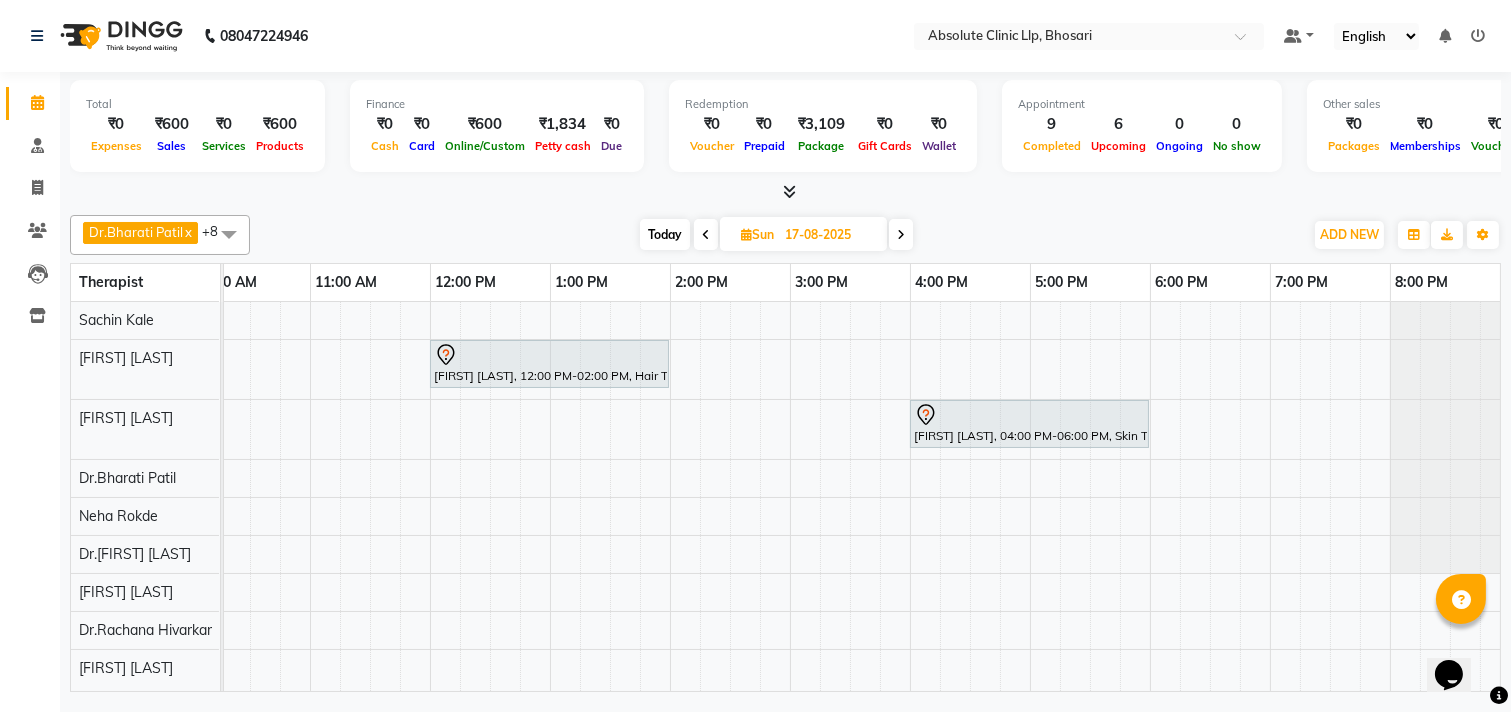 click on "[FIRST] [LAST], 12:00 PM-02:00 PM, Hair Treatment - Hair Meso             [FIRST] [LAST], 04:00 PM-06:00 PM, Skin Treatment - Peel(Face)" at bounding box center (730, 496) 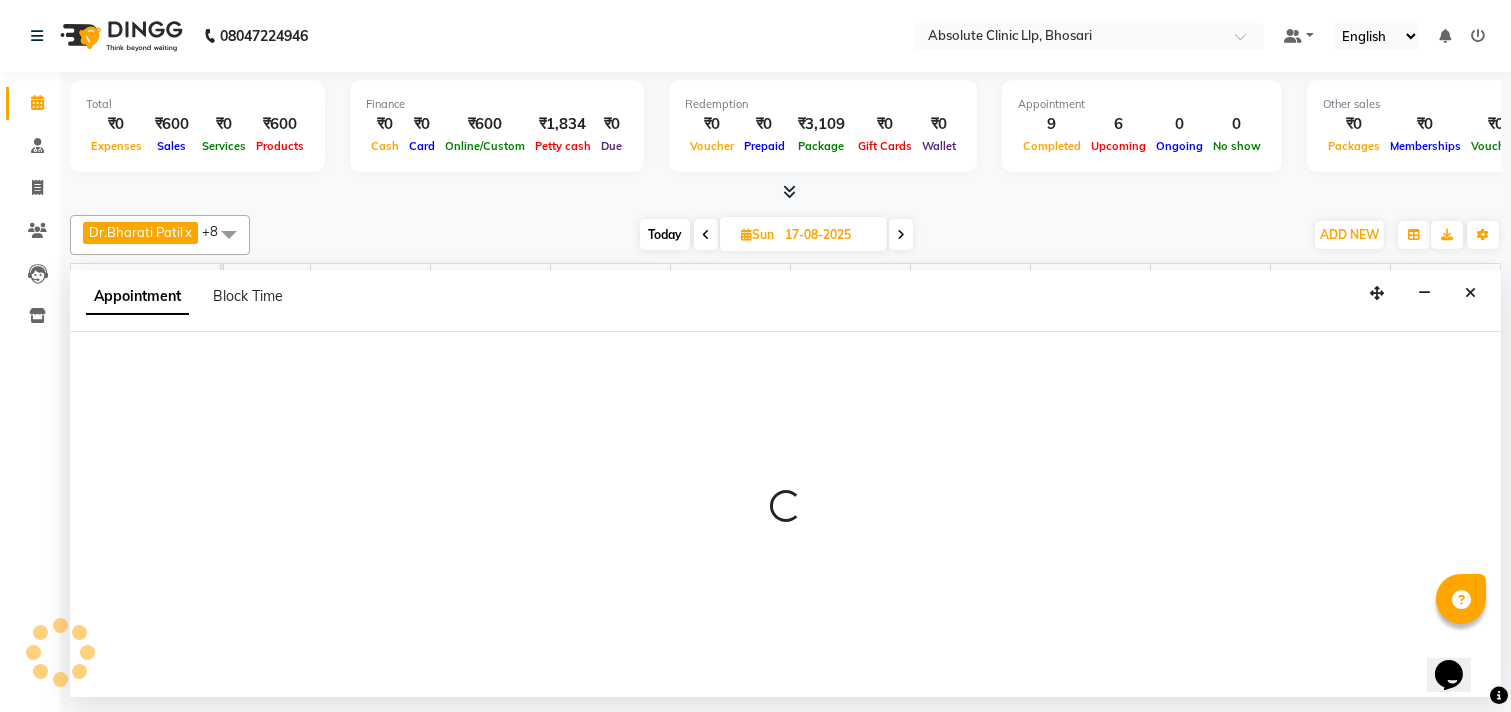 select on "70435" 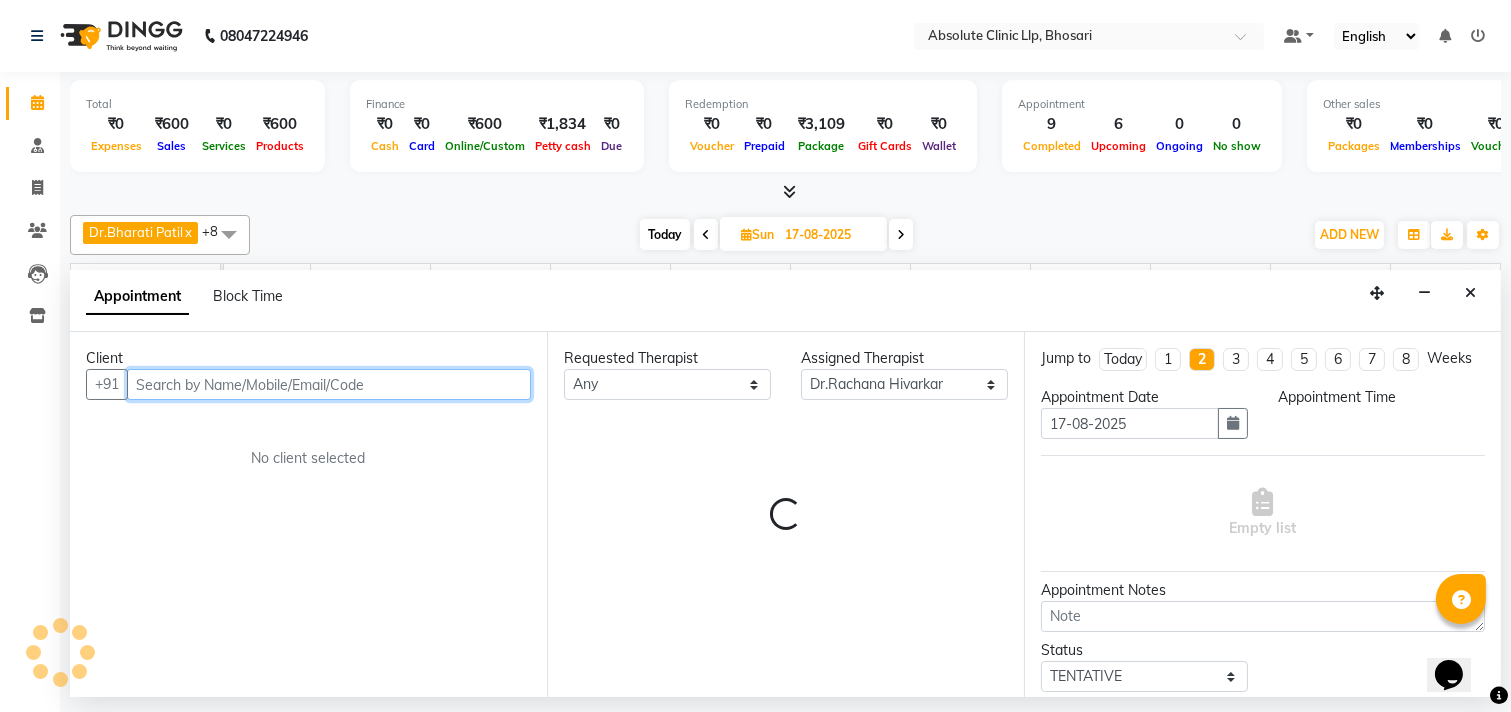 select on "750" 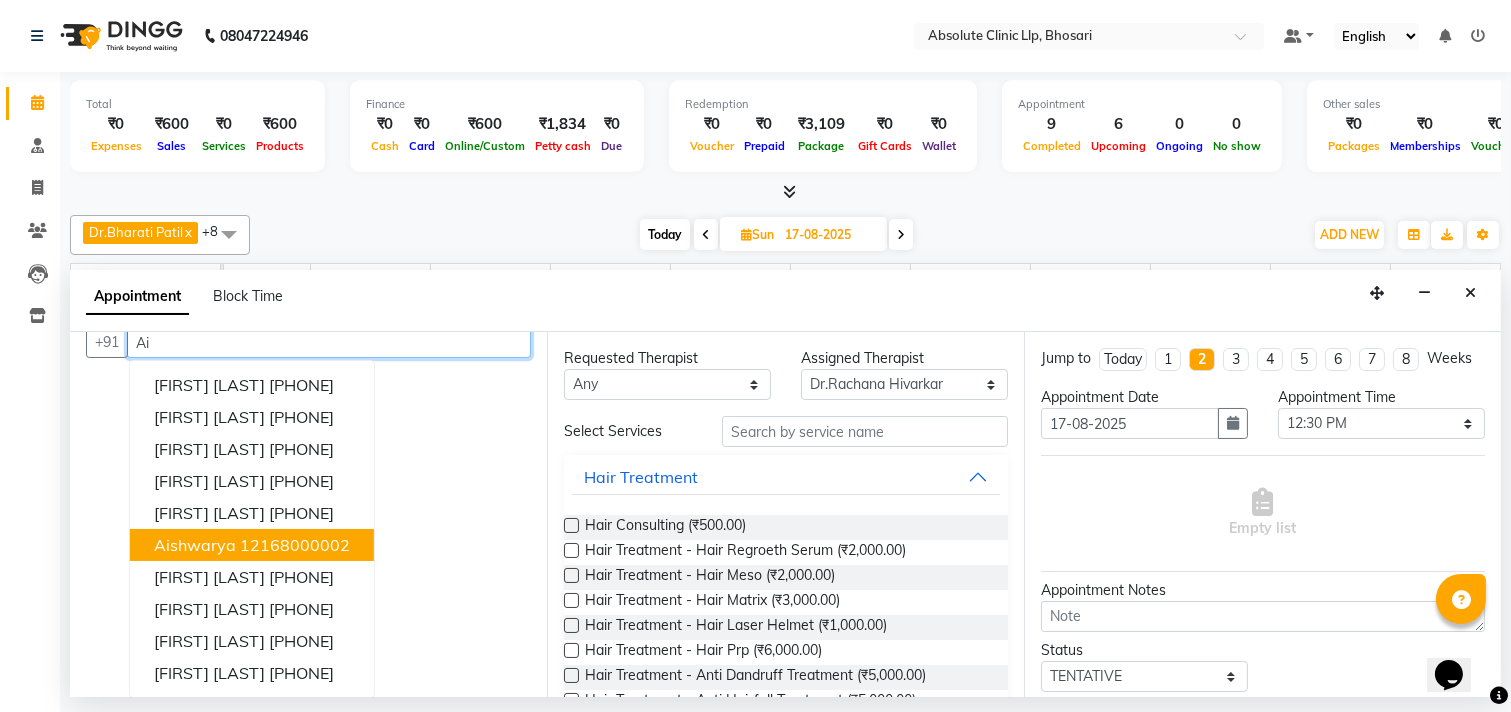 scroll, scrollTop: 0, scrollLeft: 0, axis: both 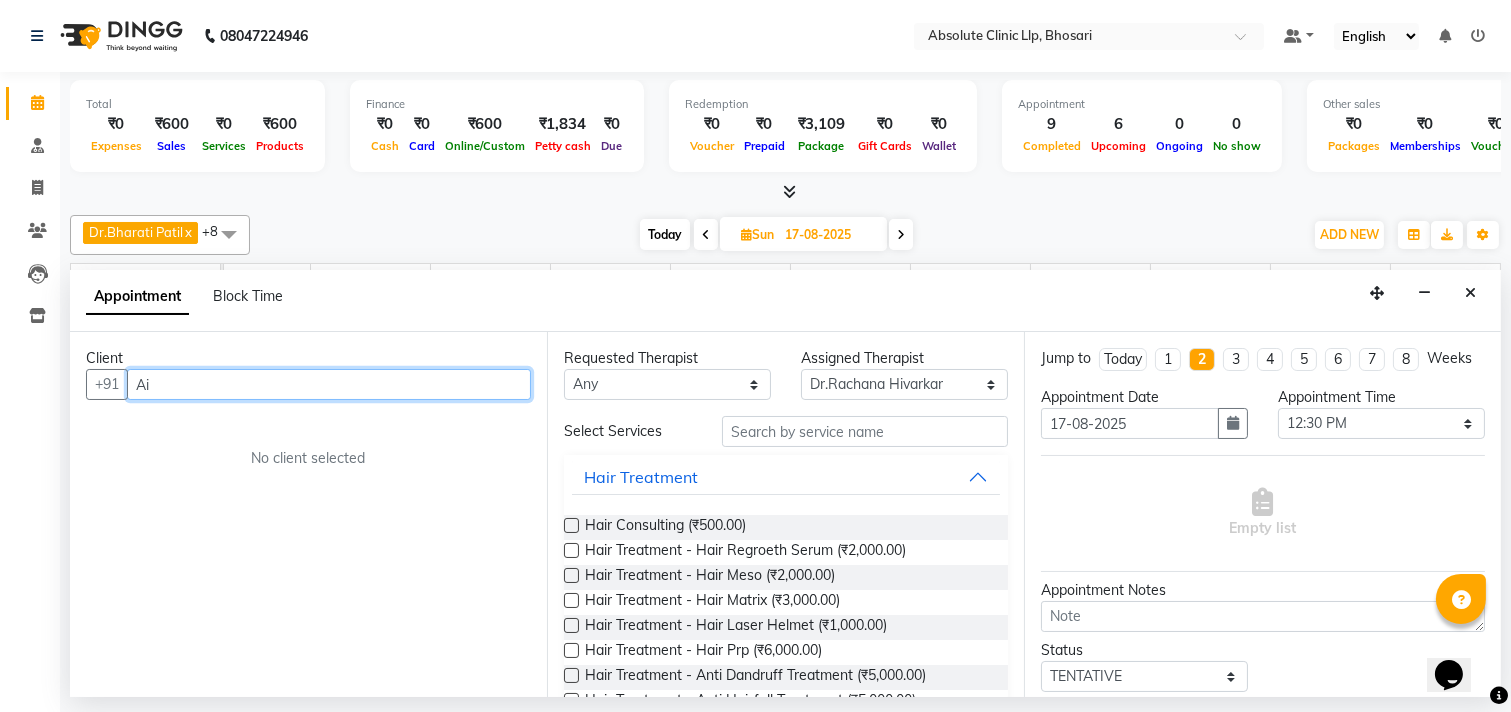 type on "A" 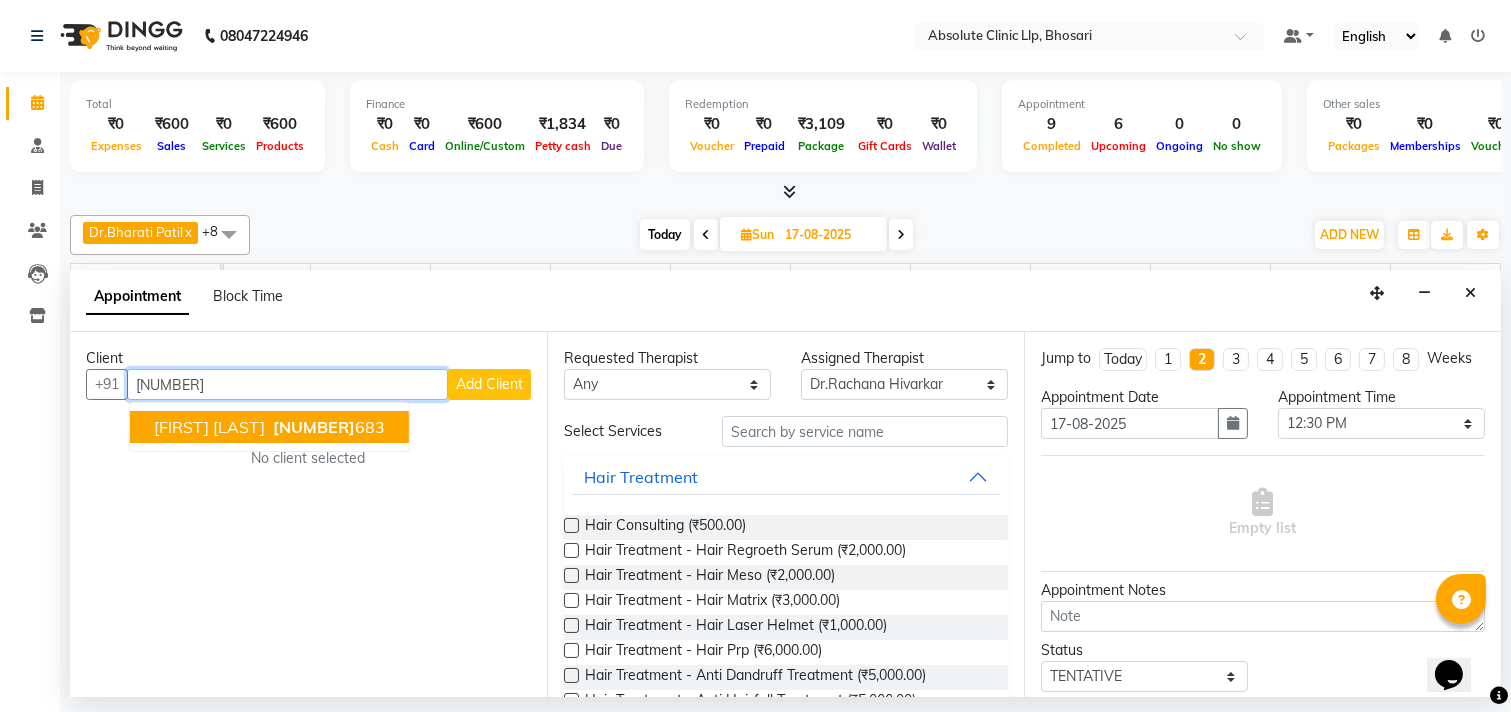 click on "[NUMBER]" at bounding box center [314, 427] 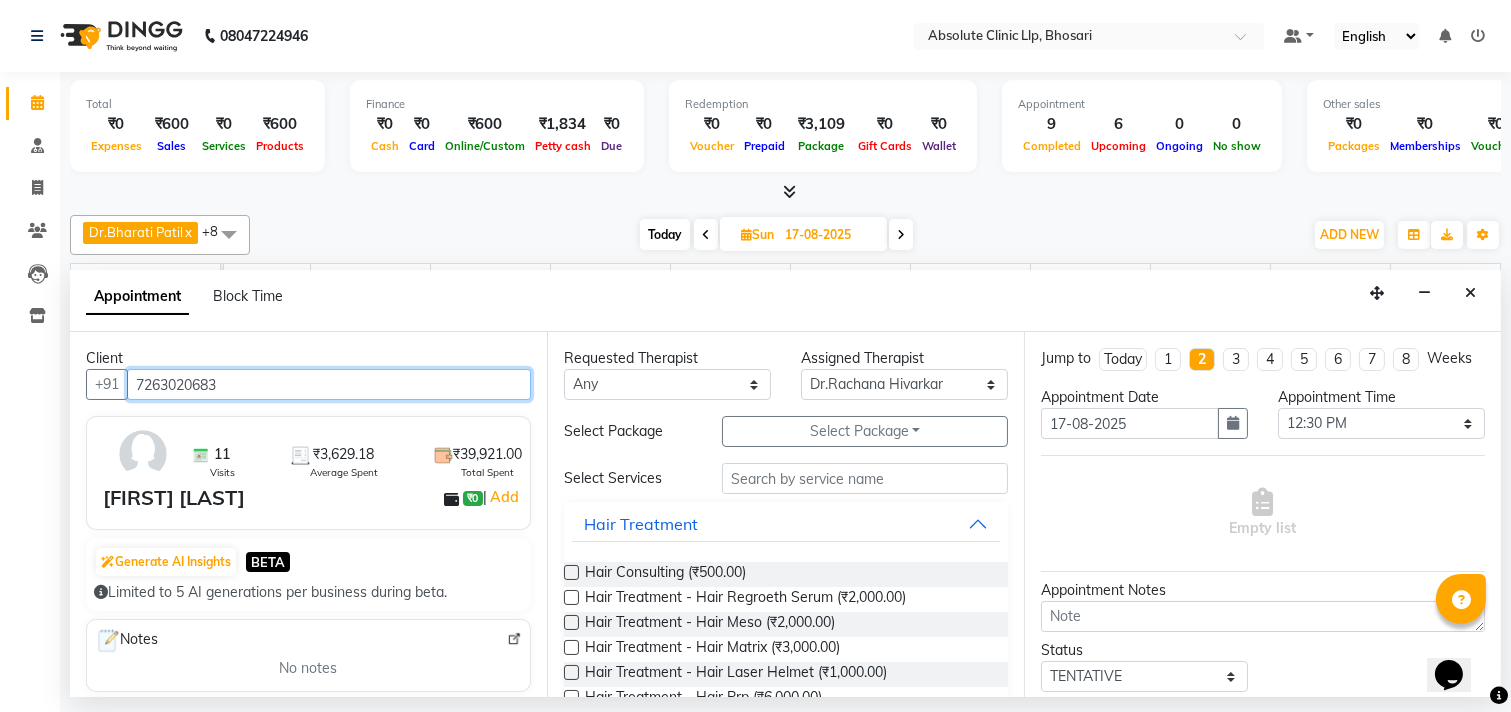 type on "7263020683" 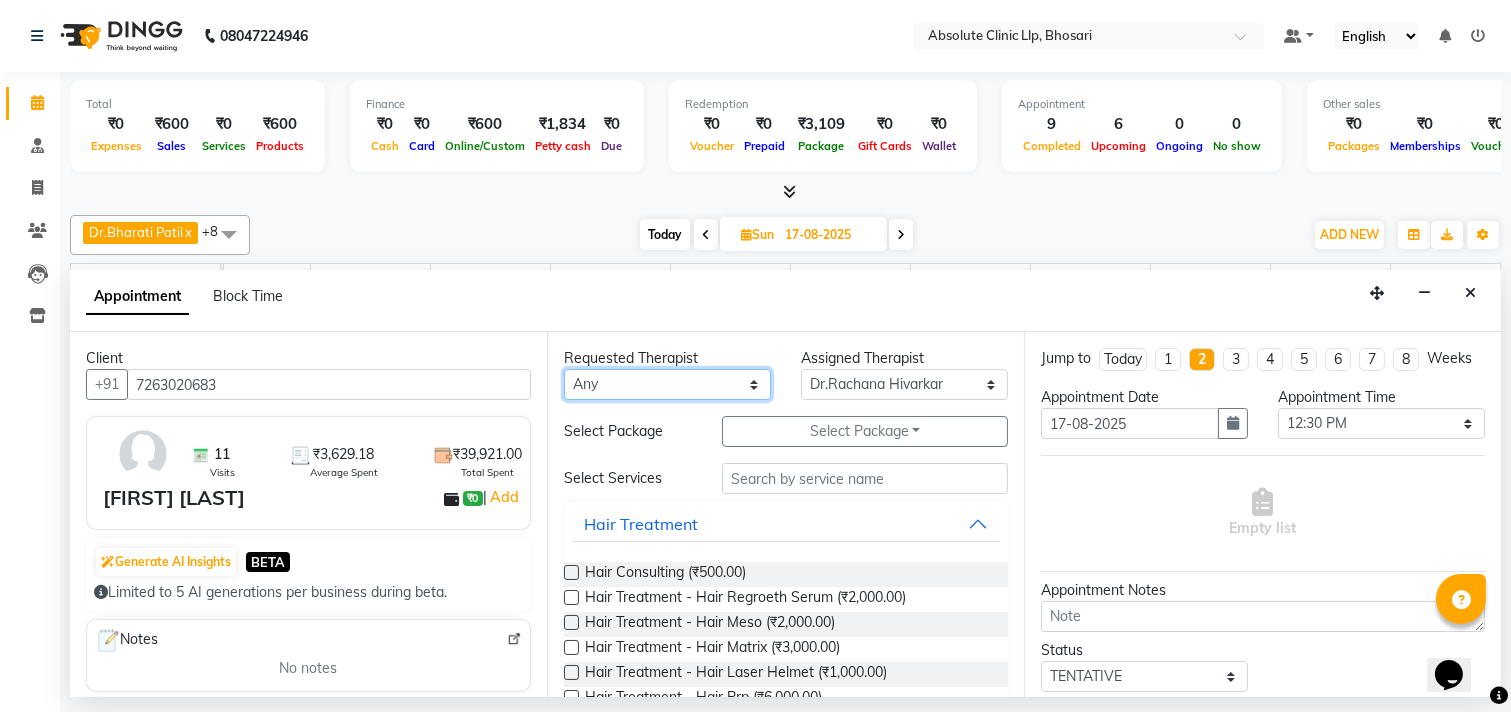 click on "Any Anita Gawli	 Dr.Bharati Patil Dr.Dhananjay Patil Dr.Rachana Hivarkar Neha Rokde Priyanka  More Sachin Kale	 Sanjivni Kale	 Sonali Naikre	 Vaishali Chowgule" at bounding box center (667, 384) 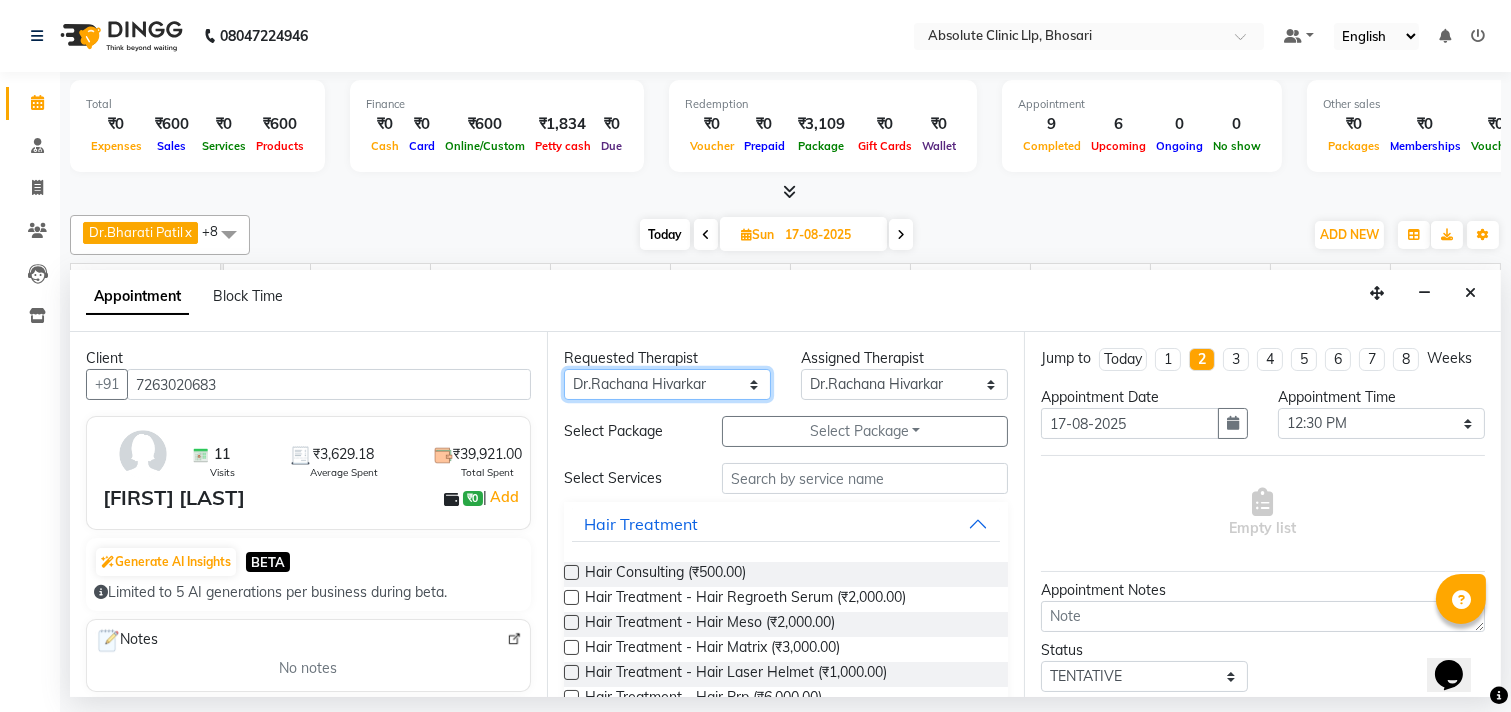 click on "Any Anita Gawli	 Dr.Bharati Patil Dr.Dhananjay Patil Dr.Rachana Hivarkar Neha Rokde Priyanka  More Sachin Kale	 Sanjivni Kale	 Sonali Naikre	 Vaishali Chowgule" at bounding box center [667, 384] 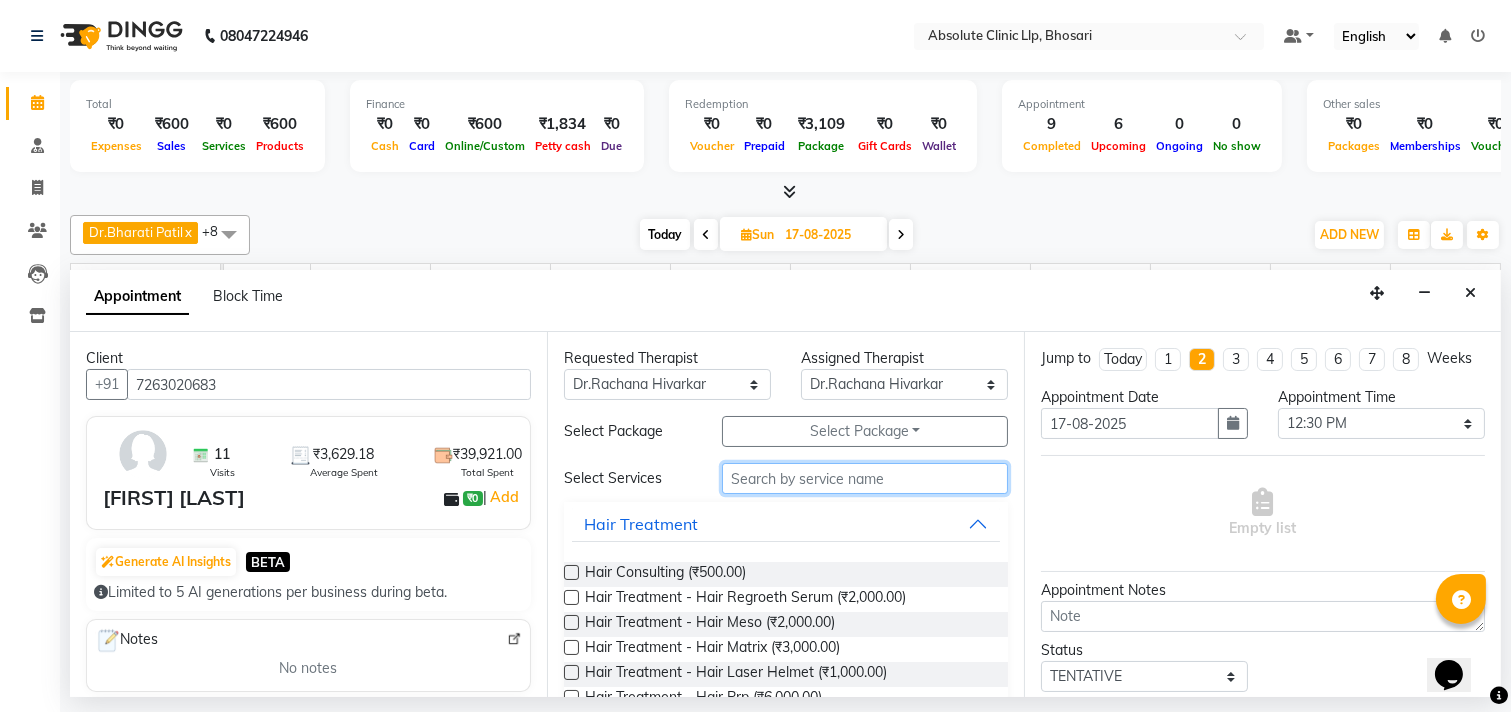click at bounding box center [865, 478] 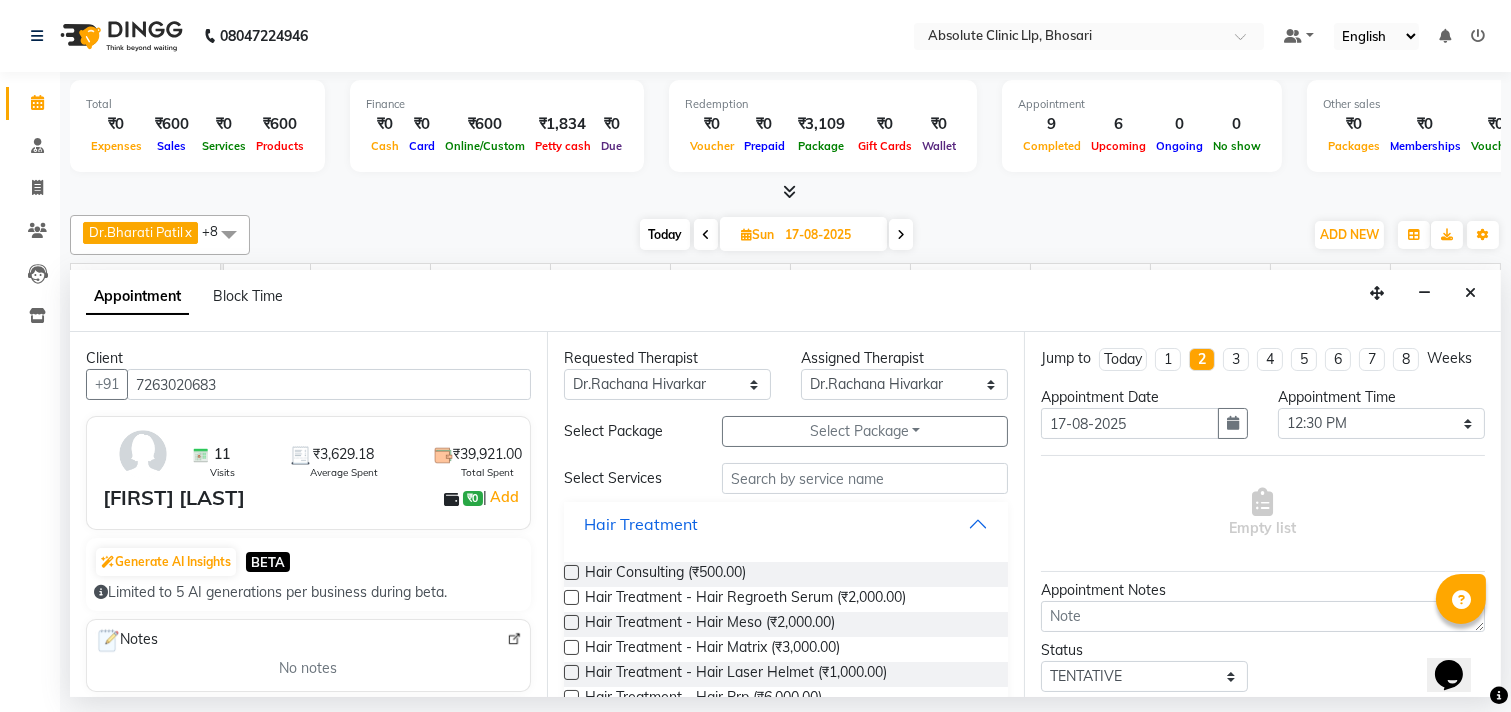 click on "Hair Treatment" at bounding box center [641, 524] 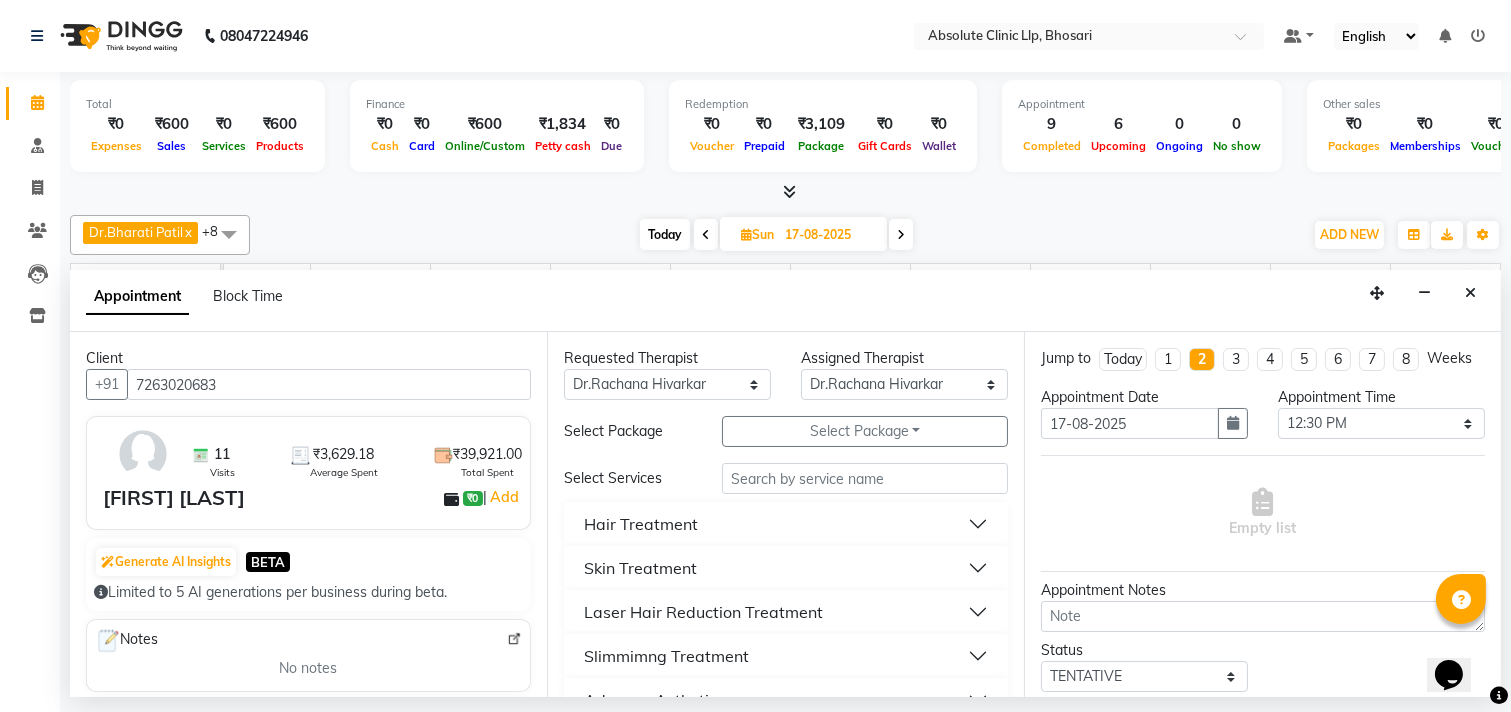 click on "Skin Treatment" at bounding box center (640, 568) 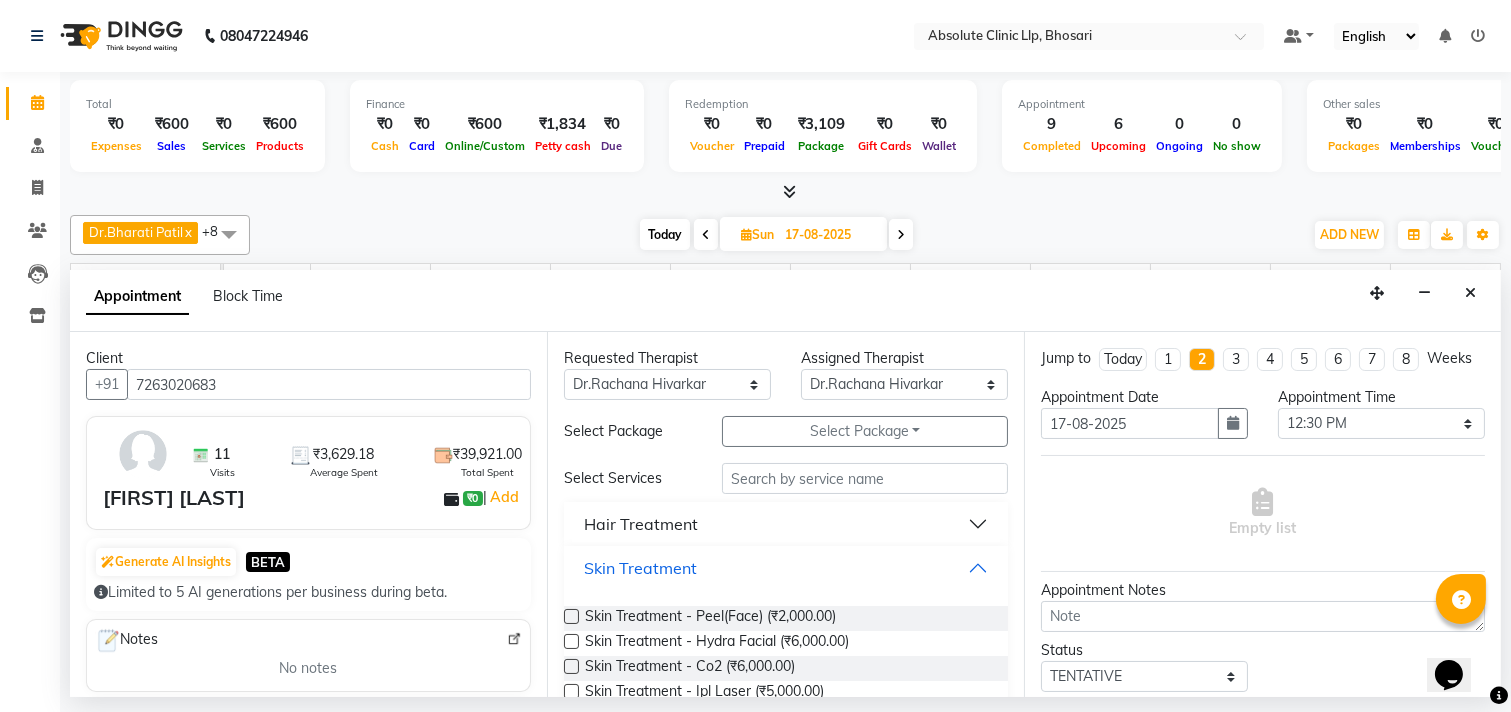 scroll, scrollTop: 111, scrollLeft: 0, axis: vertical 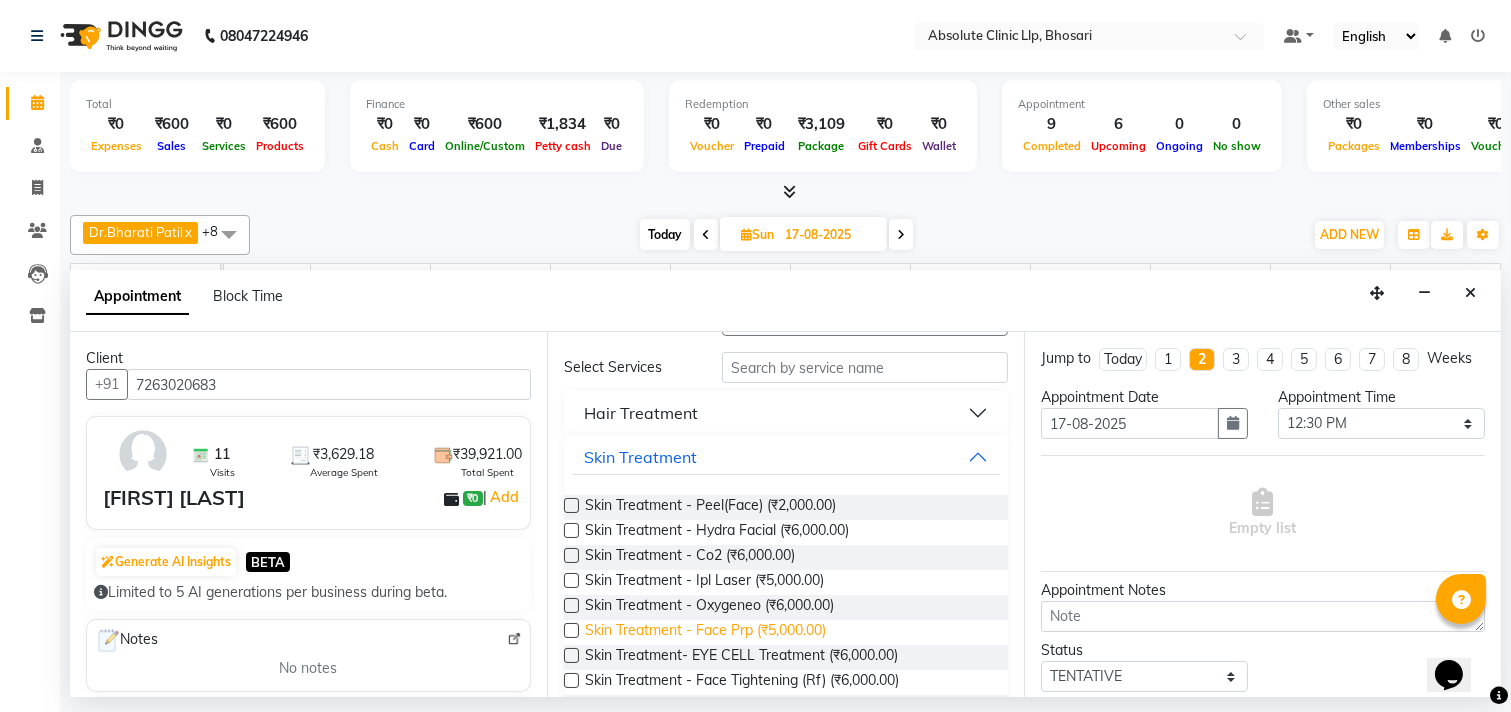 click on "Skin Treatment - Face Prp (₹5,000.00)" at bounding box center [705, 632] 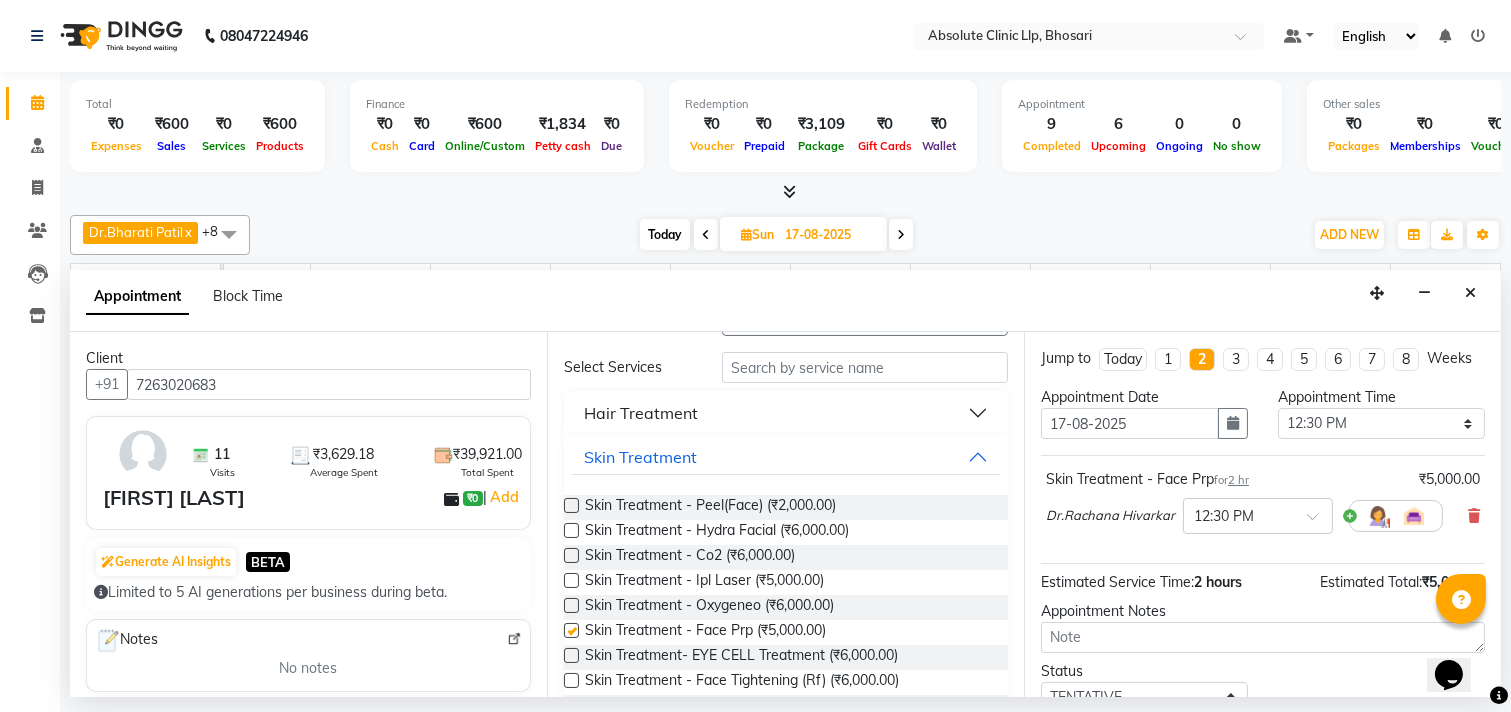 checkbox on "false" 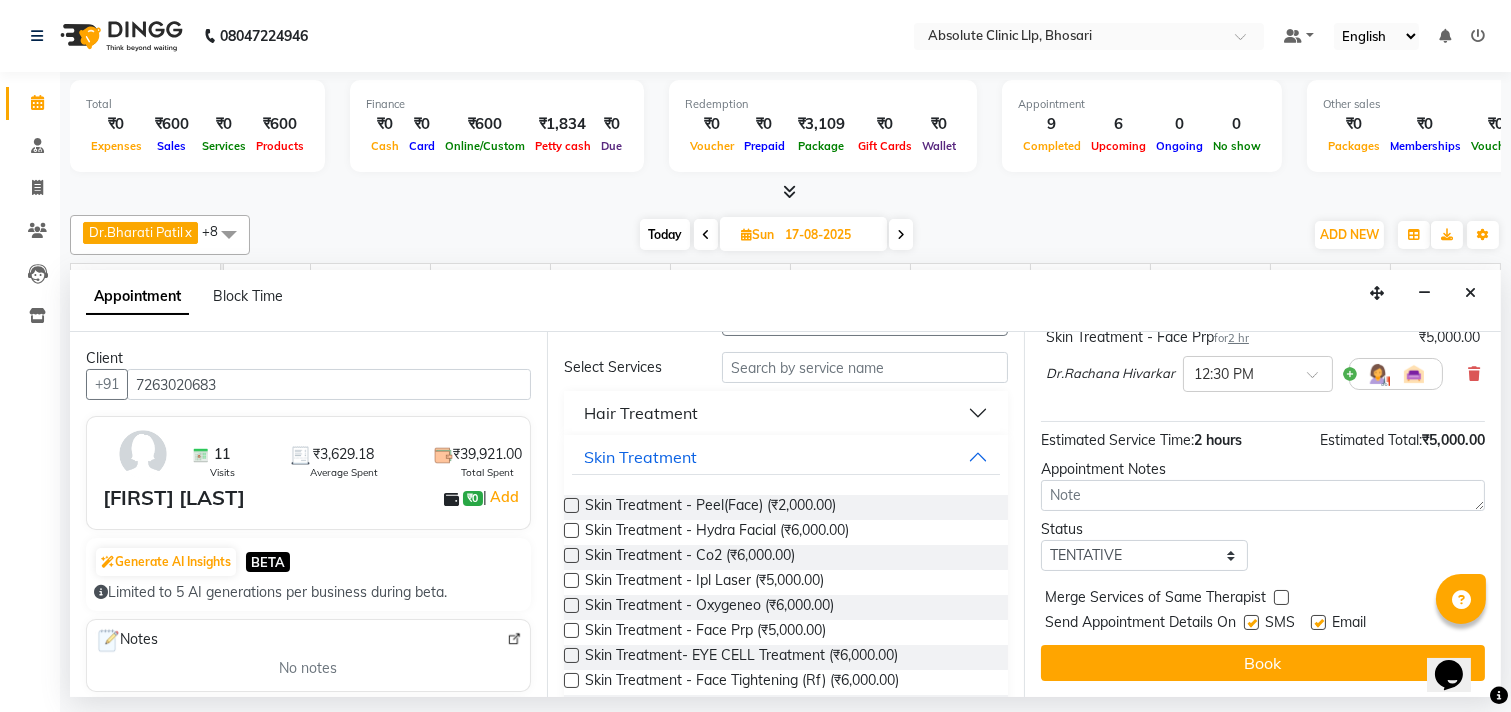scroll, scrollTop: 161, scrollLeft: 0, axis: vertical 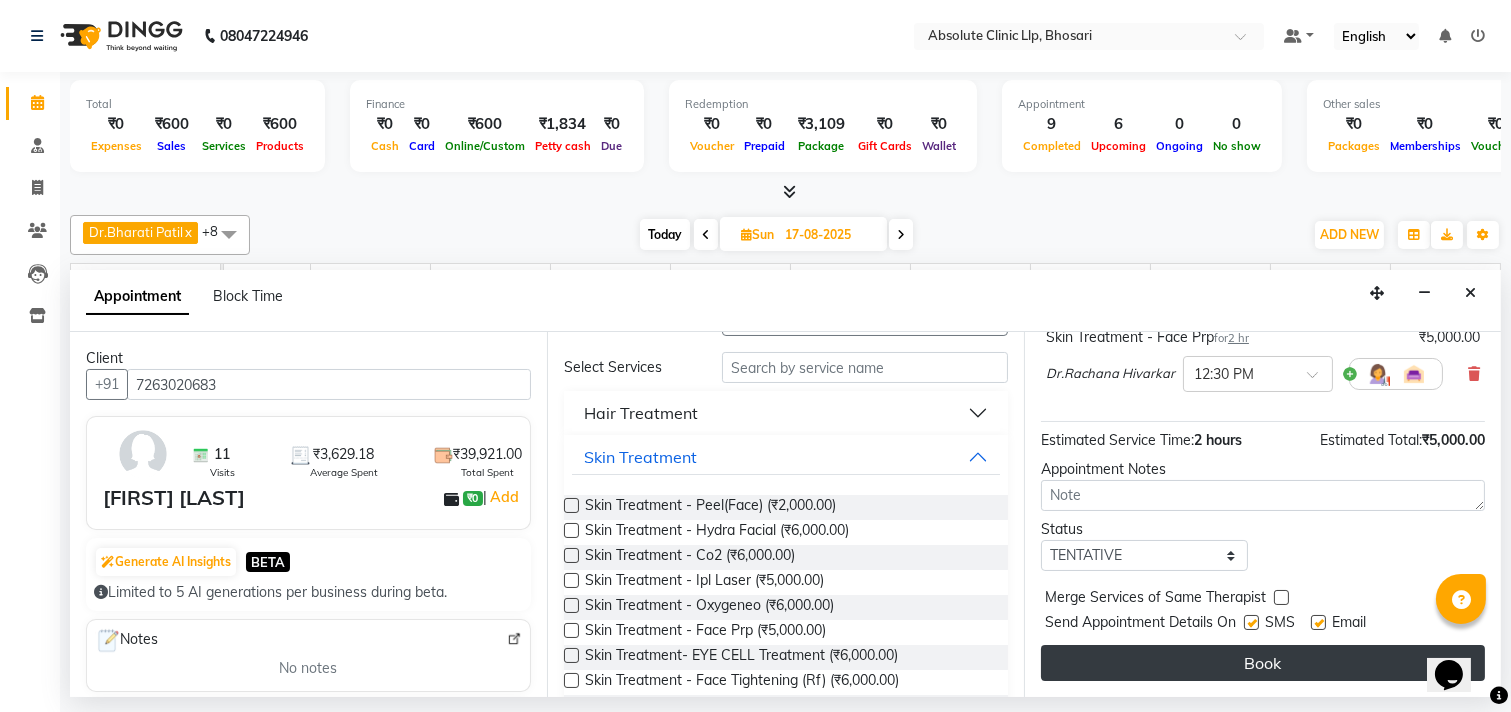 click on "Book" at bounding box center [1263, 663] 